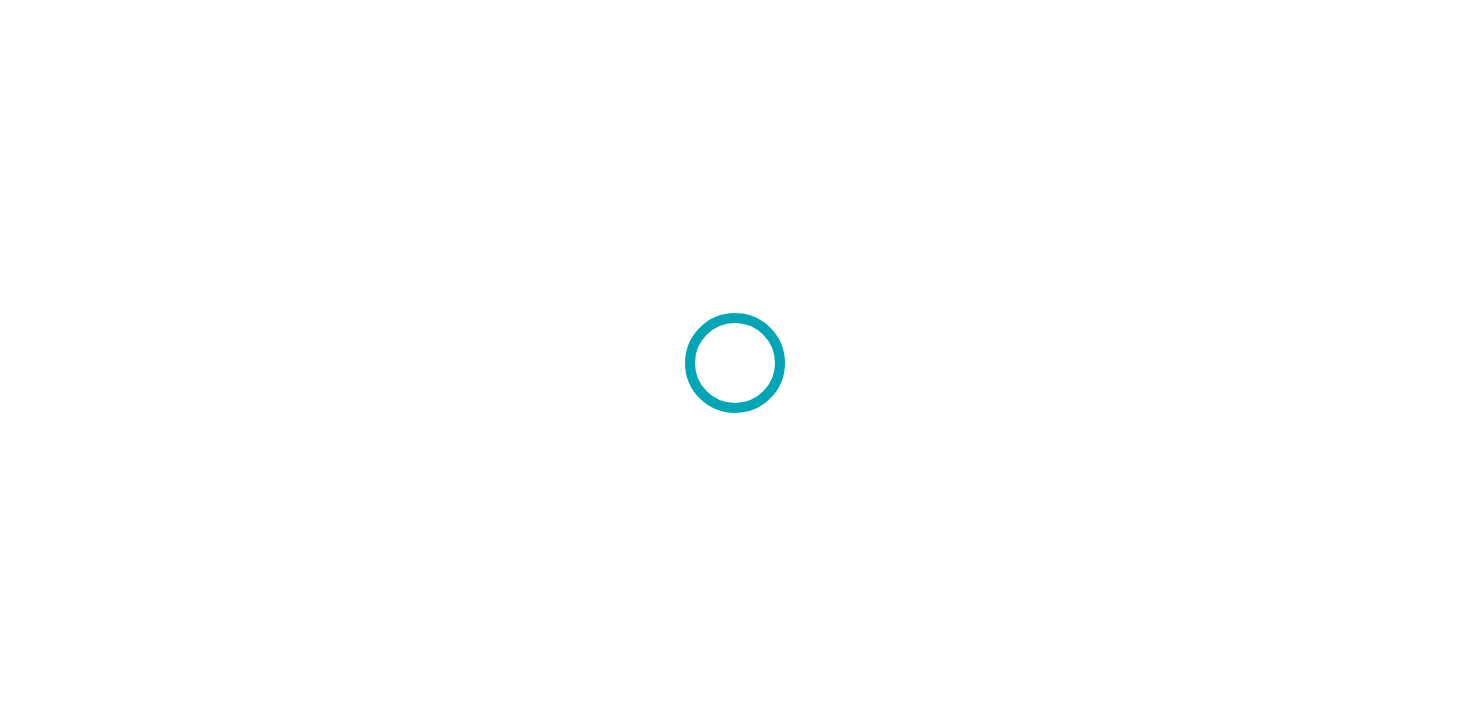 scroll, scrollTop: 0, scrollLeft: 0, axis: both 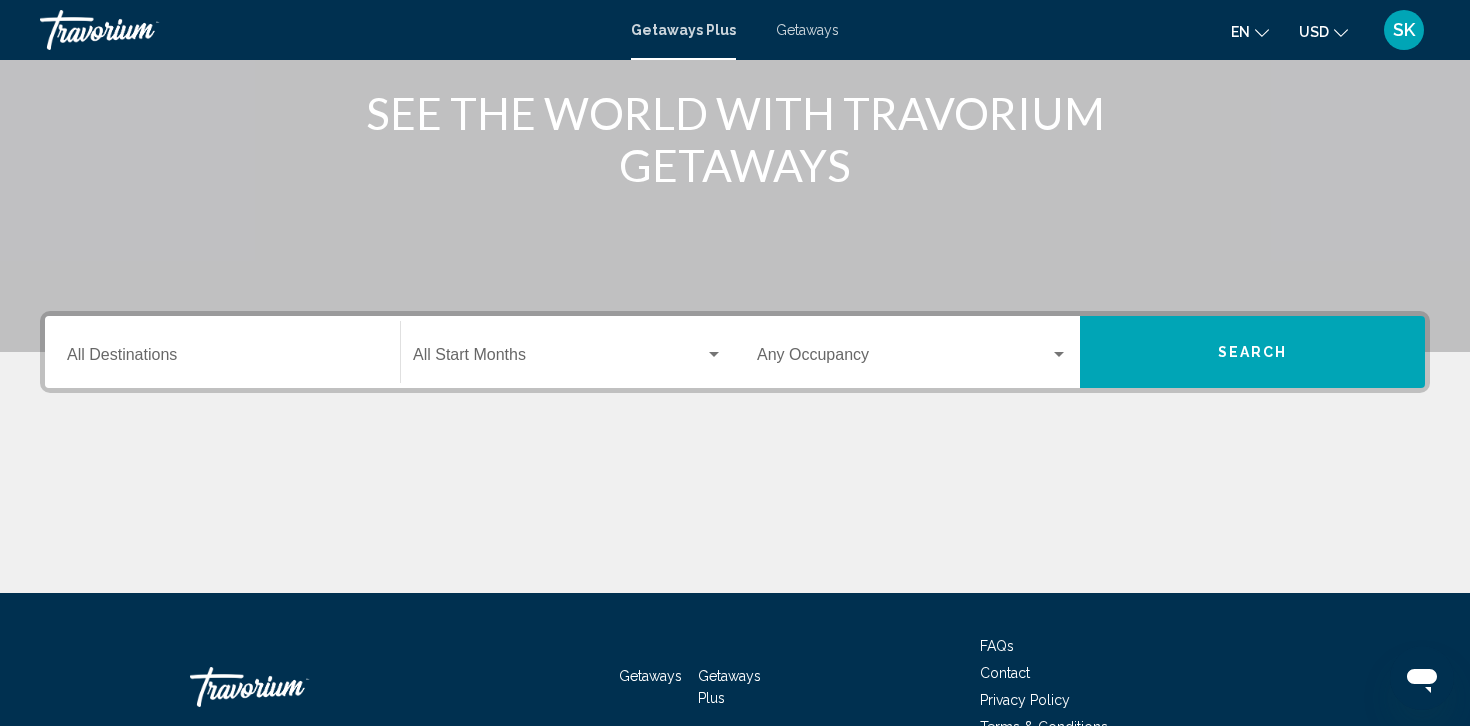 click on "Getaways" at bounding box center [807, 30] 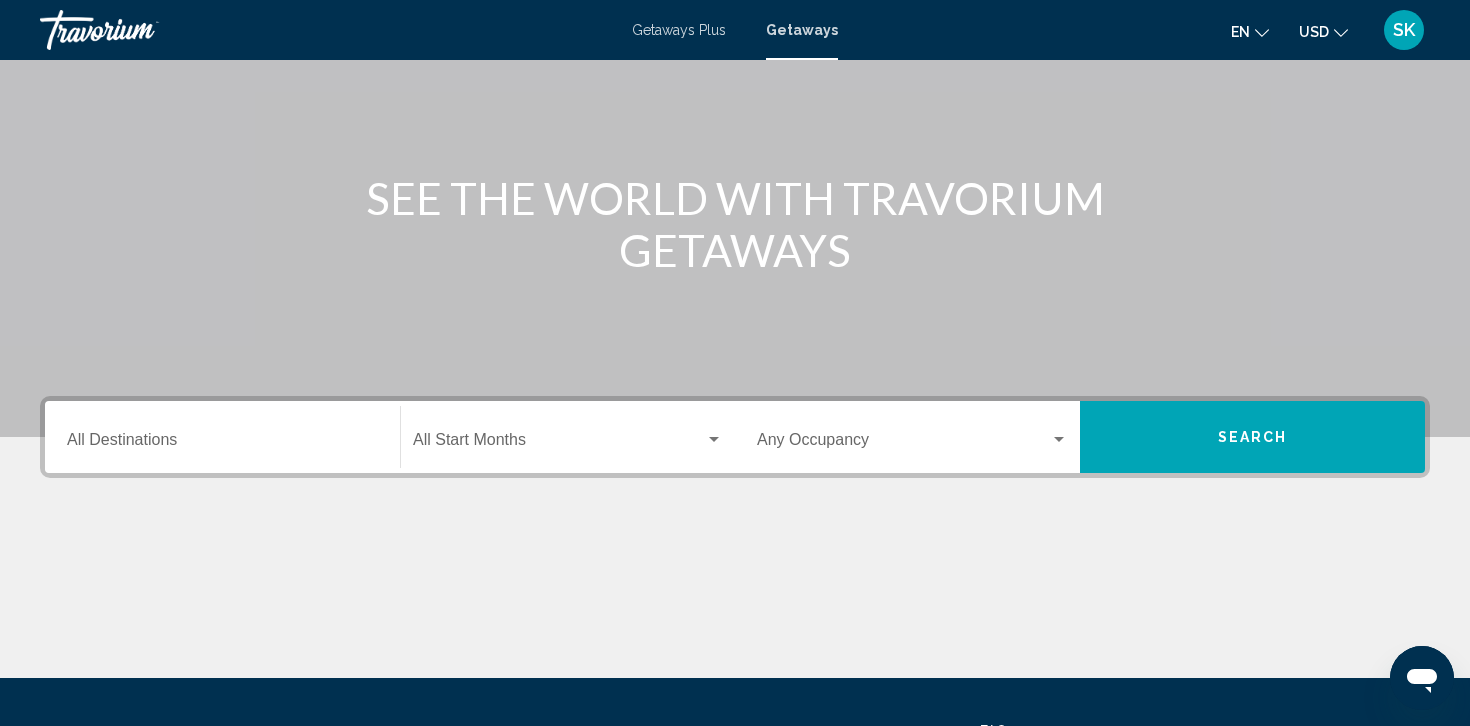 scroll, scrollTop: 165, scrollLeft: 0, axis: vertical 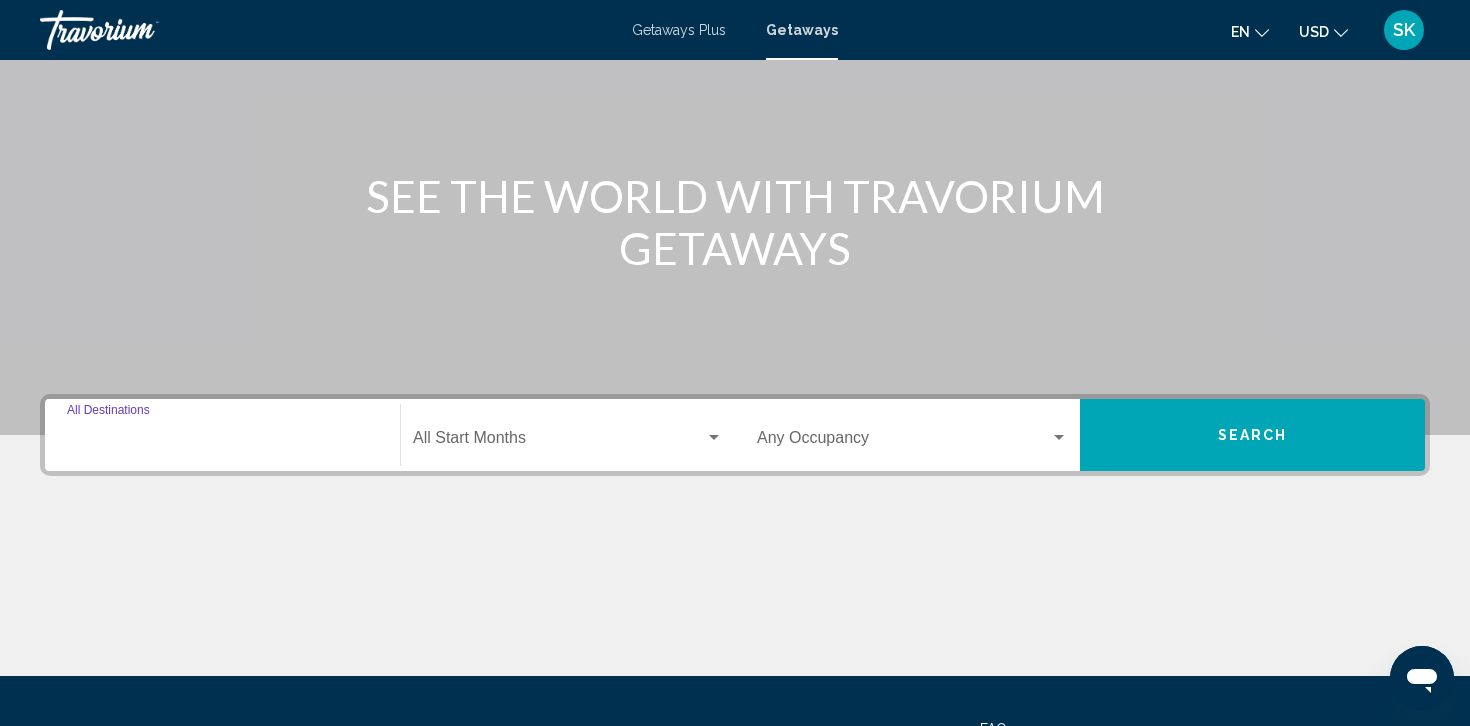 click on "Destination All Destinations" at bounding box center (222, 442) 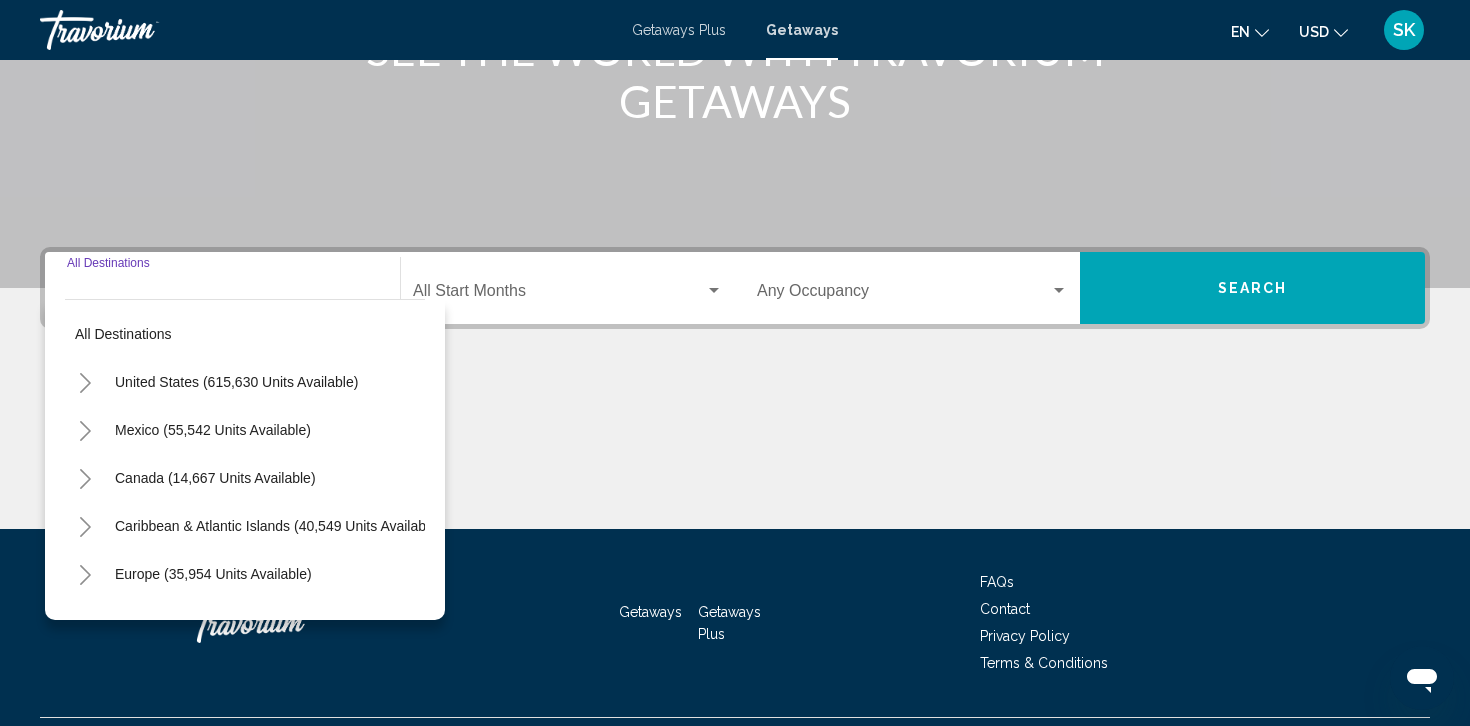 scroll, scrollTop: 360, scrollLeft: 0, axis: vertical 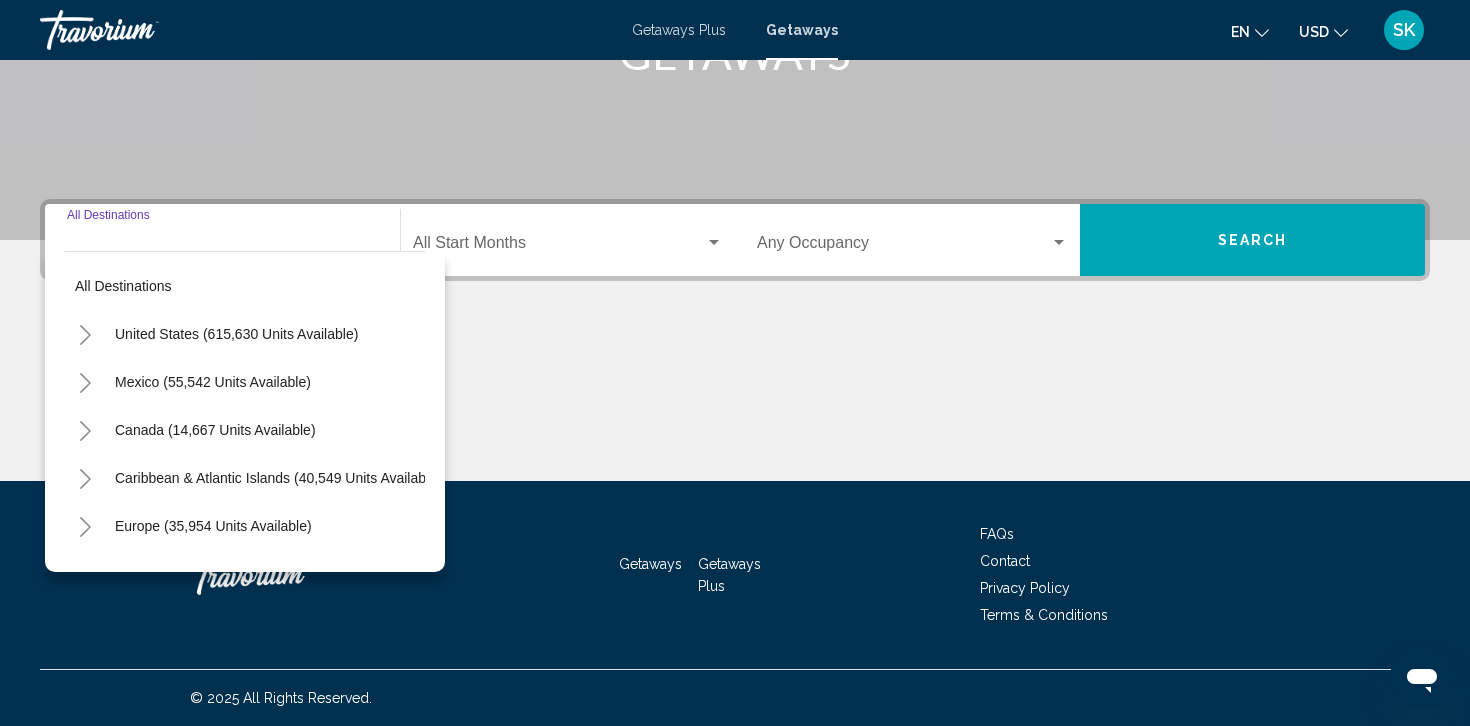 click 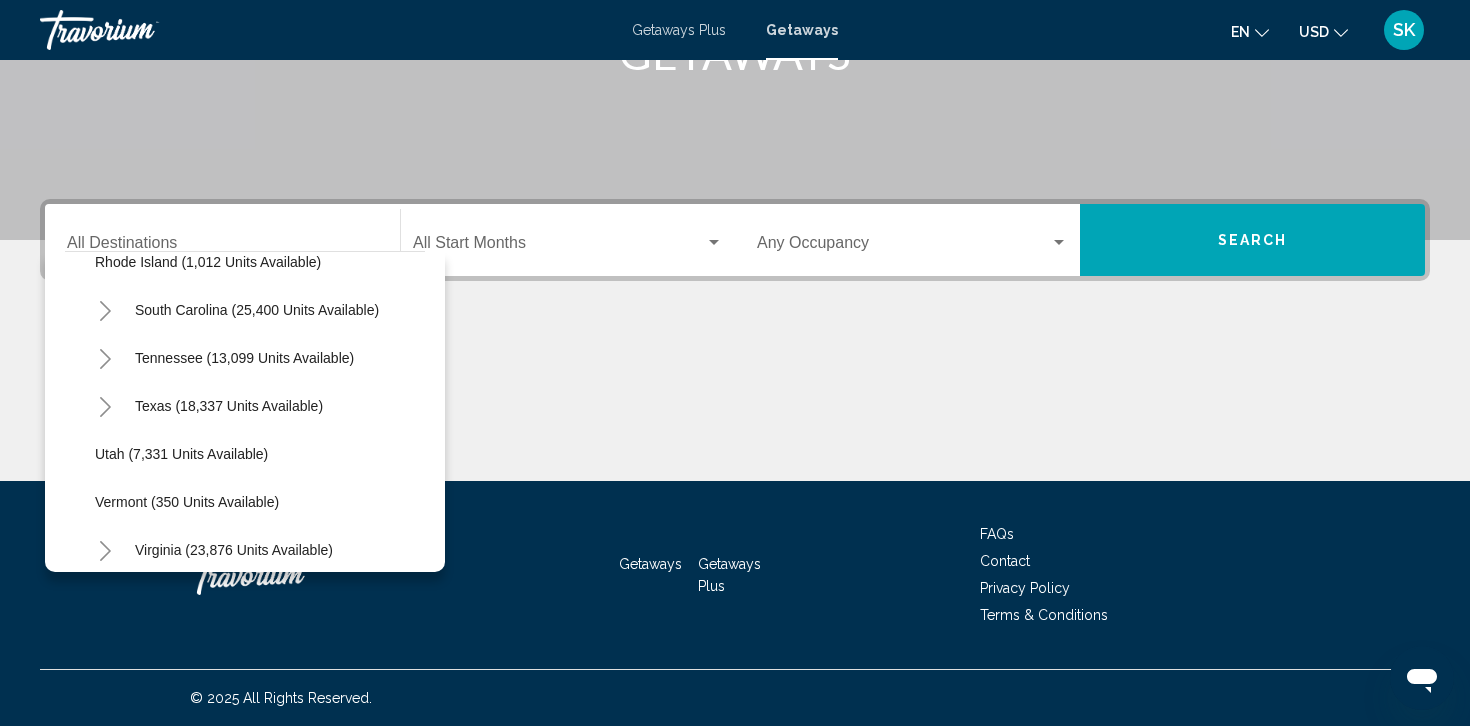 scroll, scrollTop: 1712, scrollLeft: 0, axis: vertical 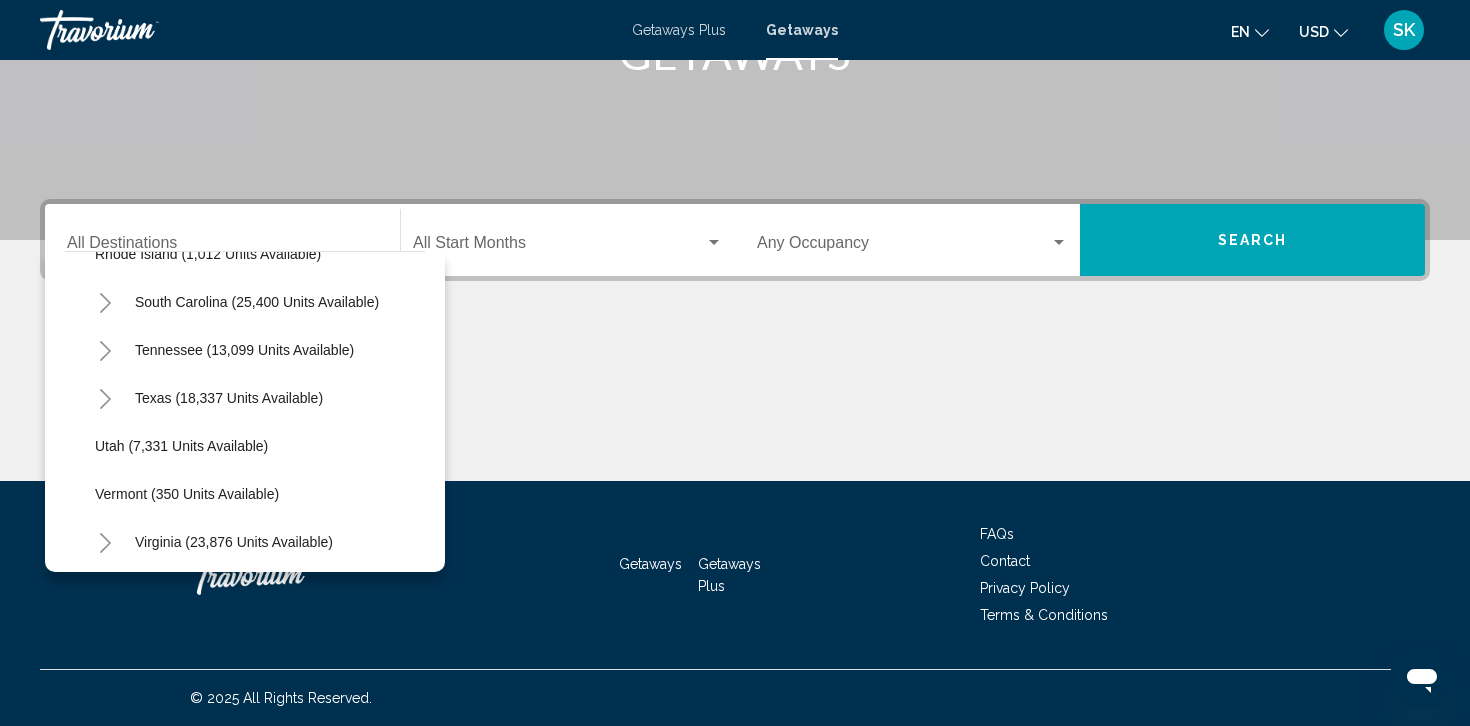 click 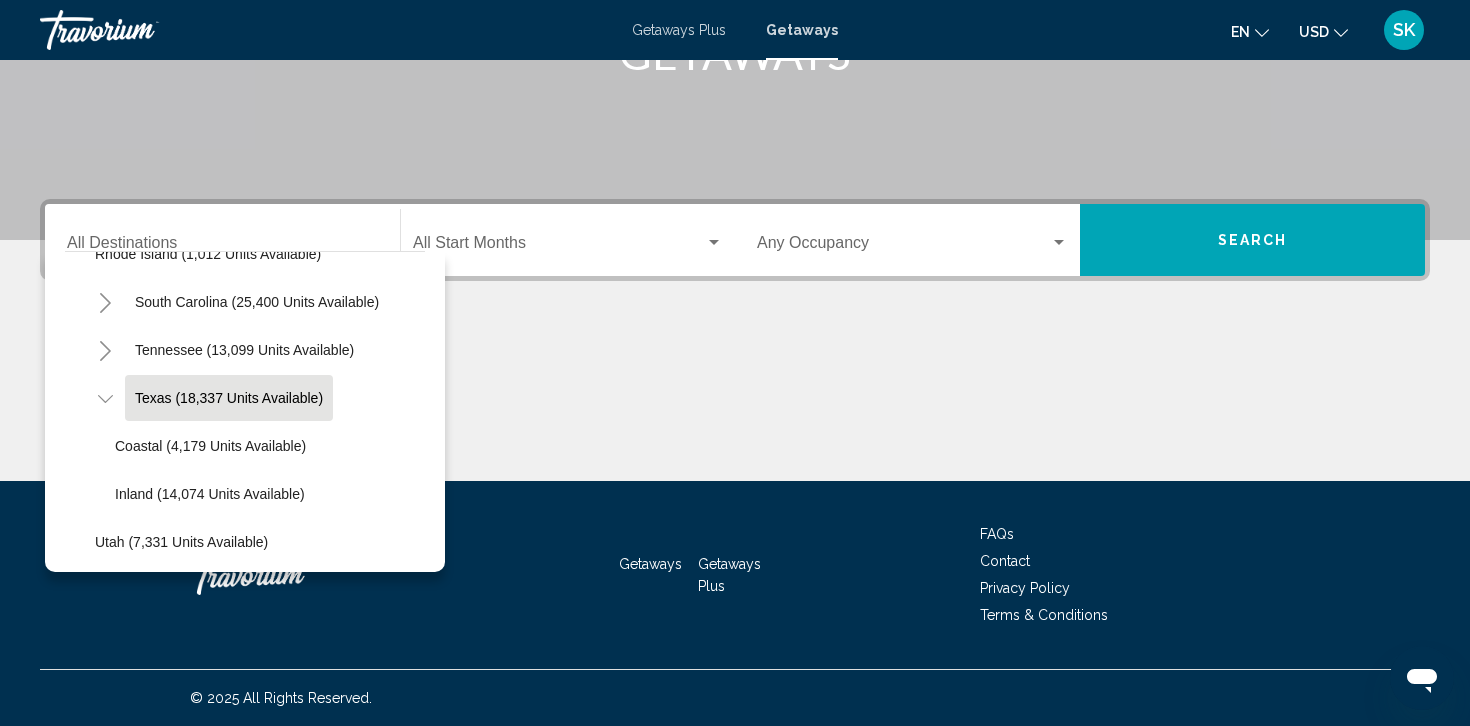 click on "Texas (18,337 units available)" 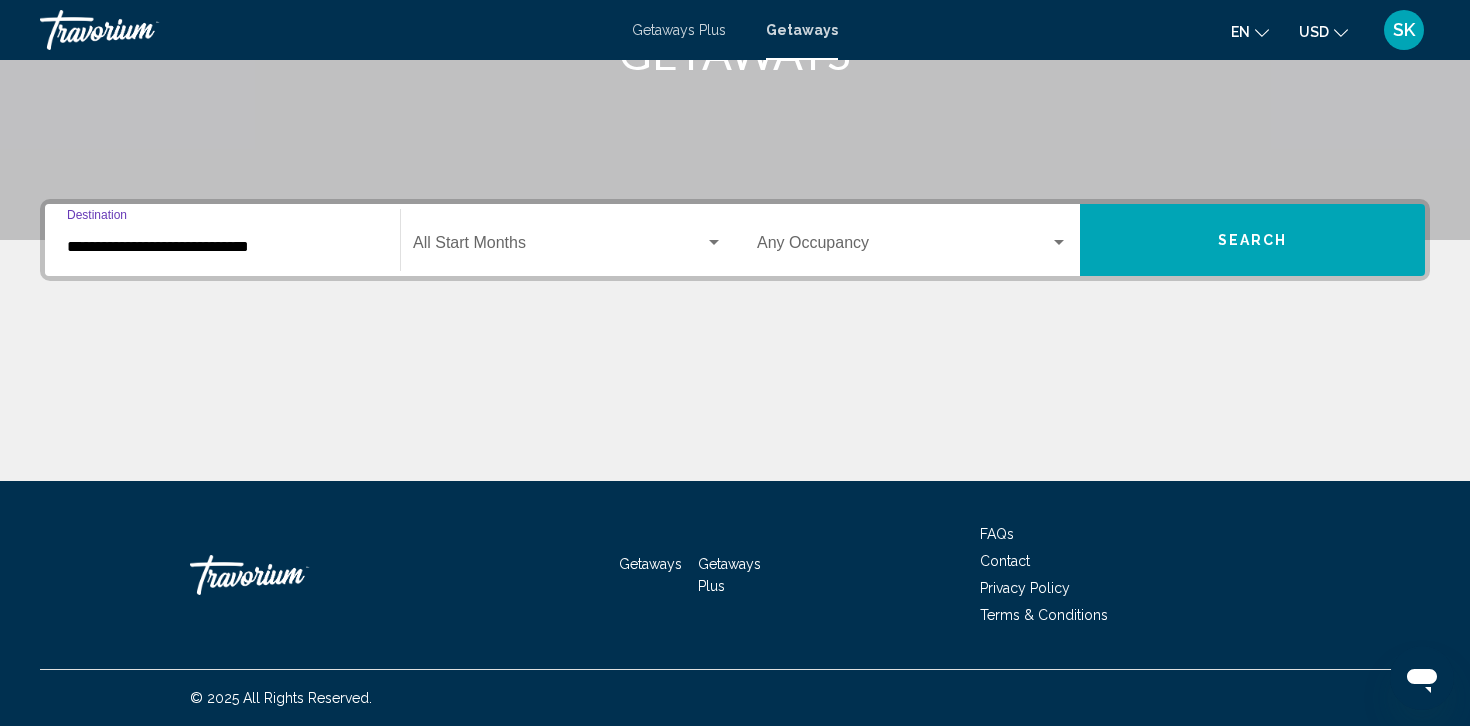 click on "Start Month All Start Months" 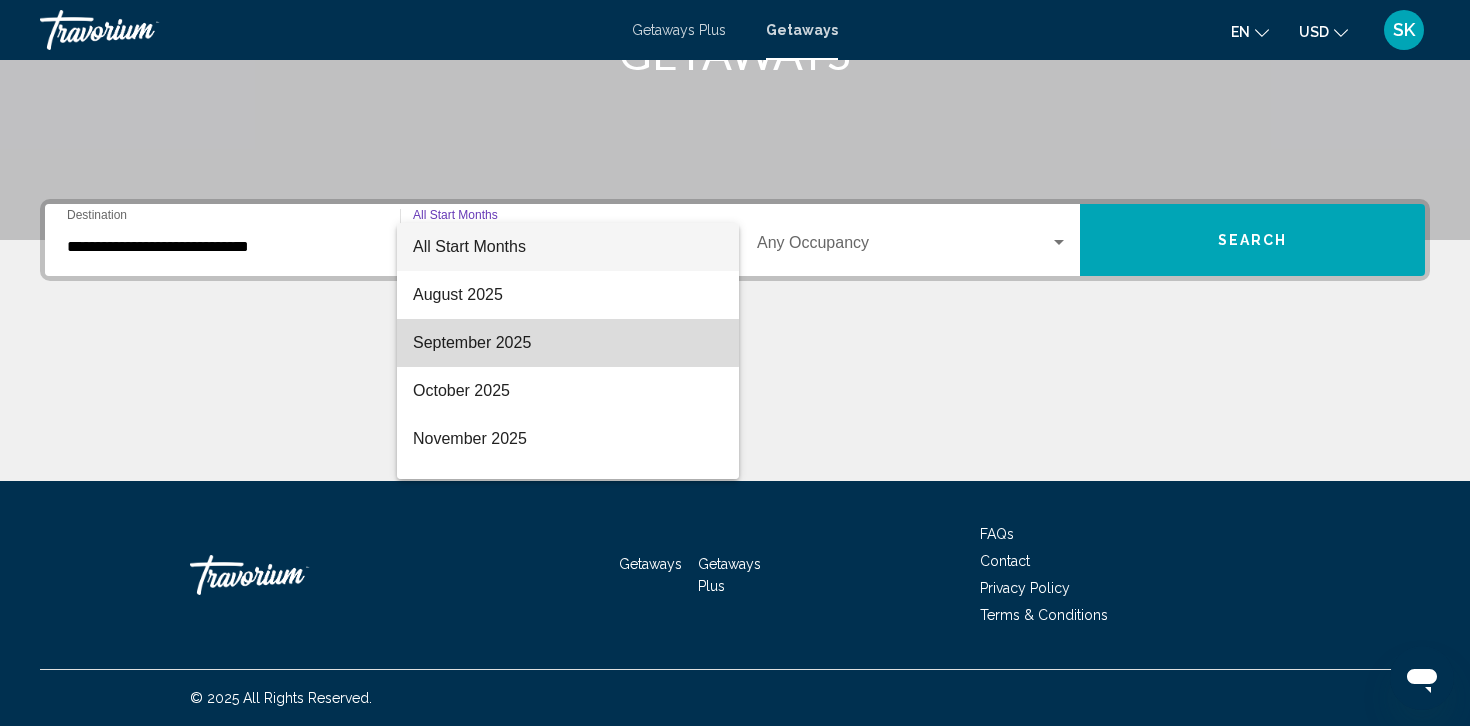 click on "September 2025" at bounding box center [568, 343] 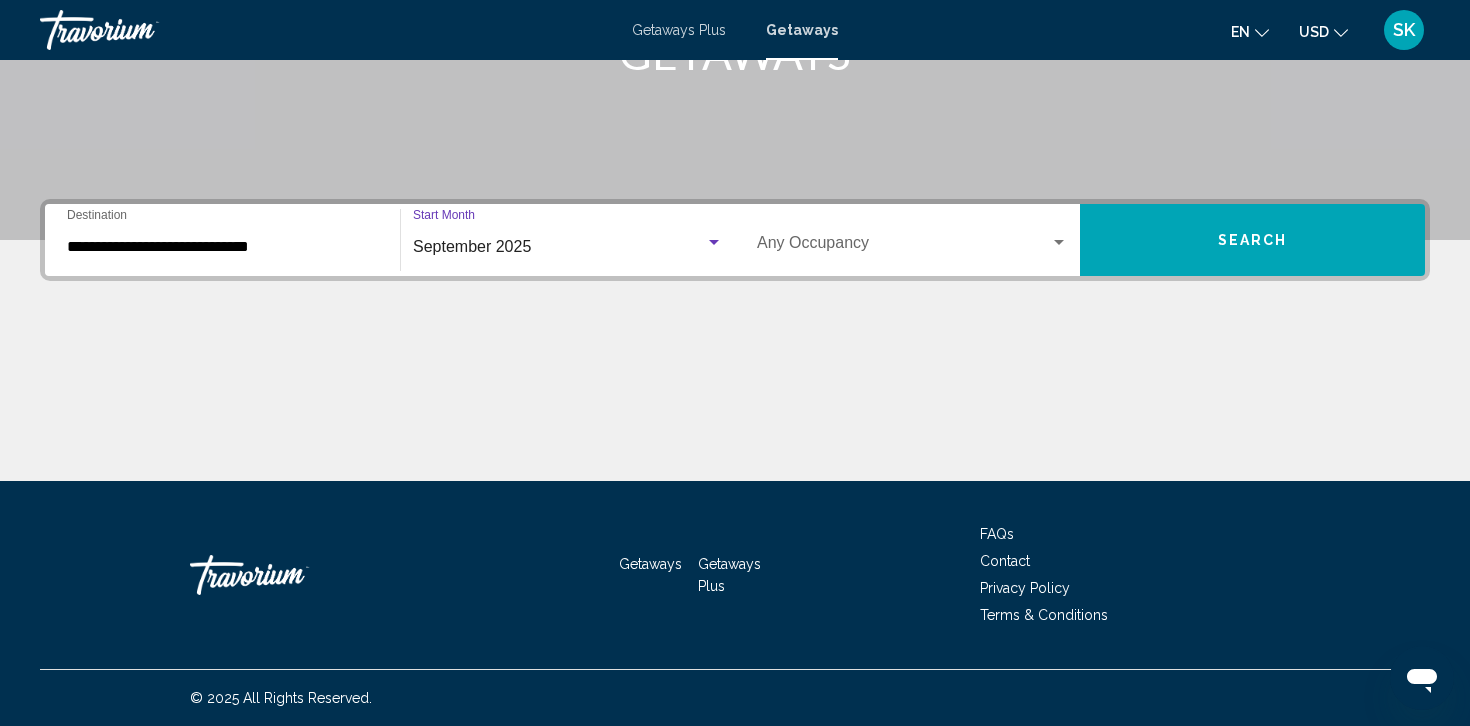click on "Occupancy Any Occupancy" at bounding box center (912, 240) 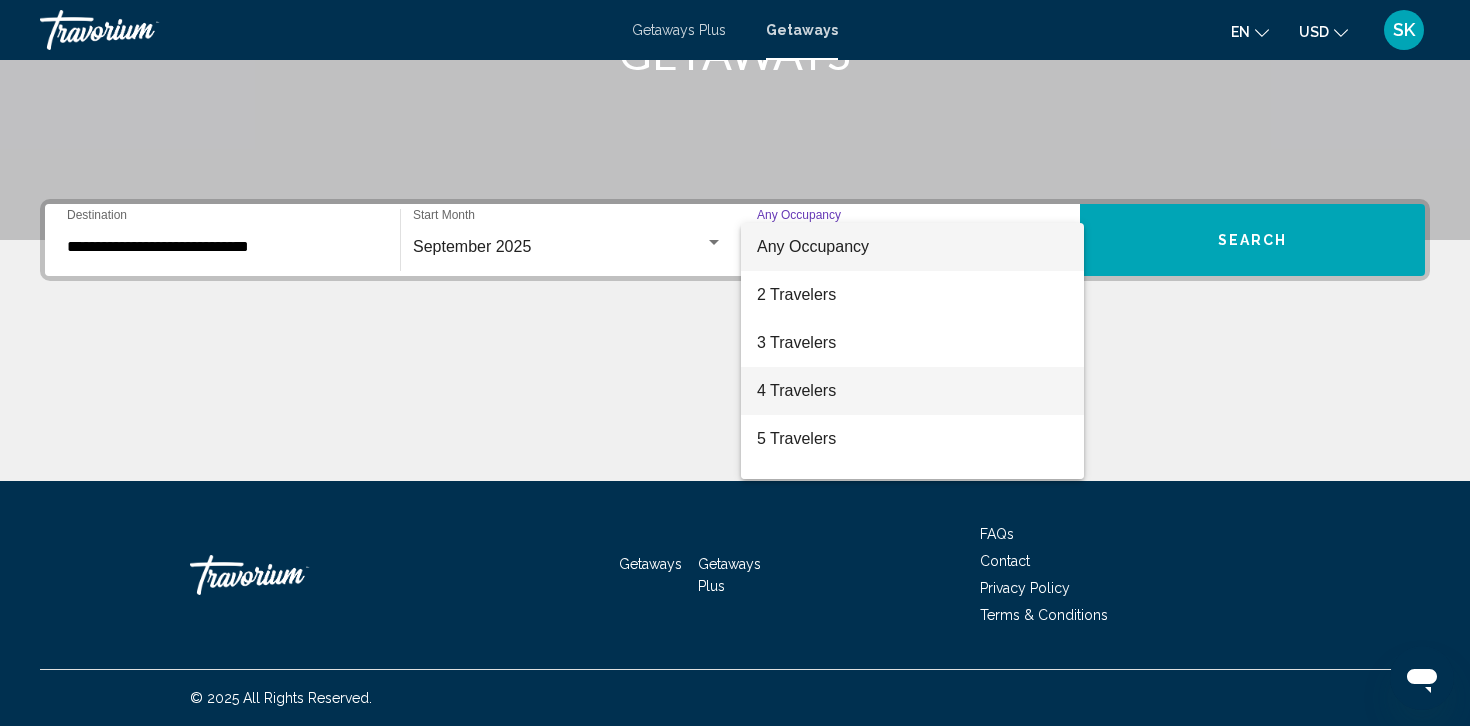 click on "4 Travelers" at bounding box center [912, 391] 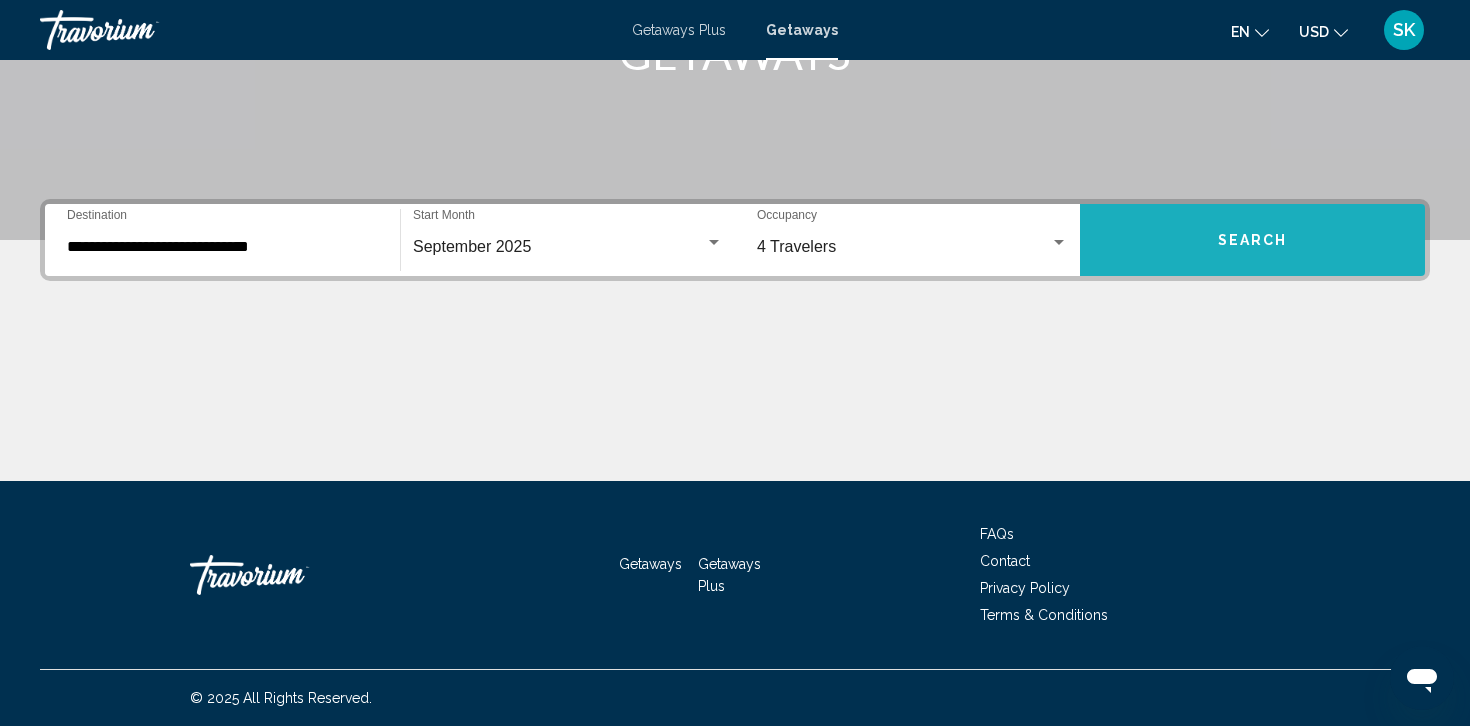 click on "Search" at bounding box center (1253, 241) 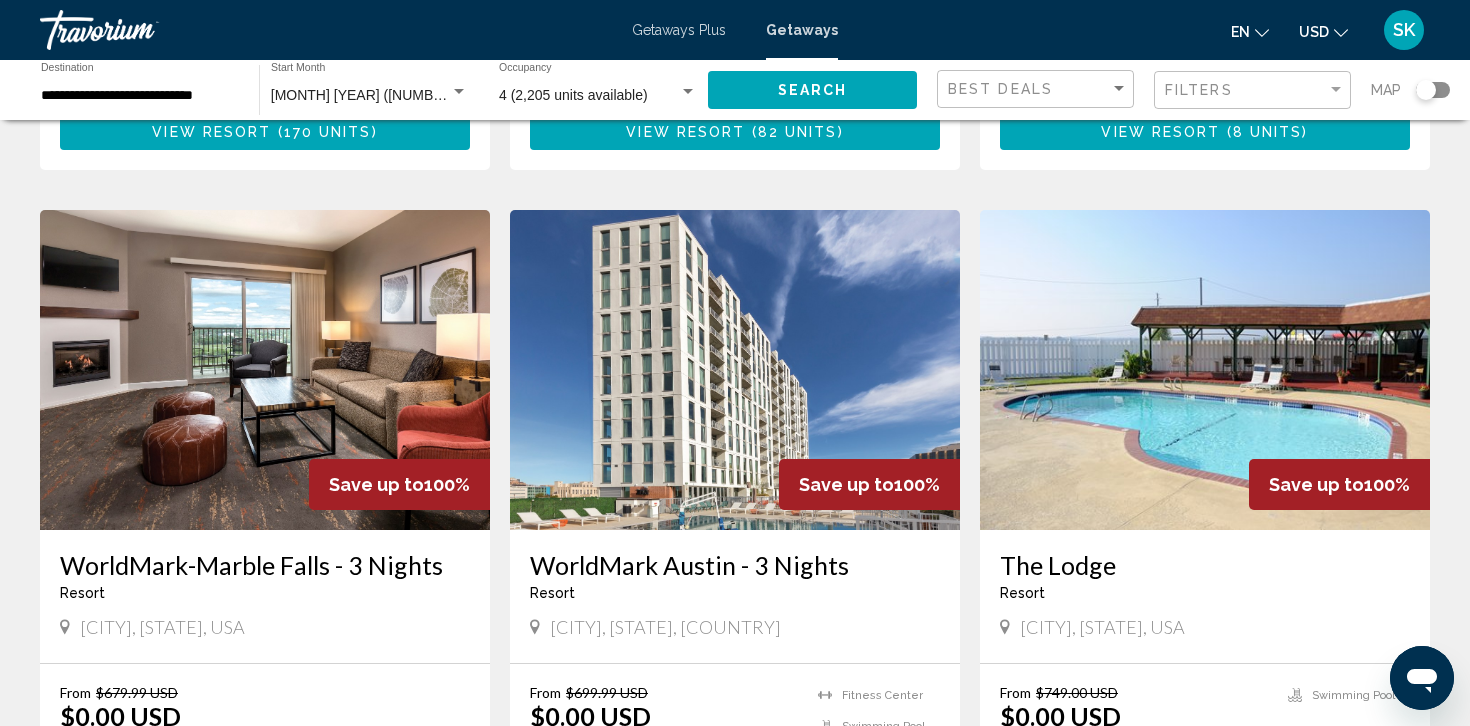 scroll, scrollTop: 0, scrollLeft: 0, axis: both 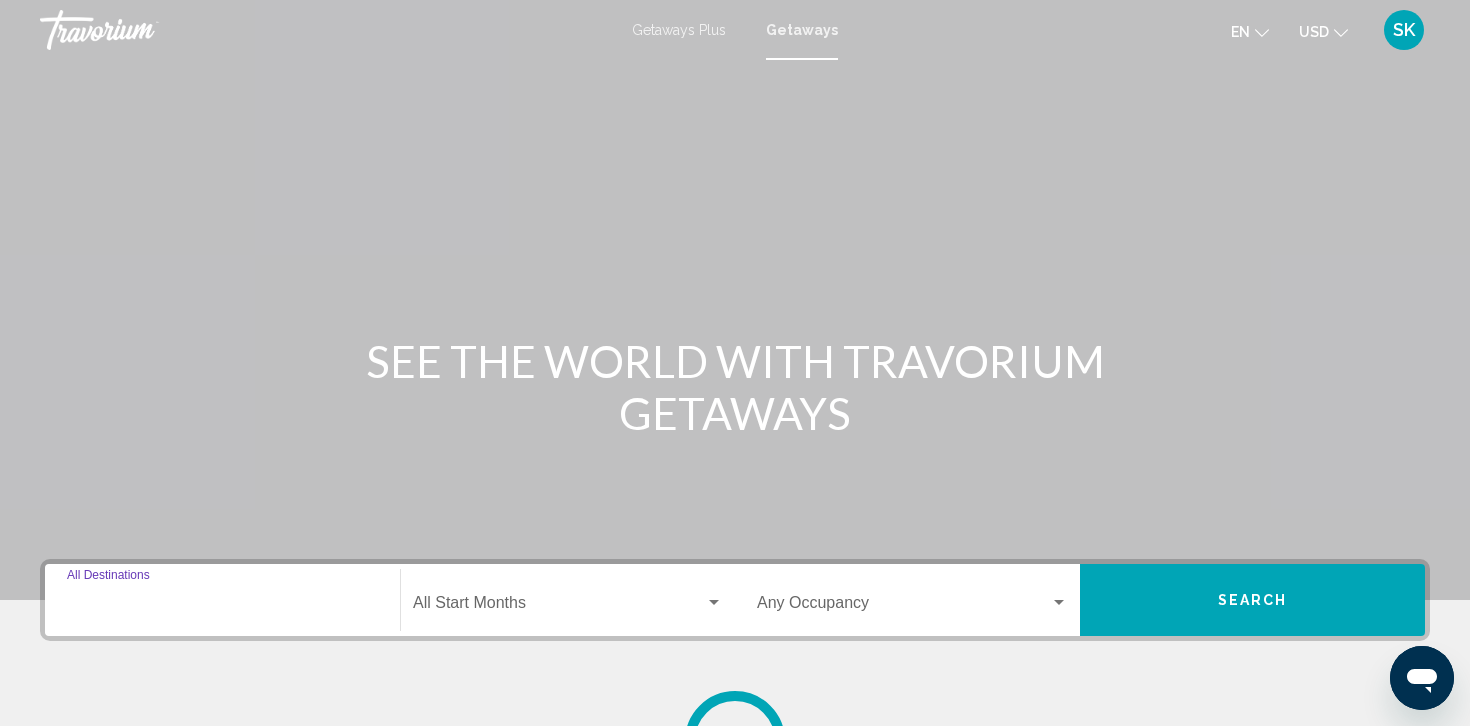 click on "Destination All Destinations" at bounding box center (222, 607) 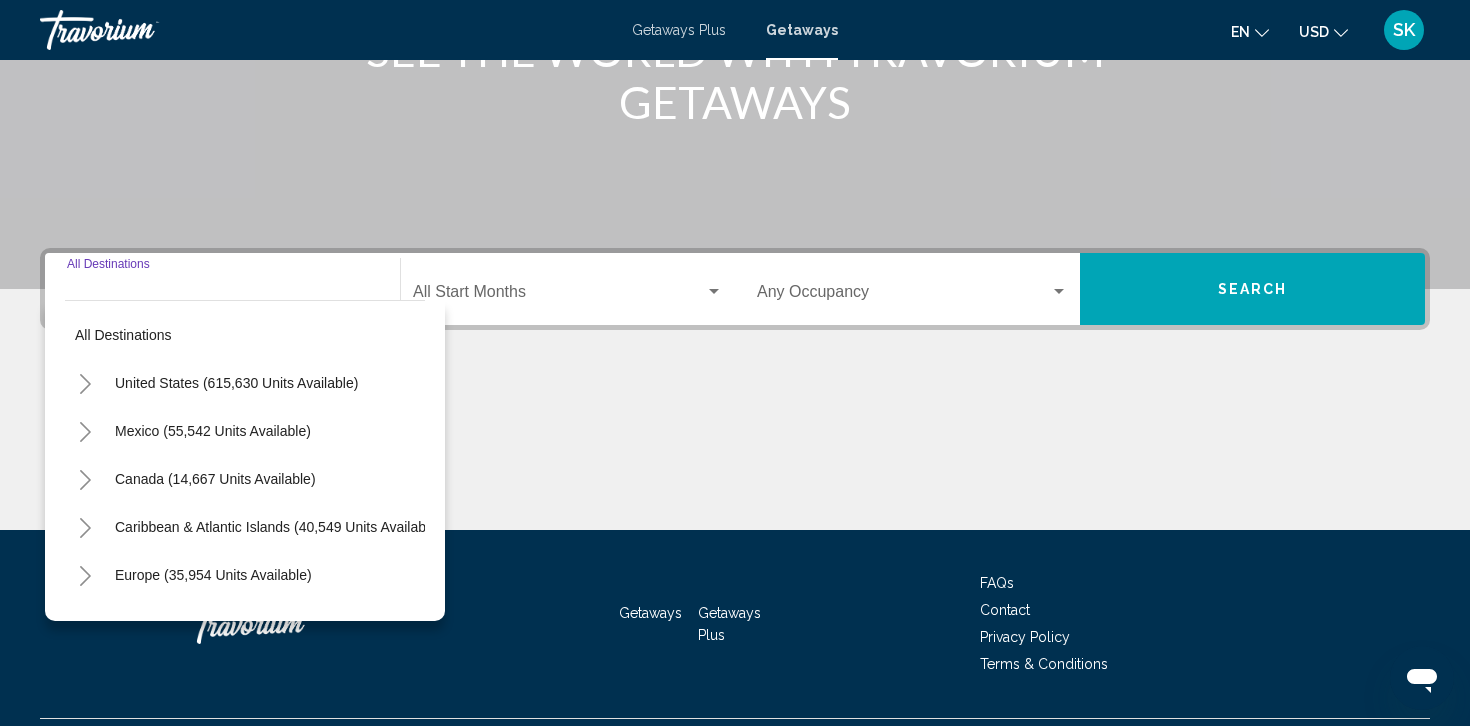 scroll, scrollTop: 360, scrollLeft: 0, axis: vertical 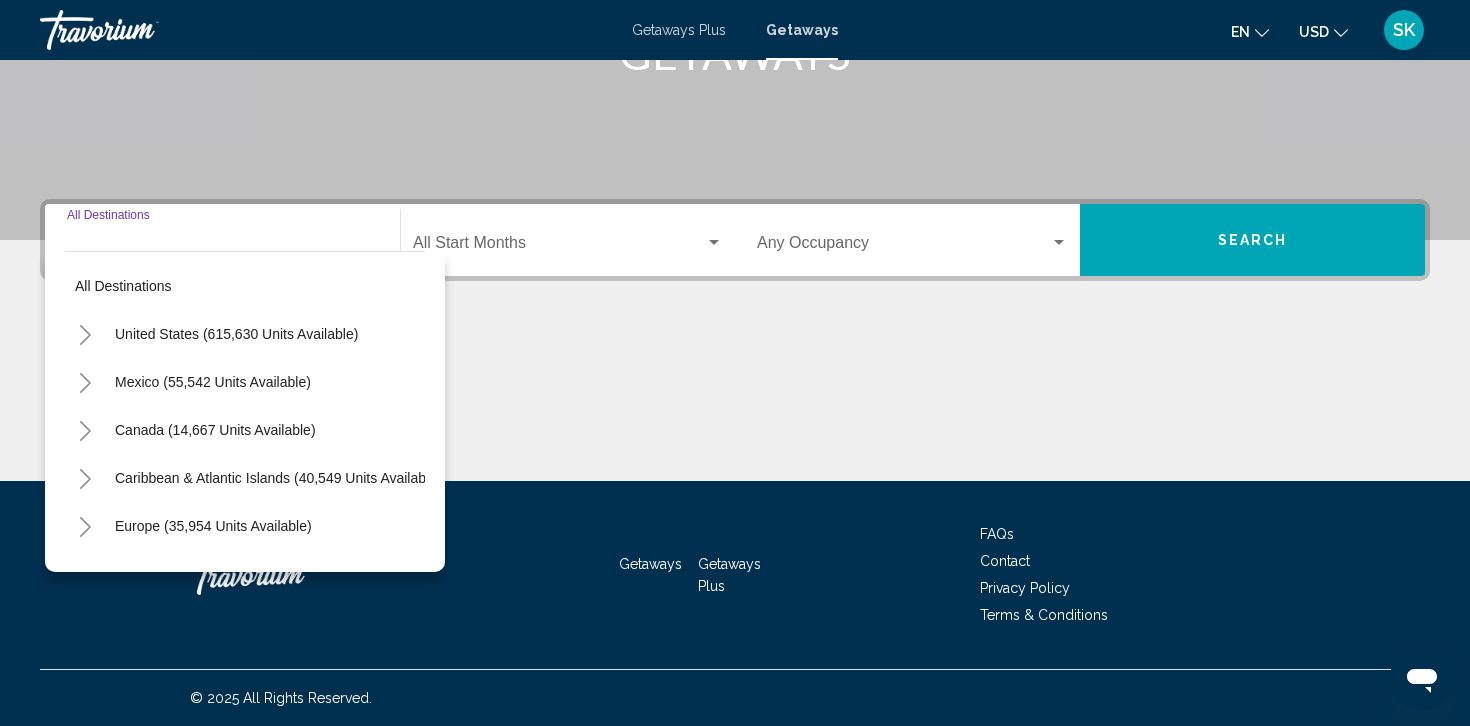 click 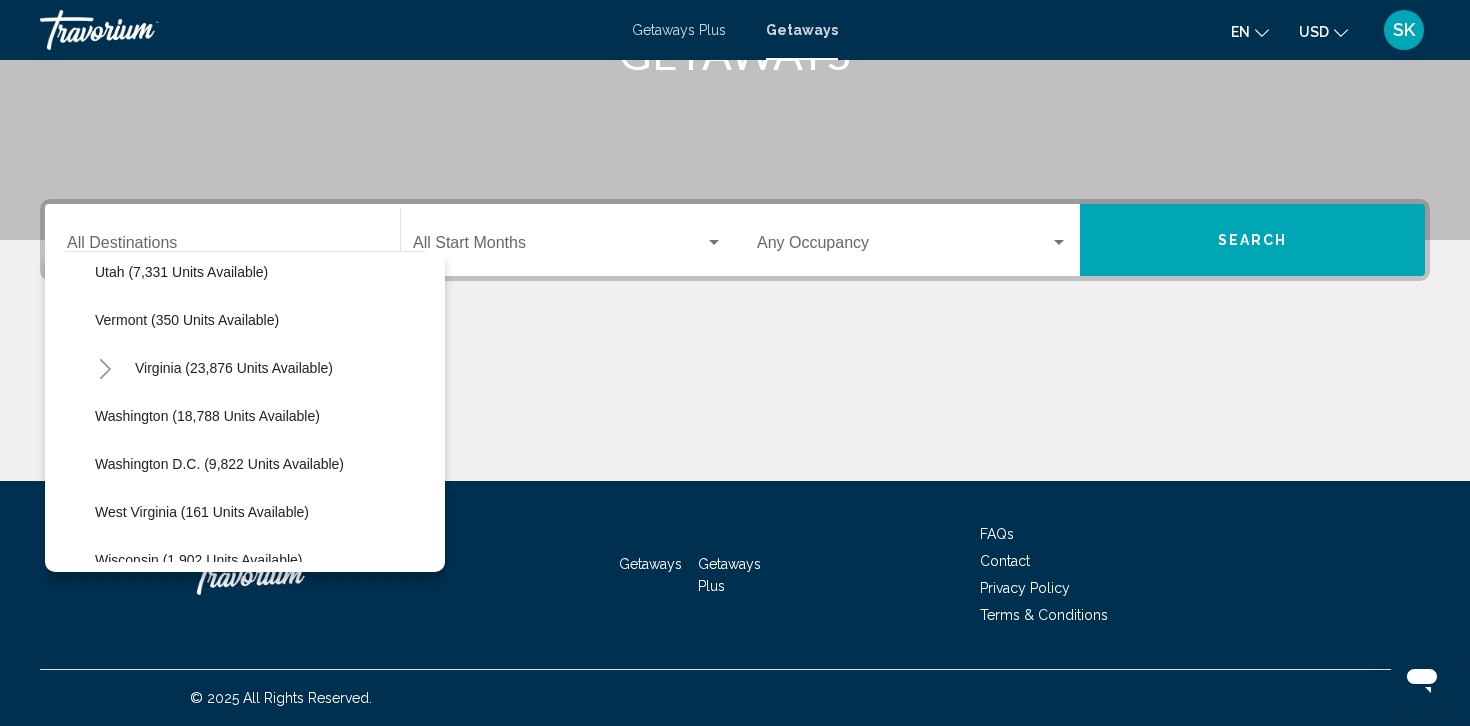 scroll, scrollTop: 1888, scrollLeft: 0, axis: vertical 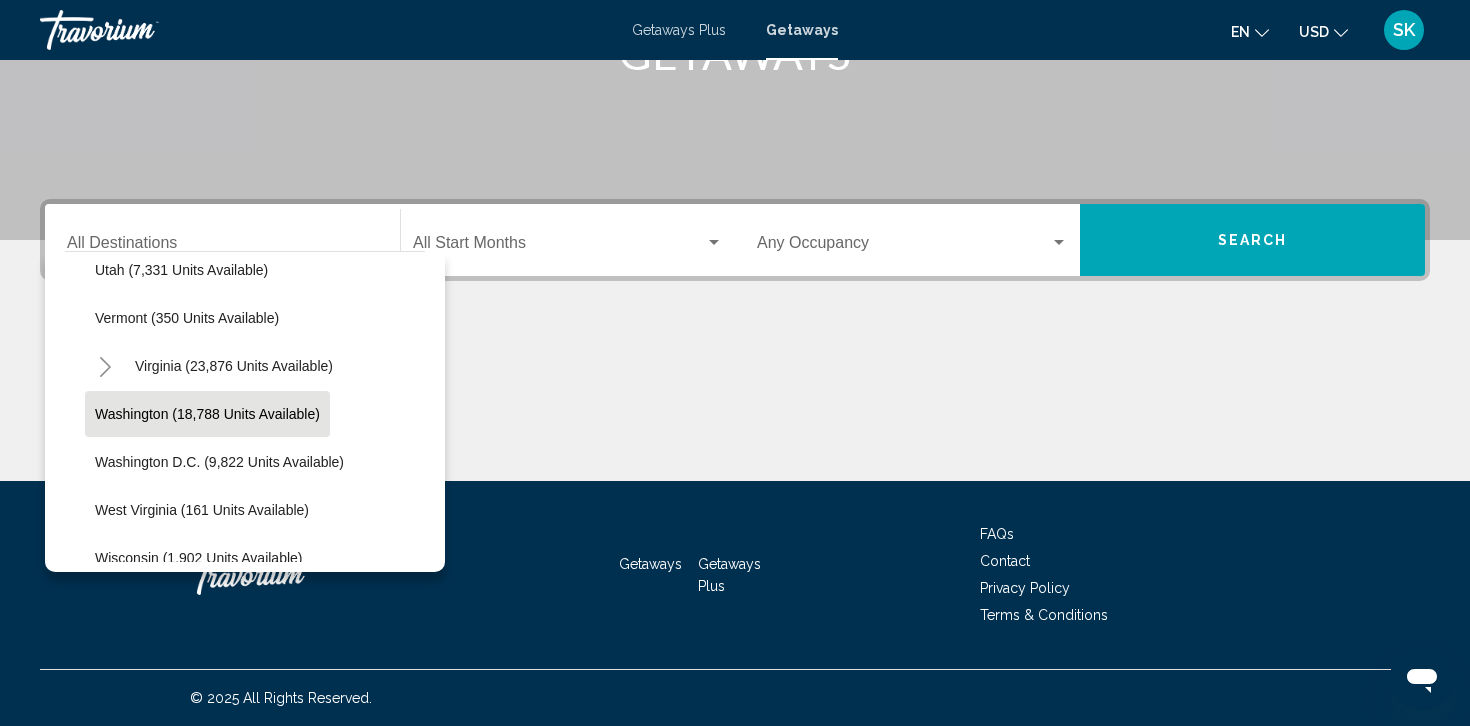 click on "Washington (18,788 units available)" 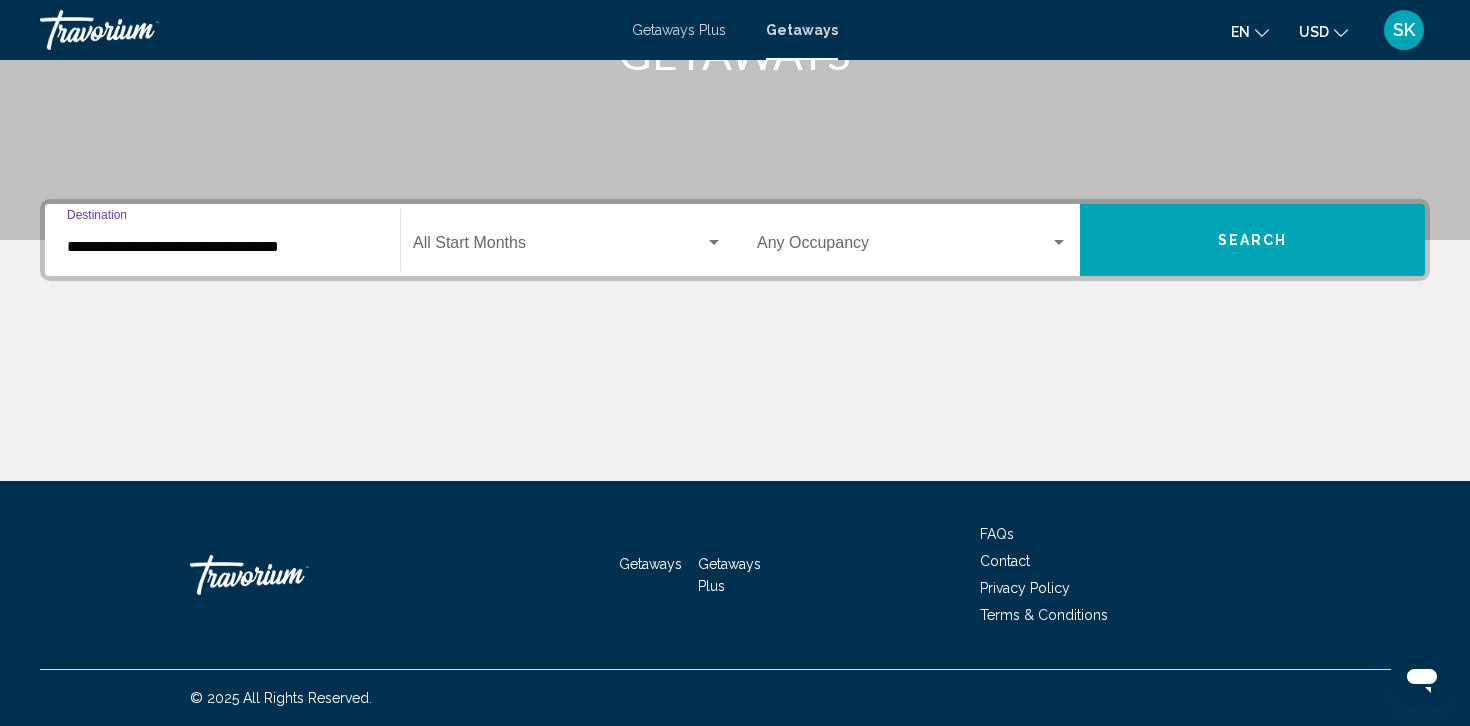 click at bounding box center (559, 247) 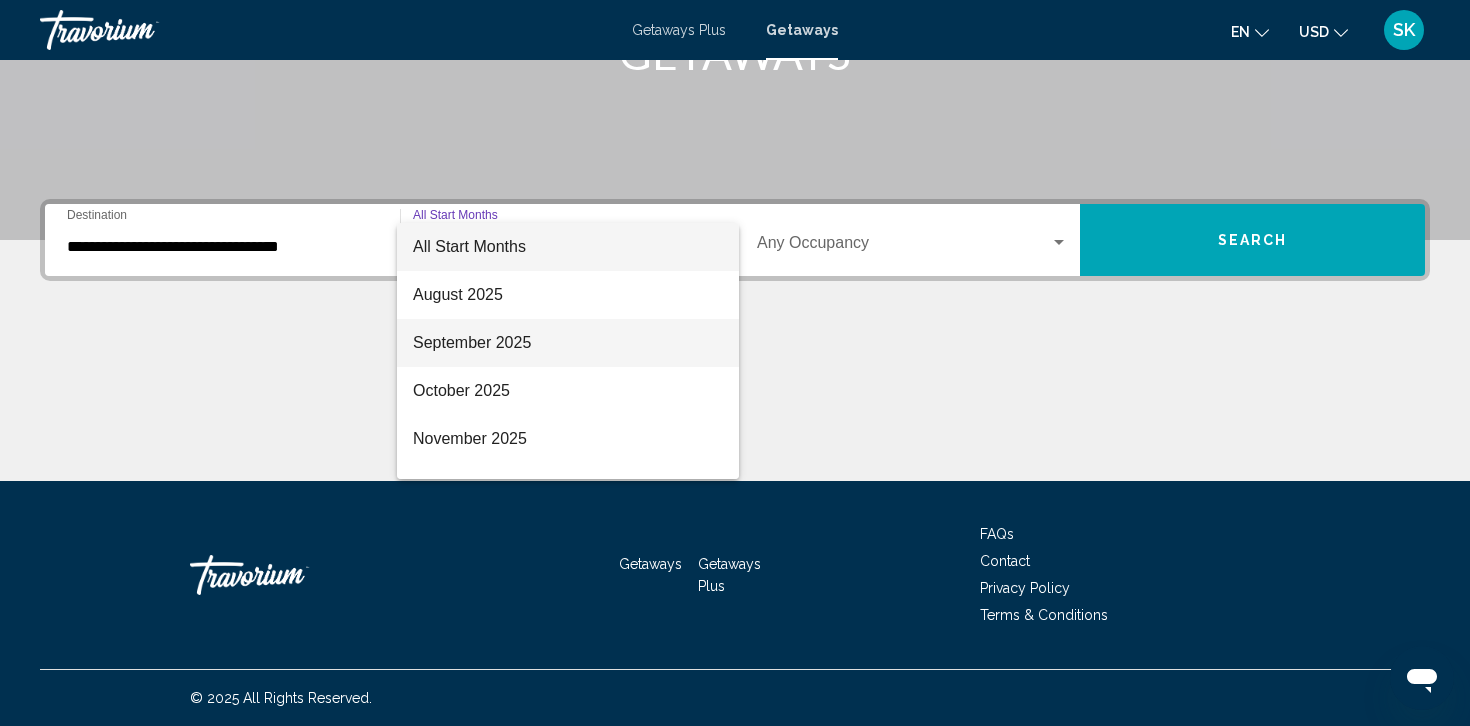 click on "September 2025" at bounding box center [568, 343] 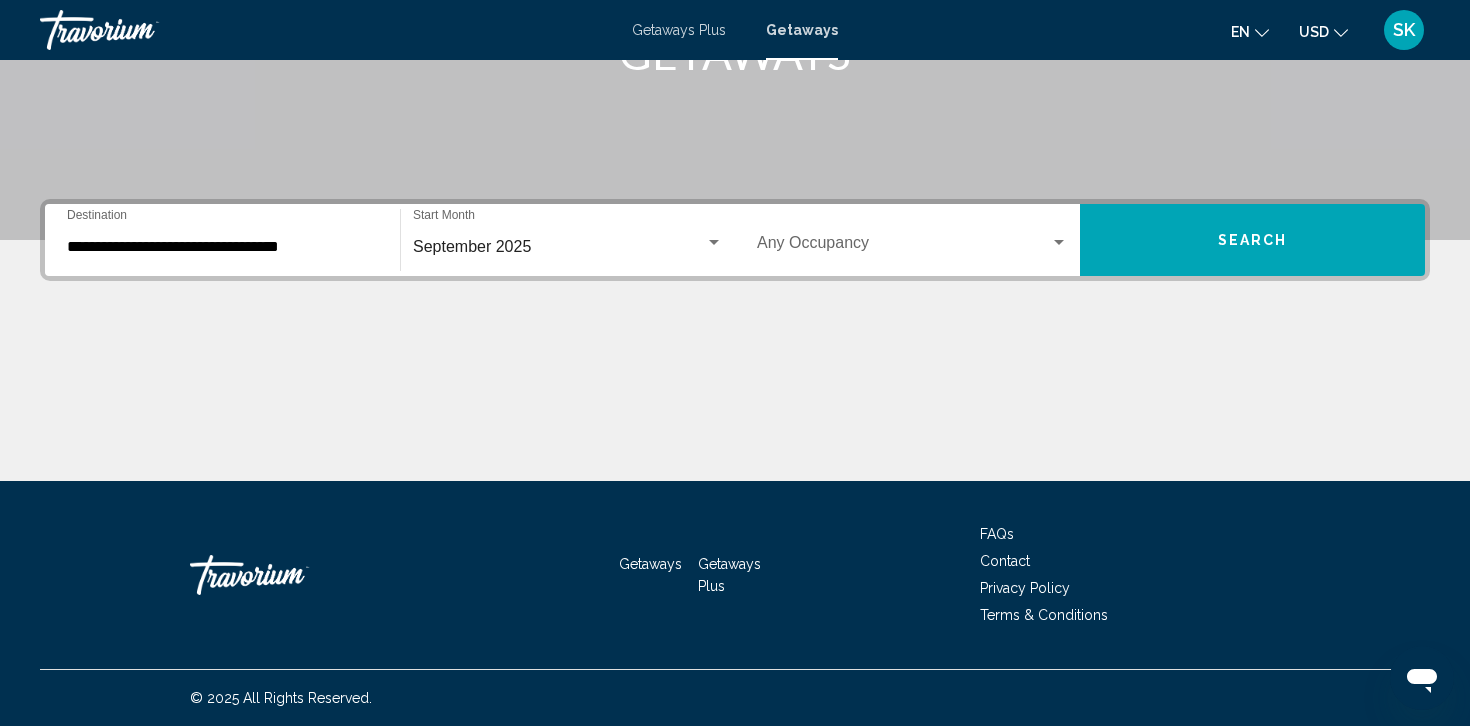 click on "Occupancy Any Occupancy" at bounding box center (912, 240) 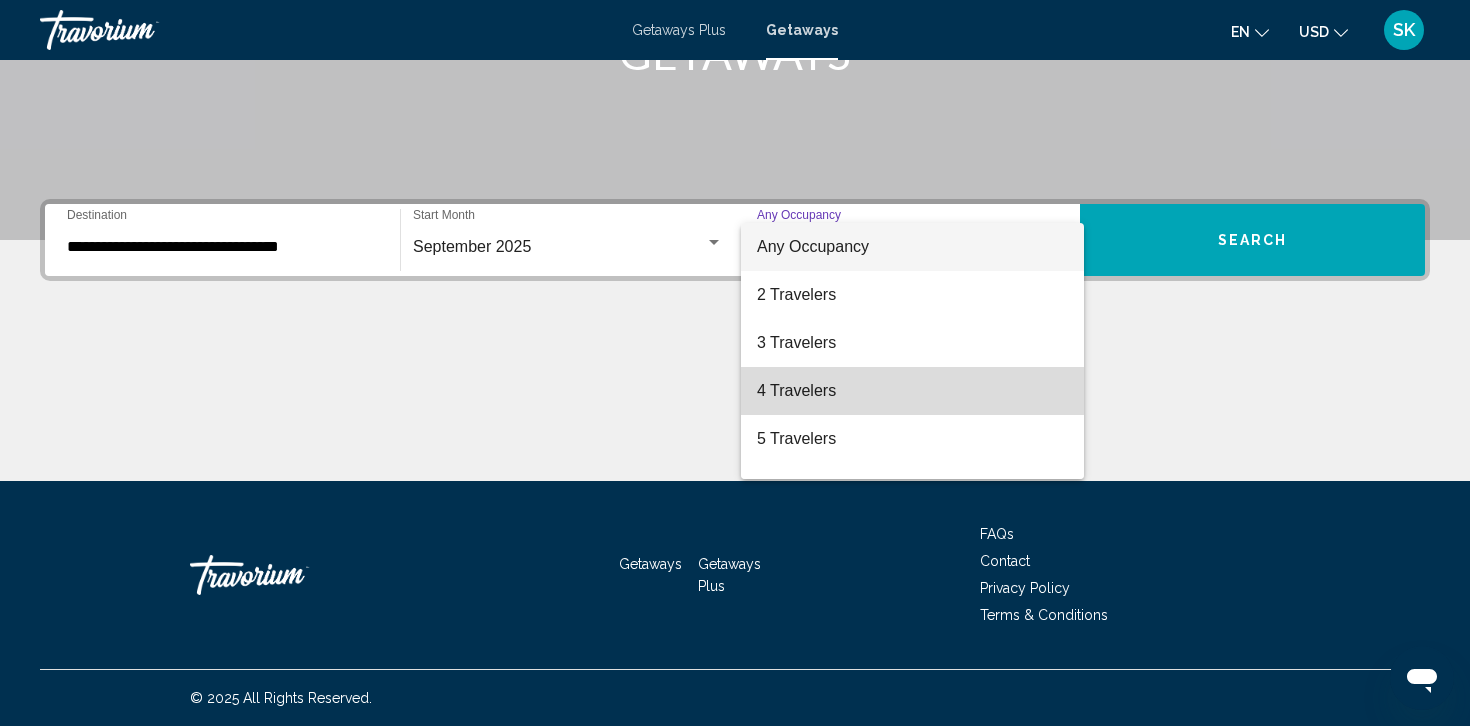 click on "4 Travelers" at bounding box center (912, 391) 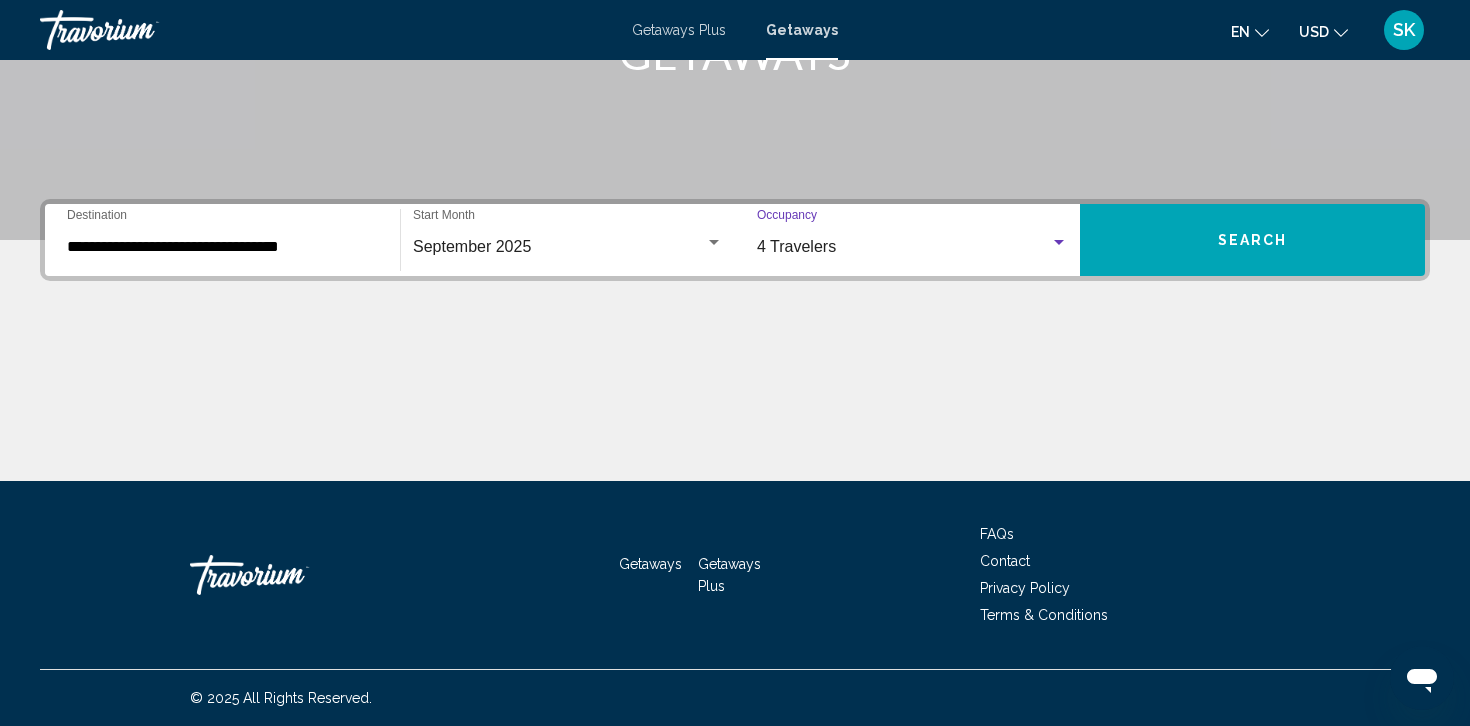 click on "Search" at bounding box center (1253, 241) 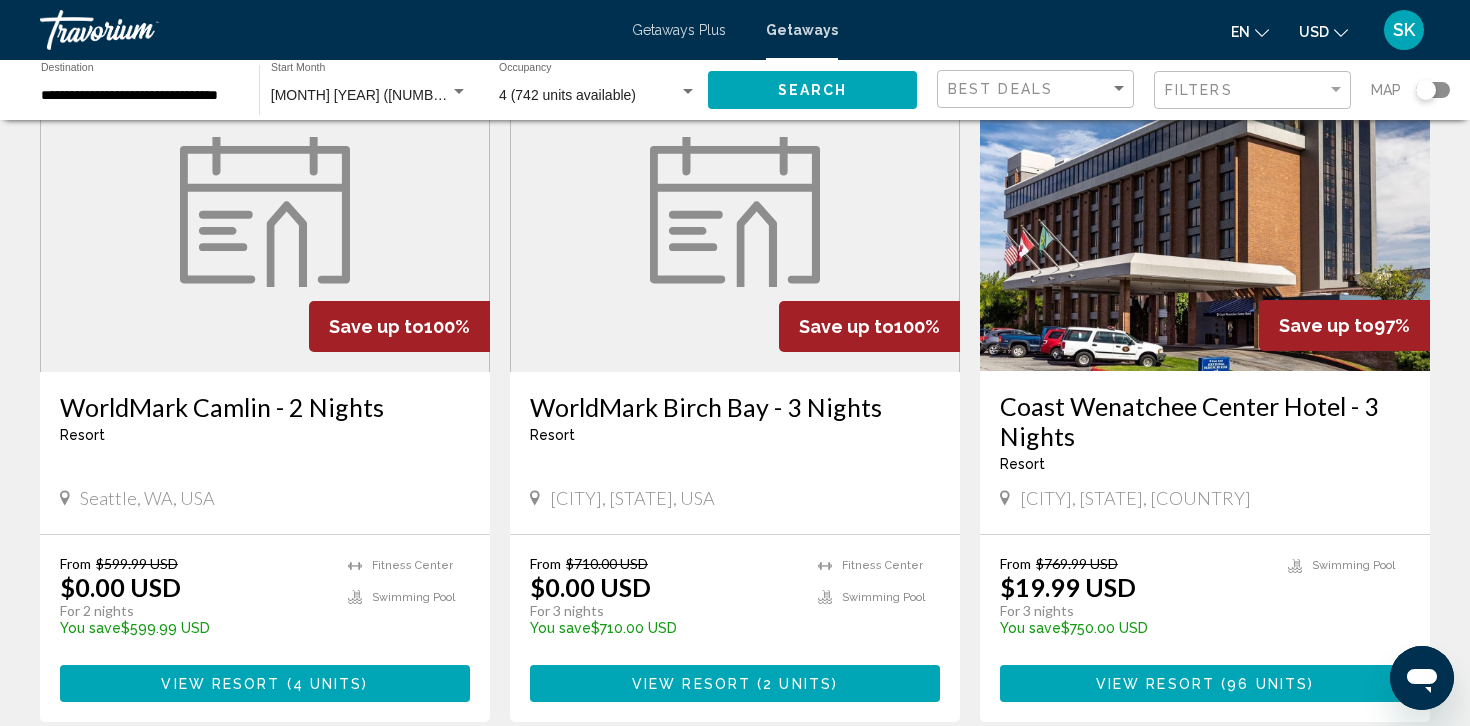 scroll, scrollTop: 158, scrollLeft: 0, axis: vertical 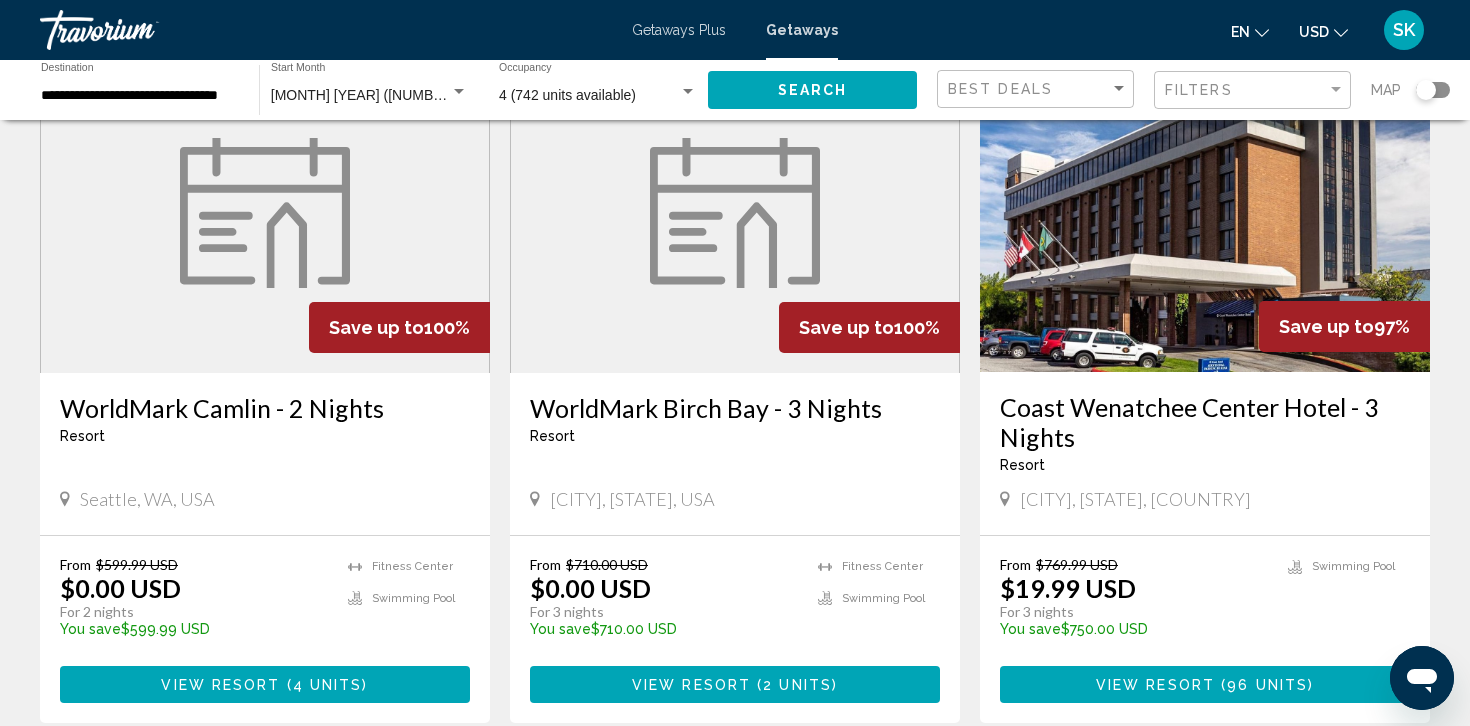 click on "Coast Wenatchee Center Hotel - 3 Nights" at bounding box center (1205, 422) 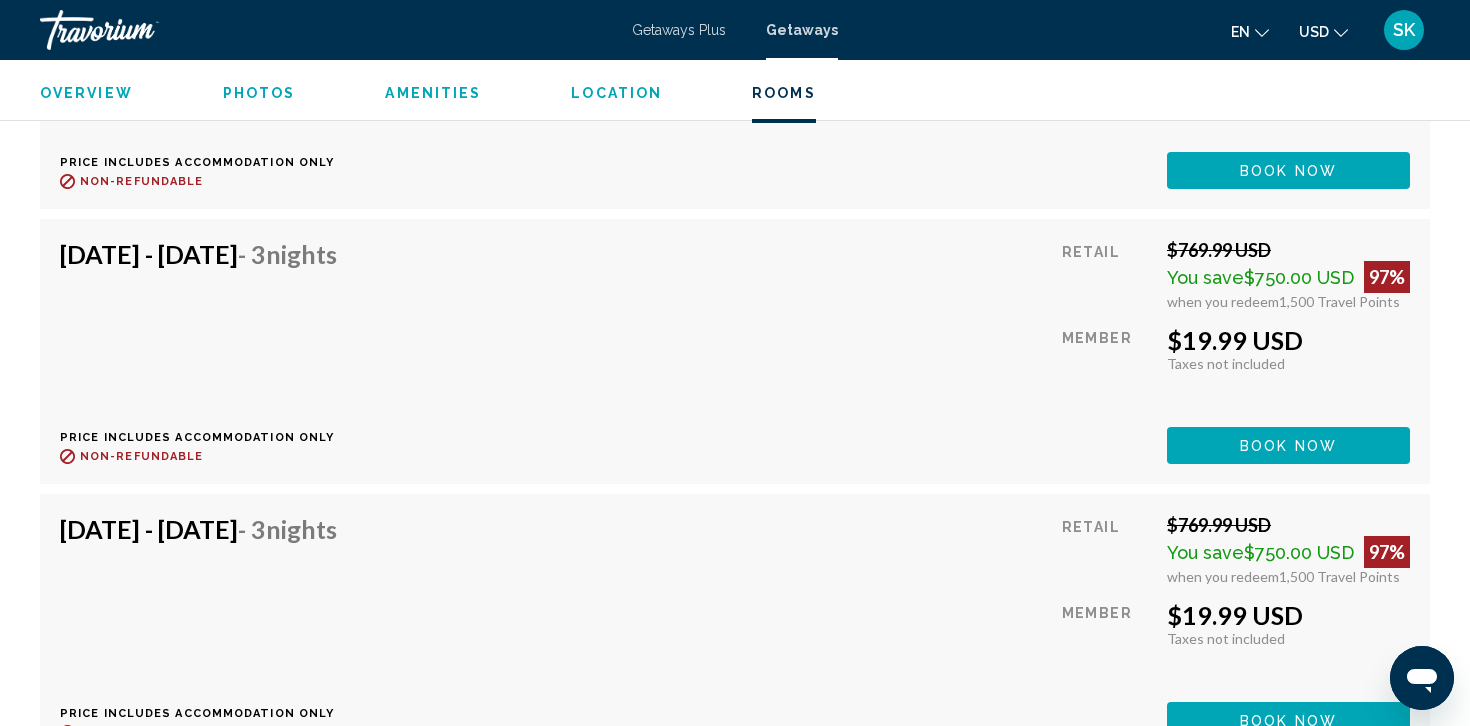 scroll, scrollTop: 8530, scrollLeft: 0, axis: vertical 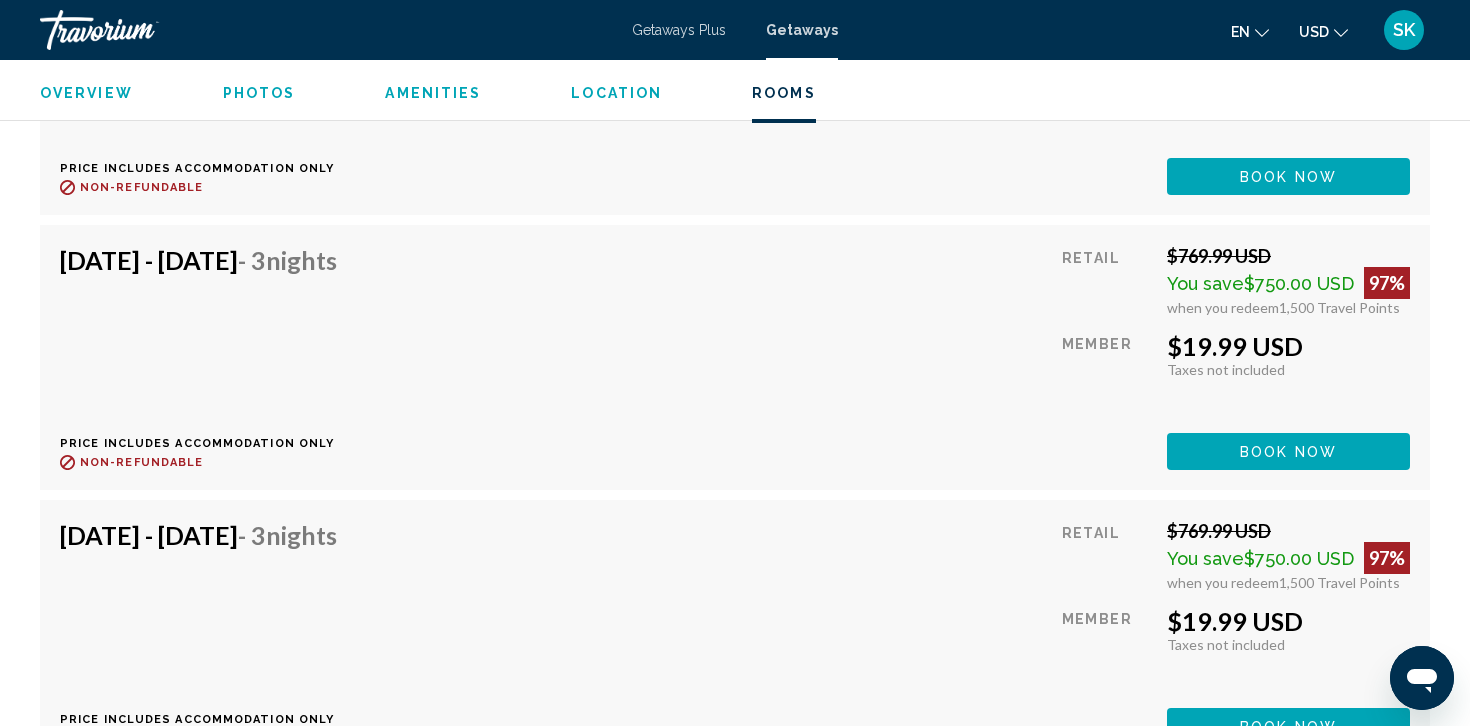 click on "Book now" at bounding box center [1288, -5055] 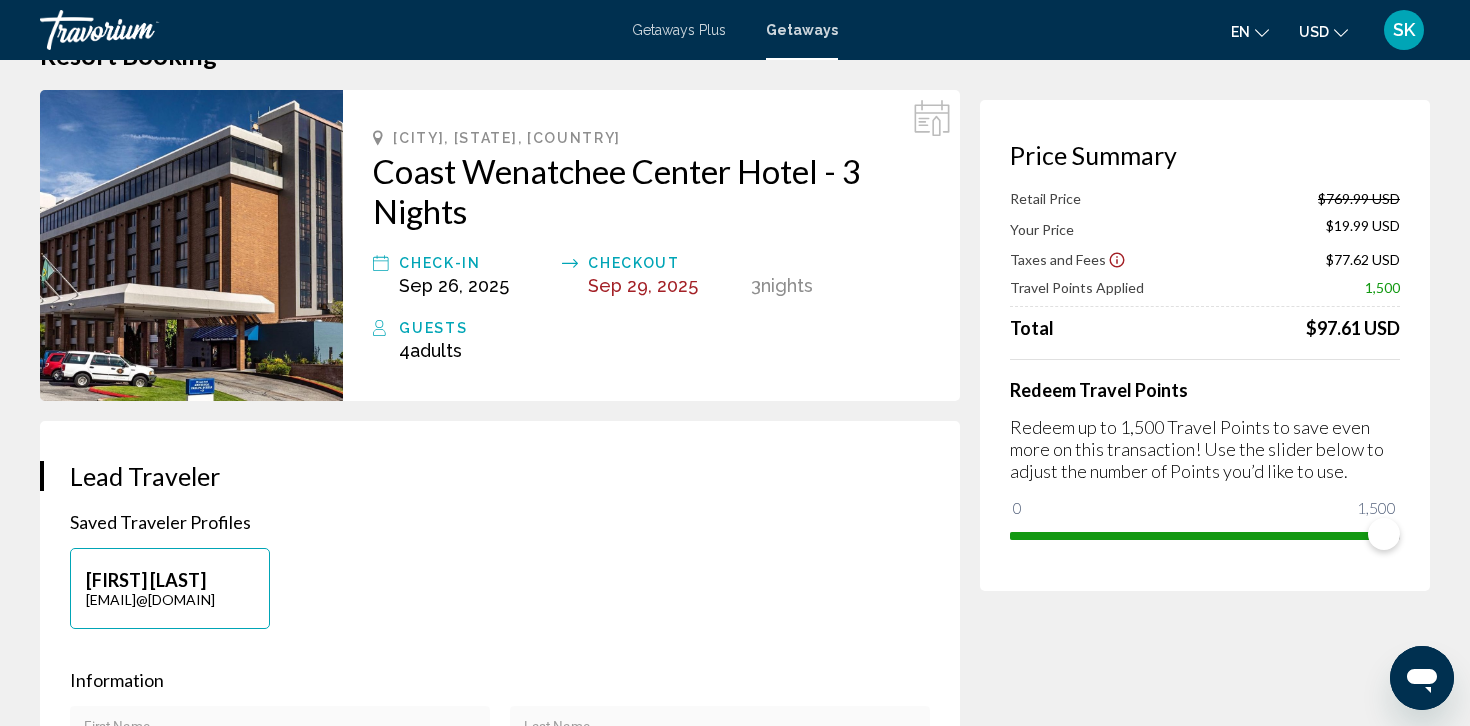 scroll, scrollTop: 0, scrollLeft: 0, axis: both 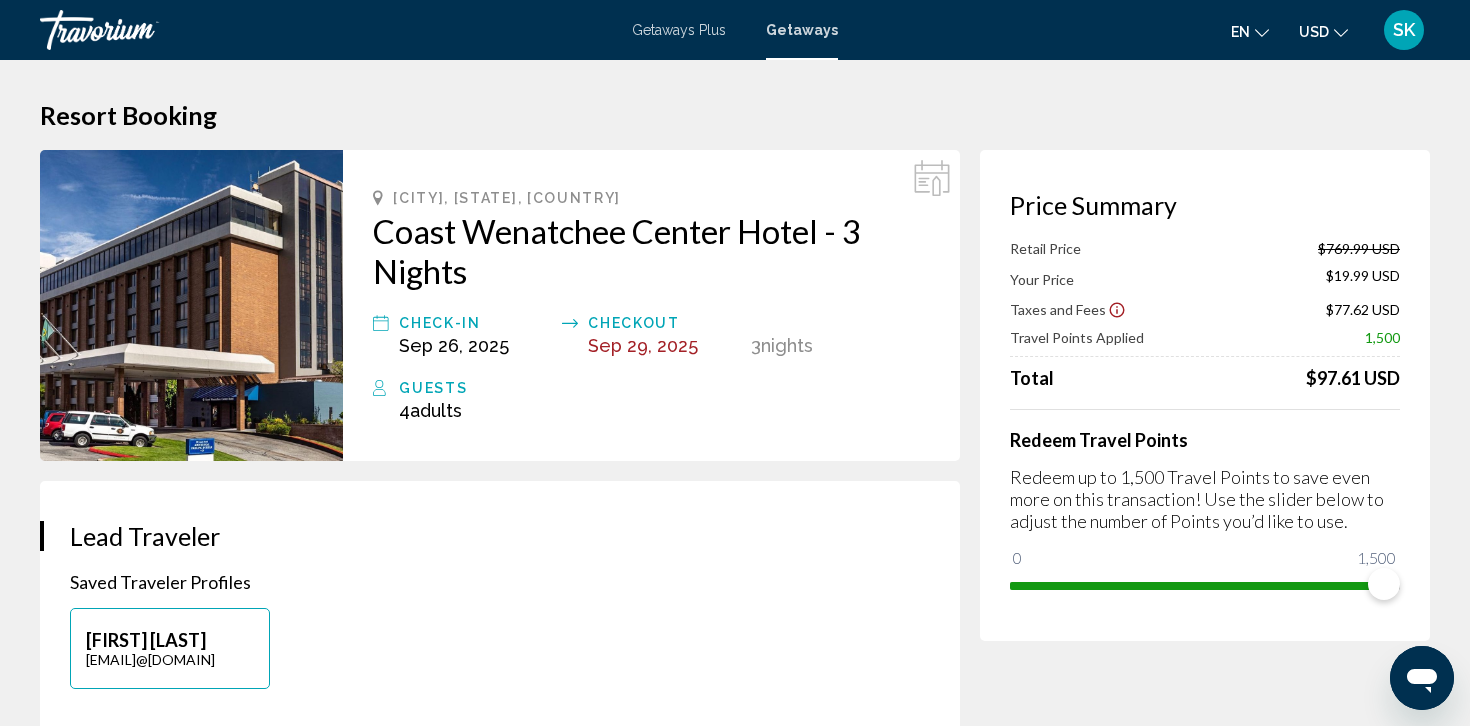 click on "Coast Wenatchee Center Hotel - 3 Nights" at bounding box center [651, 251] 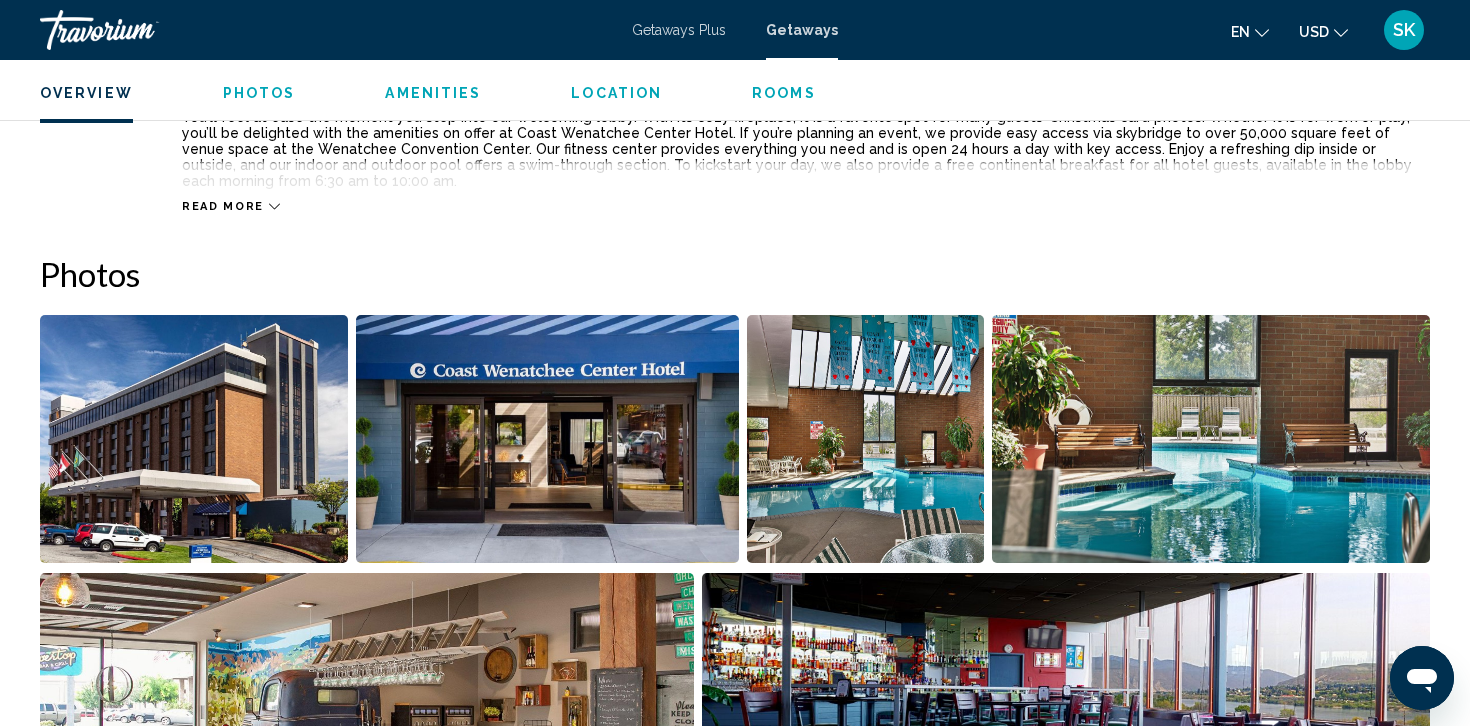 scroll, scrollTop: 795, scrollLeft: 0, axis: vertical 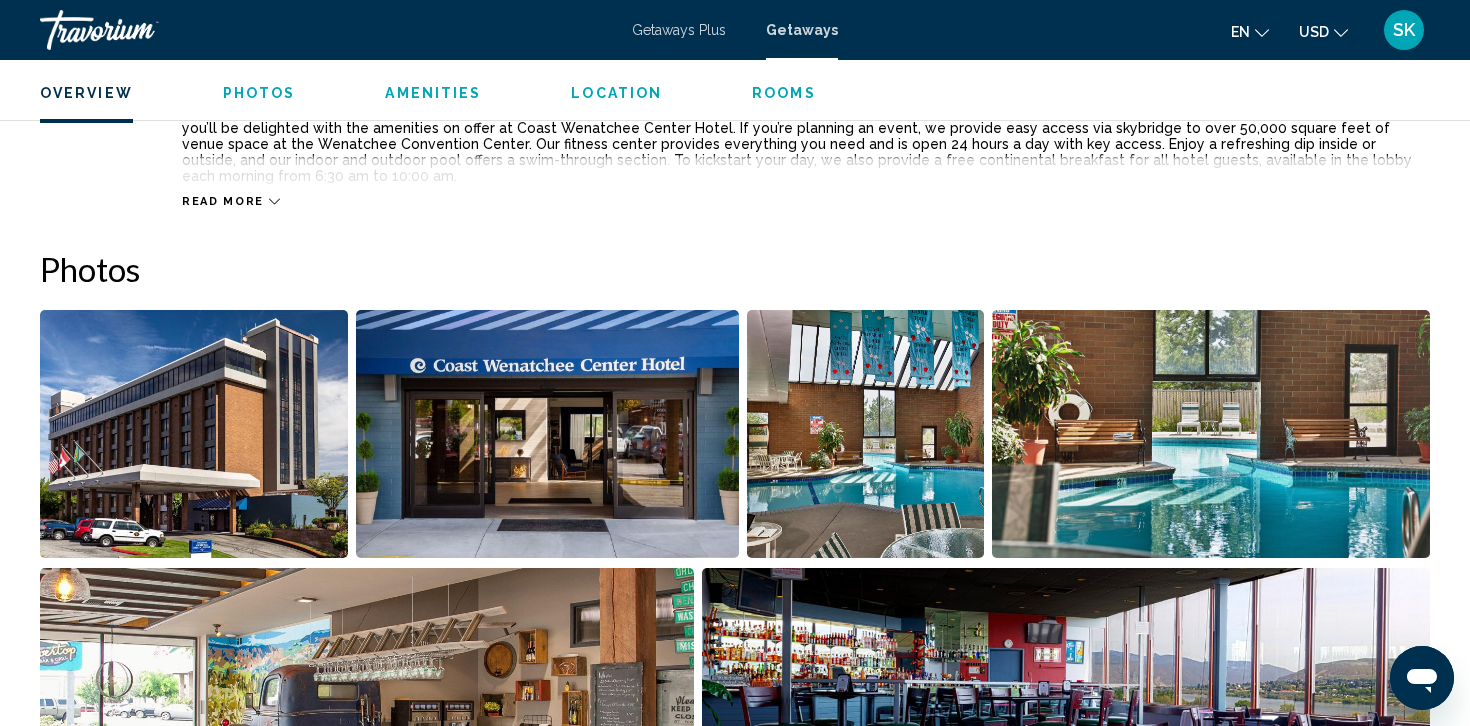 click at bounding box center (194, 434) 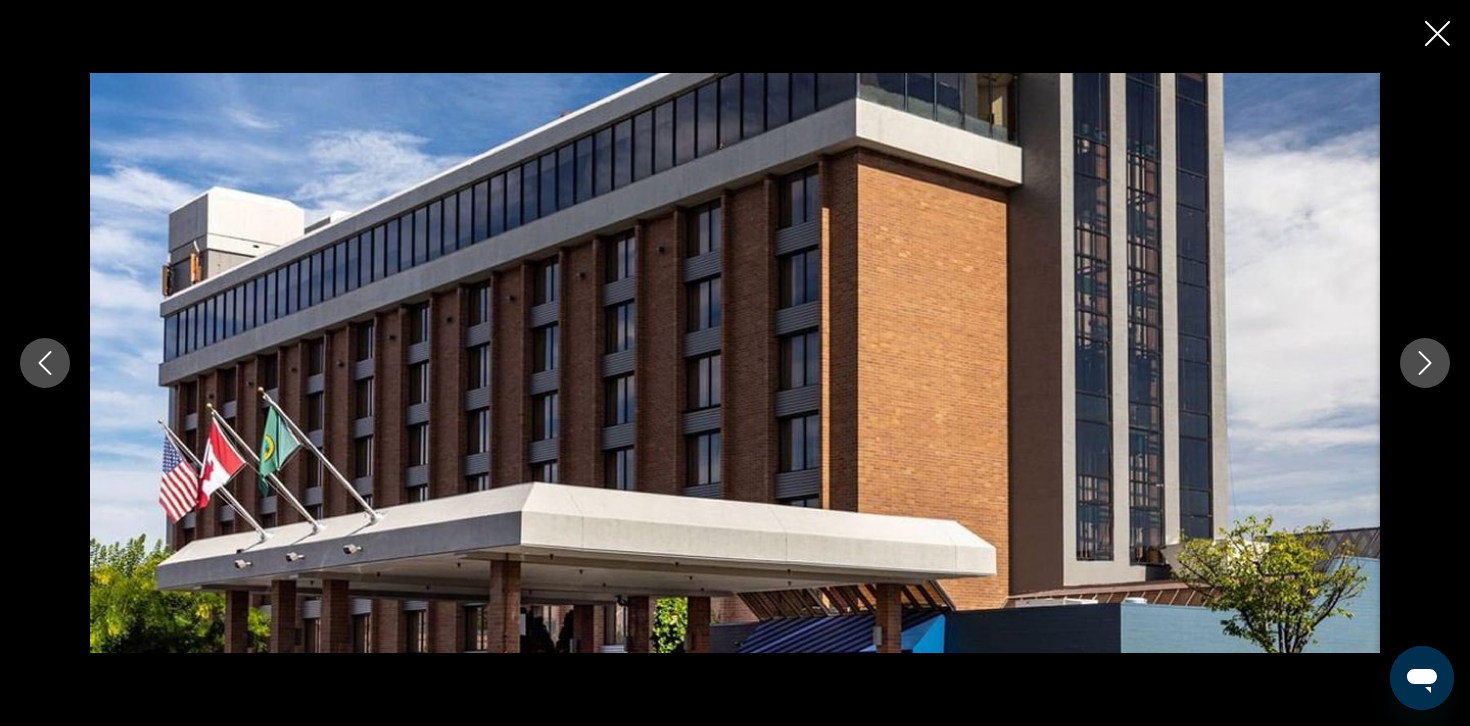 click 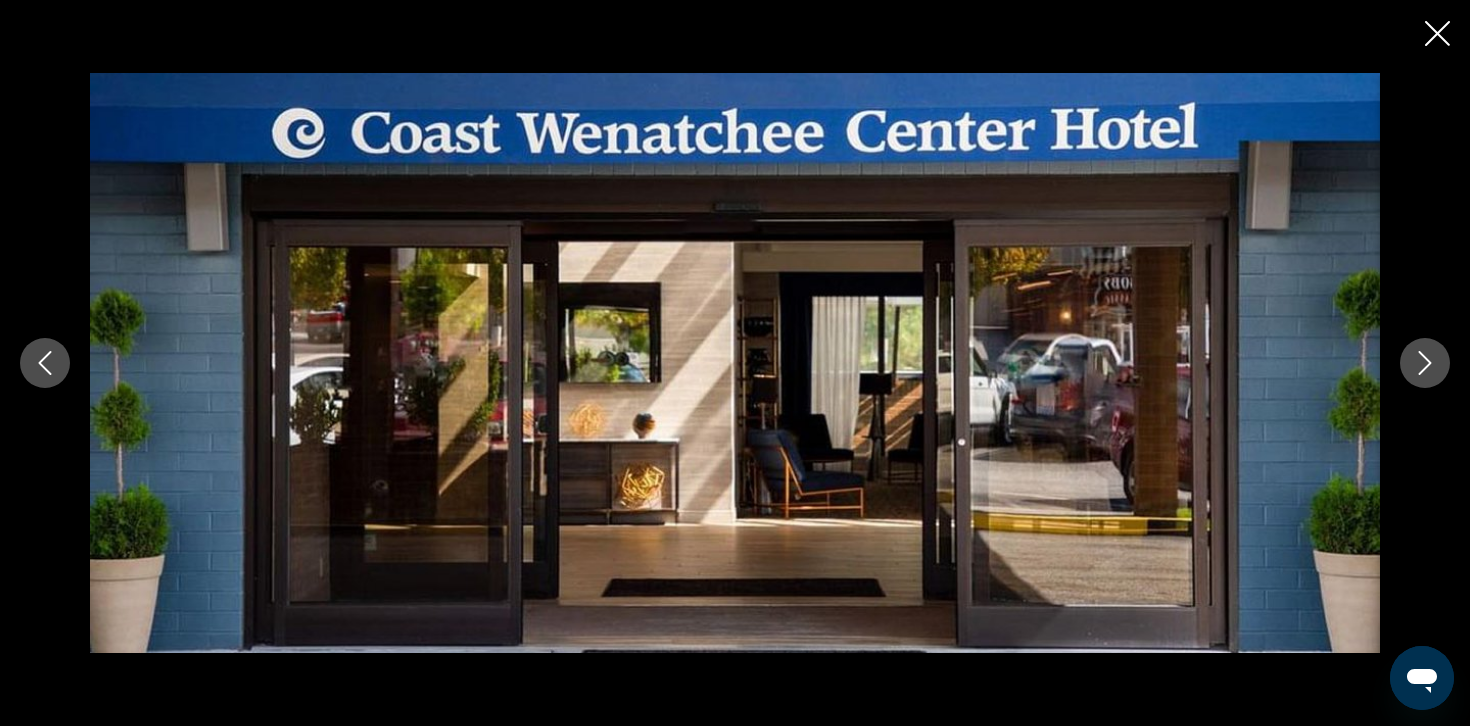 click 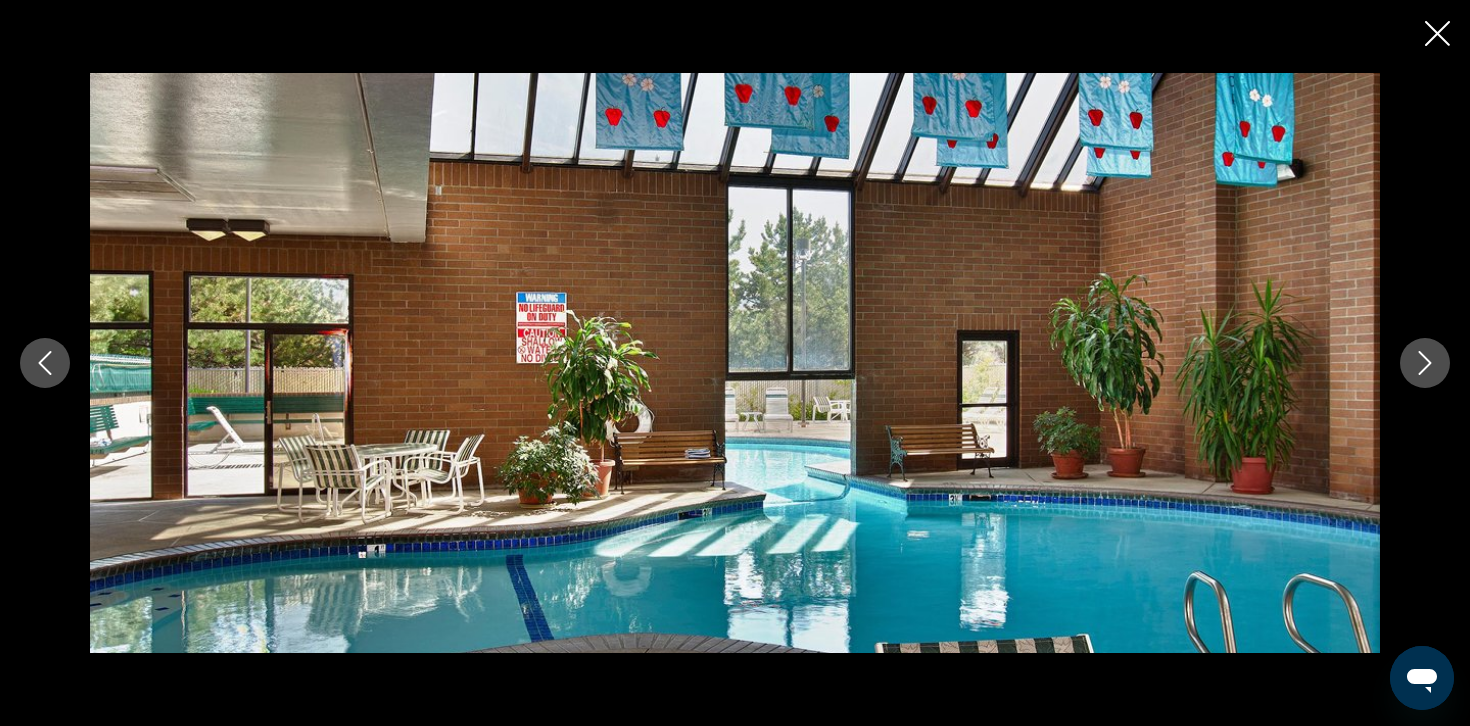 click 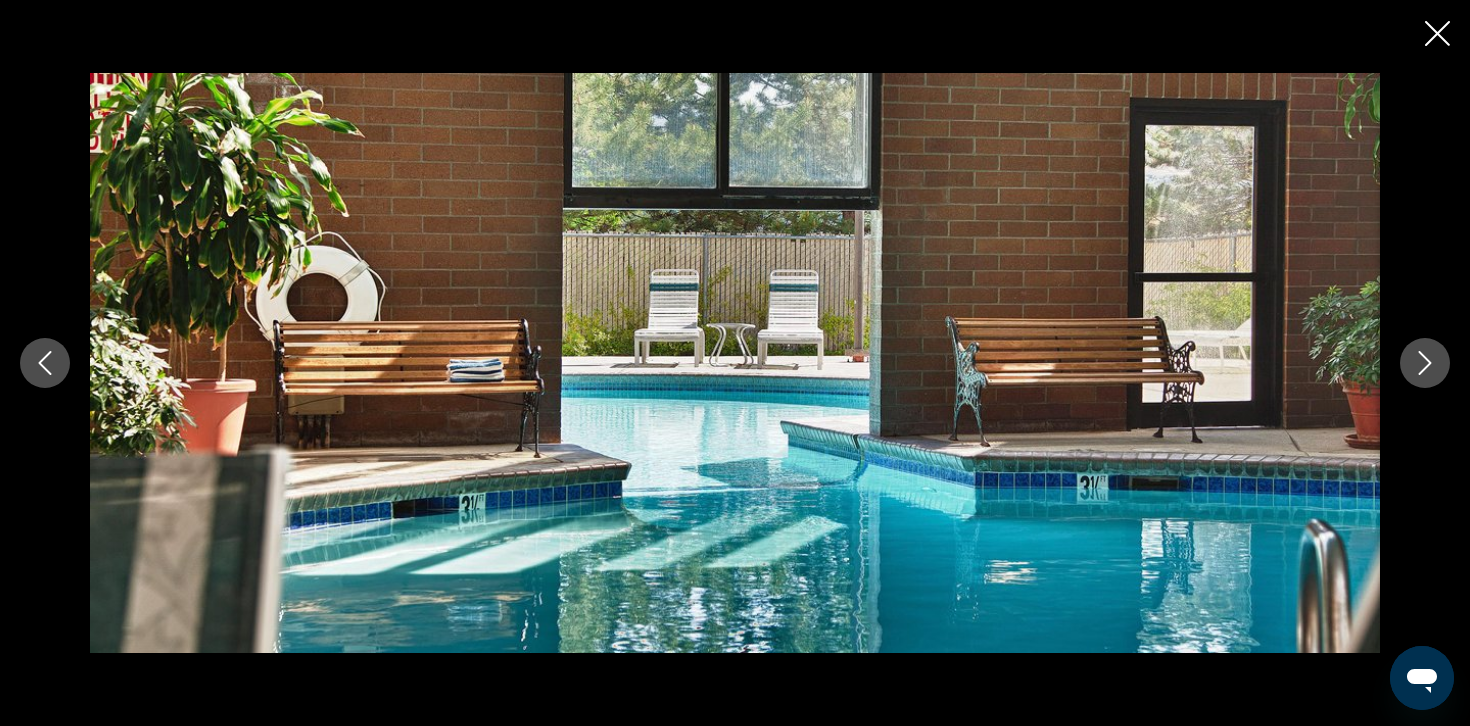 click 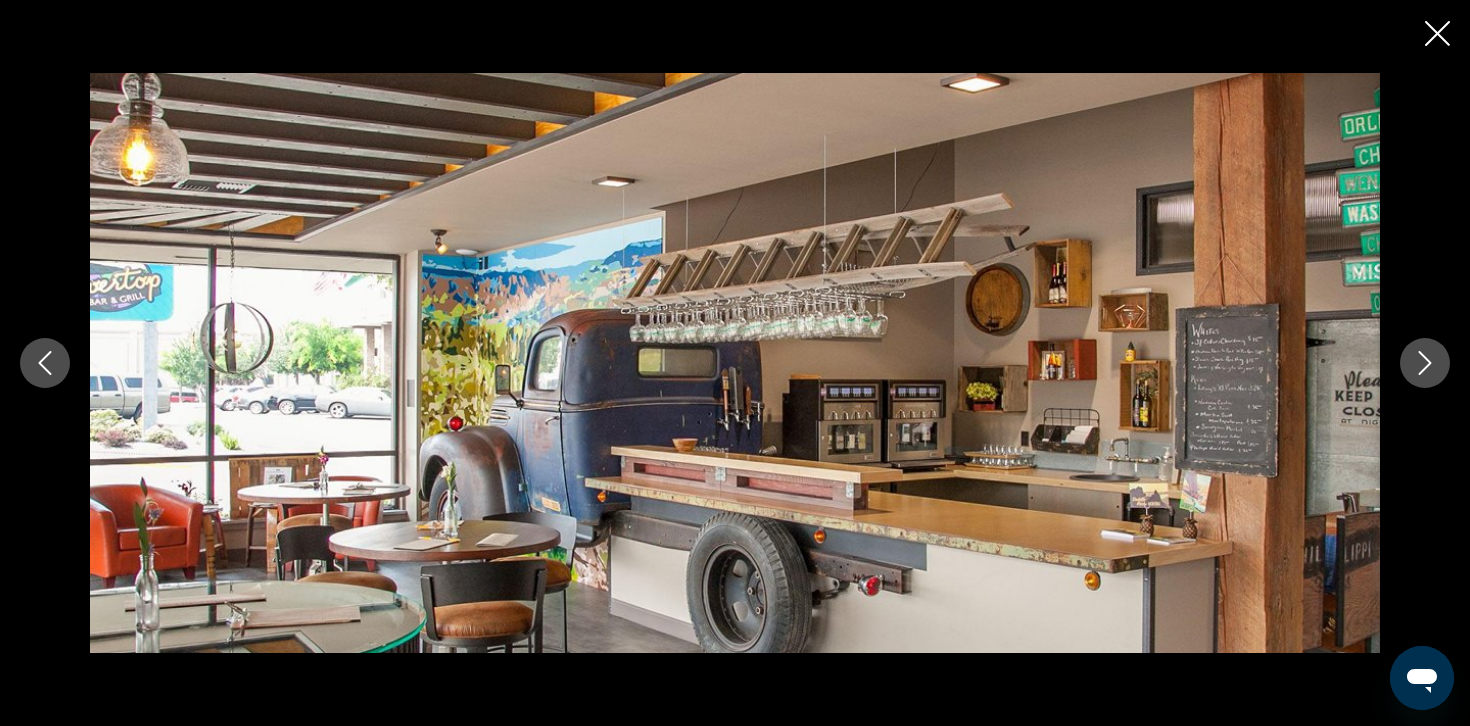 click 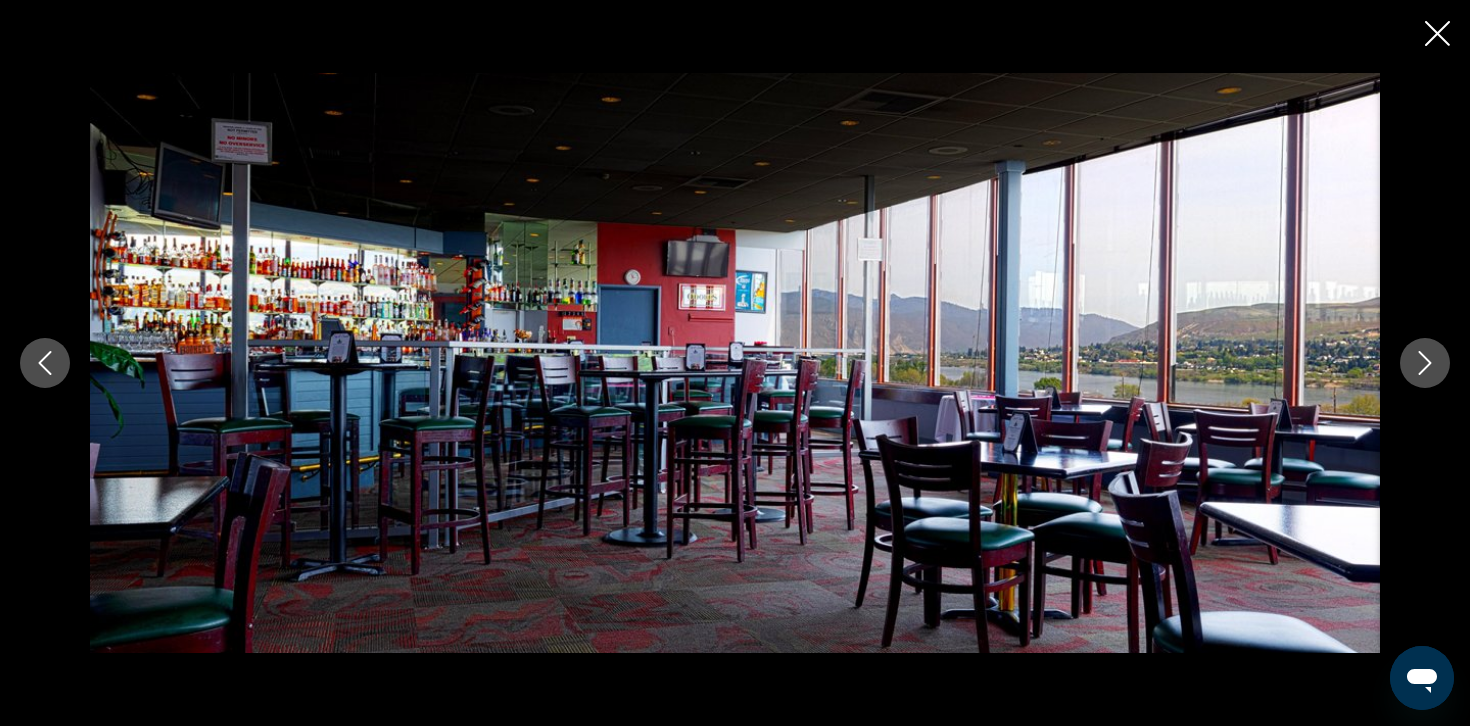 click 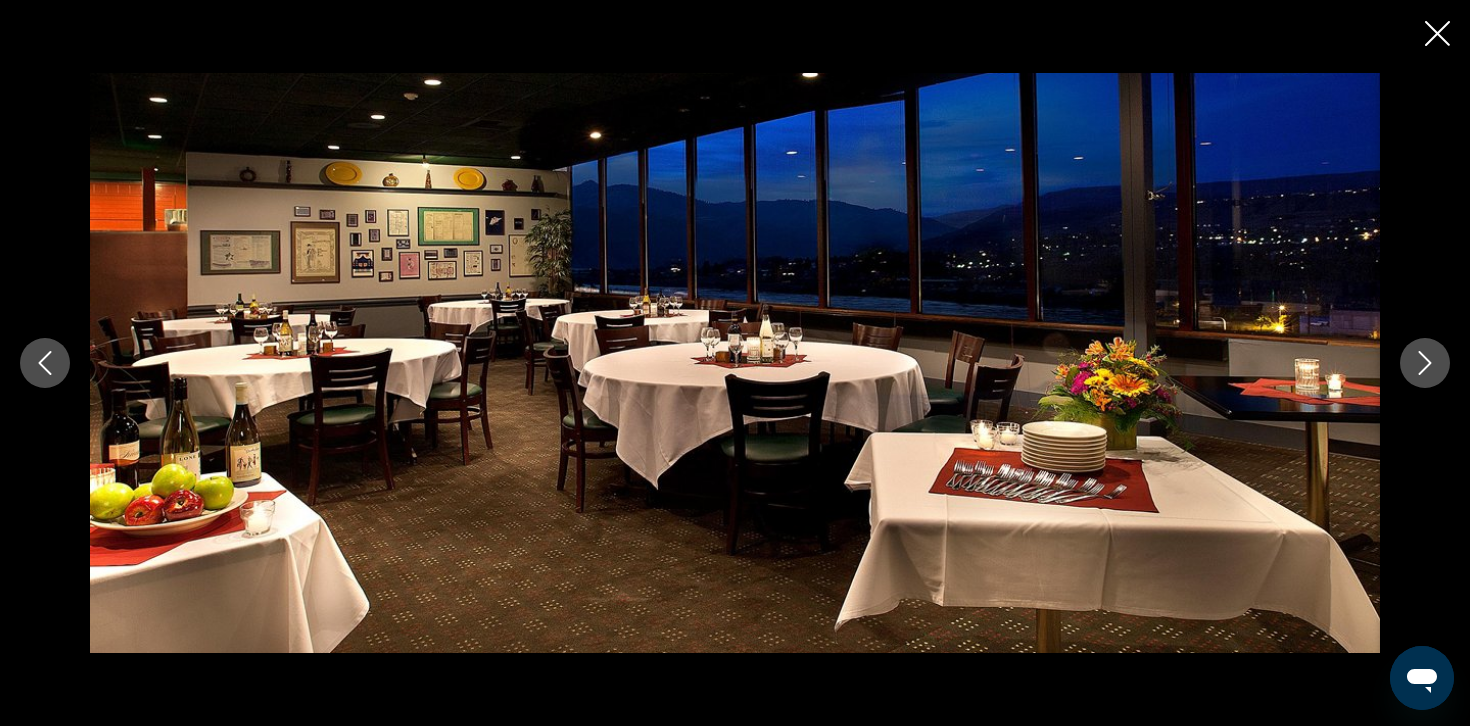 click 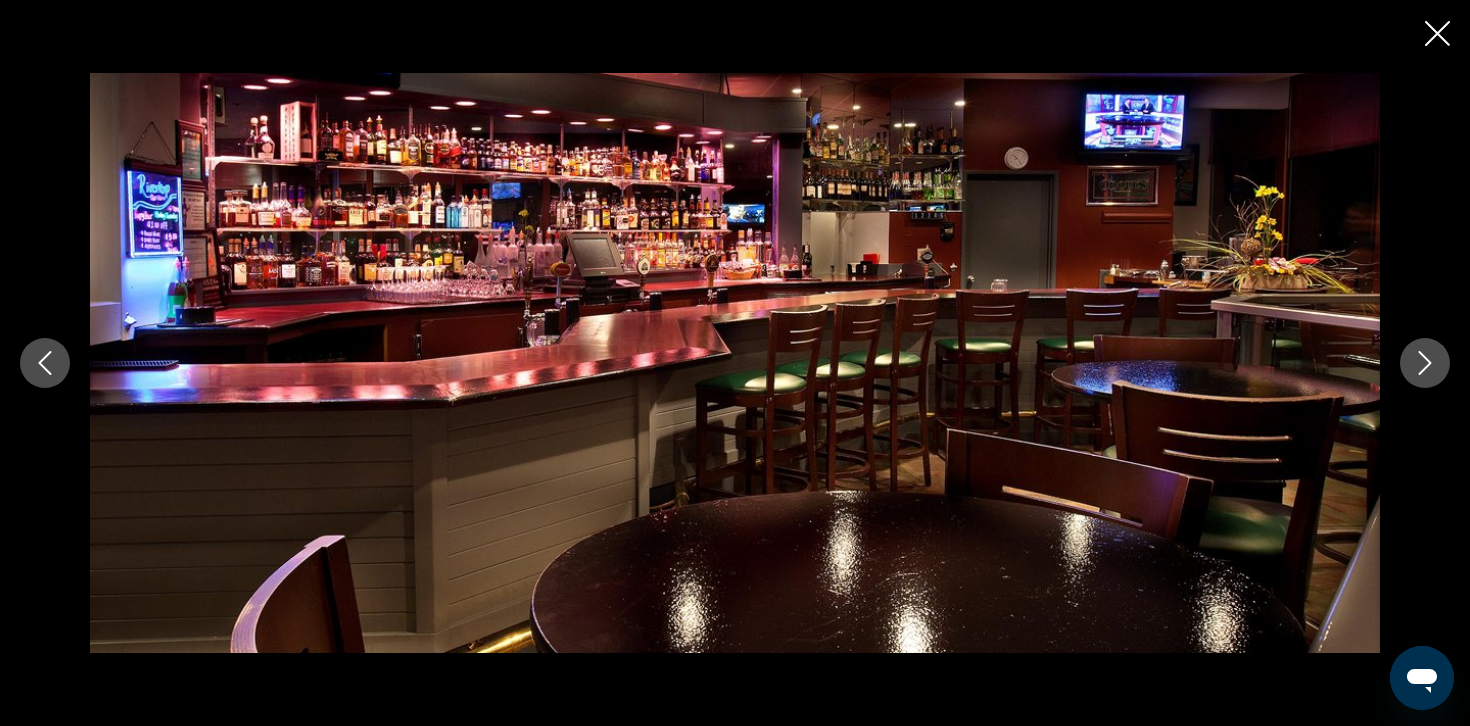 click 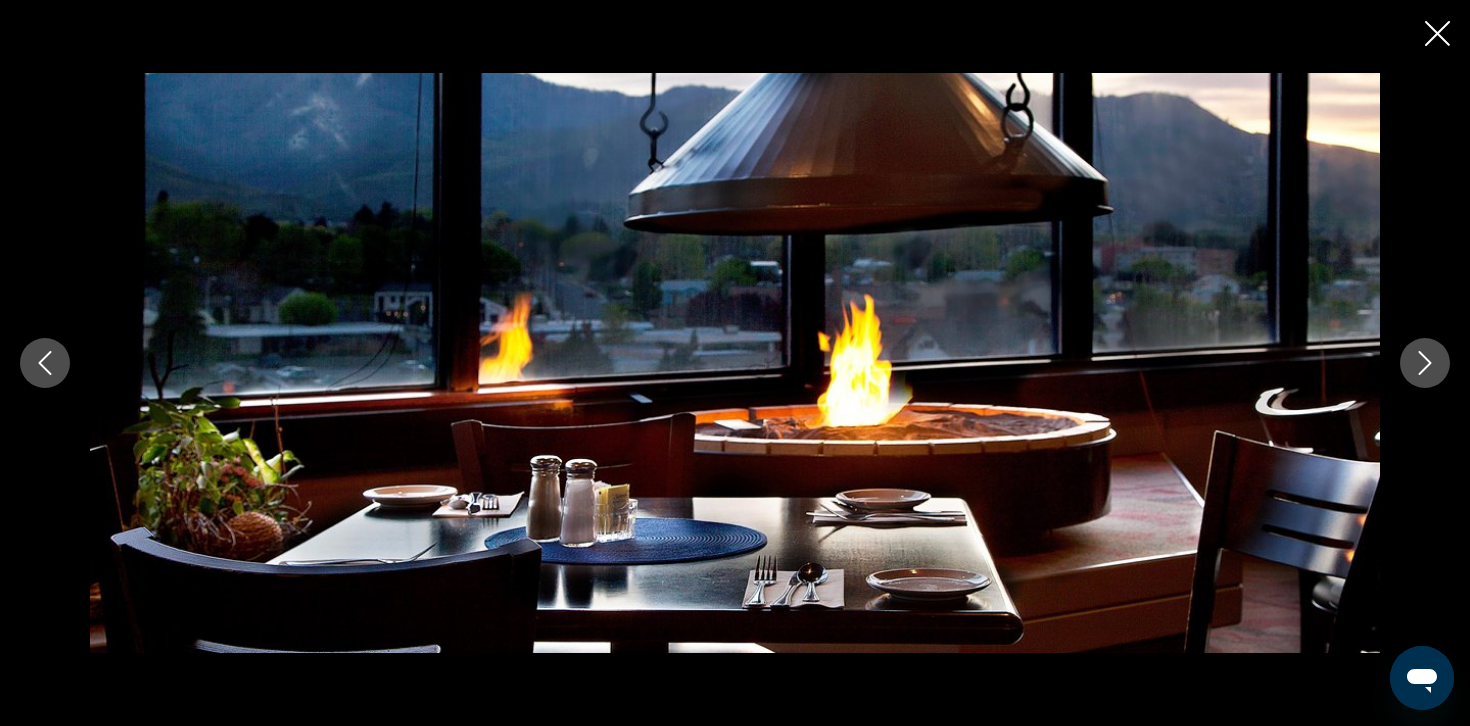 click 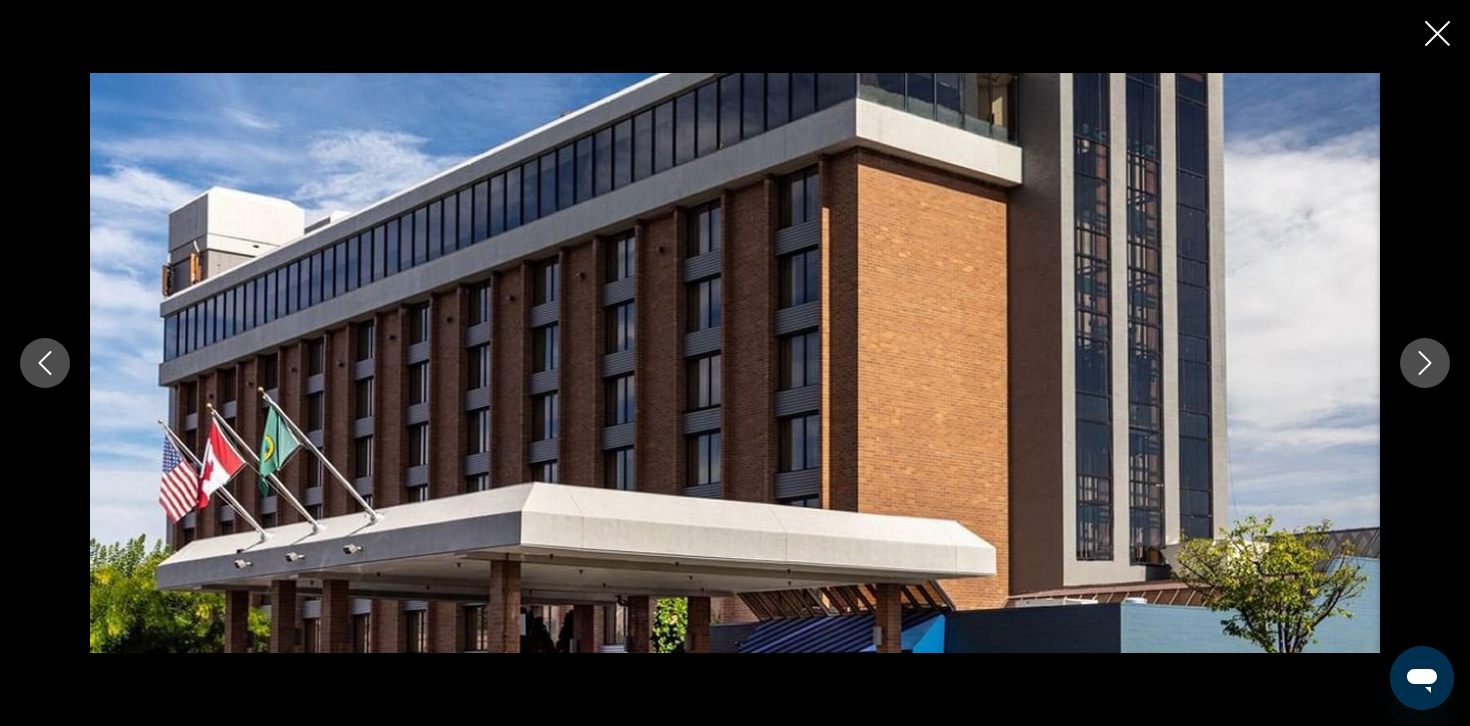 click 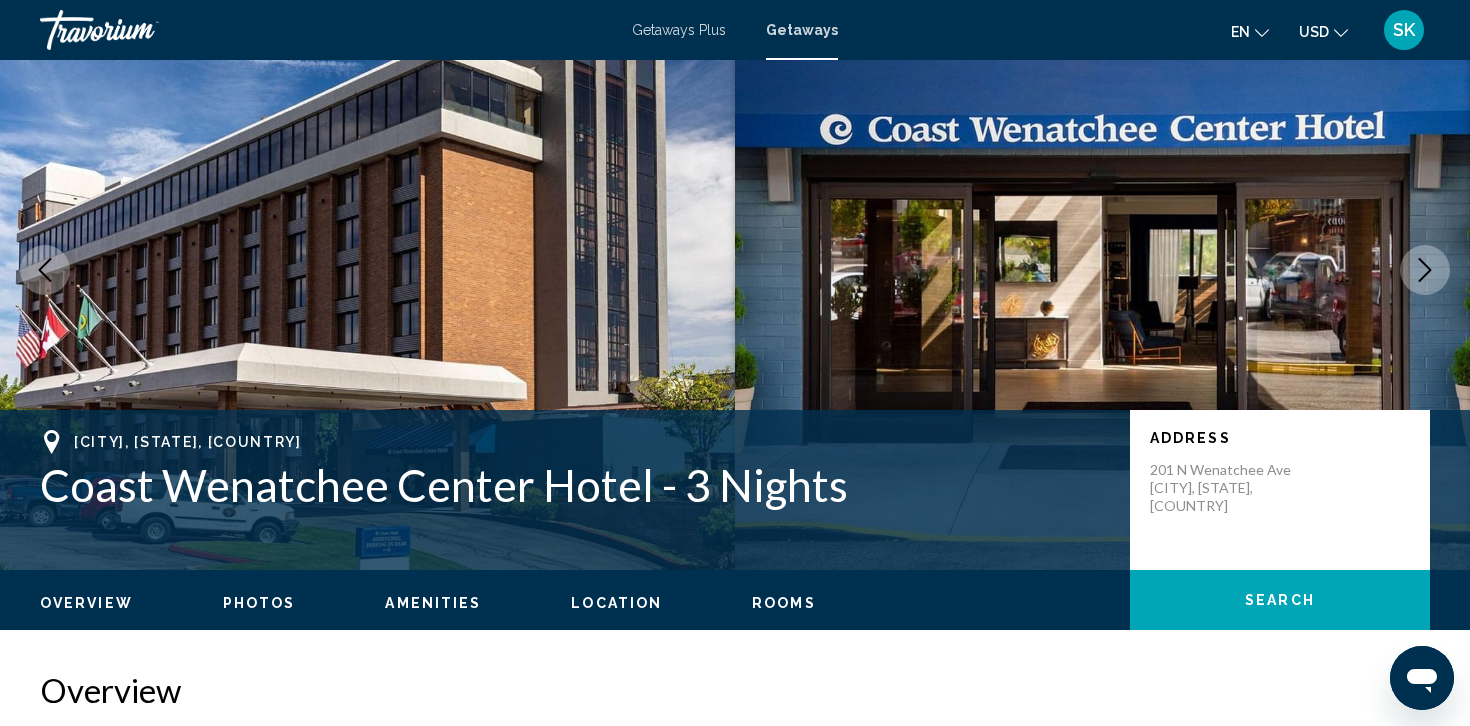 scroll, scrollTop: 576, scrollLeft: 0, axis: vertical 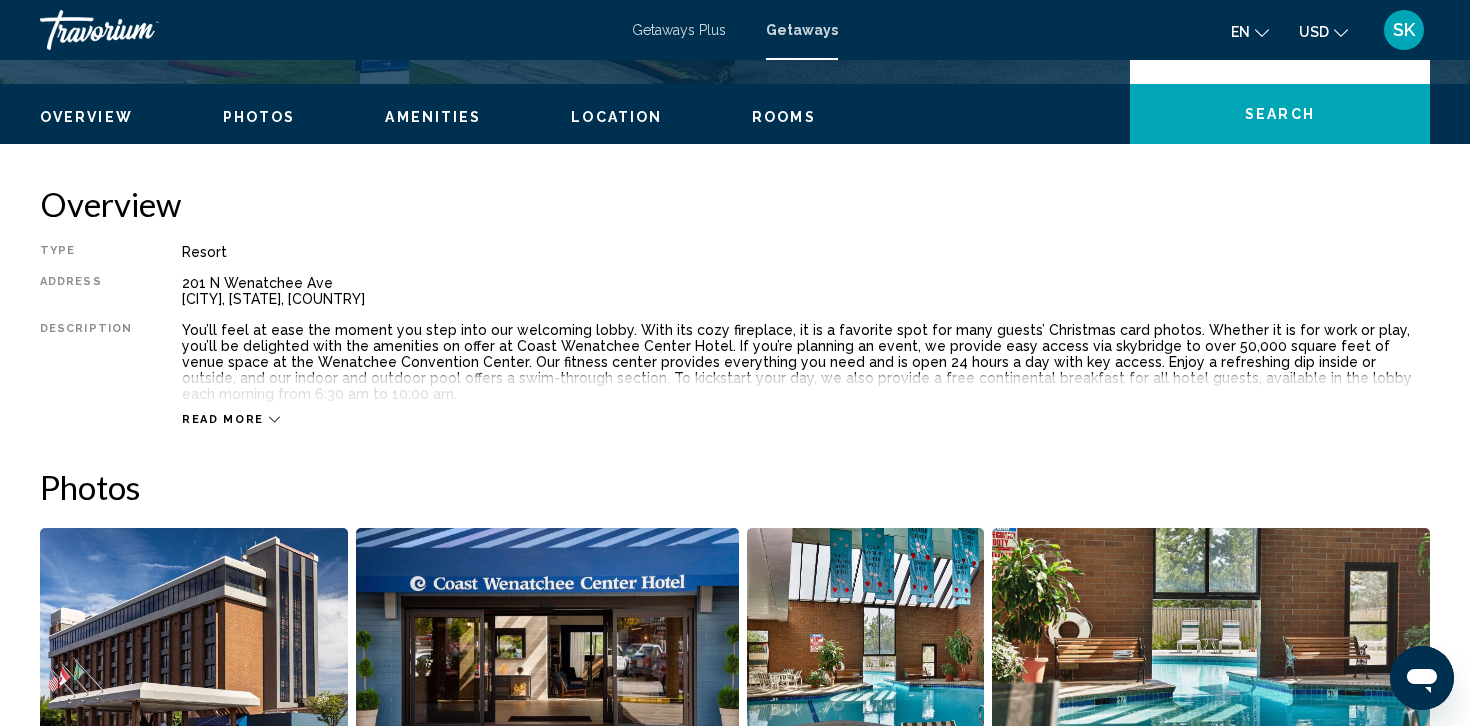 click on "Read more" at bounding box center (223, 419) 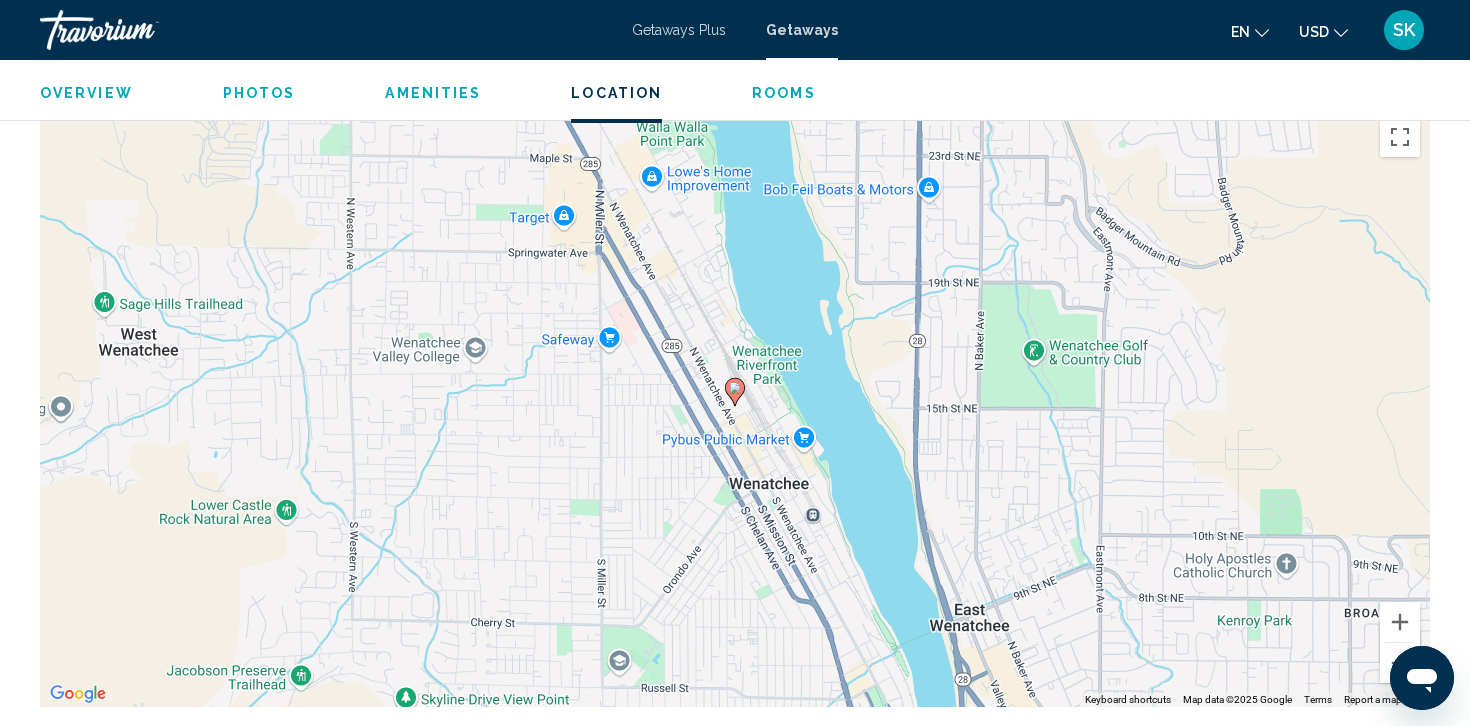 scroll, scrollTop: 1879, scrollLeft: 0, axis: vertical 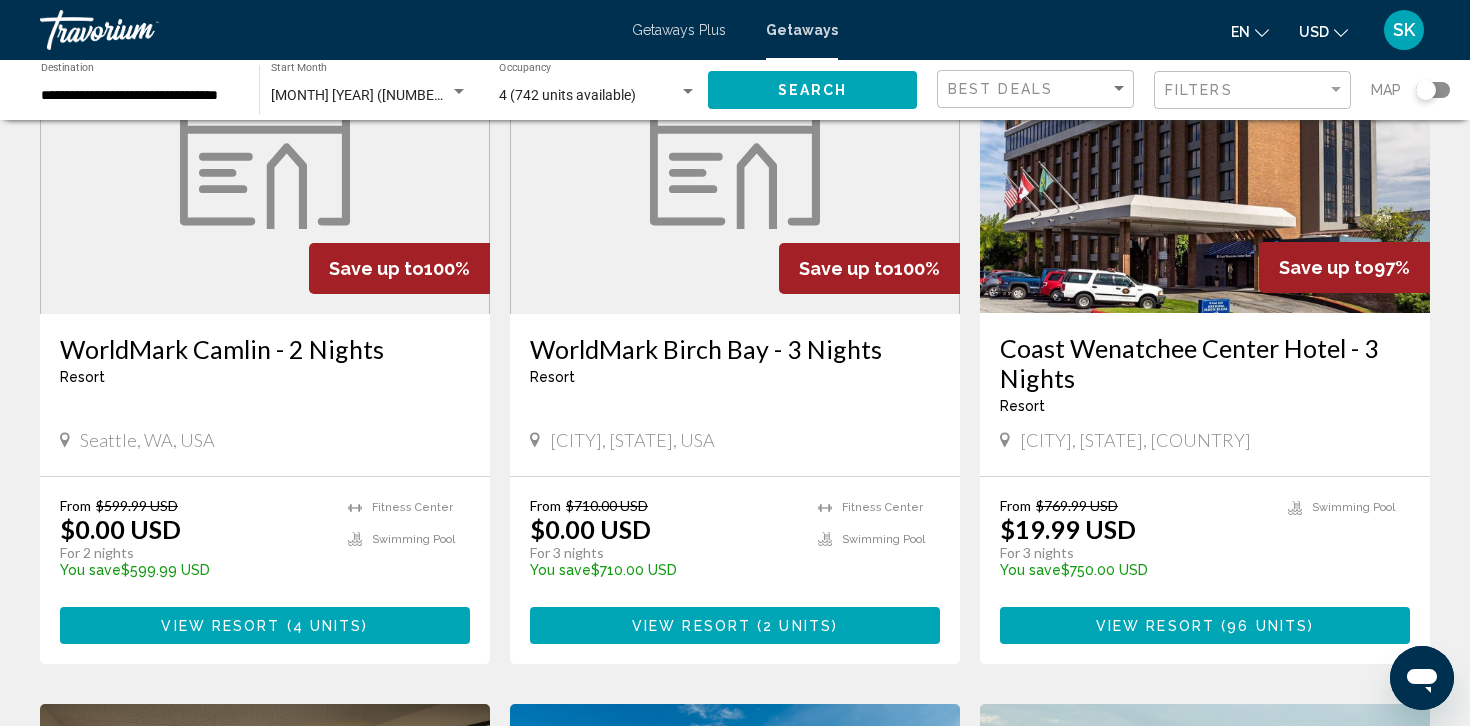 click at bounding box center [735, 154] 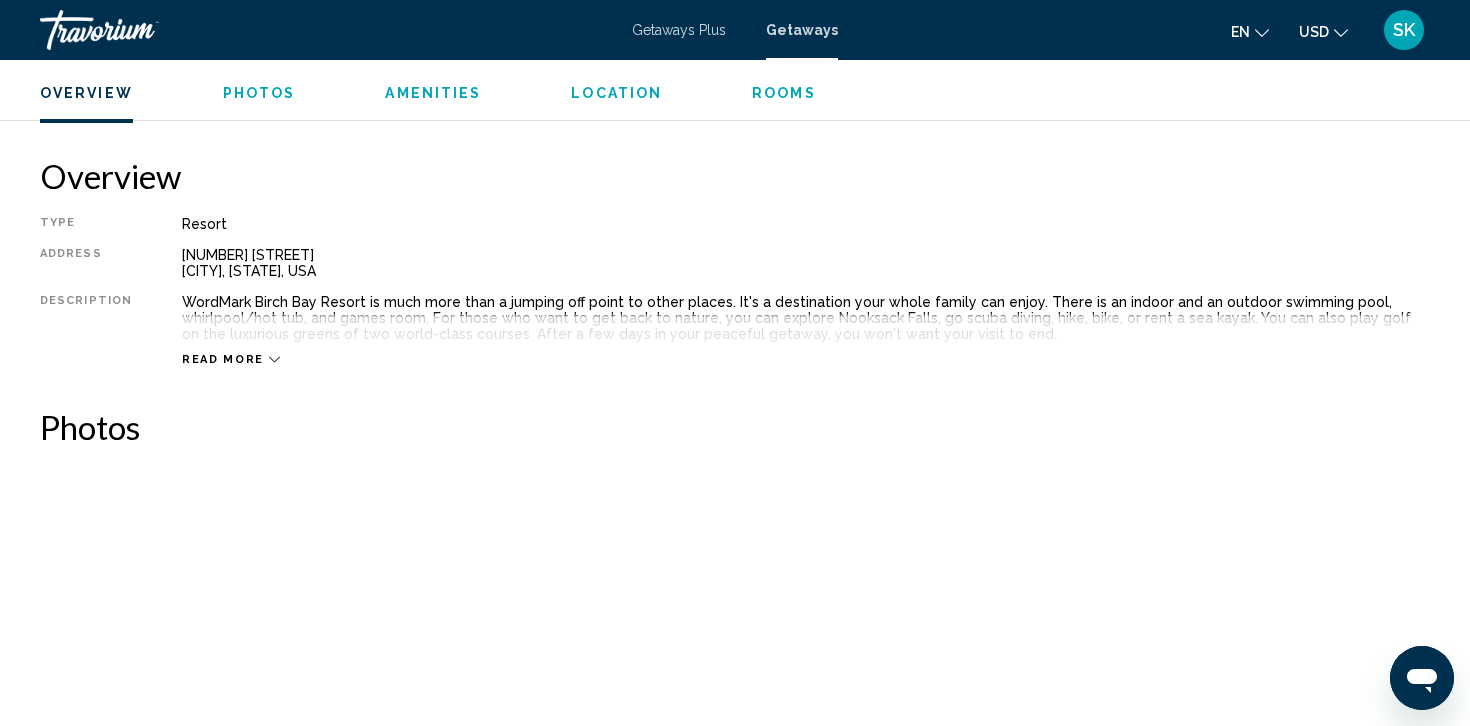 scroll, scrollTop: 606, scrollLeft: 0, axis: vertical 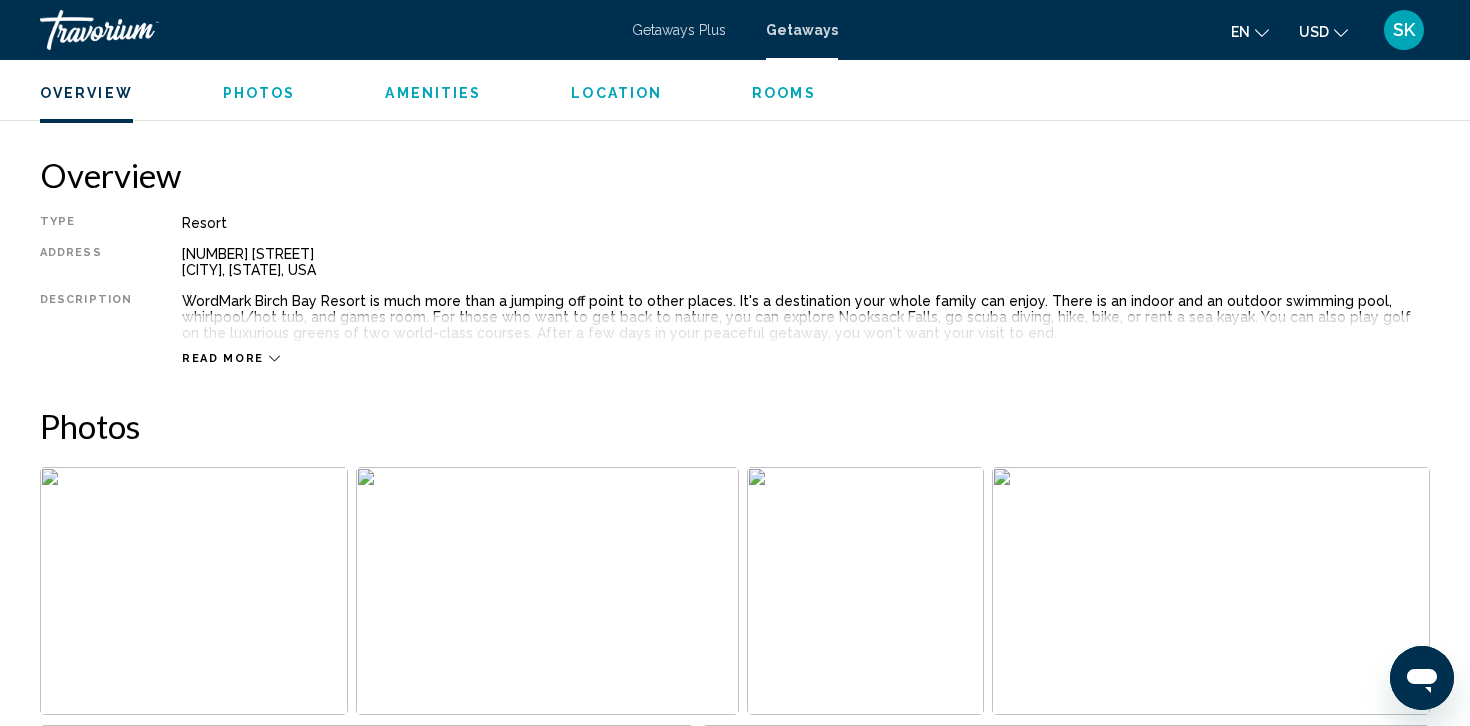 click on "Read more" at bounding box center (223, 358) 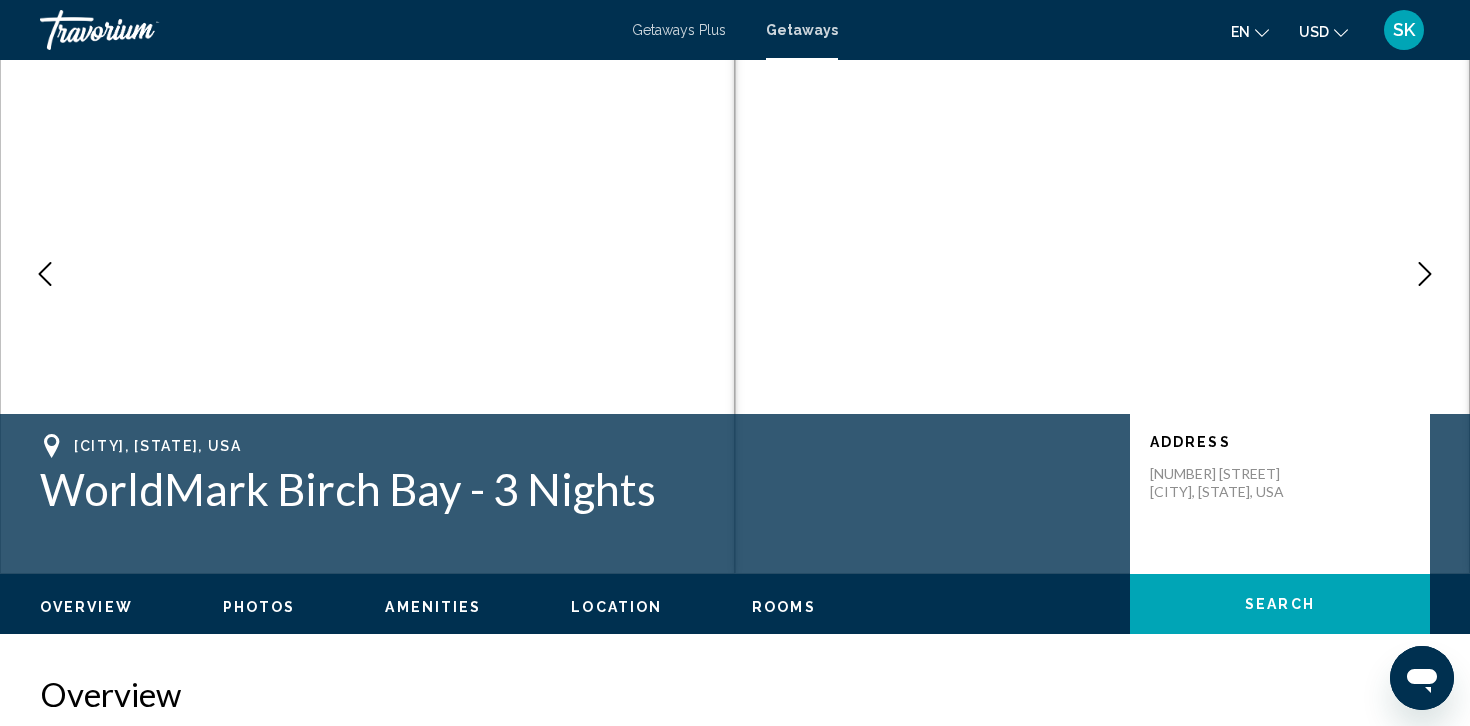 scroll, scrollTop: 88, scrollLeft: 0, axis: vertical 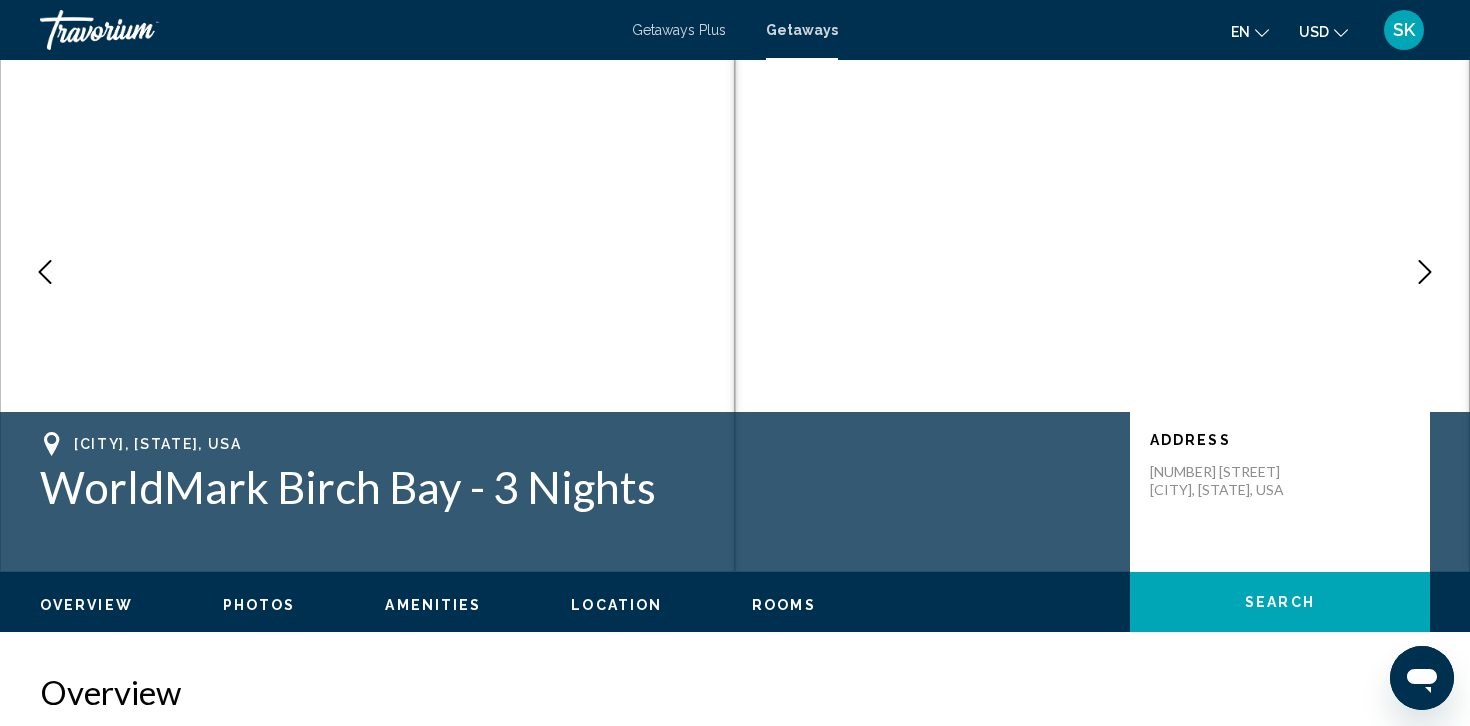click on "Location" at bounding box center [616, 605] 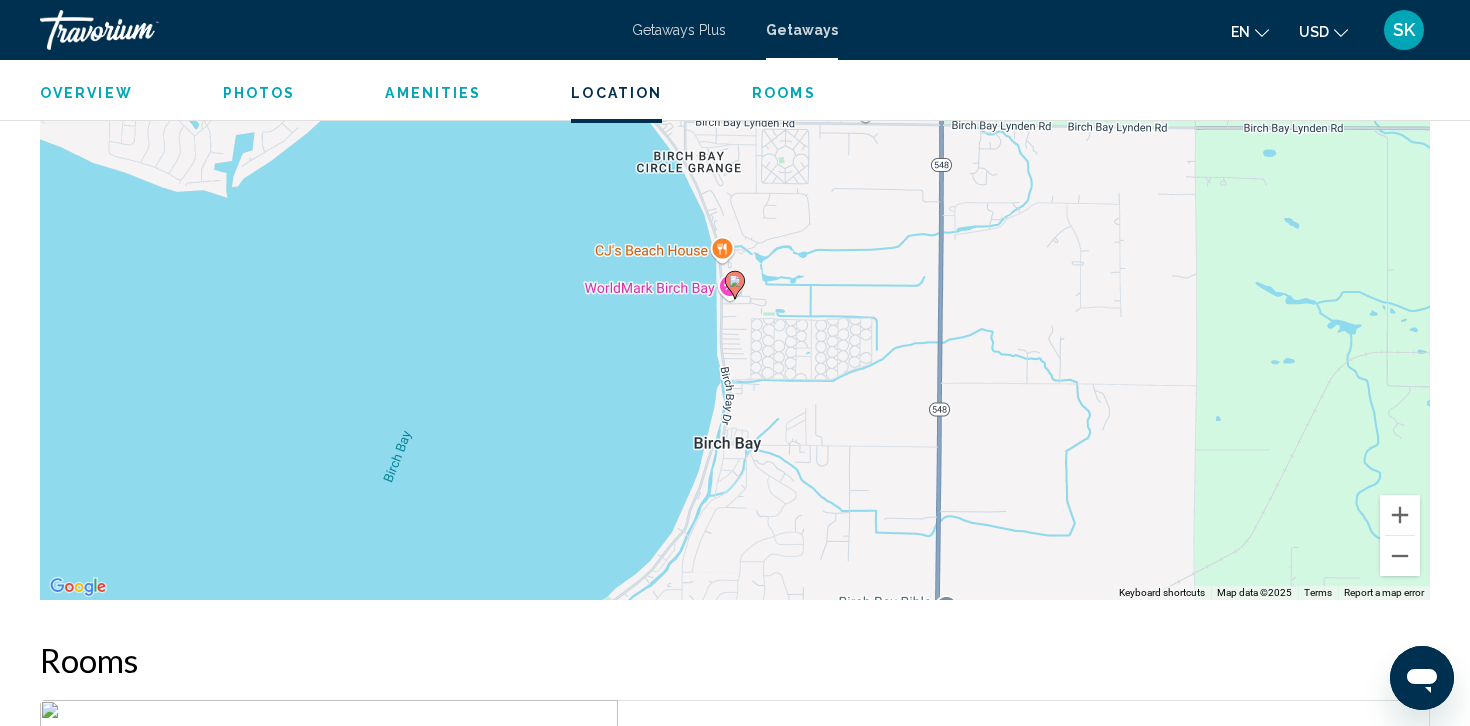 scroll, scrollTop: 3185, scrollLeft: 0, axis: vertical 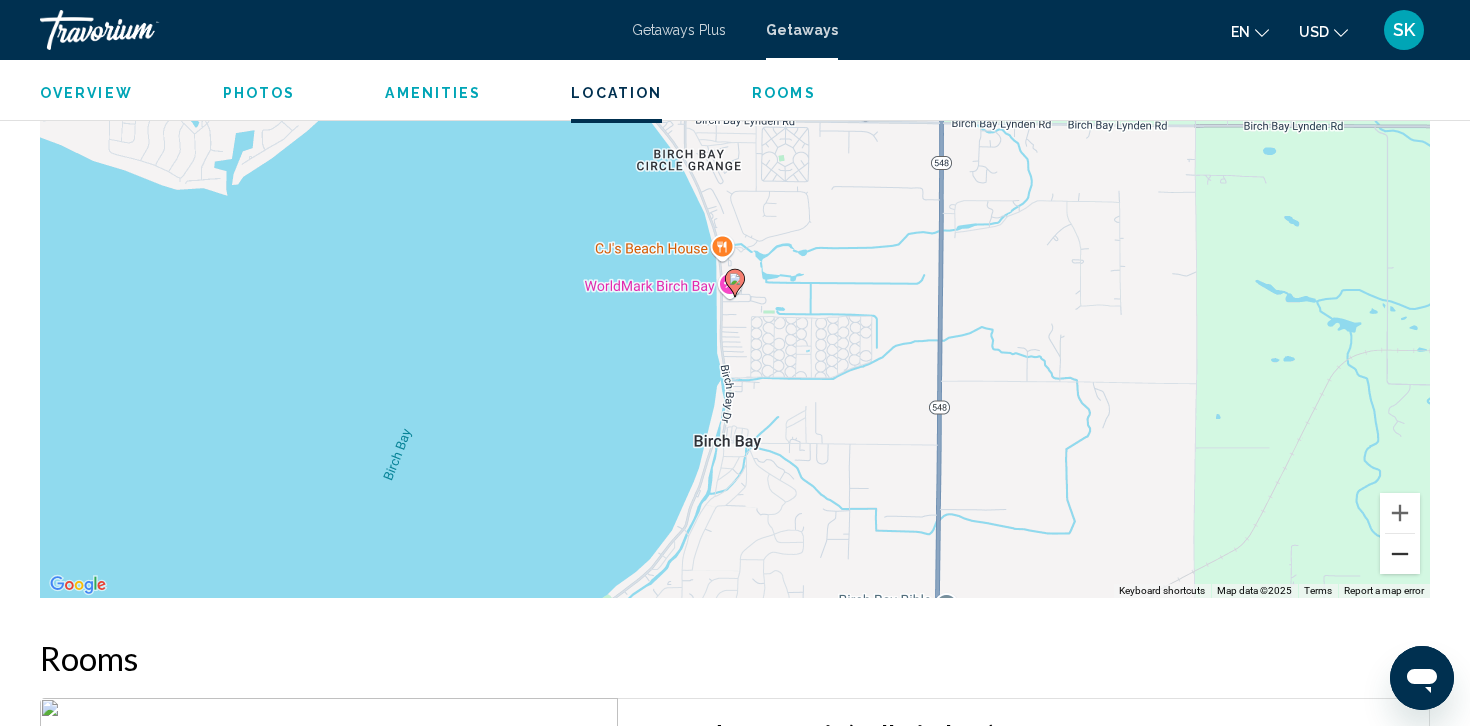 click at bounding box center (1400, 554) 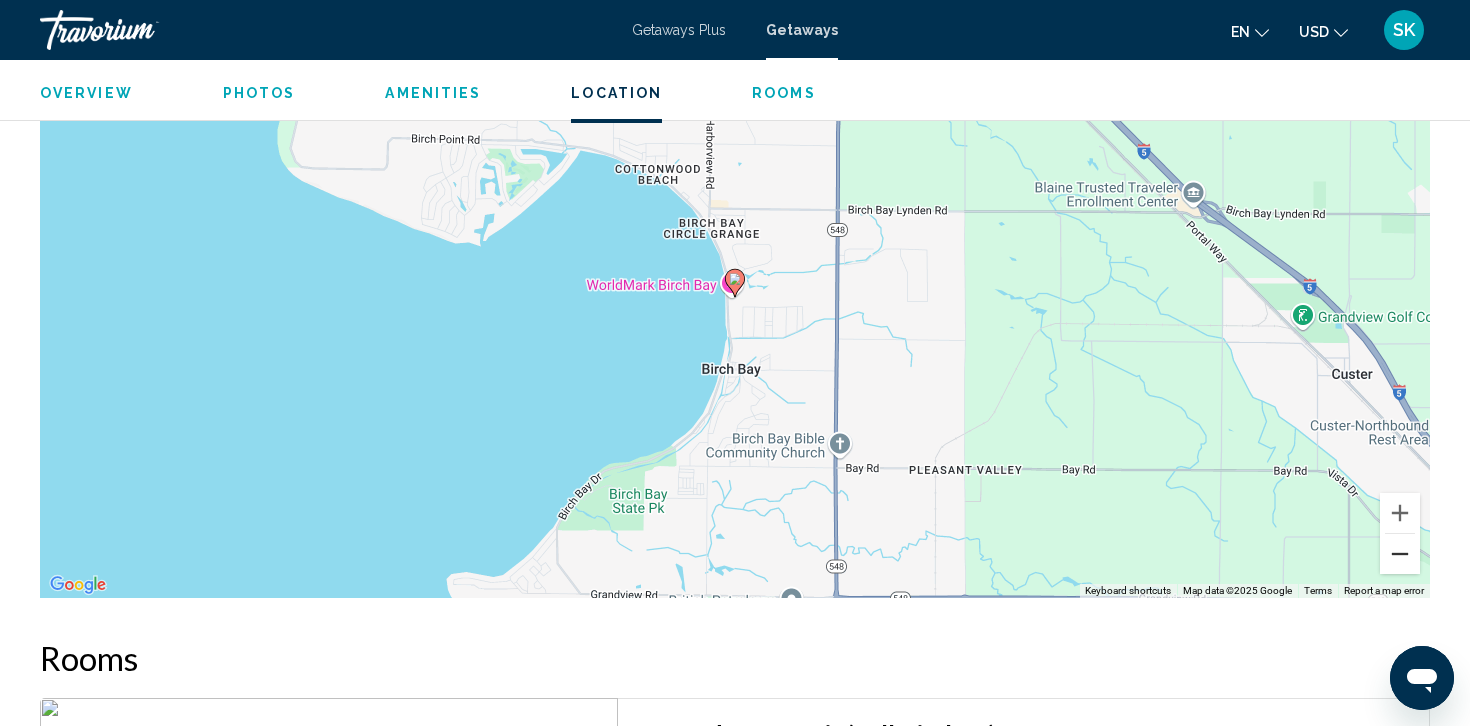 click at bounding box center (1400, 554) 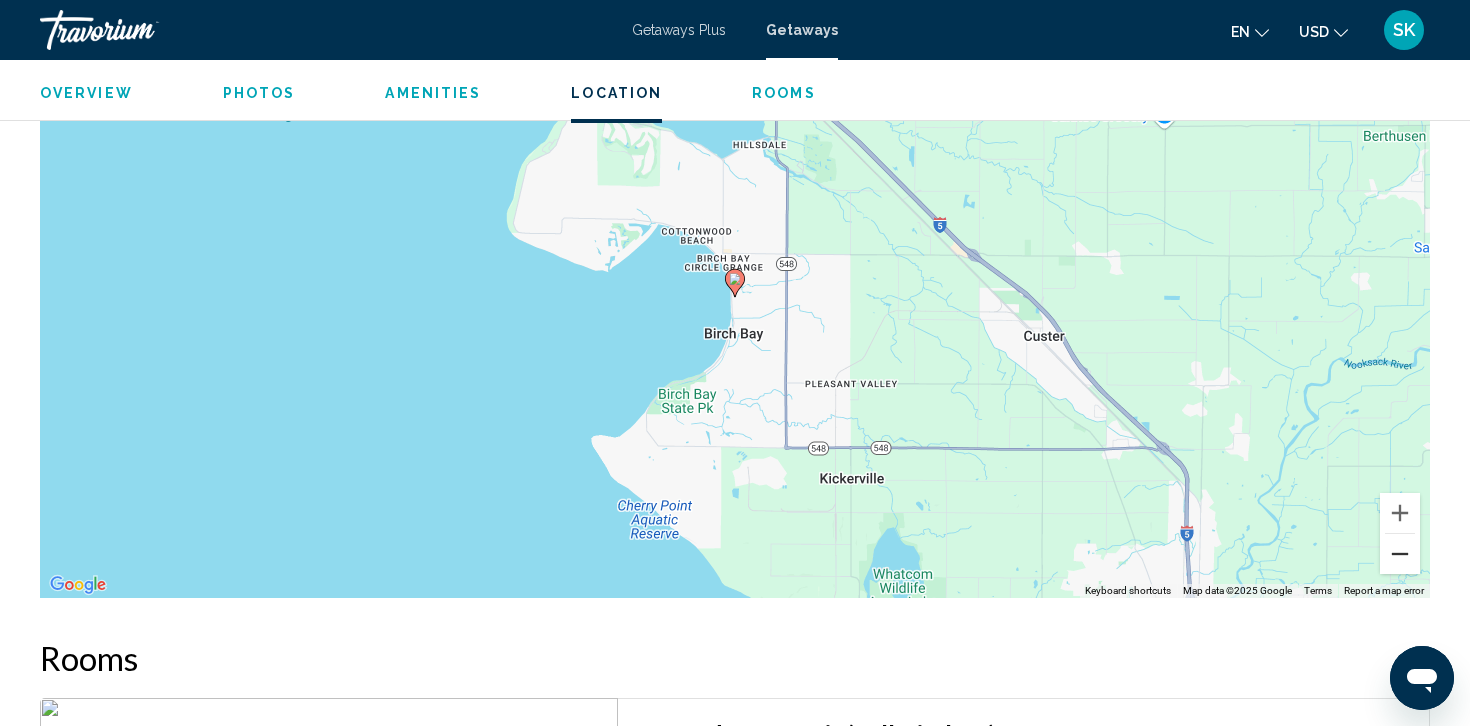 click at bounding box center (1400, 554) 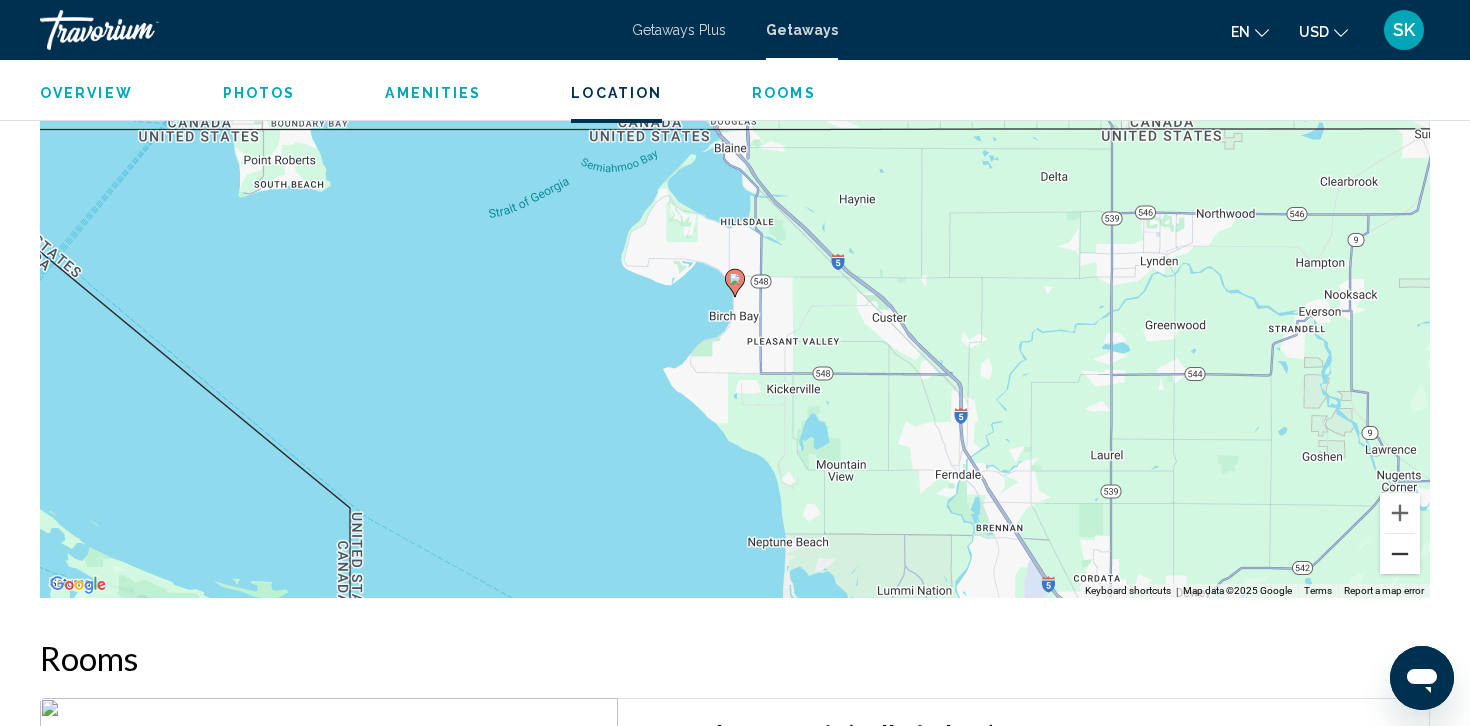 click at bounding box center (1400, 554) 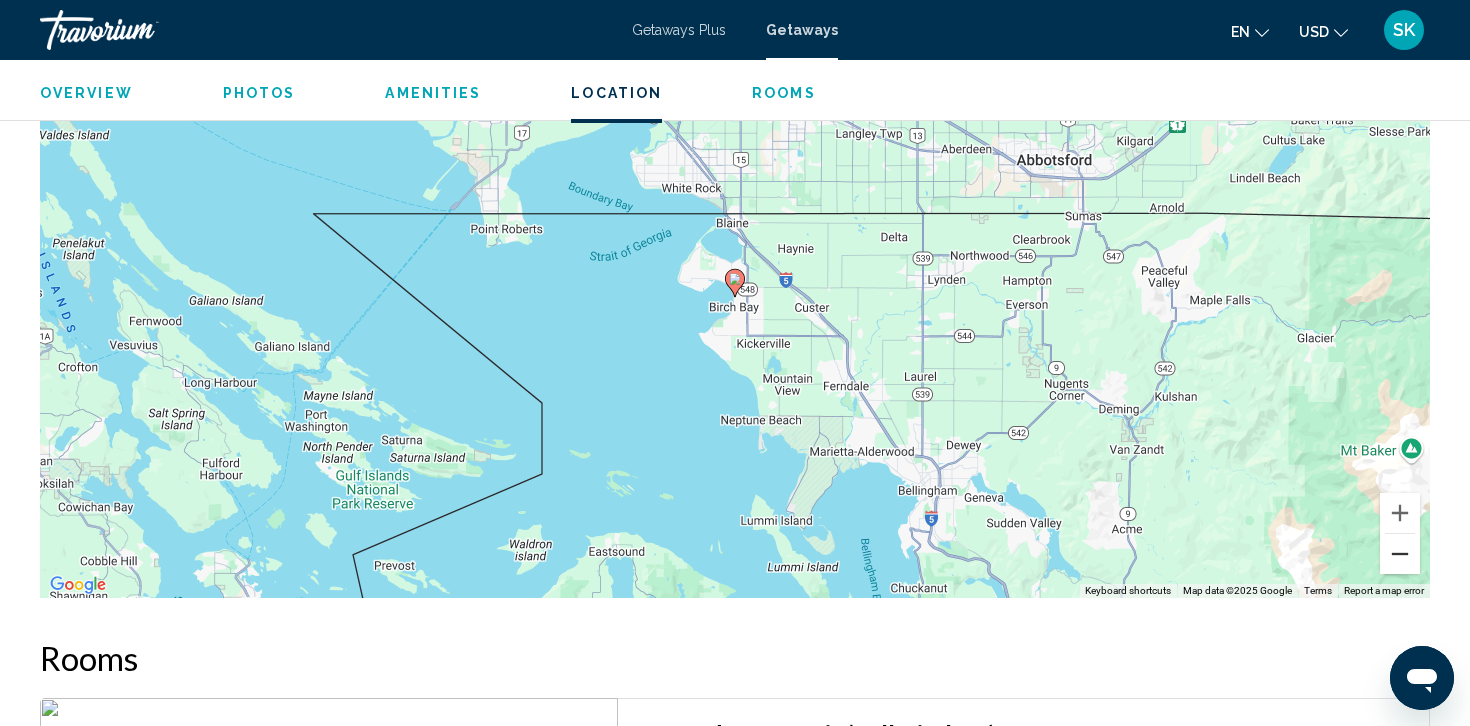click at bounding box center [1400, 554] 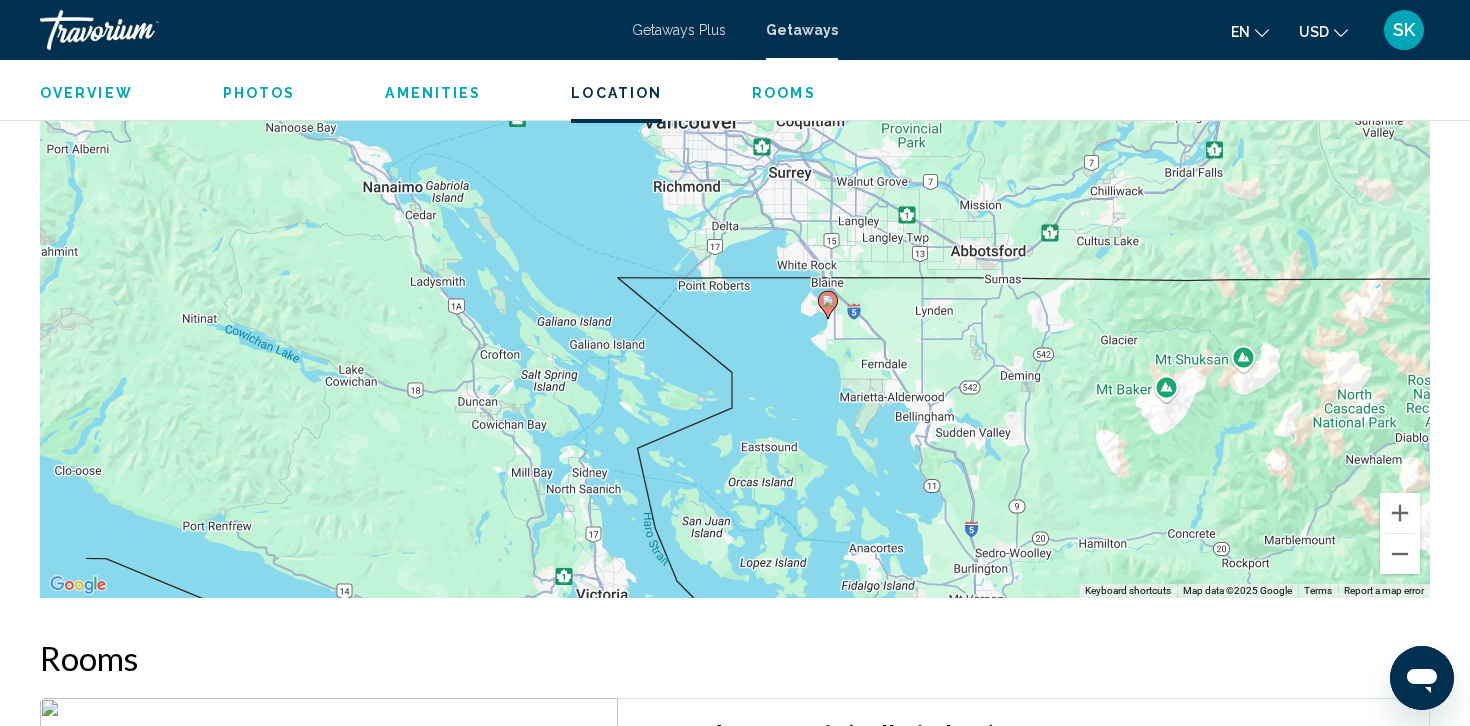 drag, startPoint x: 959, startPoint y: 348, endPoint x: 1052, endPoint y: 363, distance: 94.20191 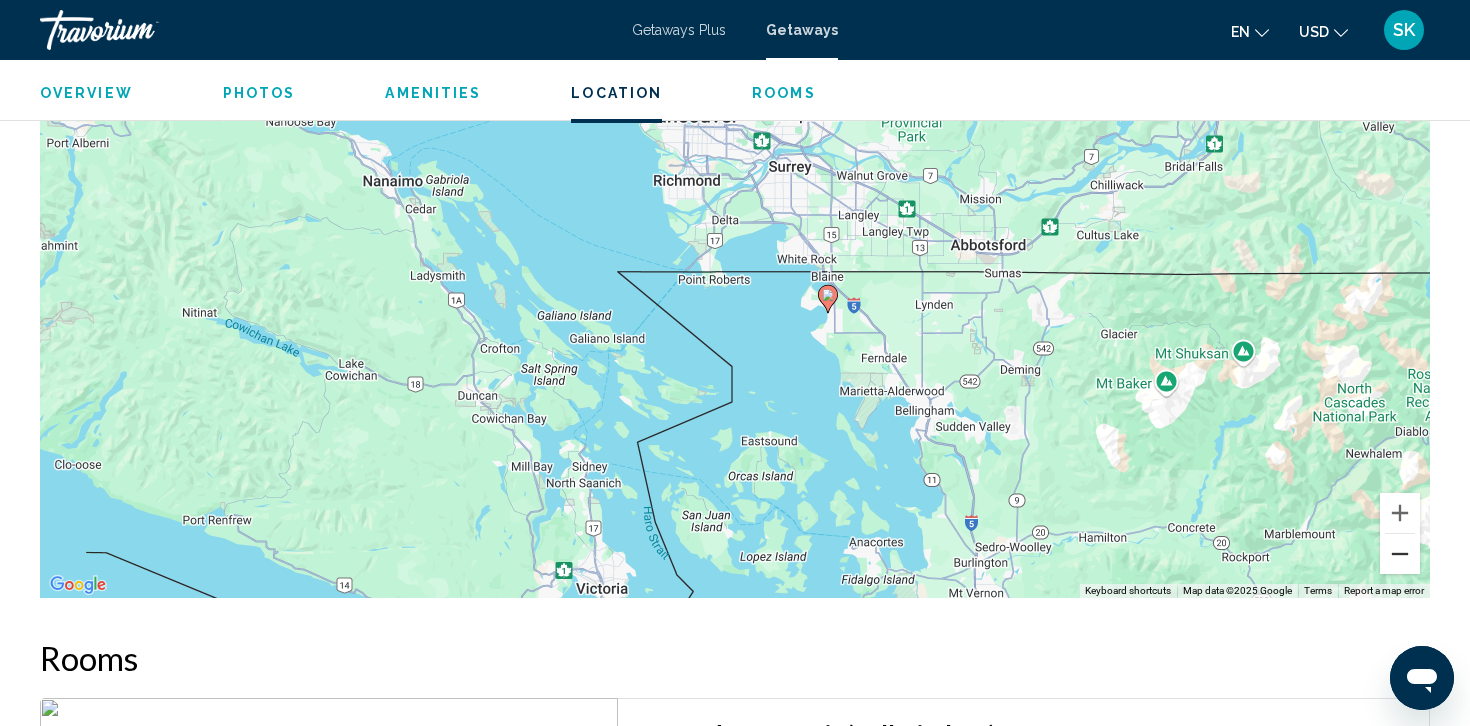 click at bounding box center [1400, 554] 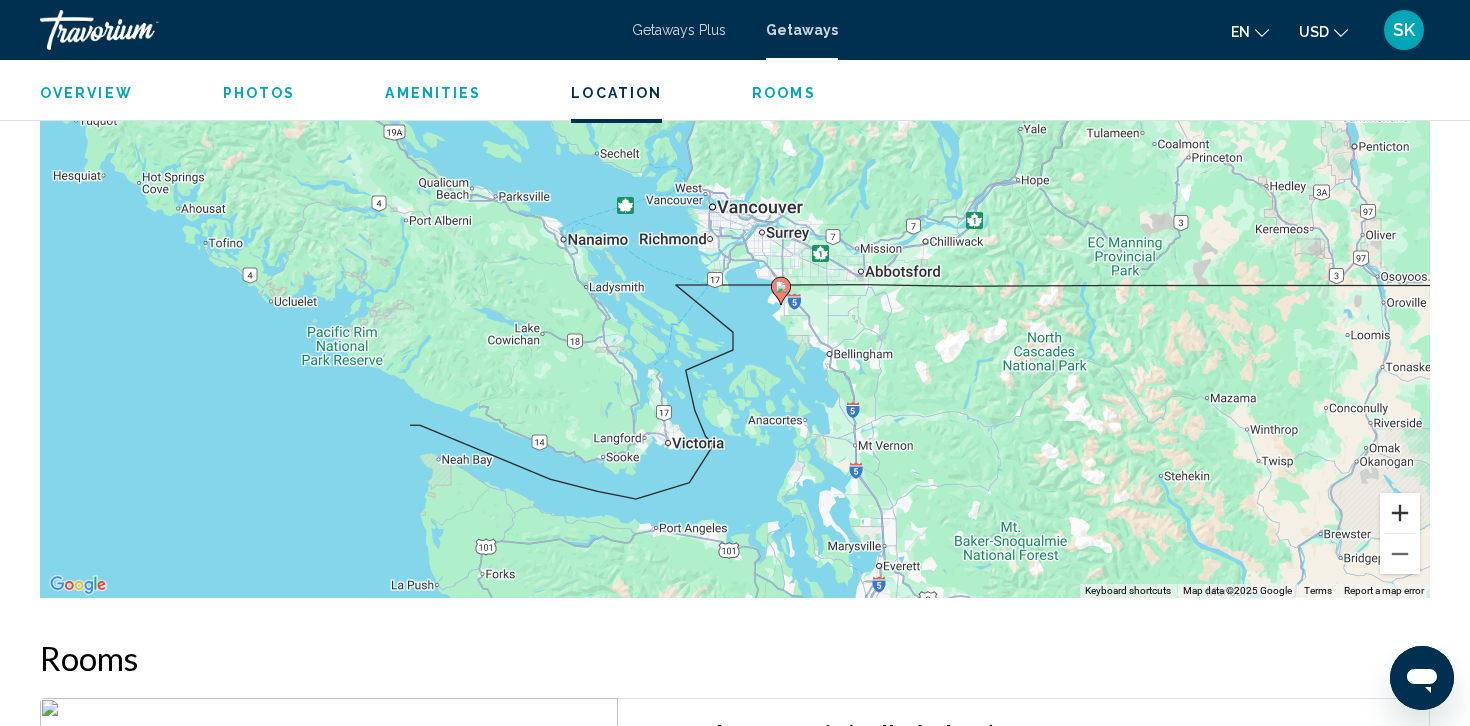 click at bounding box center [1400, 513] 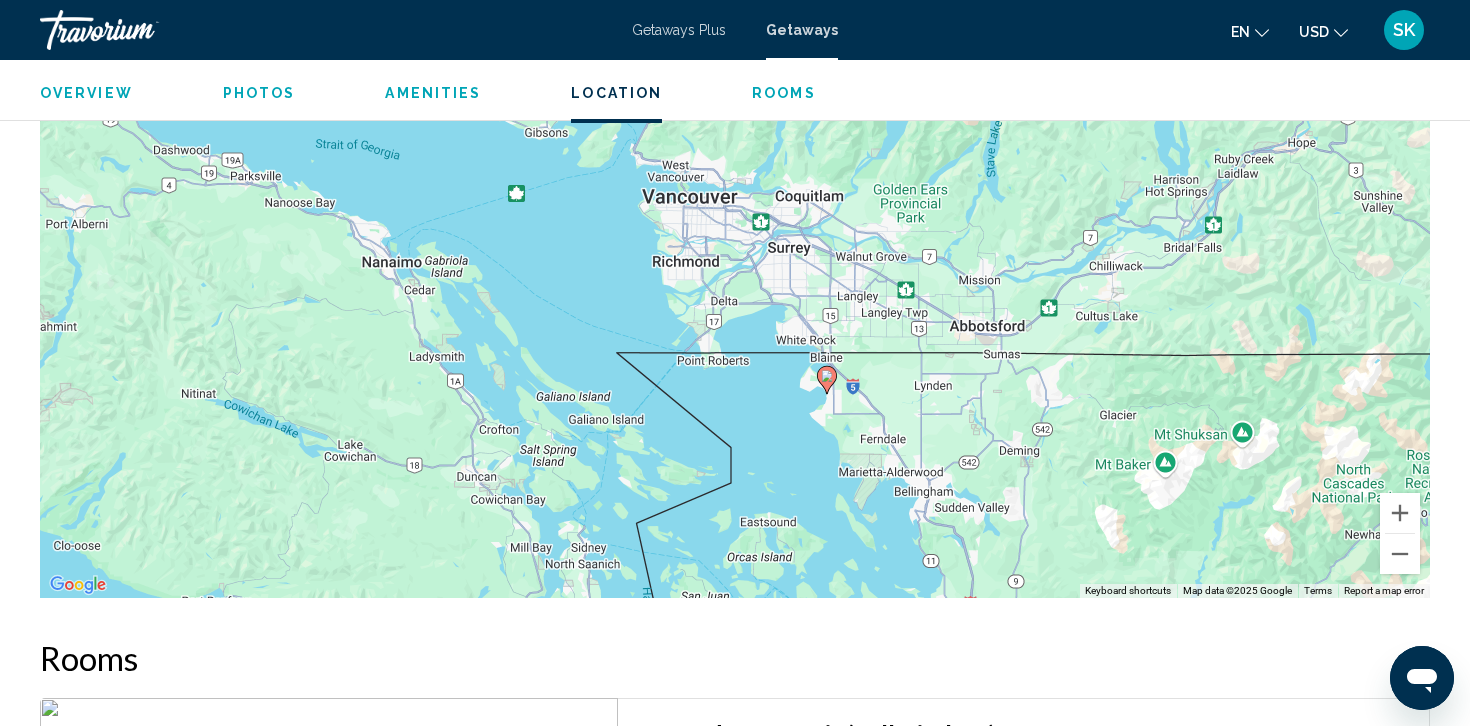 drag, startPoint x: 785, startPoint y: 340, endPoint x: 784, endPoint y: 426, distance: 86.00581 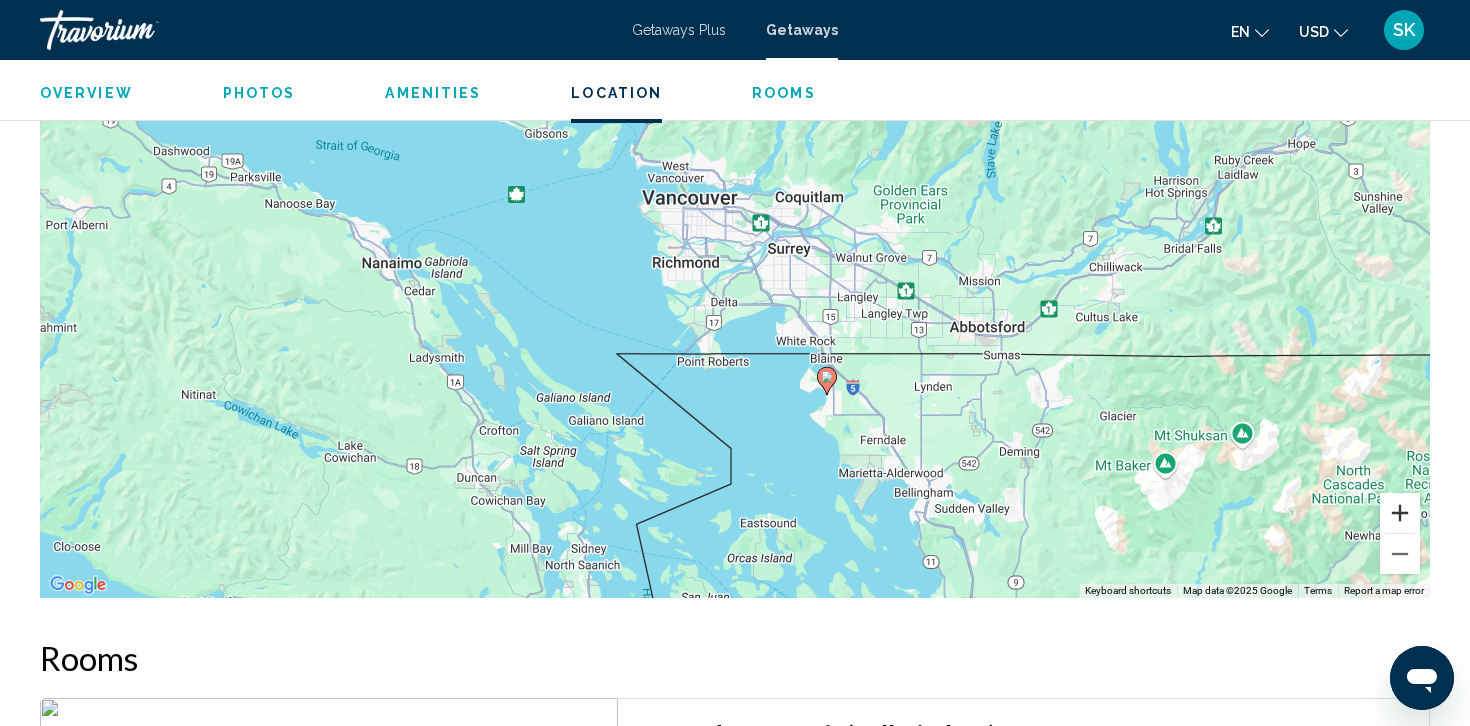 click at bounding box center (1400, 513) 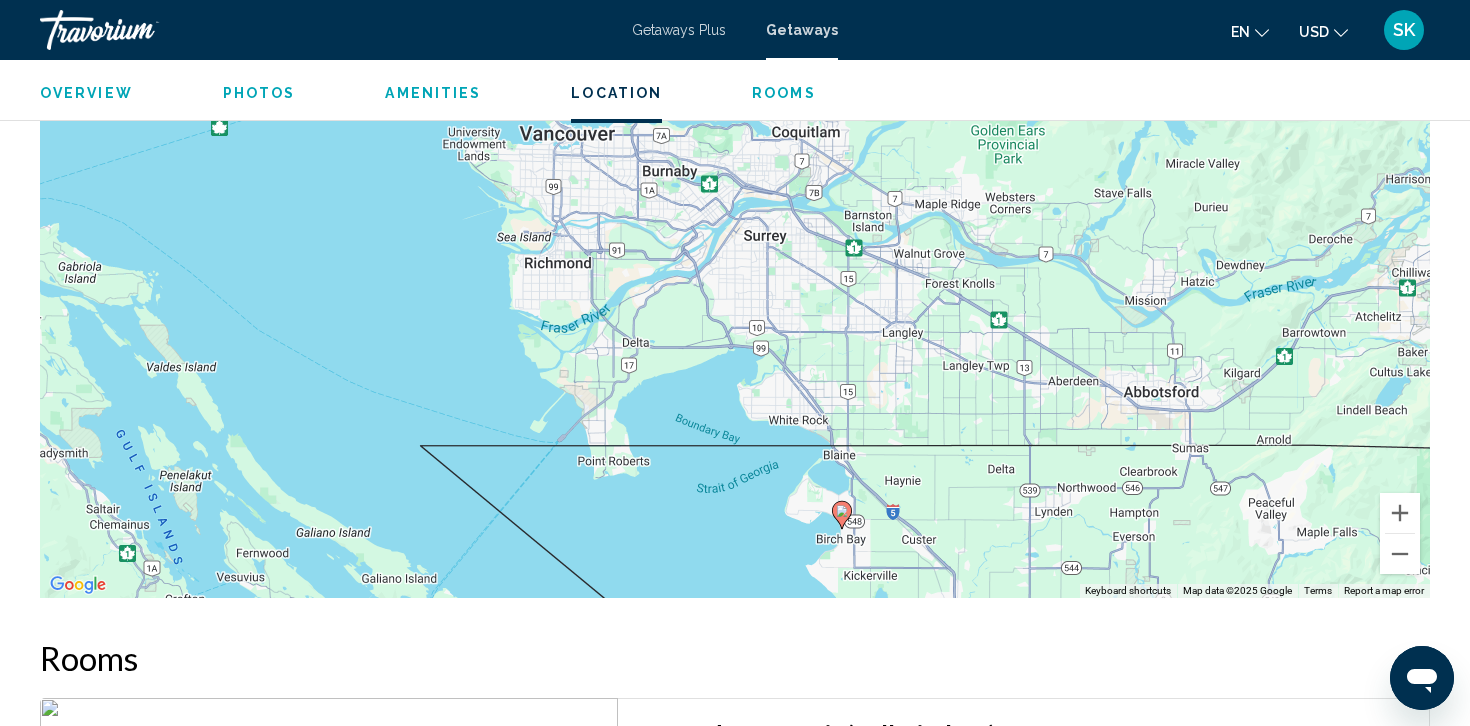 drag, startPoint x: 1069, startPoint y: 476, endPoint x: 987, endPoint y: 510, distance: 88.76936 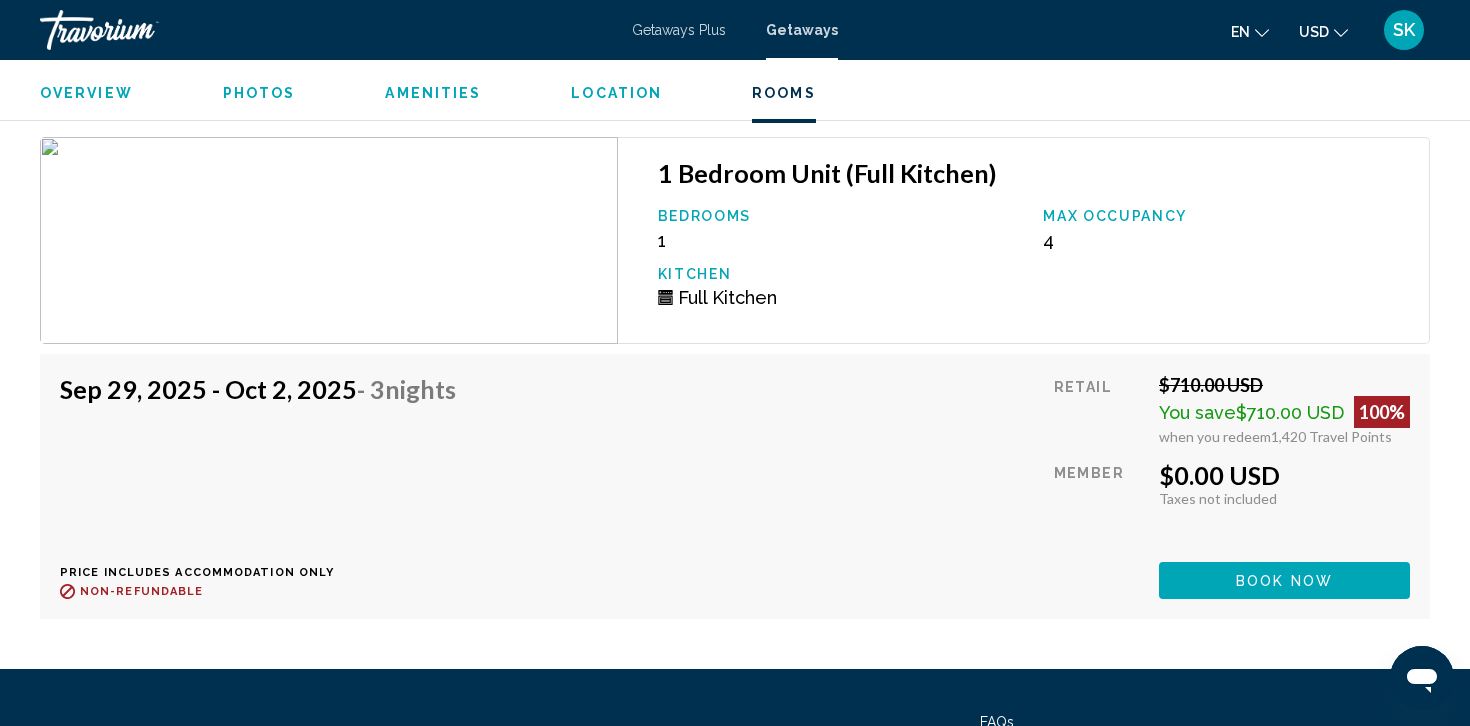 scroll, scrollTop: 3748, scrollLeft: 0, axis: vertical 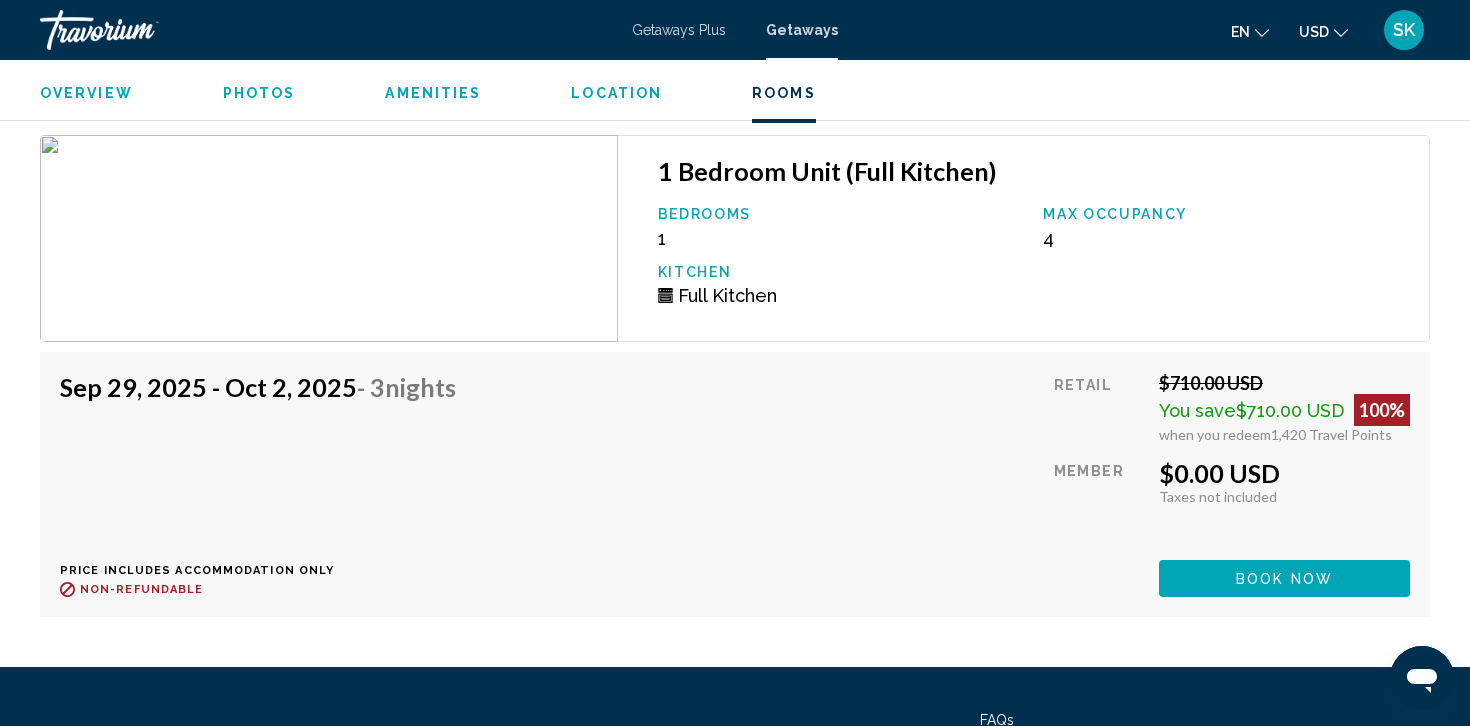click on "Book now" at bounding box center [1284, 579] 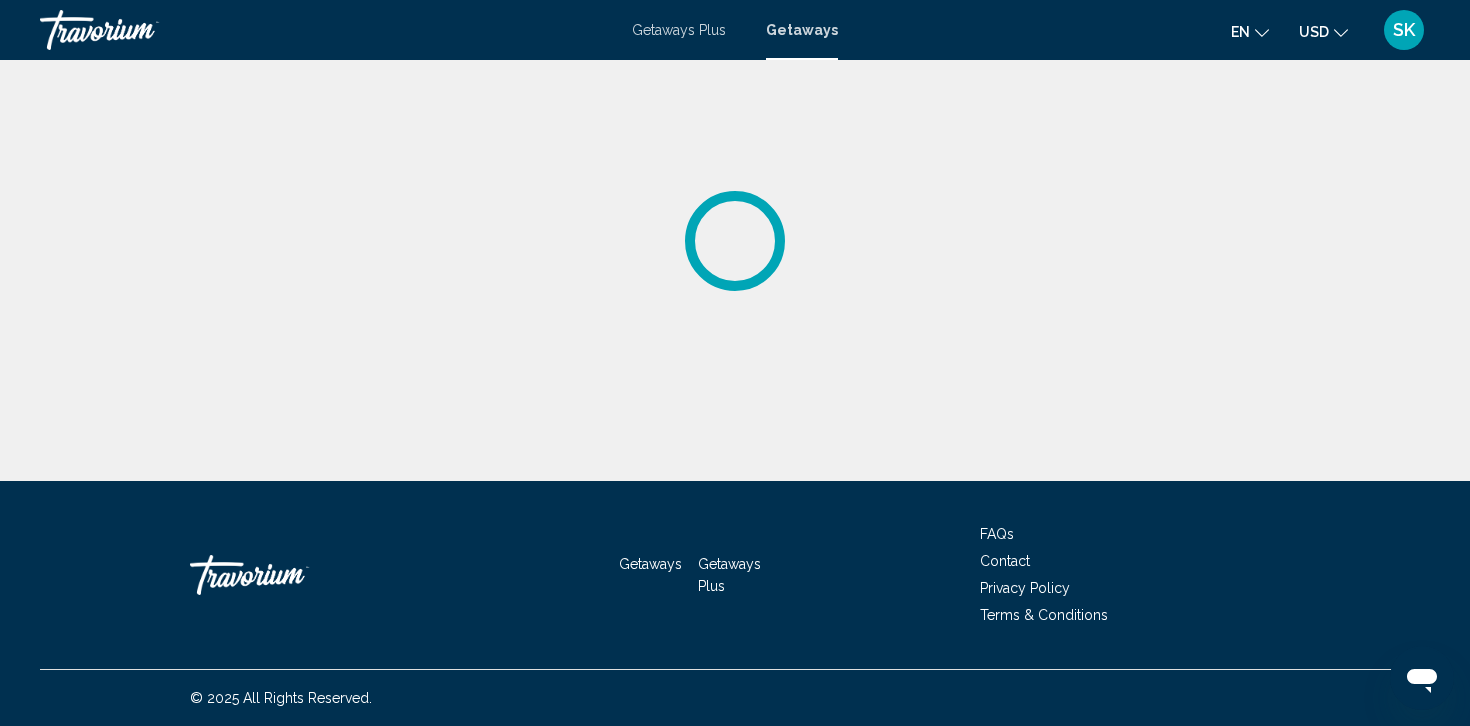 scroll, scrollTop: 0, scrollLeft: 0, axis: both 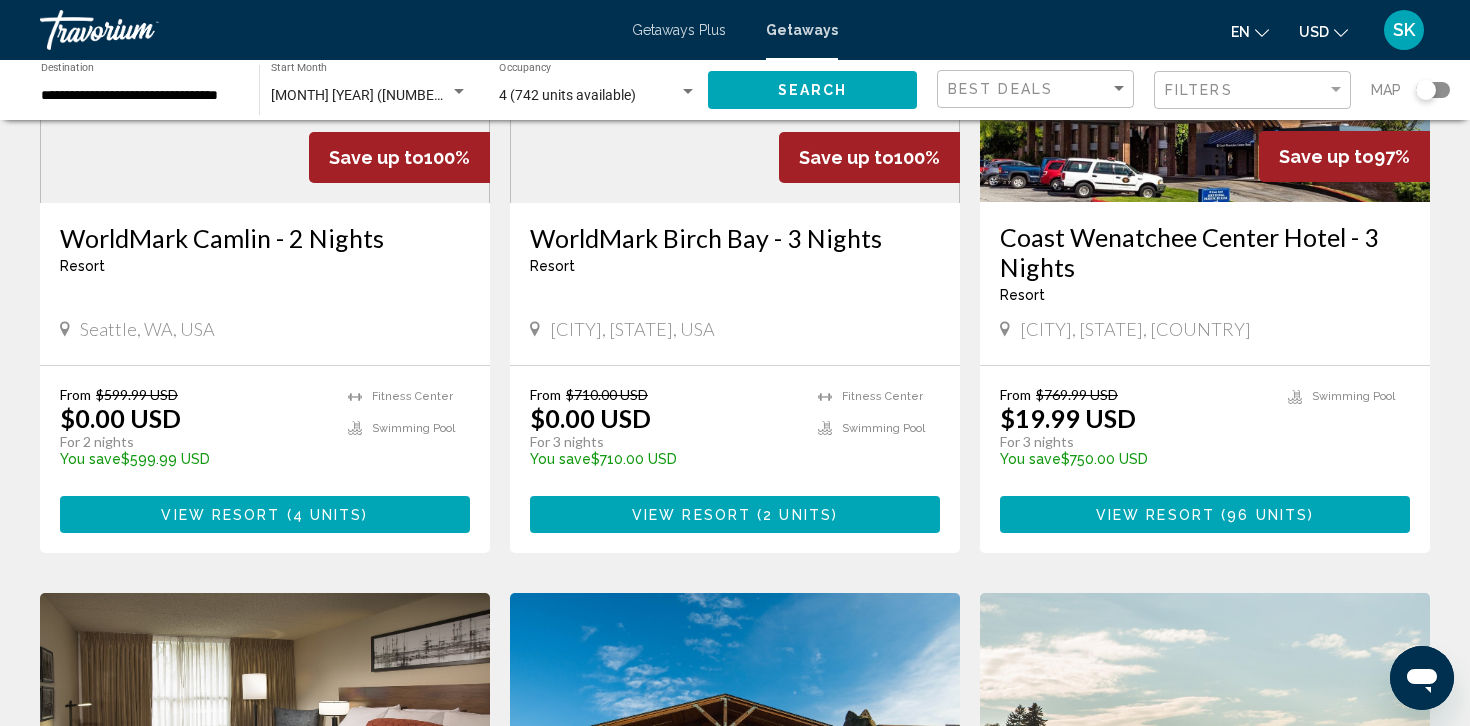 click at bounding box center [459, 92] 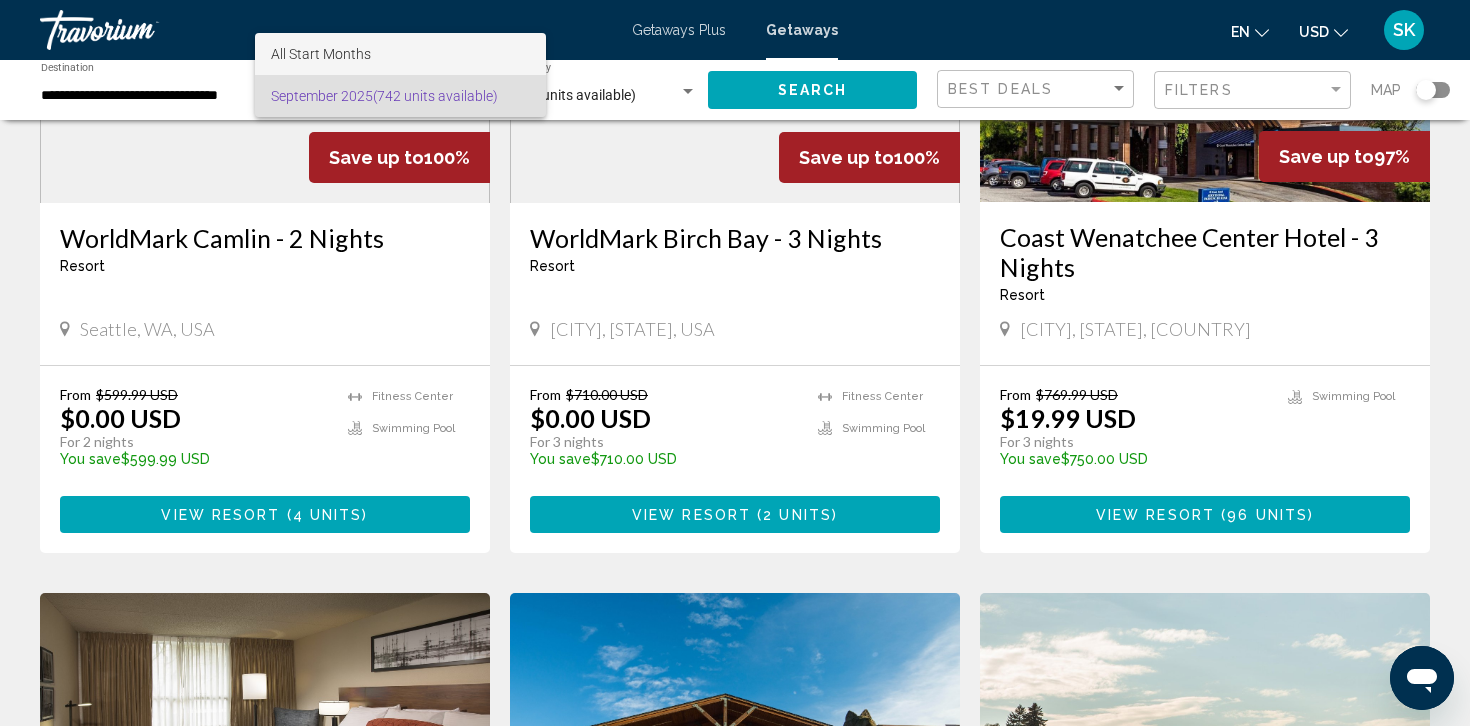 click on "All Start Months" at bounding box center (400, 54) 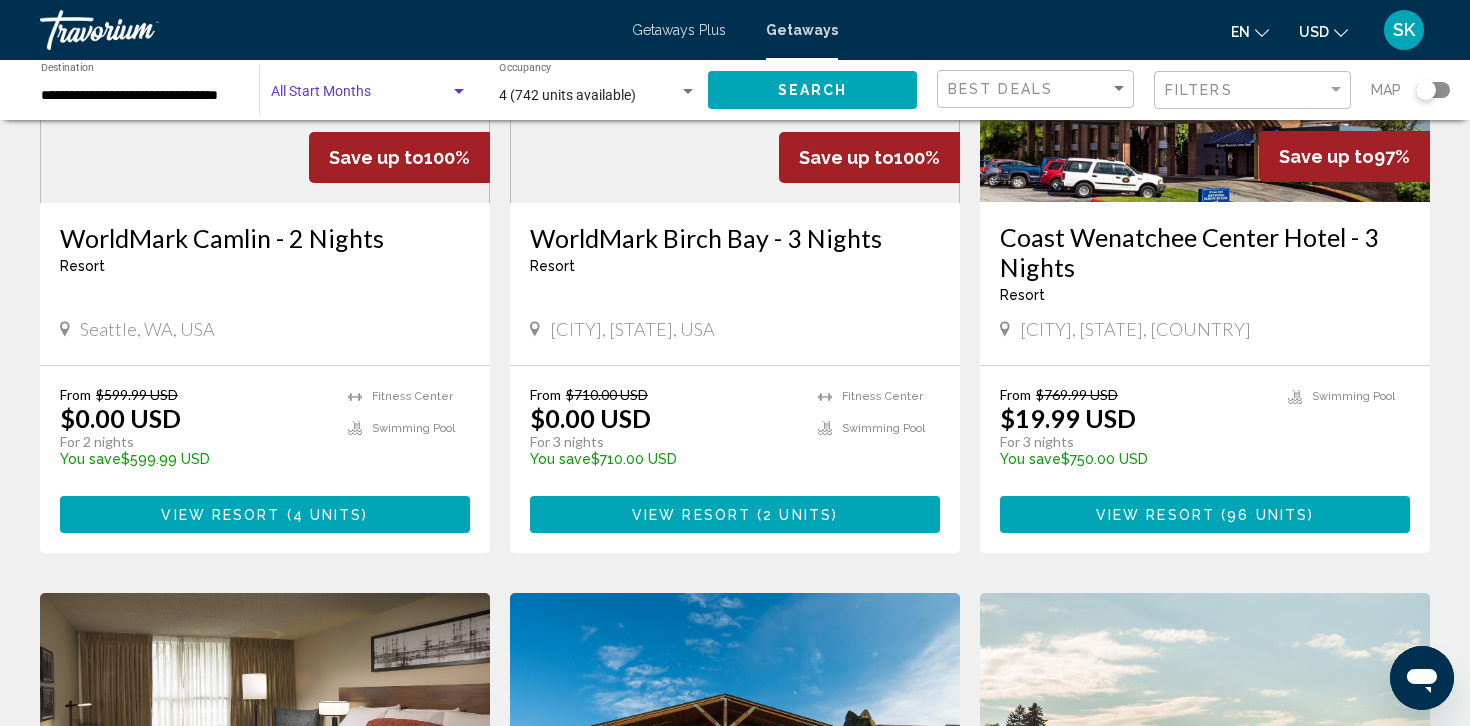 click at bounding box center (360, 96) 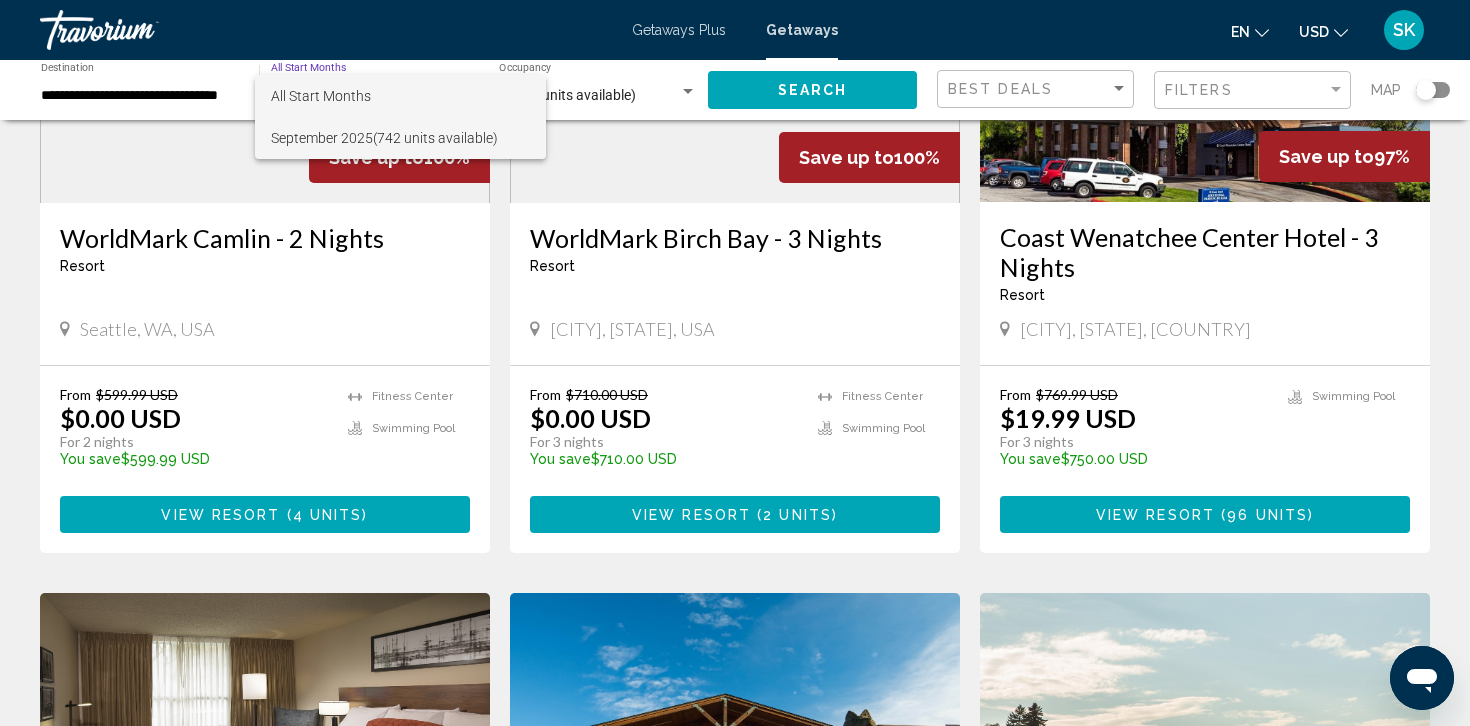 click on "September 2025  (742 units available)" at bounding box center [400, 138] 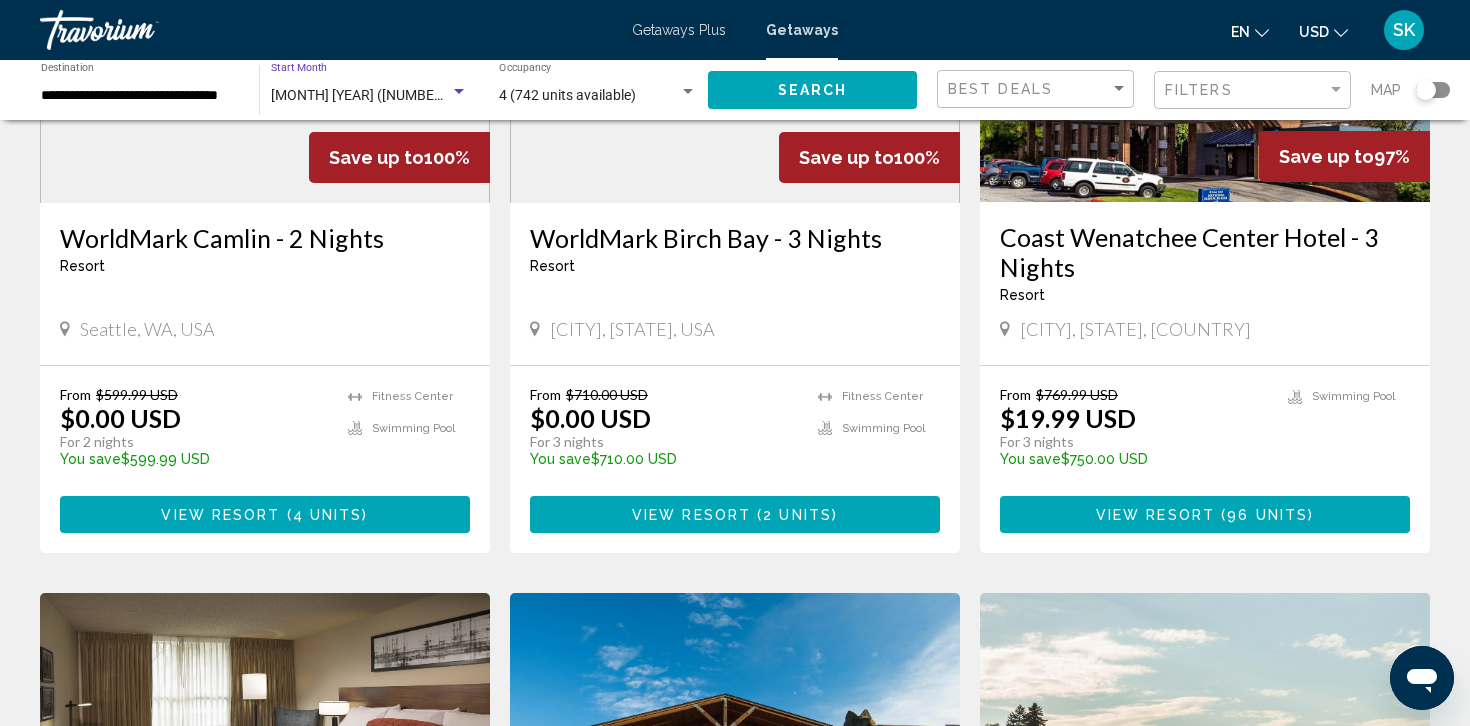 click at bounding box center (459, 92) 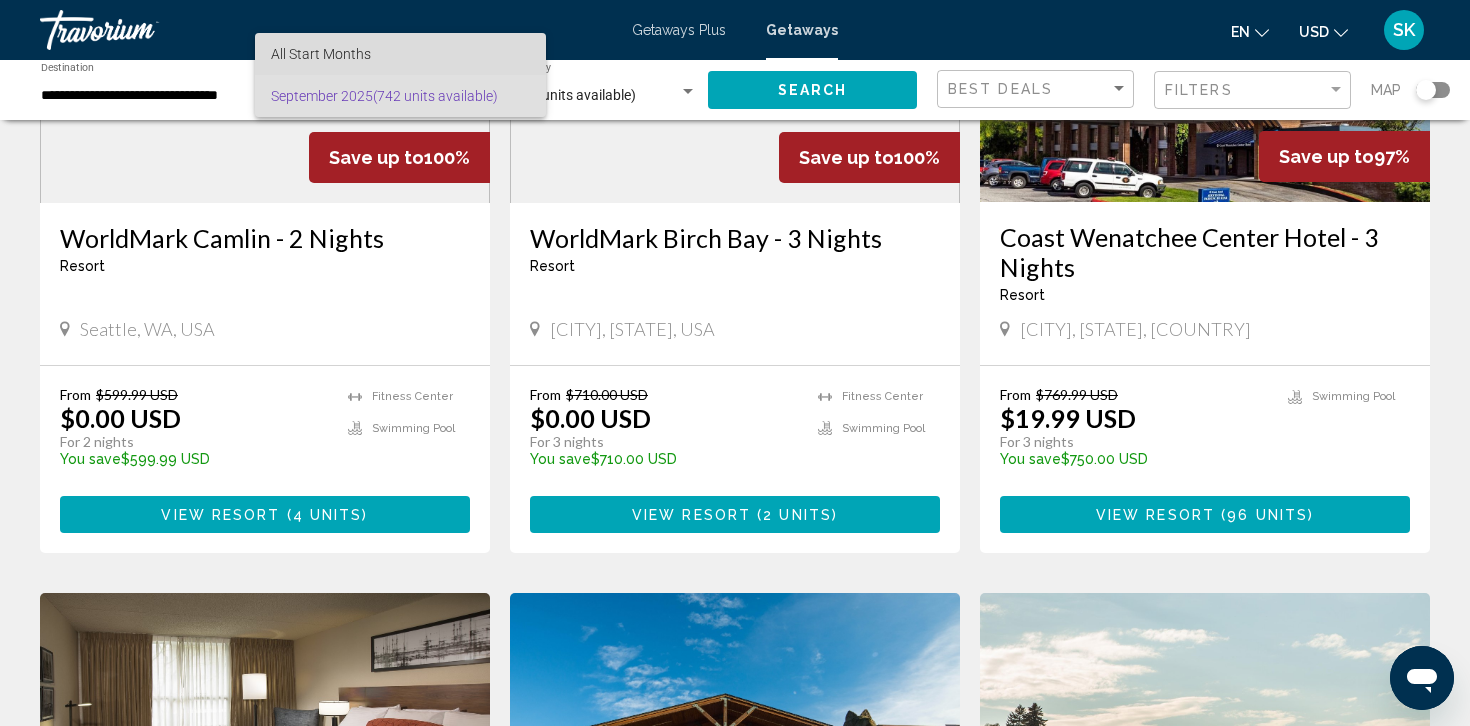 click on "All Start Months" at bounding box center [321, 54] 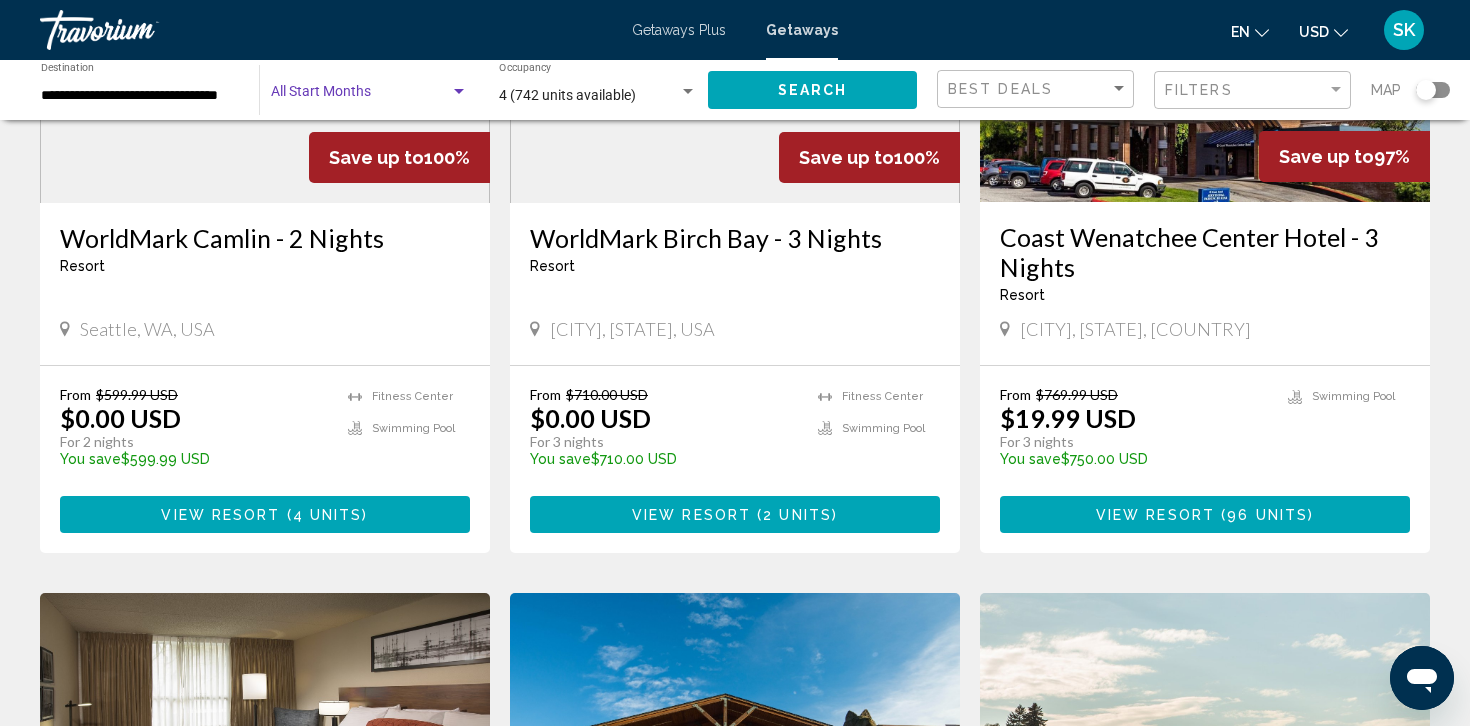 click on "Search" 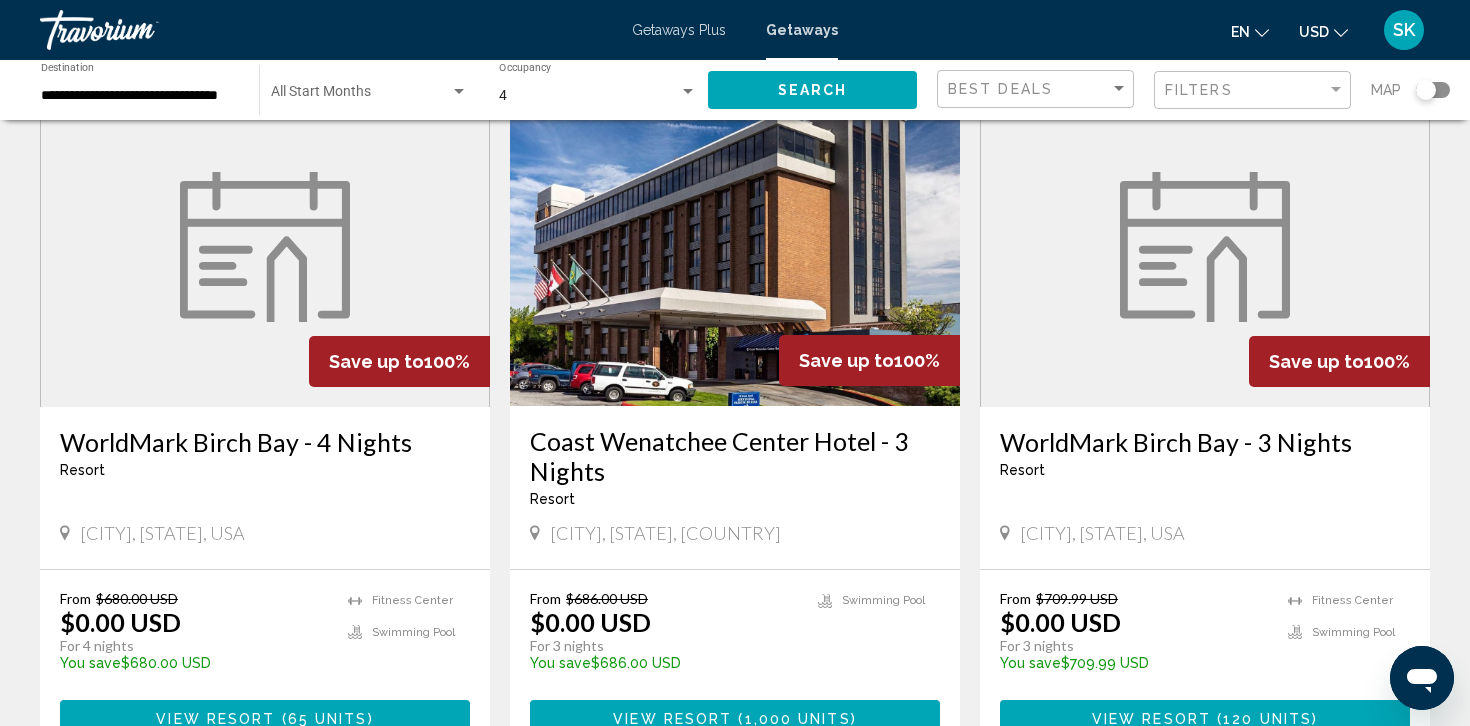 scroll, scrollTop: 1496, scrollLeft: 0, axis: vertical 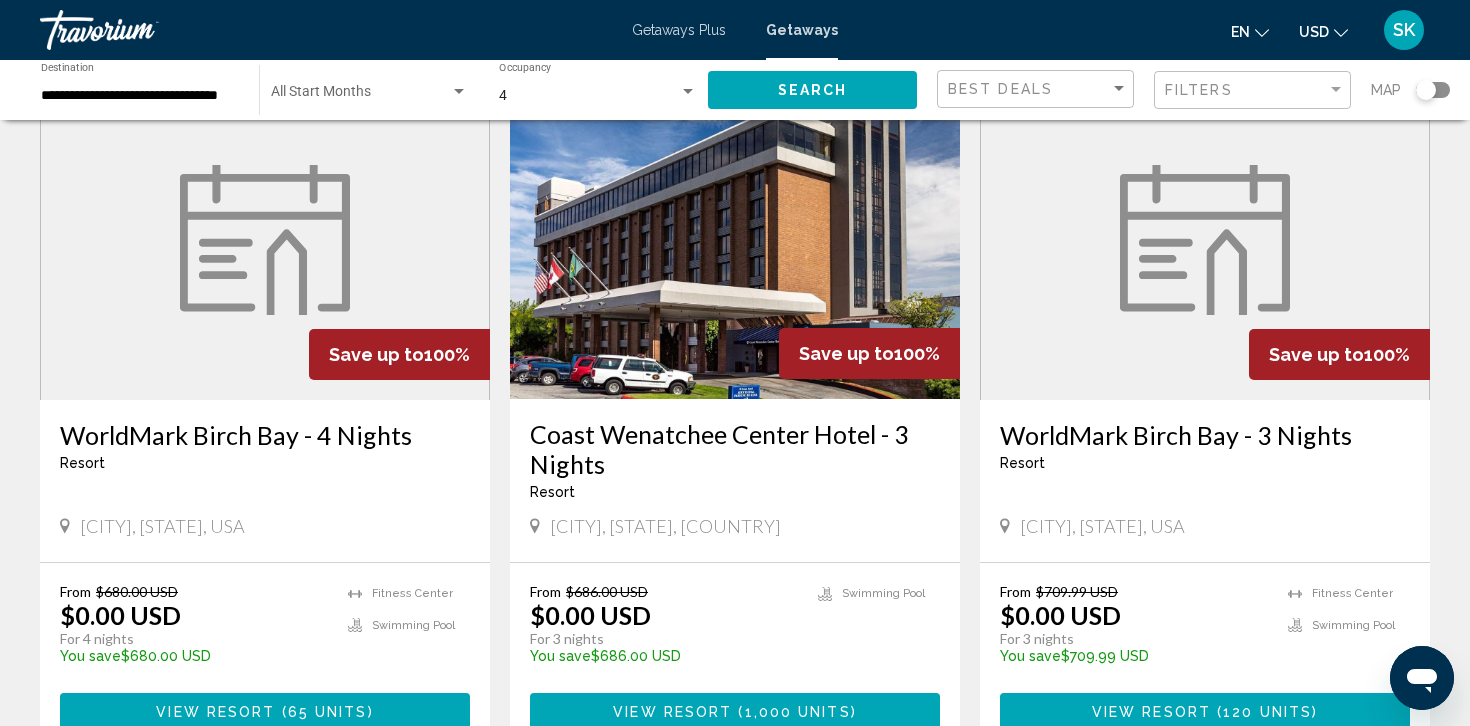 click on "Coast Wenatchee Center Hotel - 3 Nights" at bounding box center (735, 449) 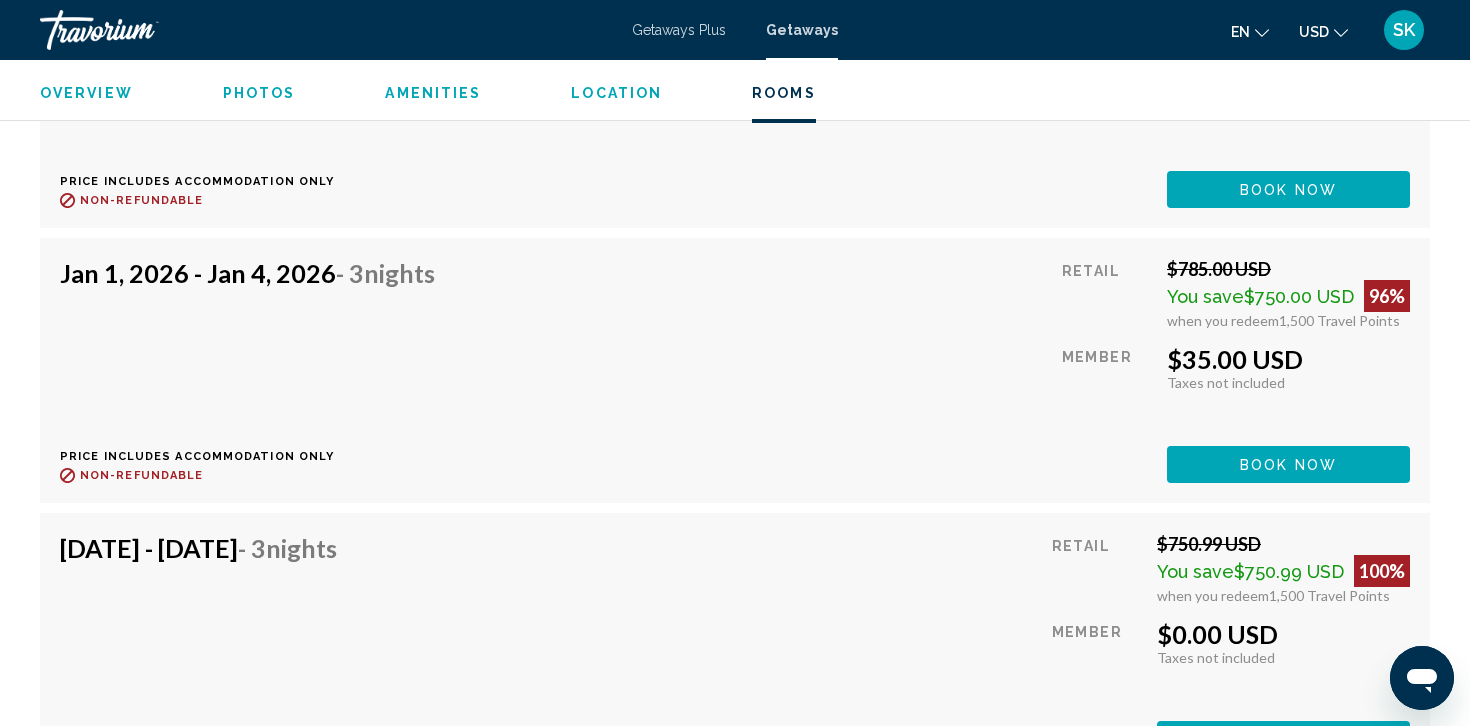 scroll, scrollTop: 39935, scrollLeft: 0, axis: vertical 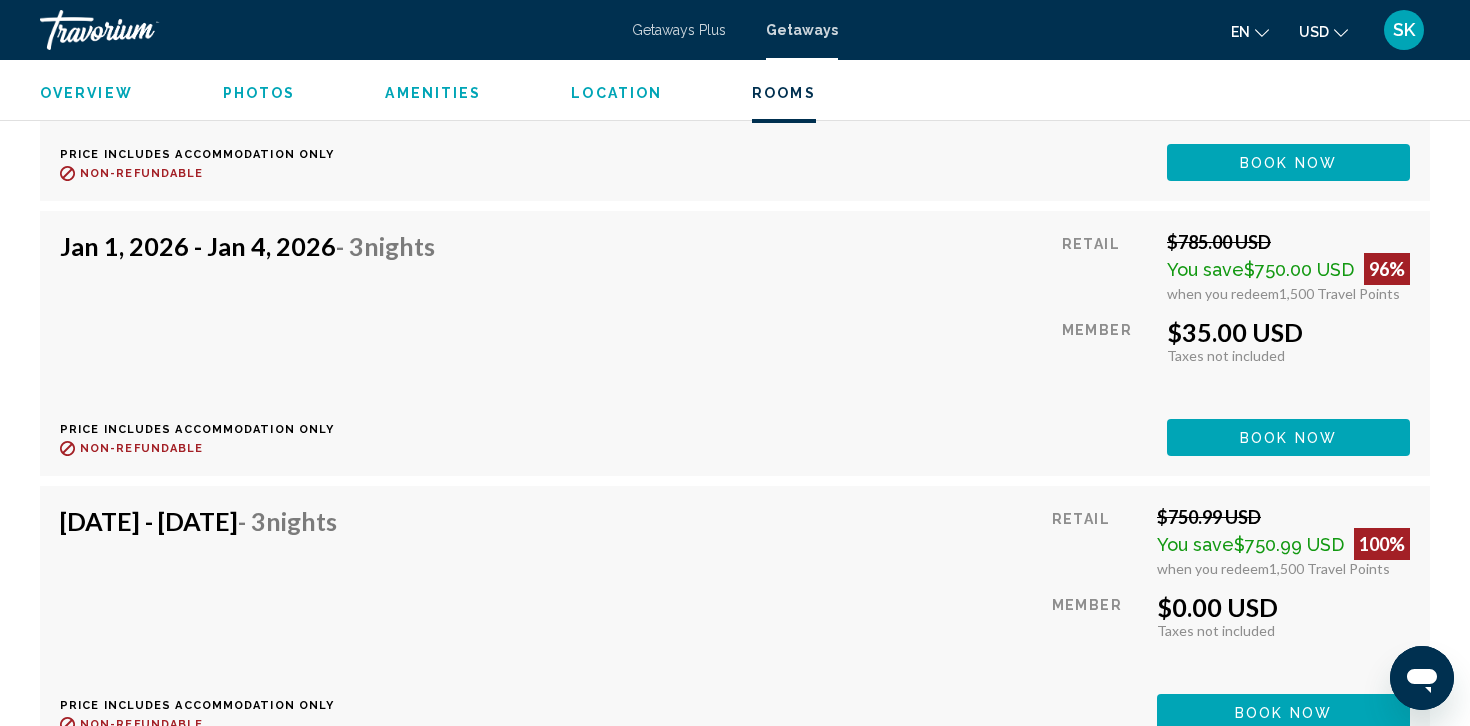 click on "Book now" at bounding box center [1288, -36461] 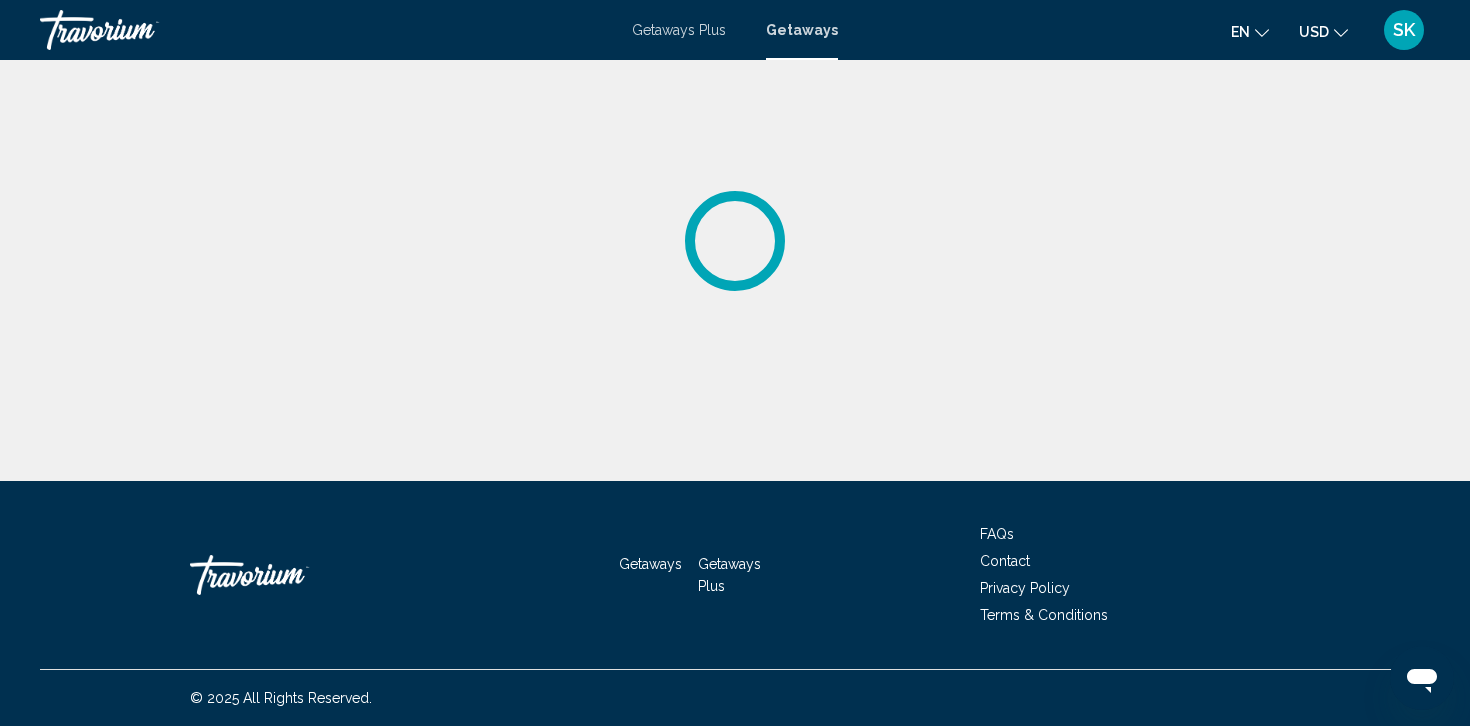 scroll, scrollTop: 0, scrollLeft: 0, axis: both 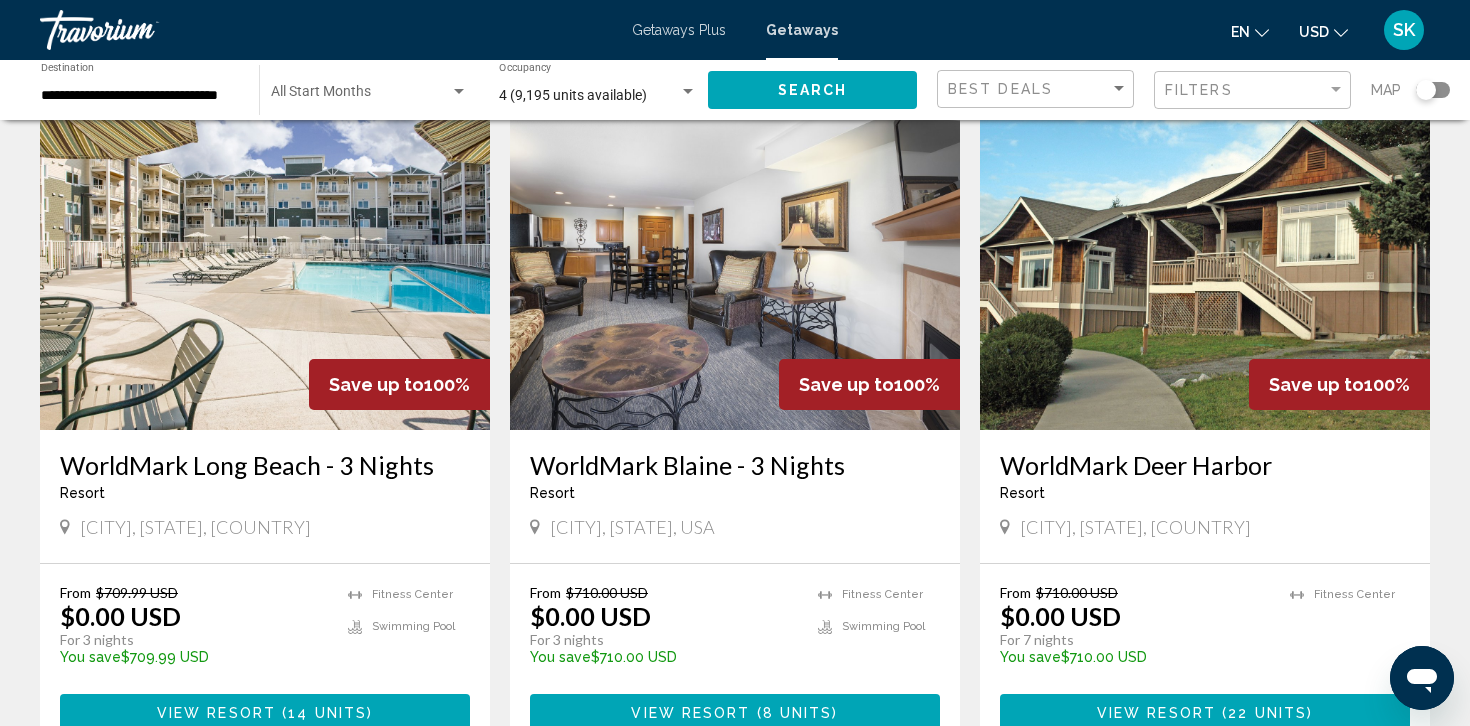 click at bounding box center [1205, 270] 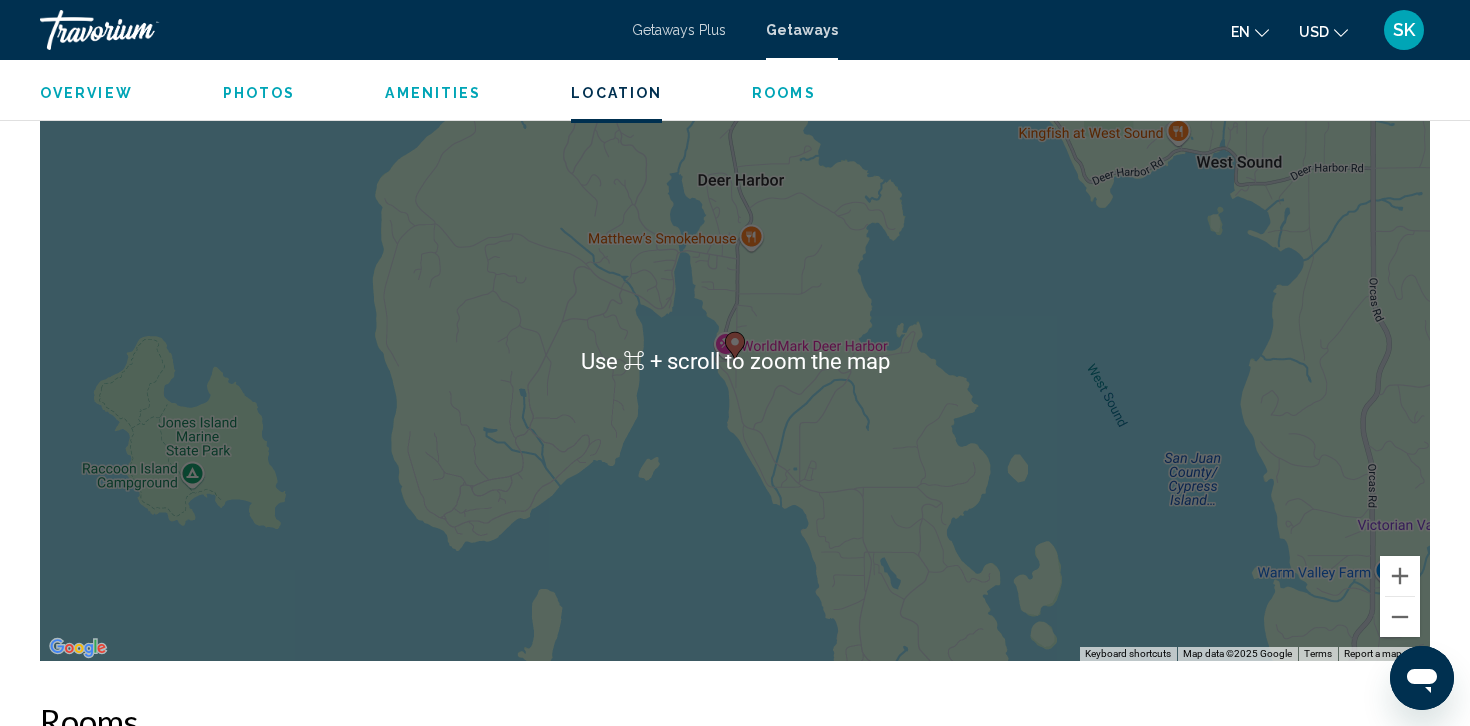 scroll, scrollTop: 2535, scrollLeft: 0, axis: vertical 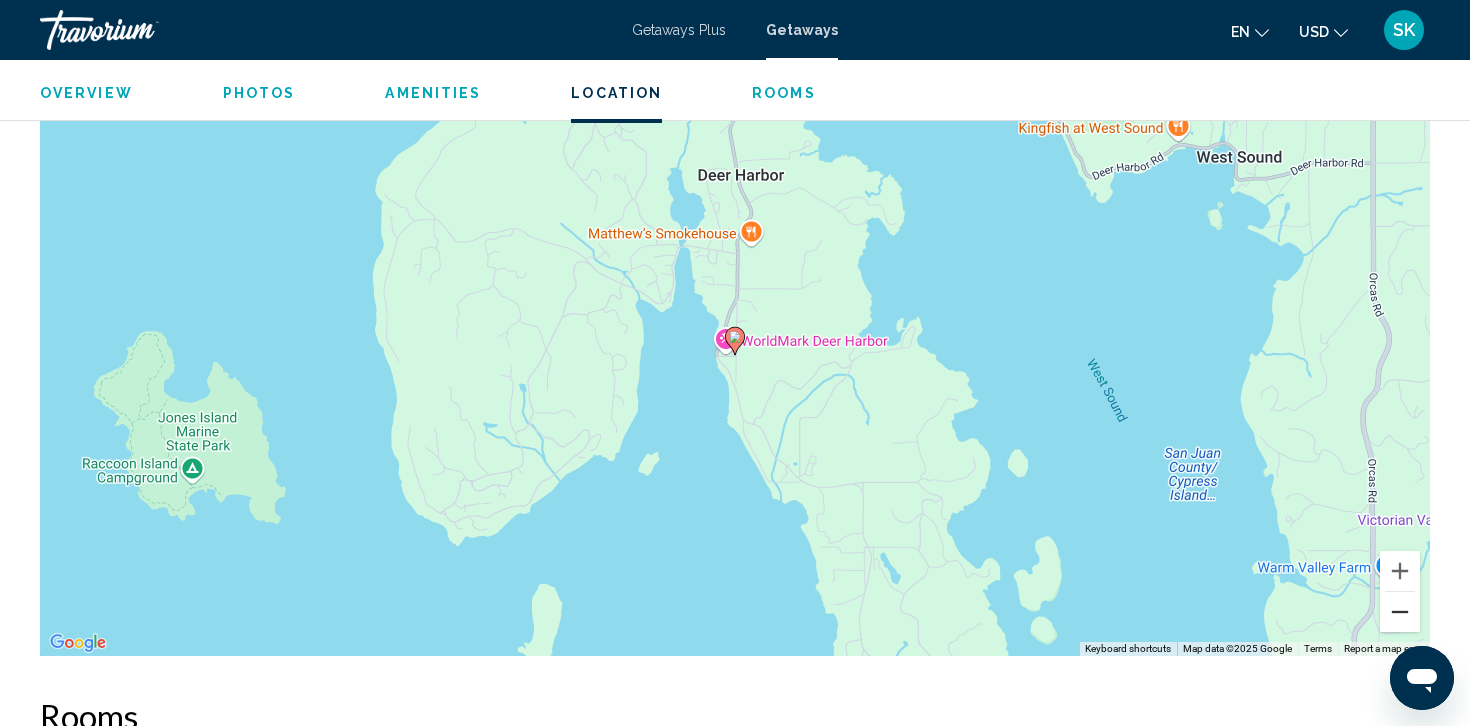 click at bounding box center (1400, 612) 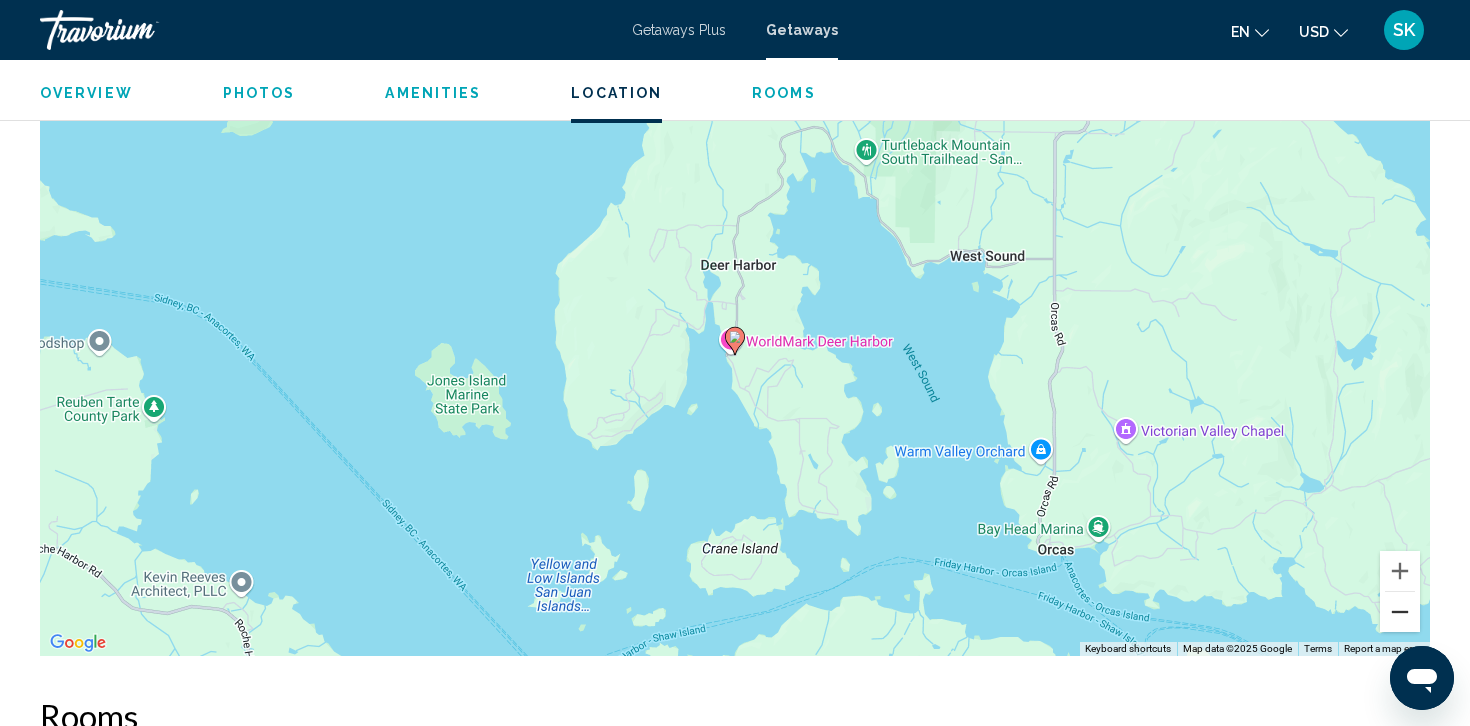 click at bounding box center [1400, 612] 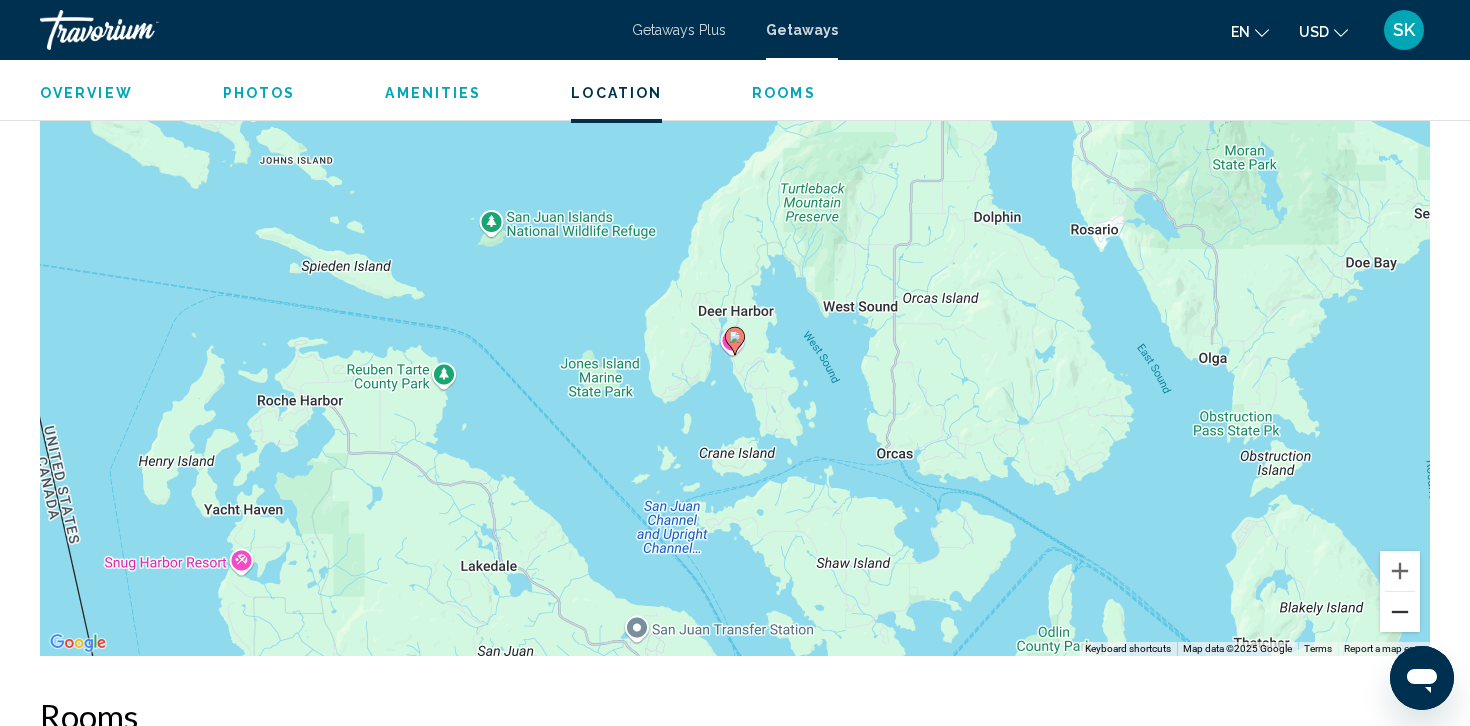 click at bounding box center (1400, 612) 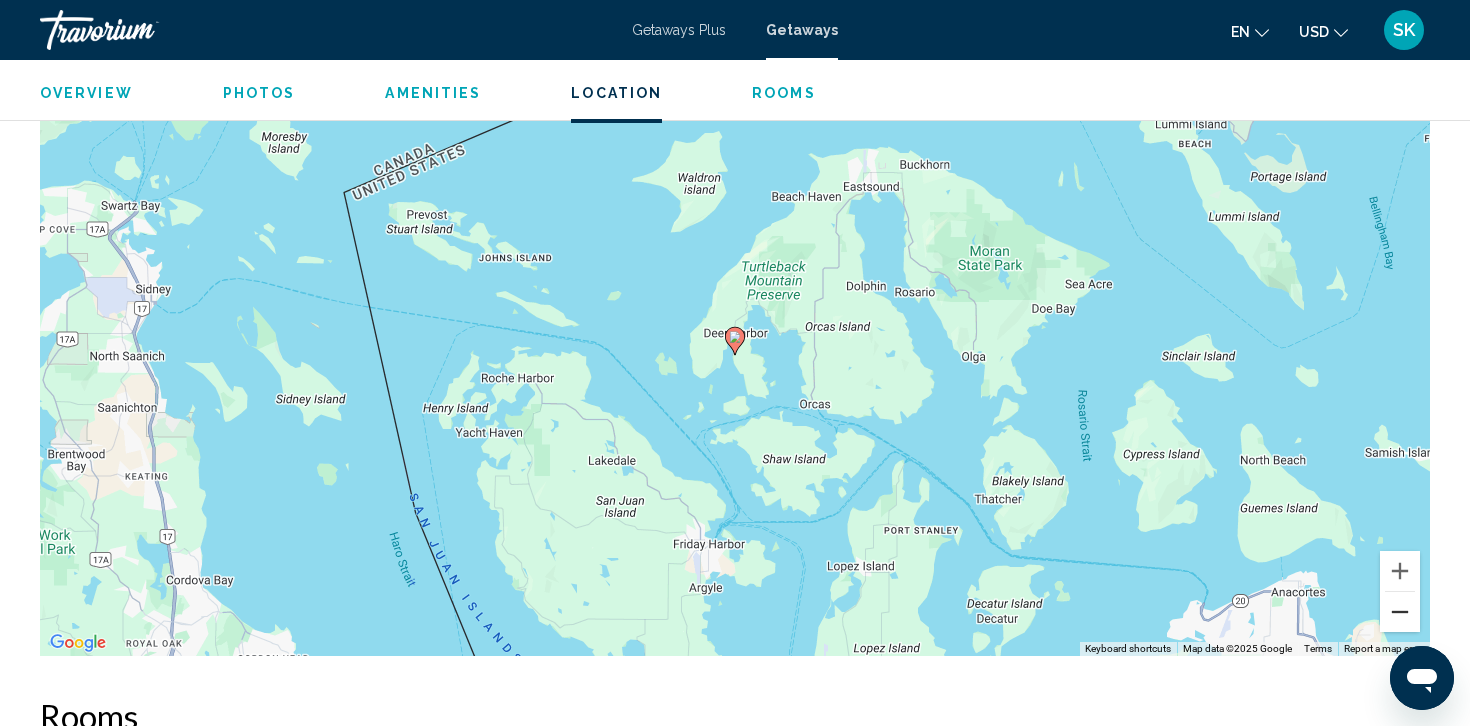 click at bounding box center (1400, 612) 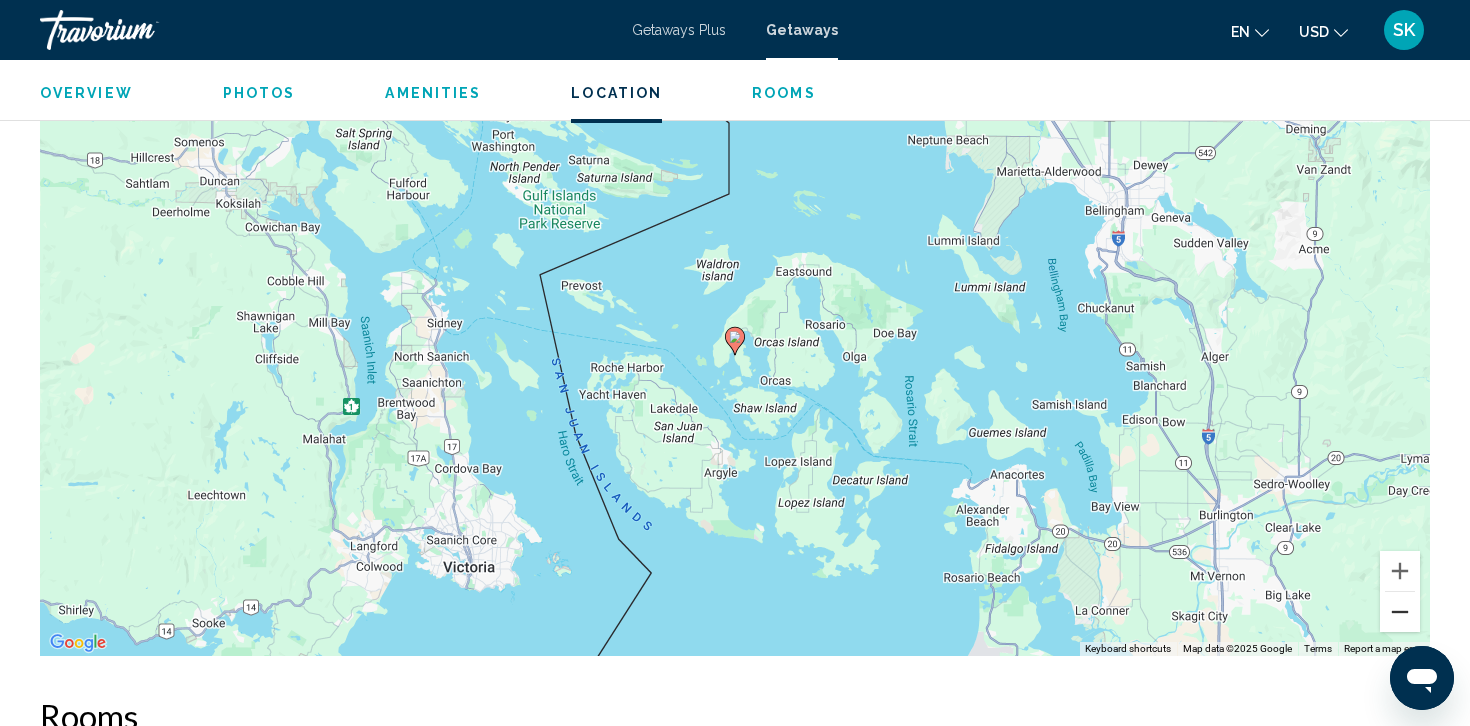 click at bounding box center [1400, 612] 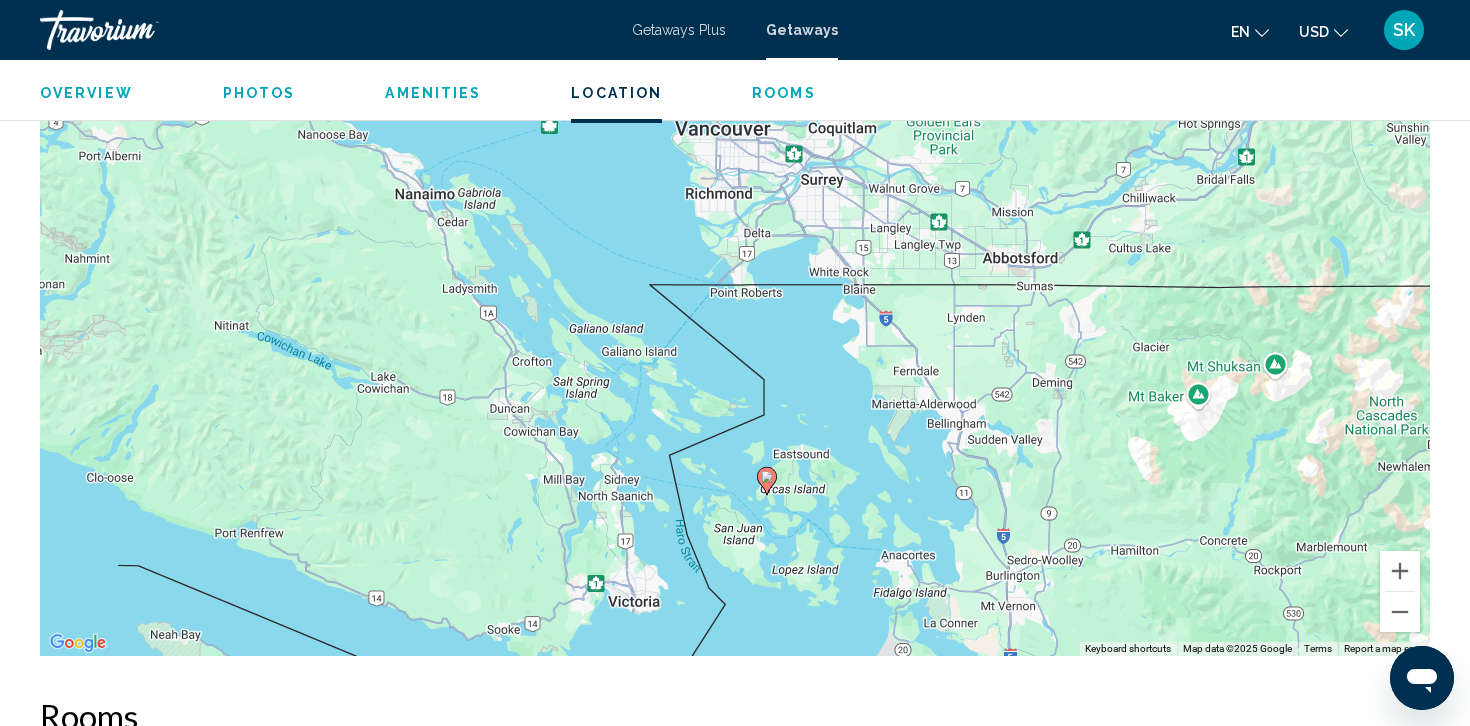 drag, startPoint x: 1065, startPoint y: 470, endPoint x: 1097, endPoint y: 612, distance: 145.56099 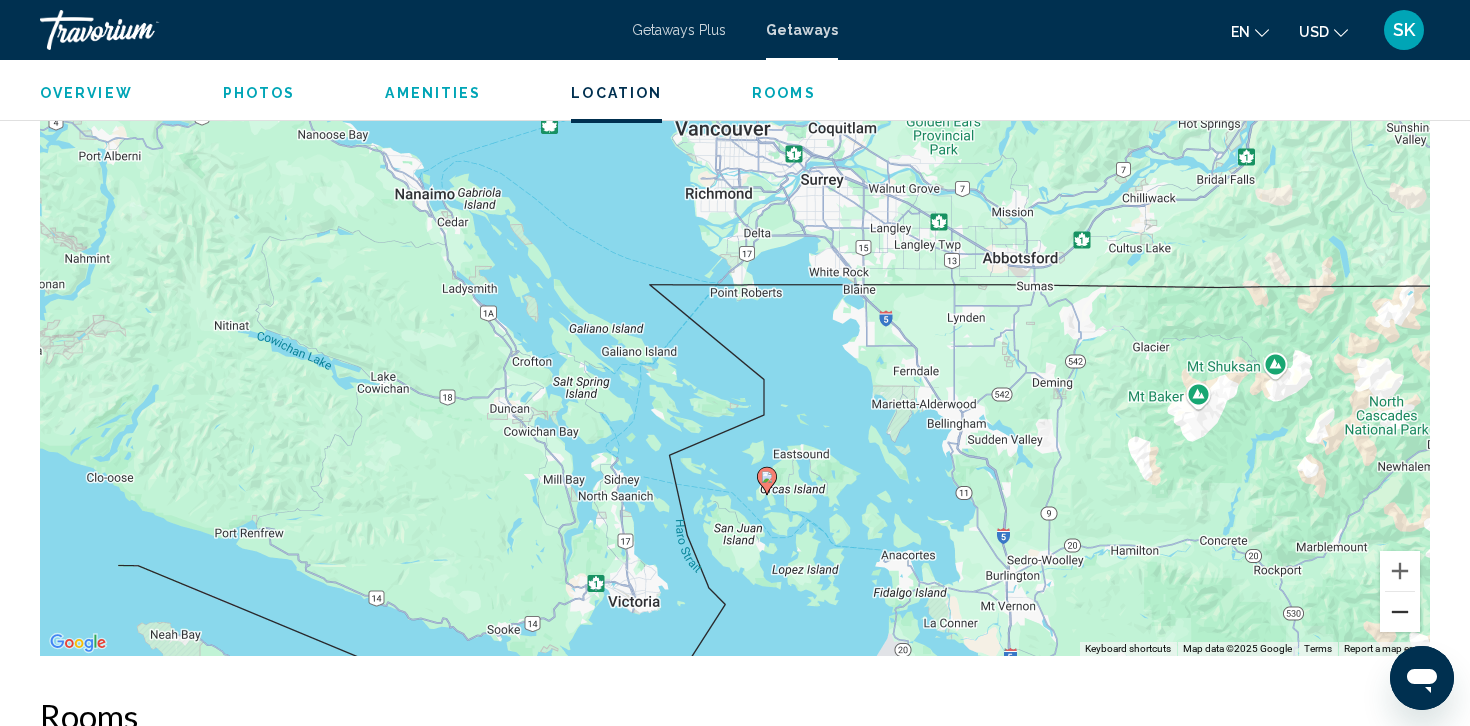 click at bounding box center [1400, 612] 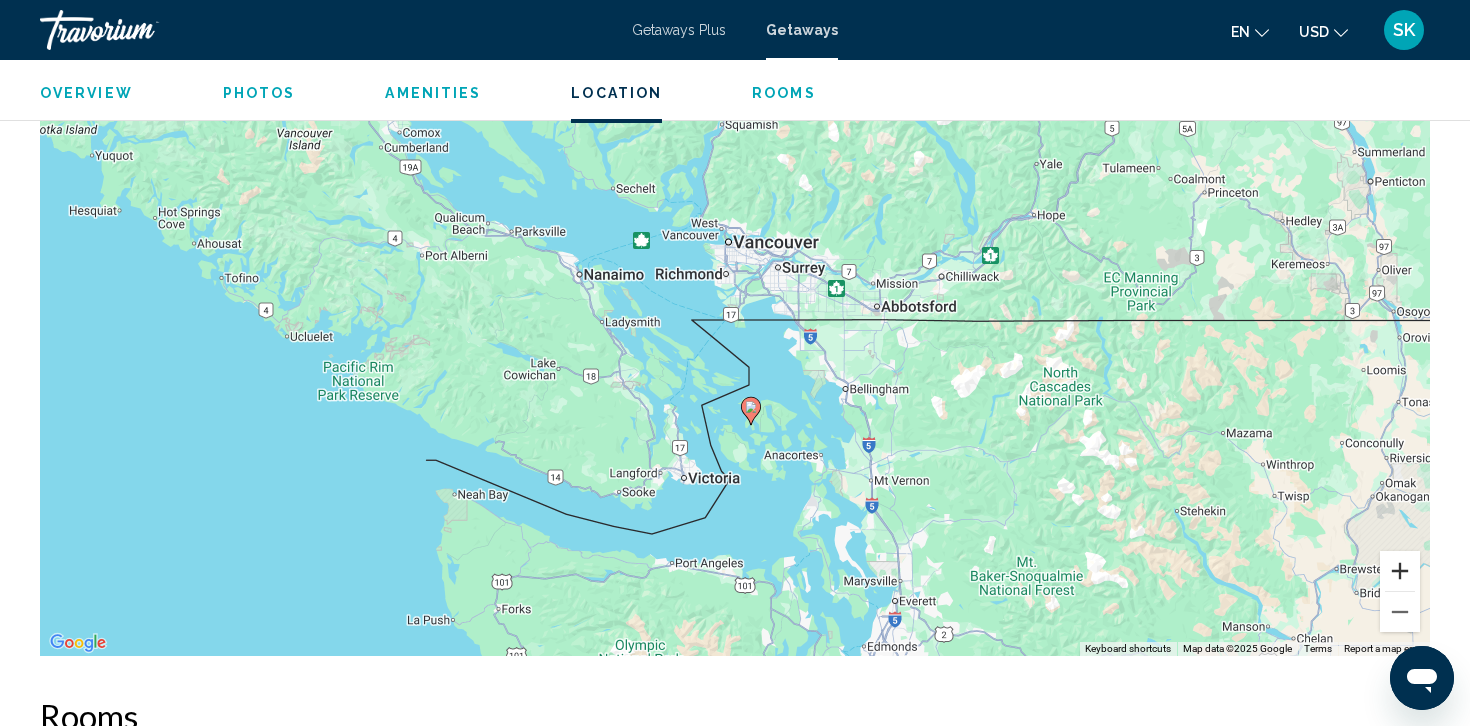 click at bounding box center (1400, 571) 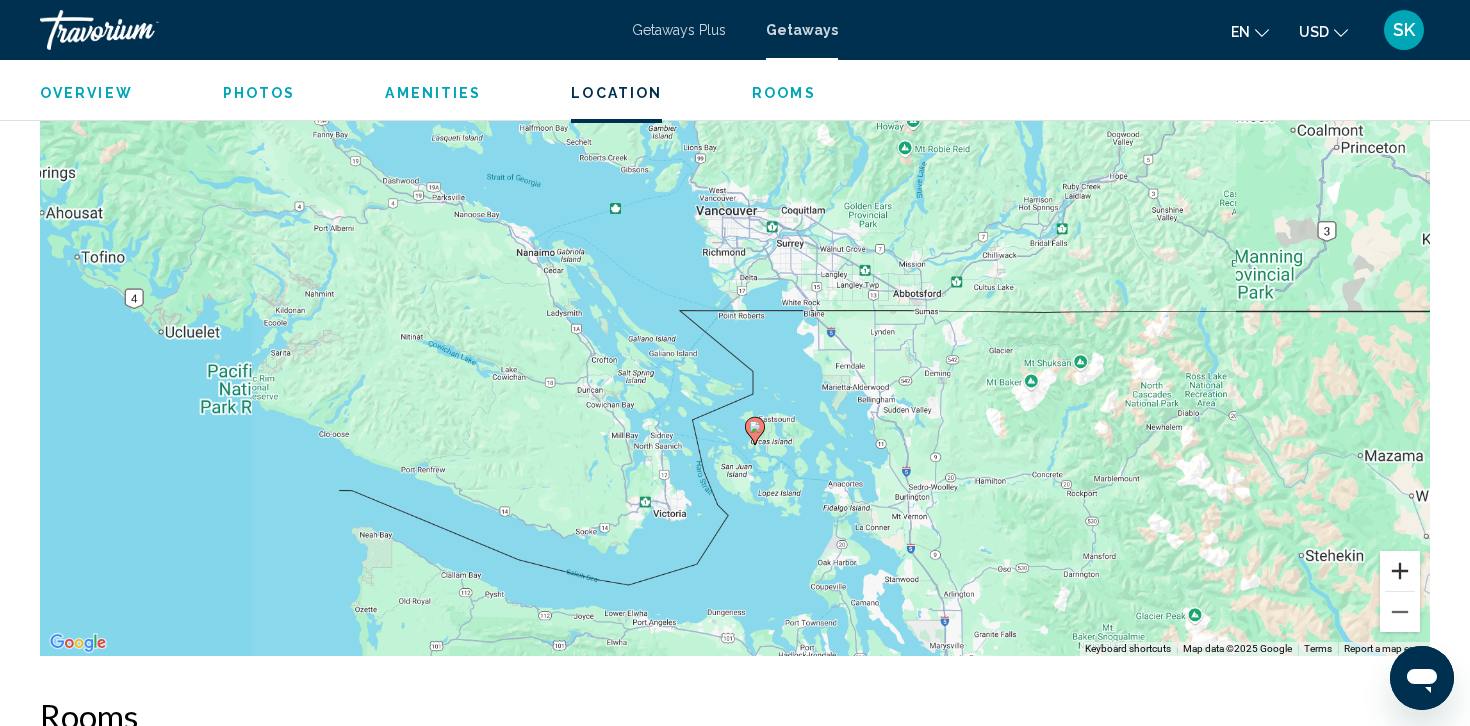 click at bounding box center (1400, 571) 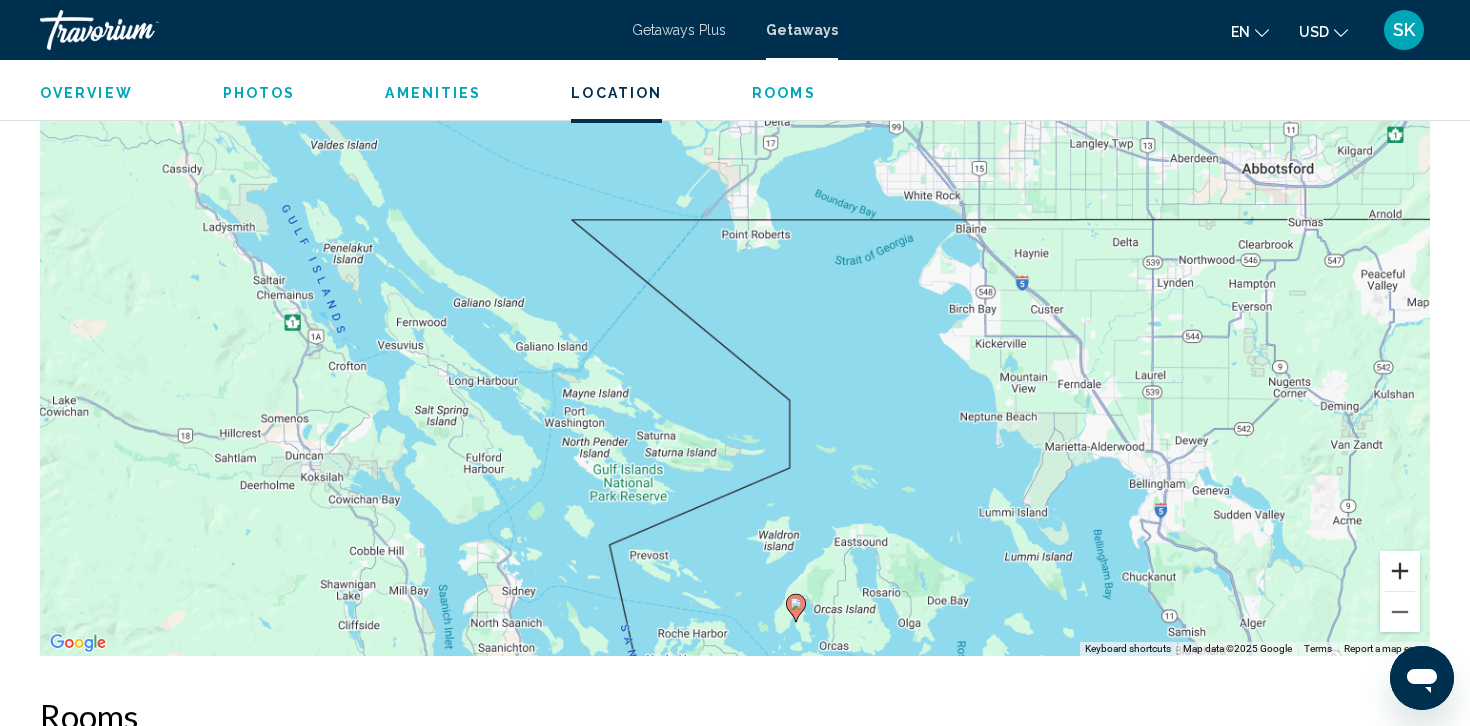 click at bounding box center (1400, 571) 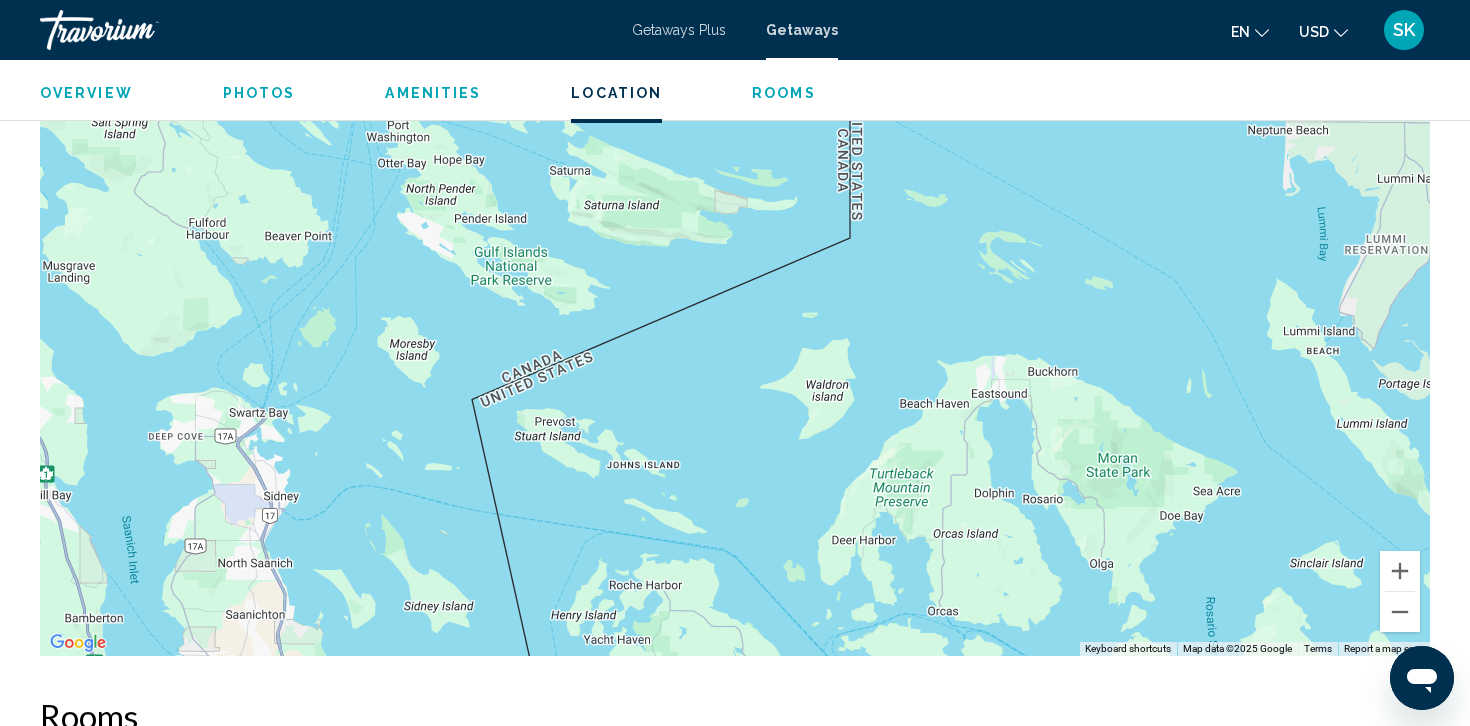 drag, startPoint x: 1008, startPoint y: 562, endPoint x: 1006, endPoint y: 194, distance: 368.00543 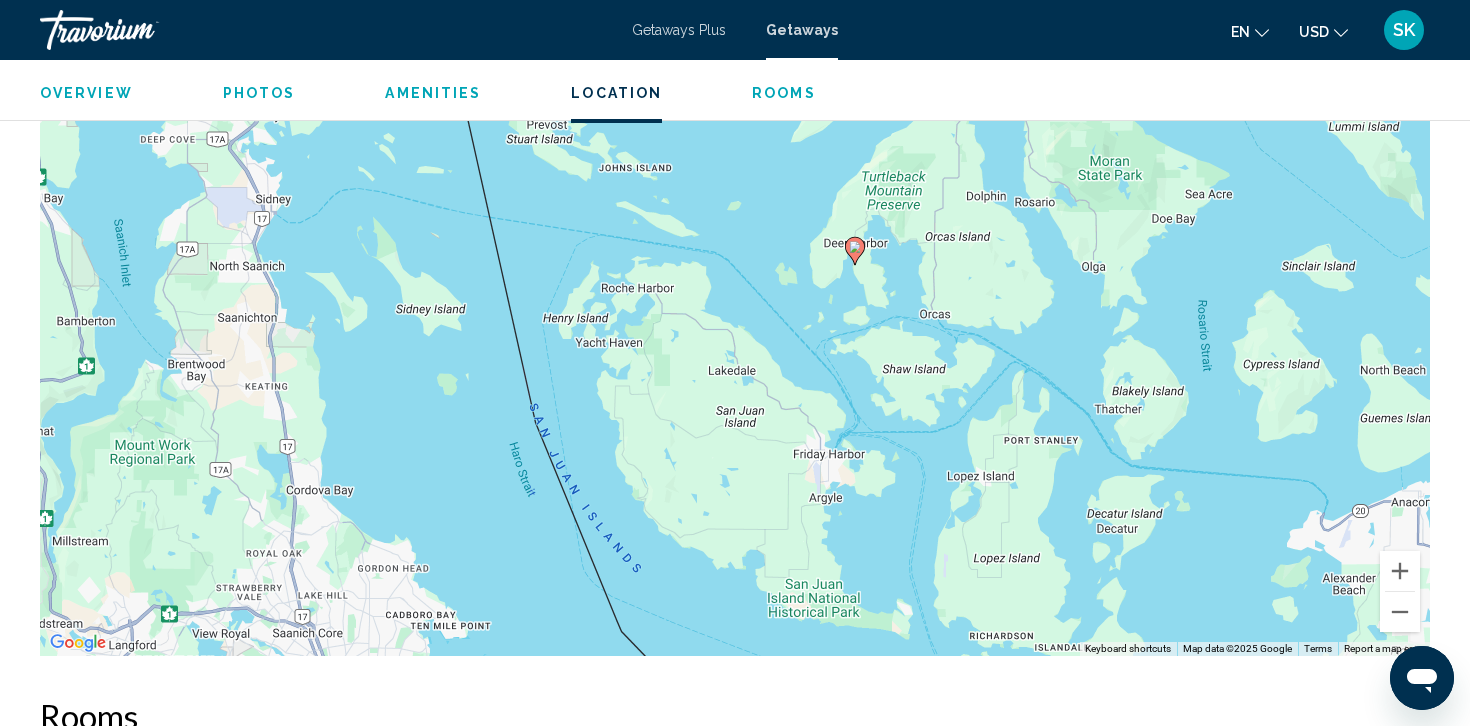 drag, startPoint x: 987, startPoint y: 437, endPoint x: 981, endPoint y: 151, distance: 286.06293 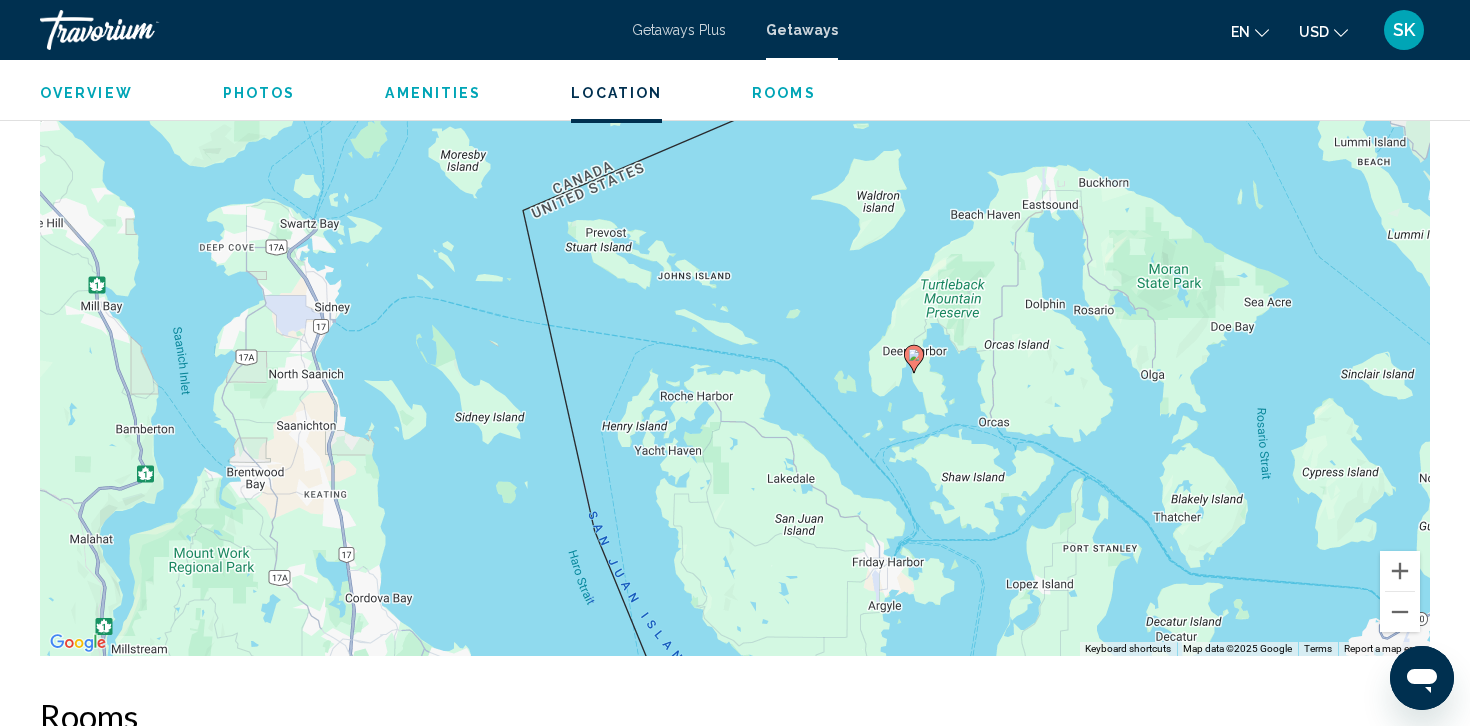 drag, startPoint x: 982, startPoint y: 300, endPoint x: 1038, endPoint y: 406, distance: 119.88328 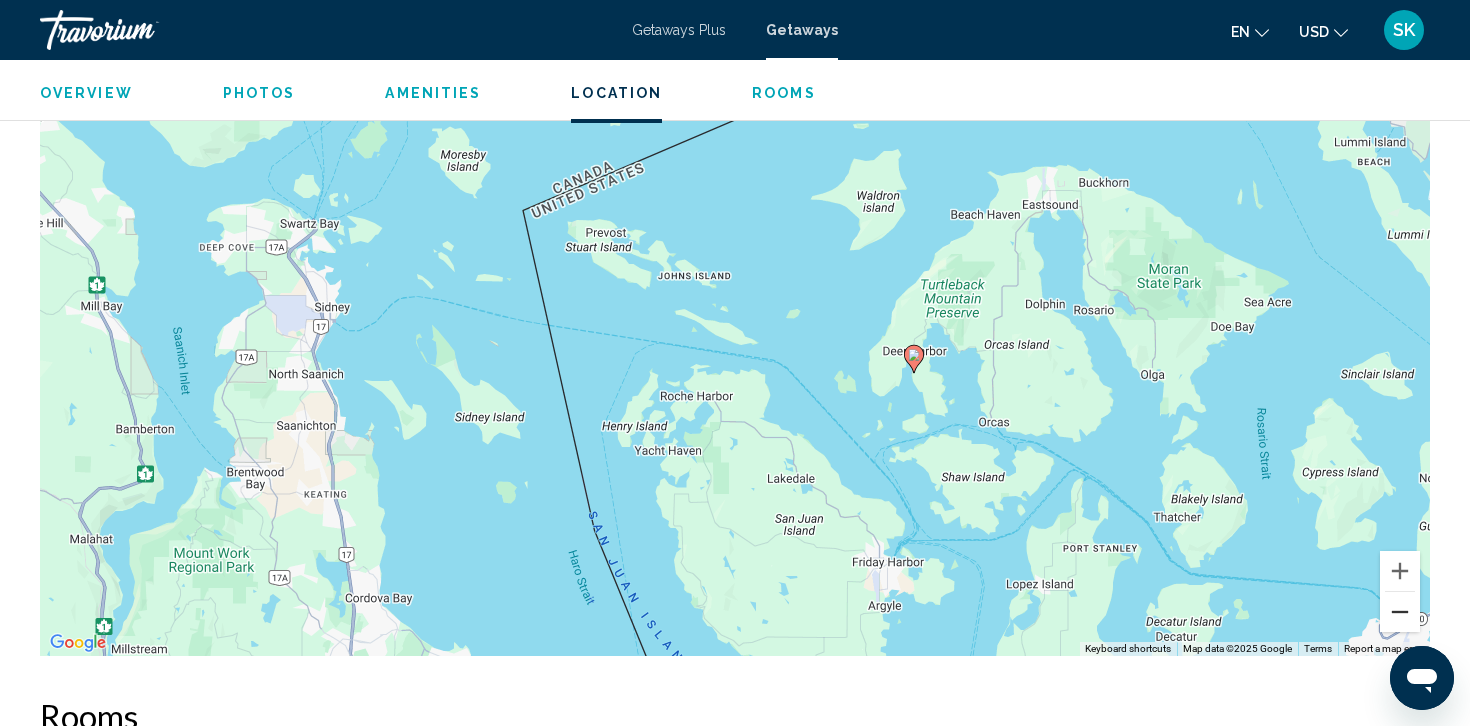 click at bounding box center (1400, 612) 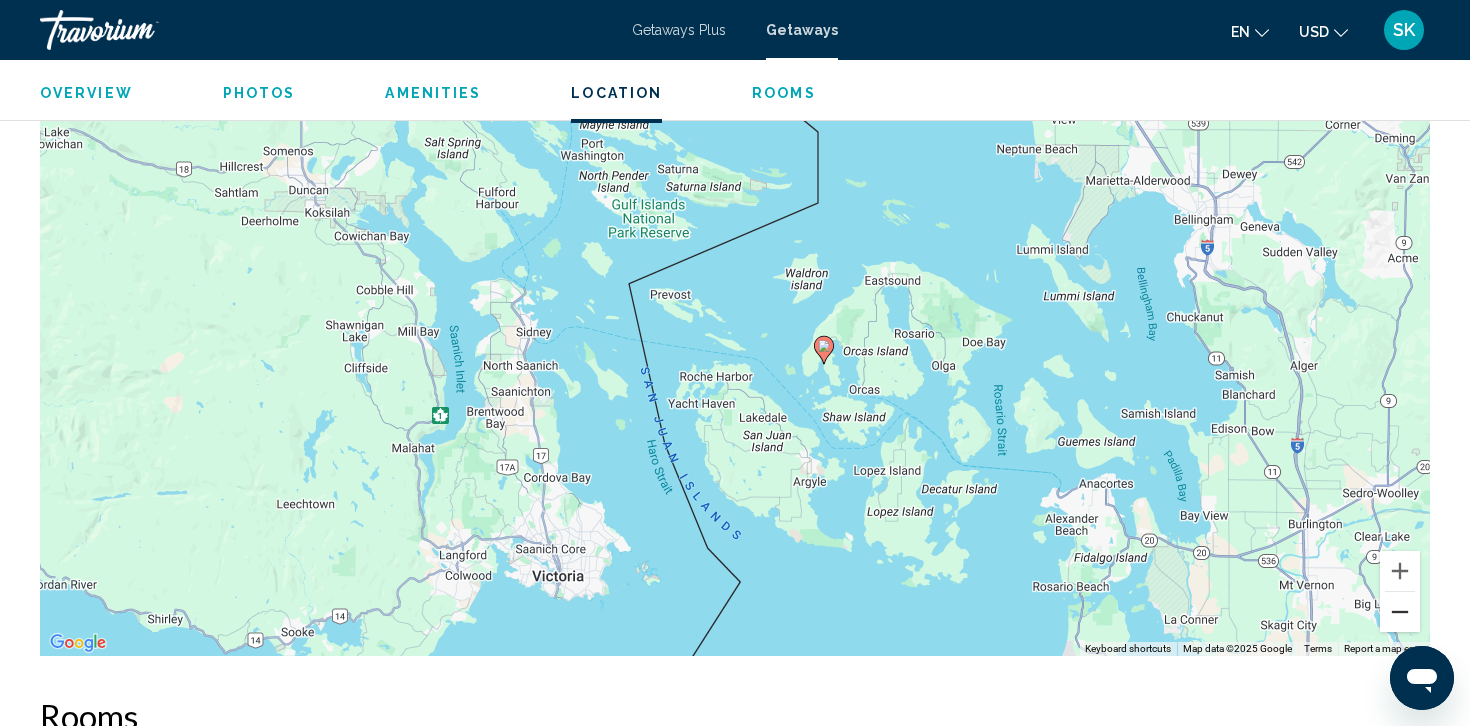 click at bounding box center [1400, 612] 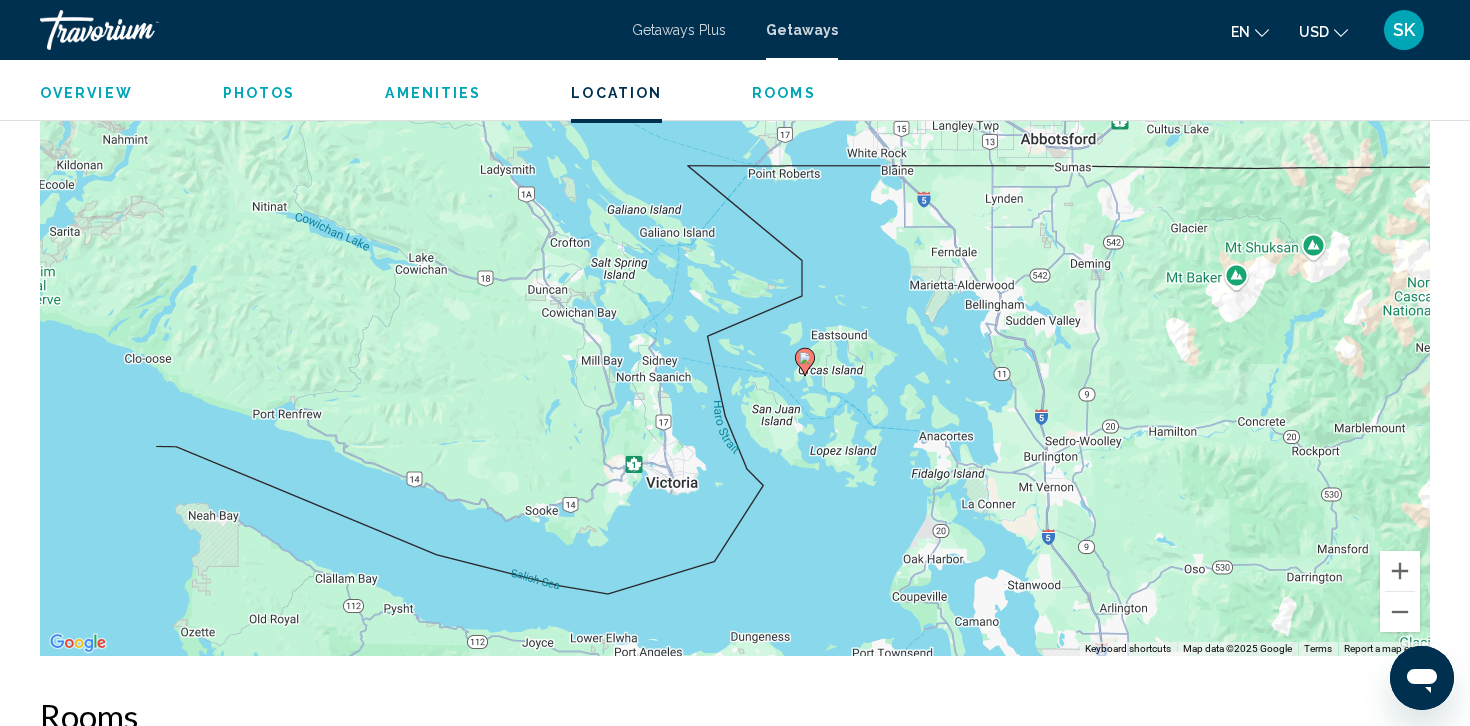 drag, startPoint x: 1067, startPoint y: 316, endPoint x: 1094, endPoint y: 336, distance: 33.600594 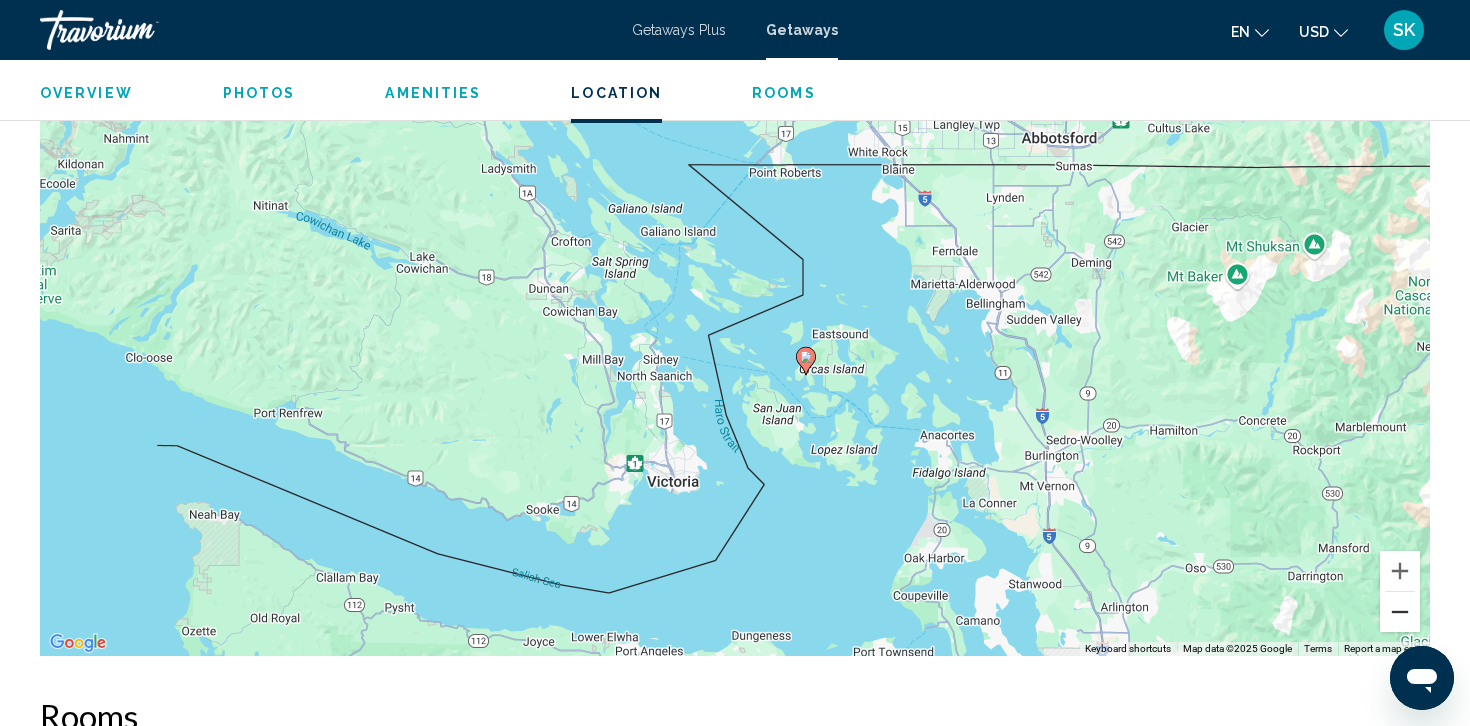 click at bounding box center [1400, 612] 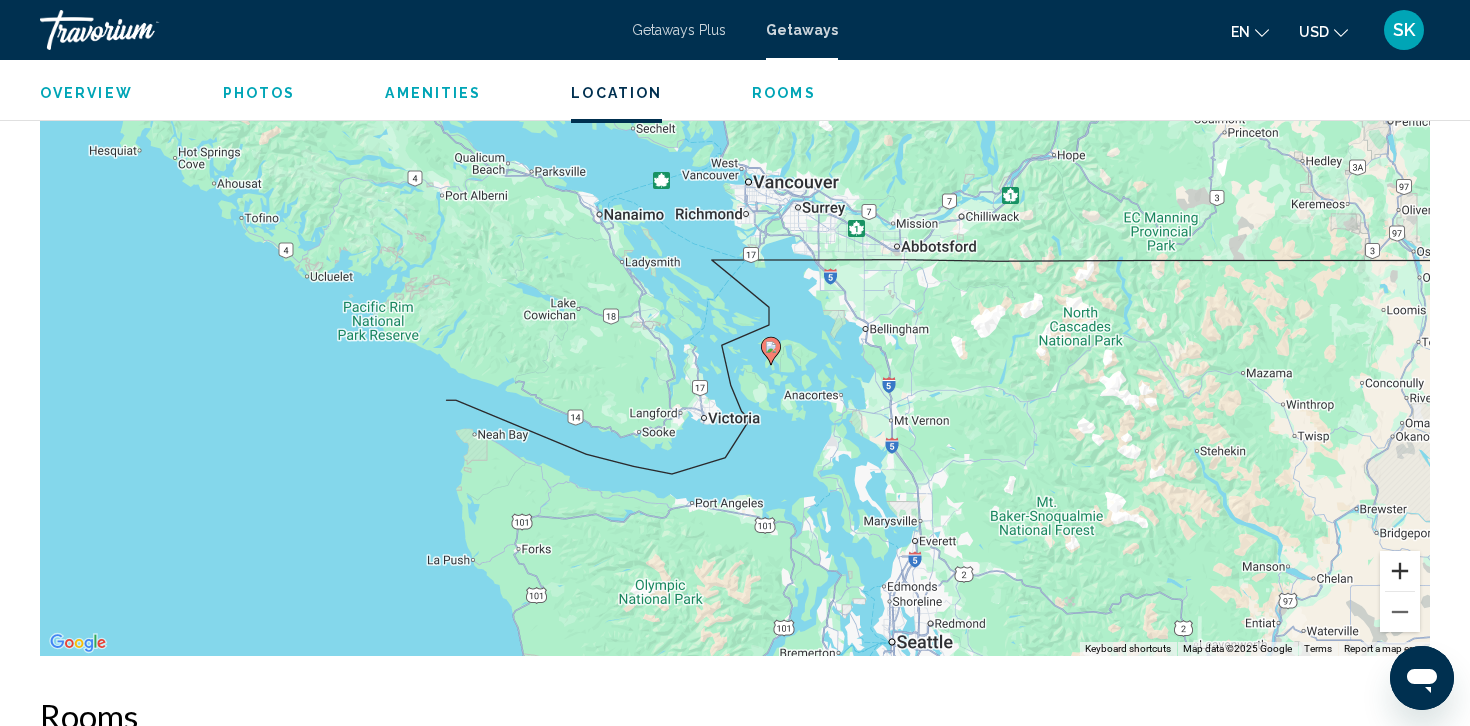 click at bounding box center [1400, 571] 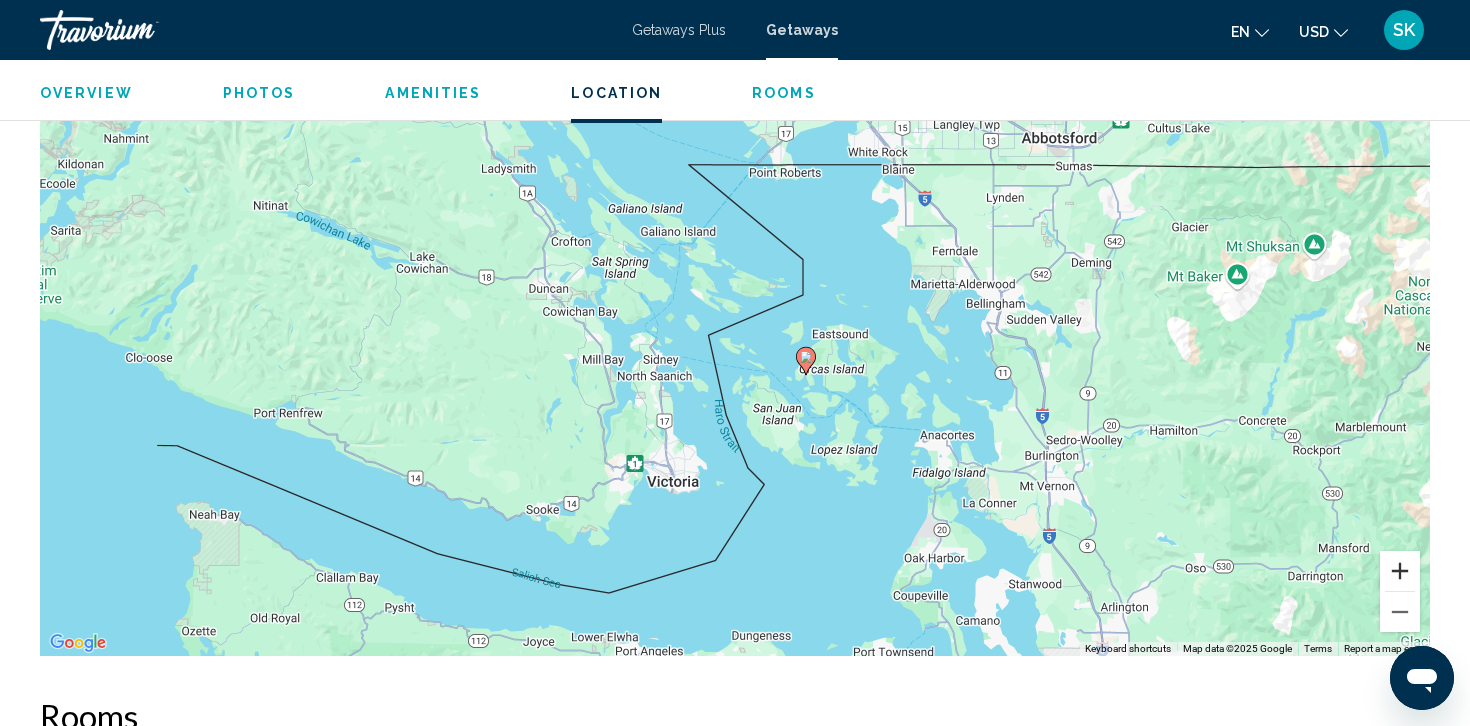 click at bounding box center [1400, 571] 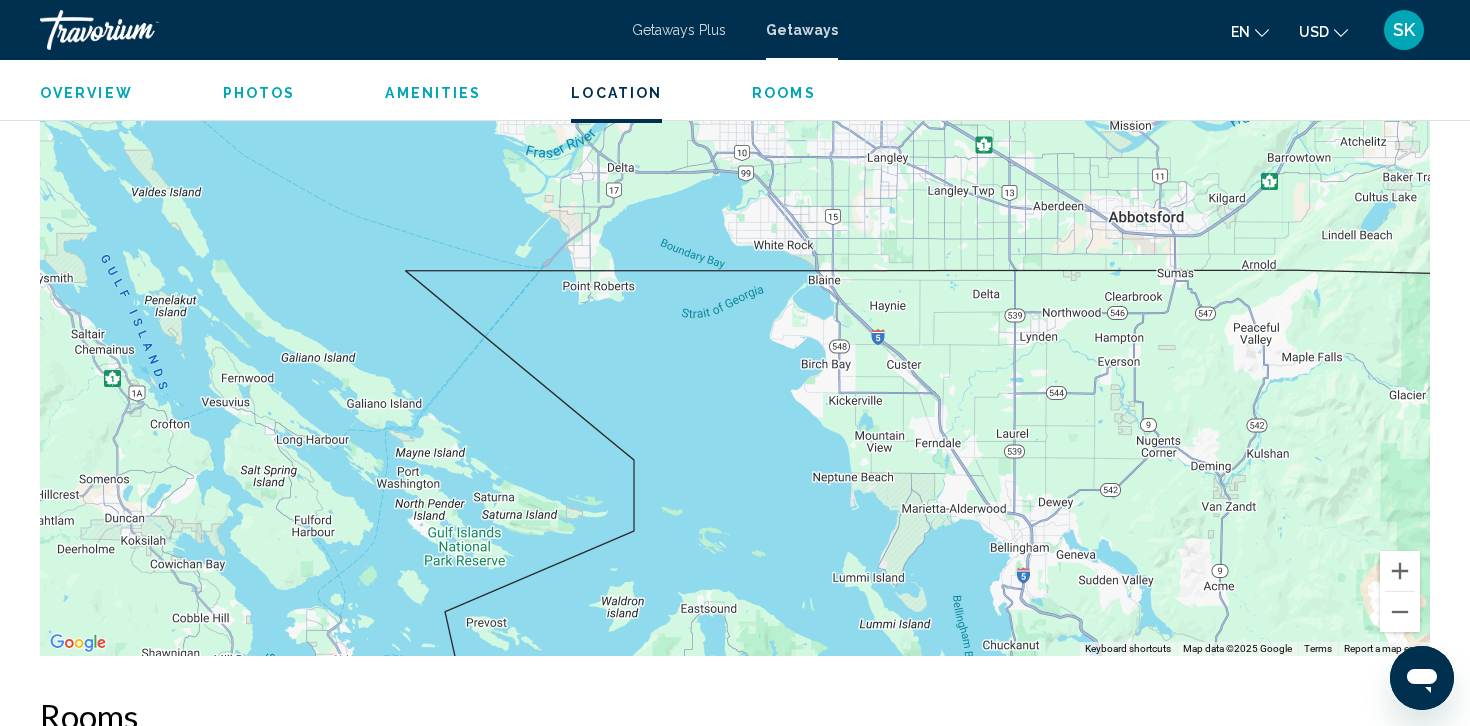 drag, startPoint x: 1202, startPoint y: 374, endPoint x: 963, endPoint y: 671, distance: 381.2217 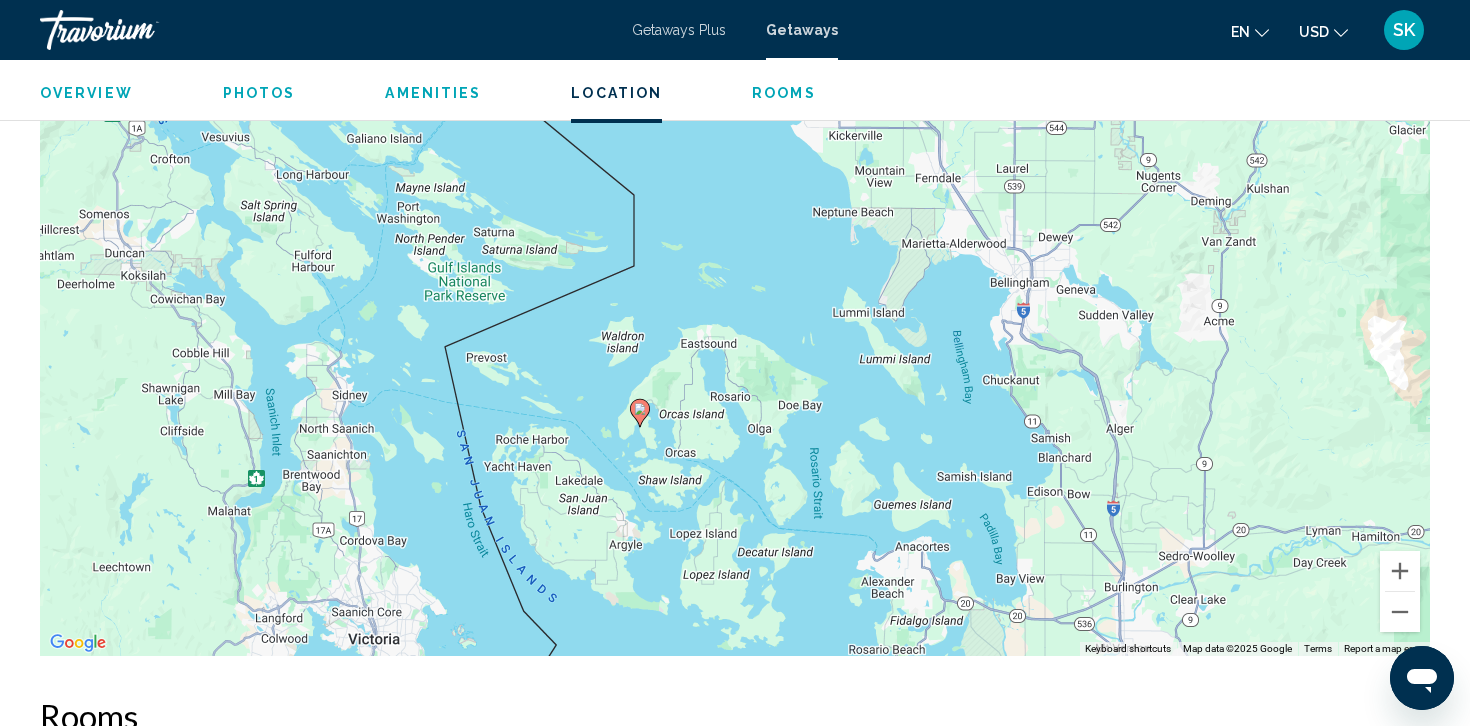 drag, startPoint x: 811, startPoint y: 432, endPoint x: 811, endPoint y: 164, distance: 268 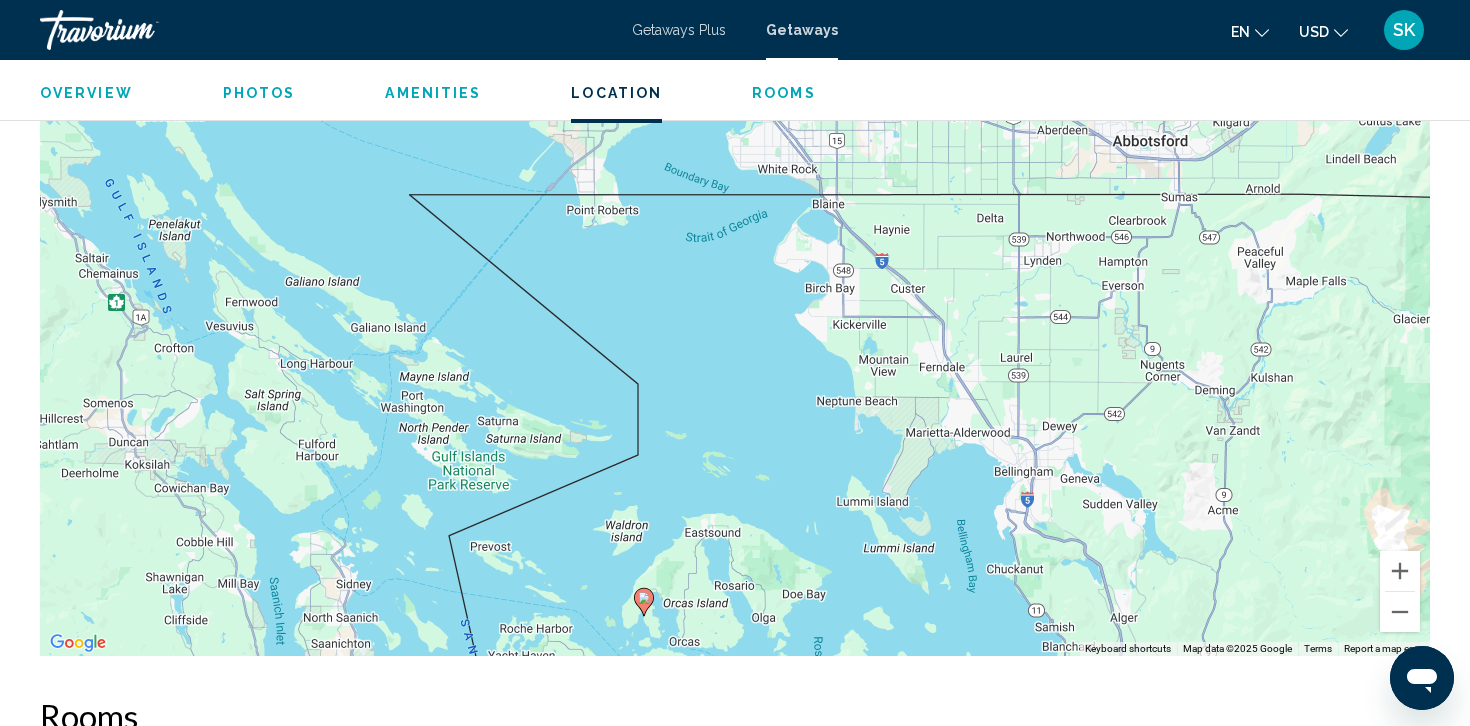 drag, startPoint x: 1003, startPoint y: 260, endPoint x: 1007, endPoint y: 450, distance: 190.0421 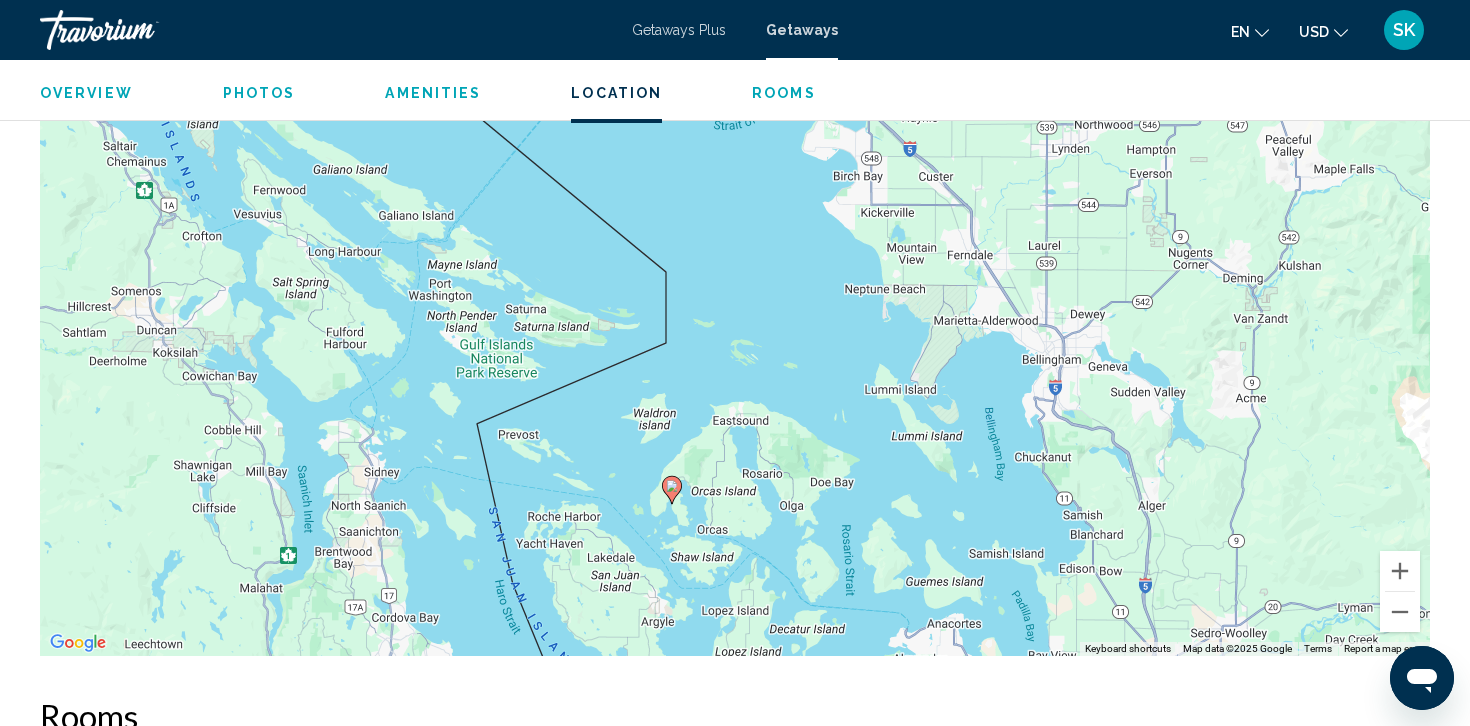 drag, startPoint x: 787, startPoint y: 533, endPoint x: 815, endPoint y: 420, distance: 116.41735 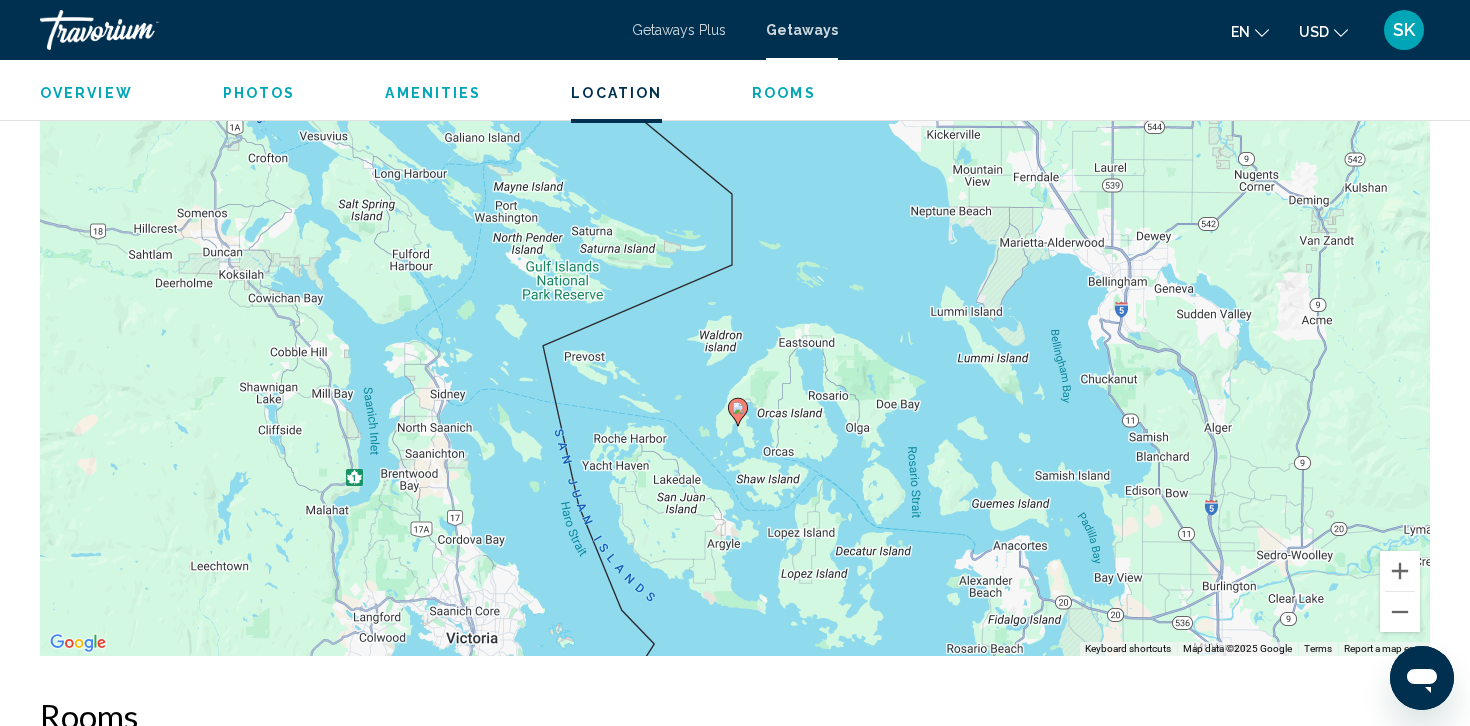 drag, startPoint x: 907, startPoint y: 490, endPoint x: 975, endPoint y: 411, distance: 104.23531 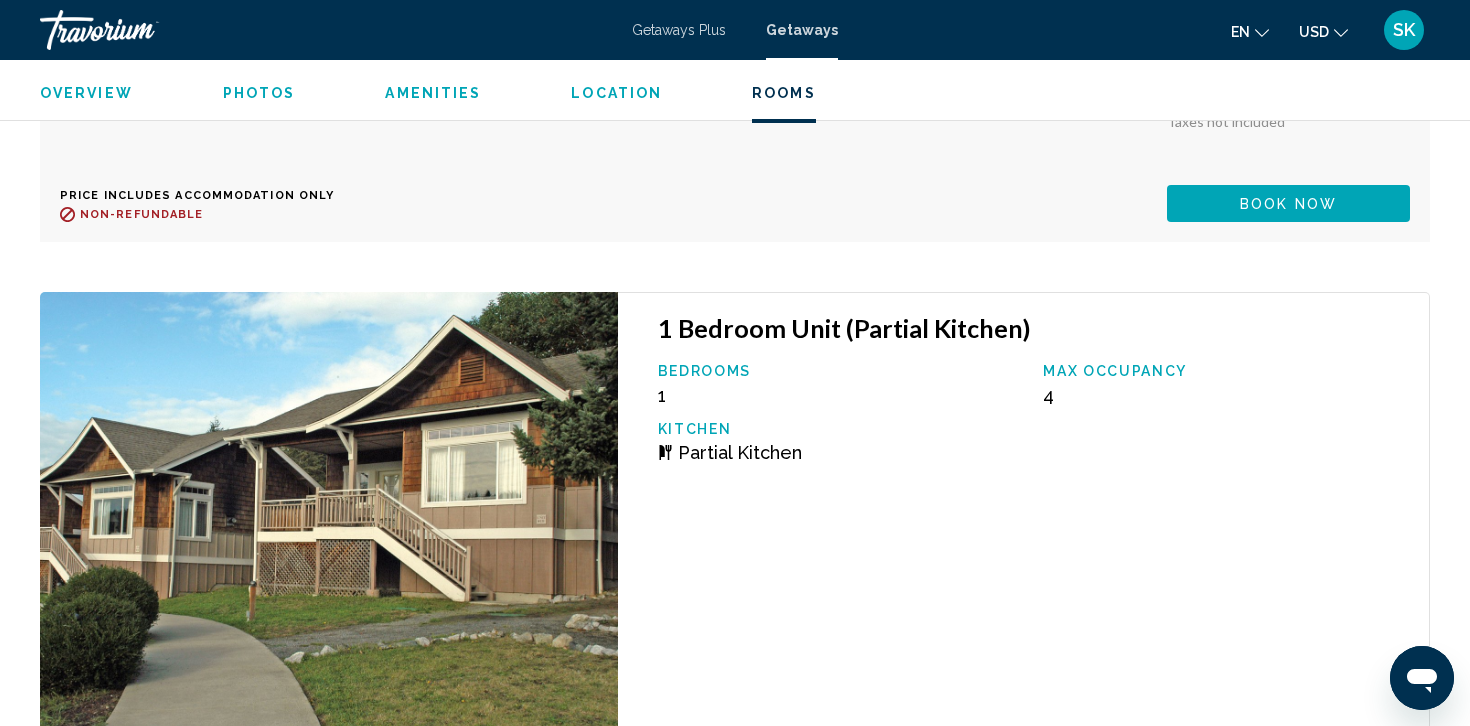 scroll, scrollTop: 5830, scrollLeft: 0, axis: vertical 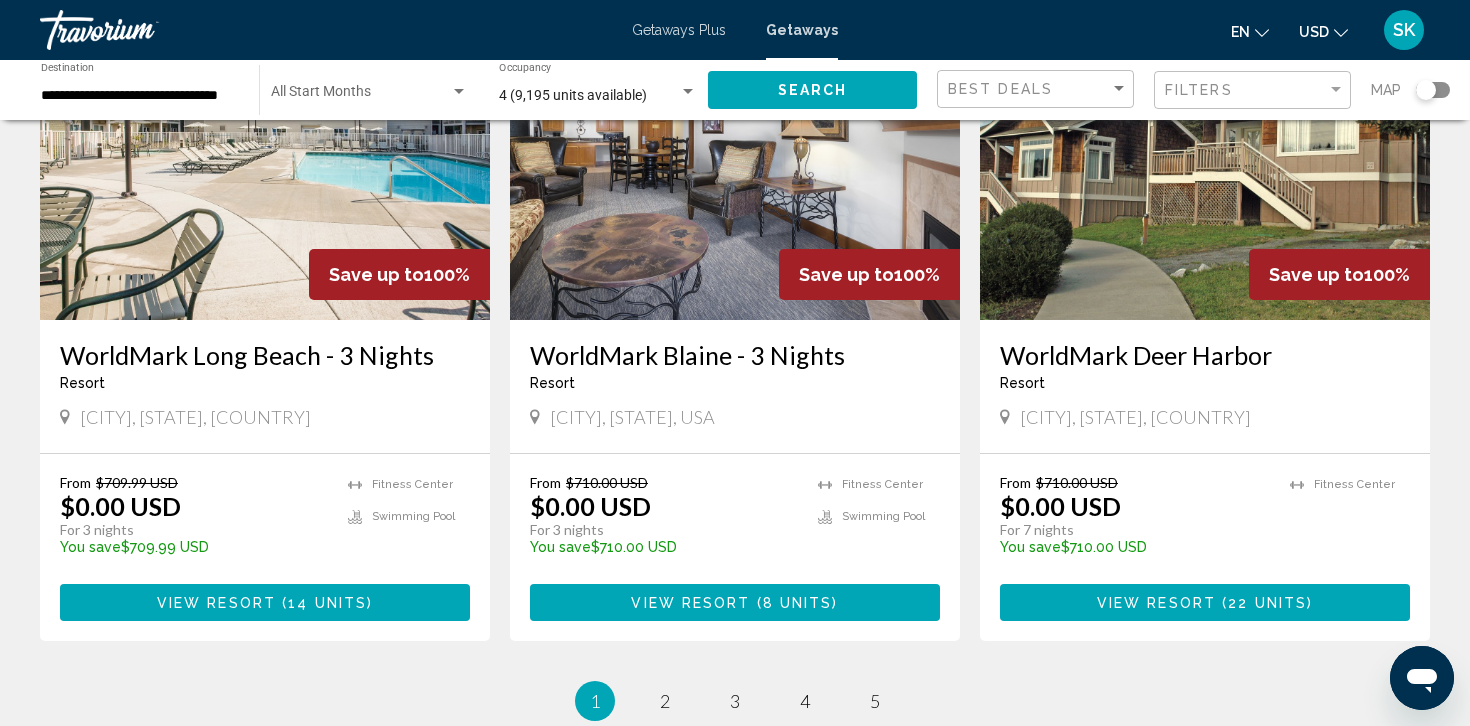 click on "View Resort" at bounding box center [1156, 603] 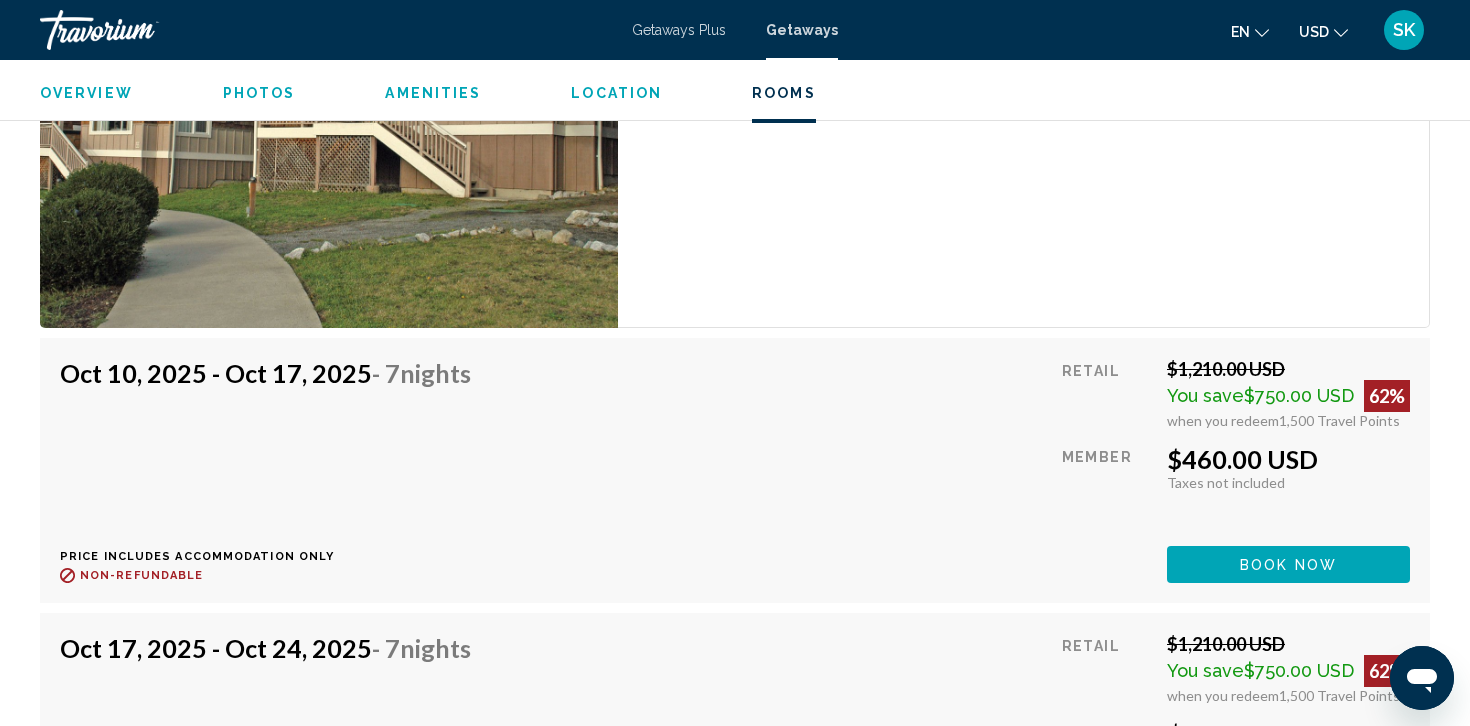 scroll, scrollTop: 3250, scrollLeft: 0, axis: vertical 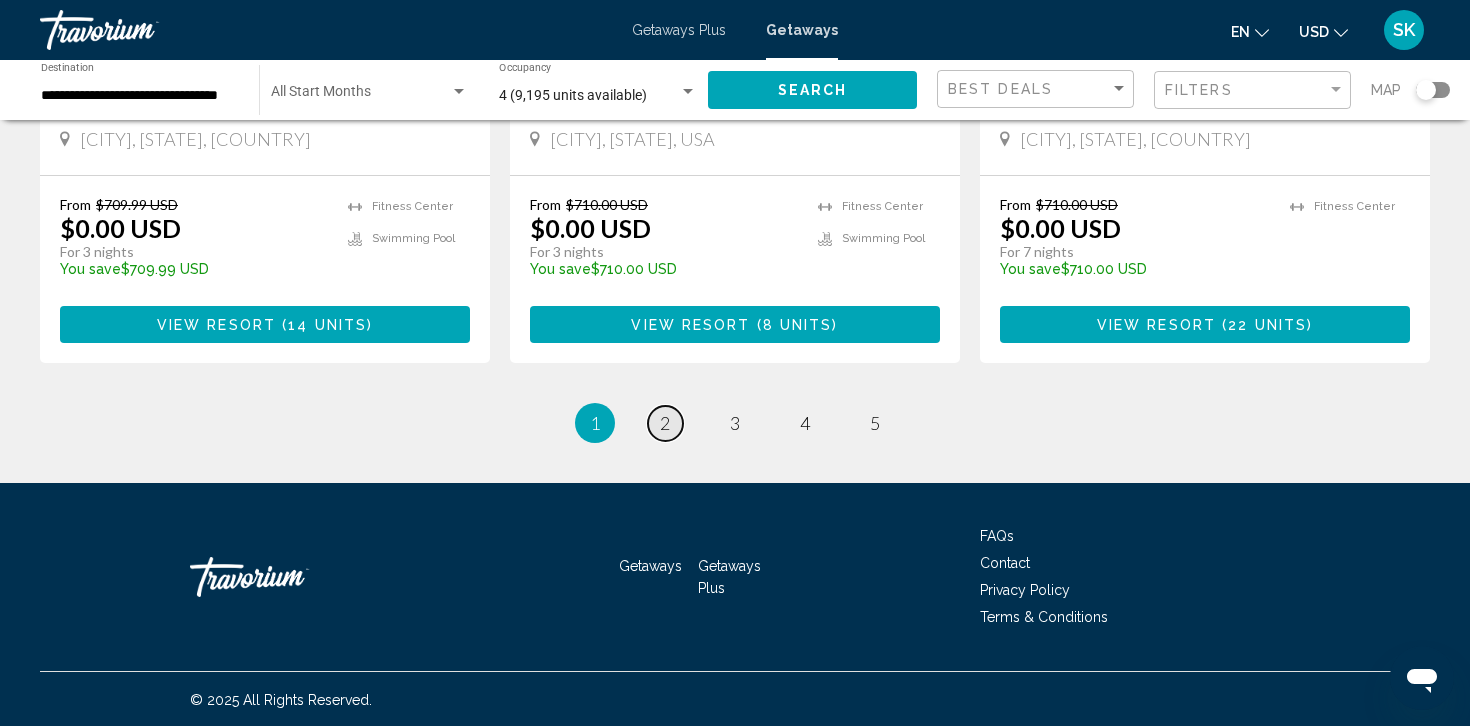click on "2" at bounding box center (665, 423) 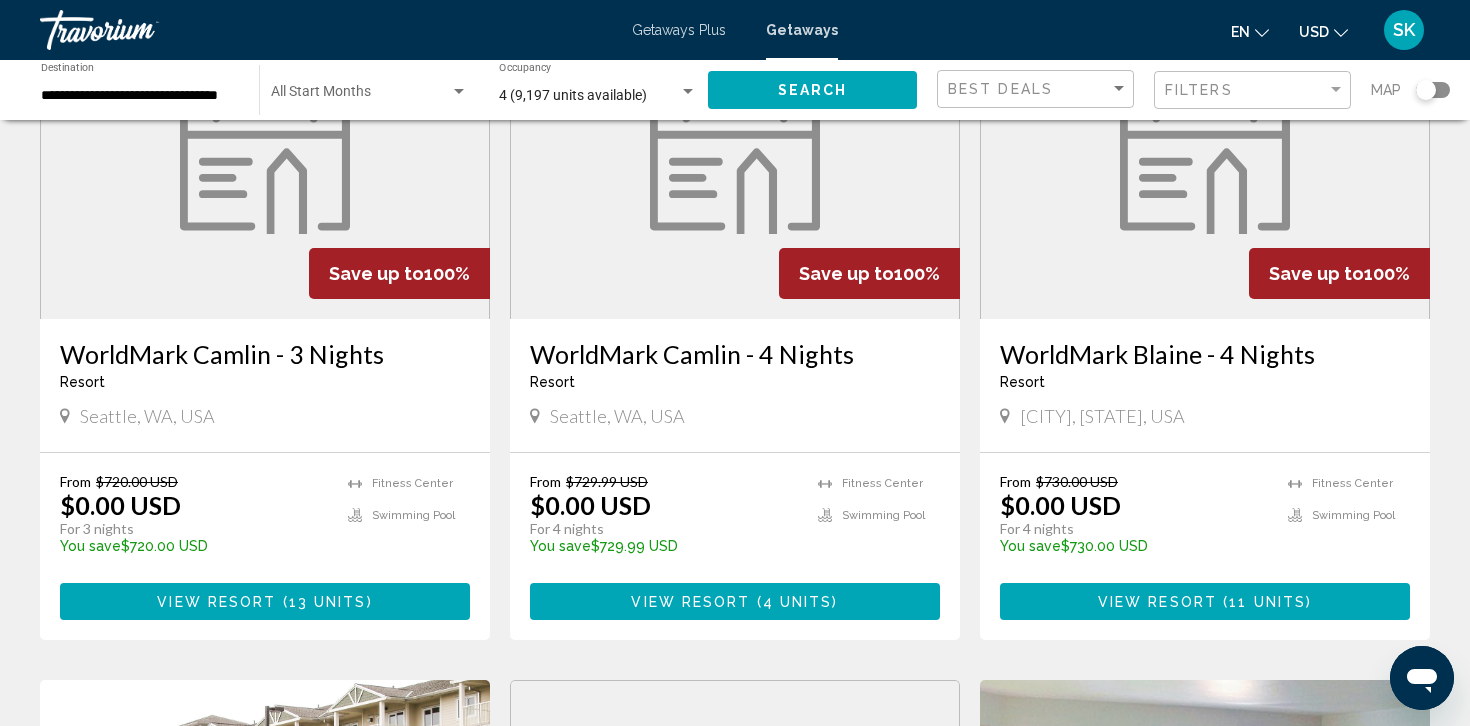 scroll, scrollTop: 213, scrollLeft: 0, axis: vertical 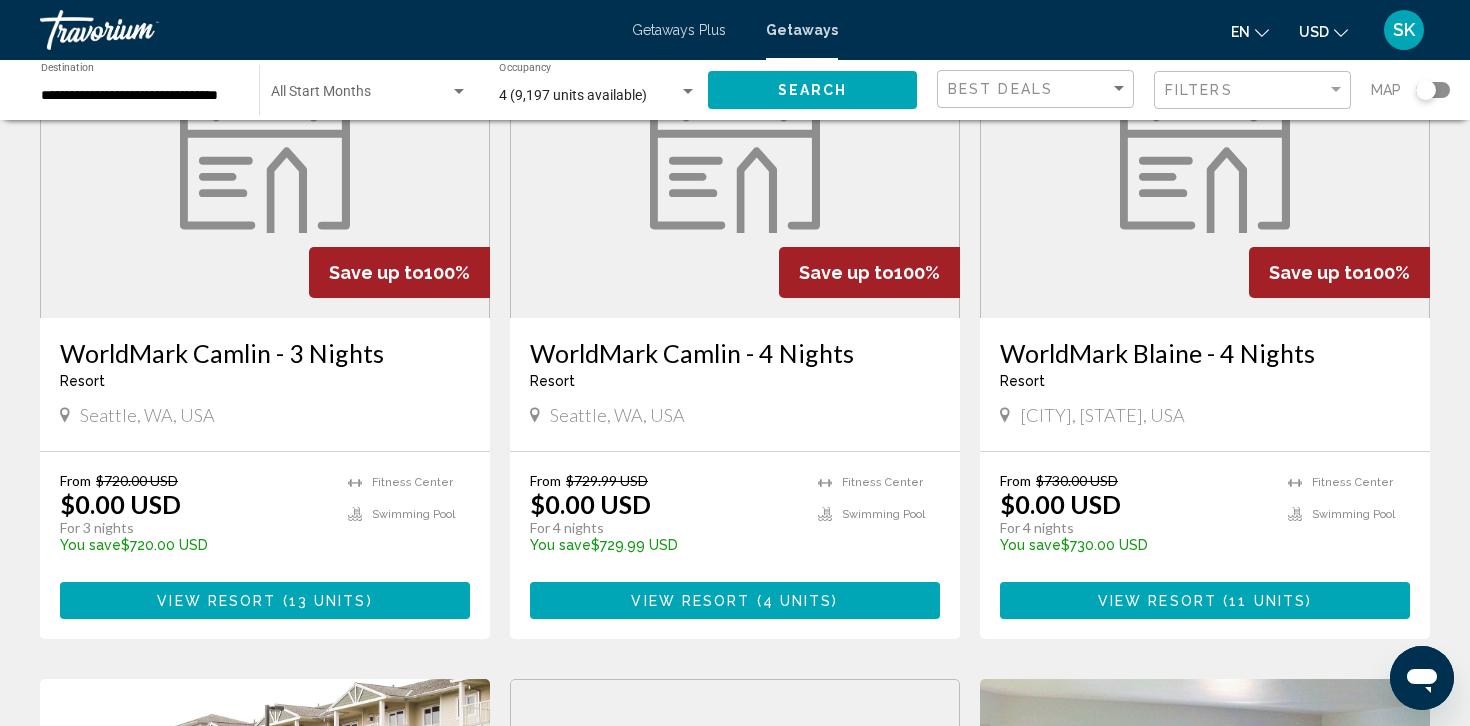 click on "View Resort" at bounding box center (1157, 601) 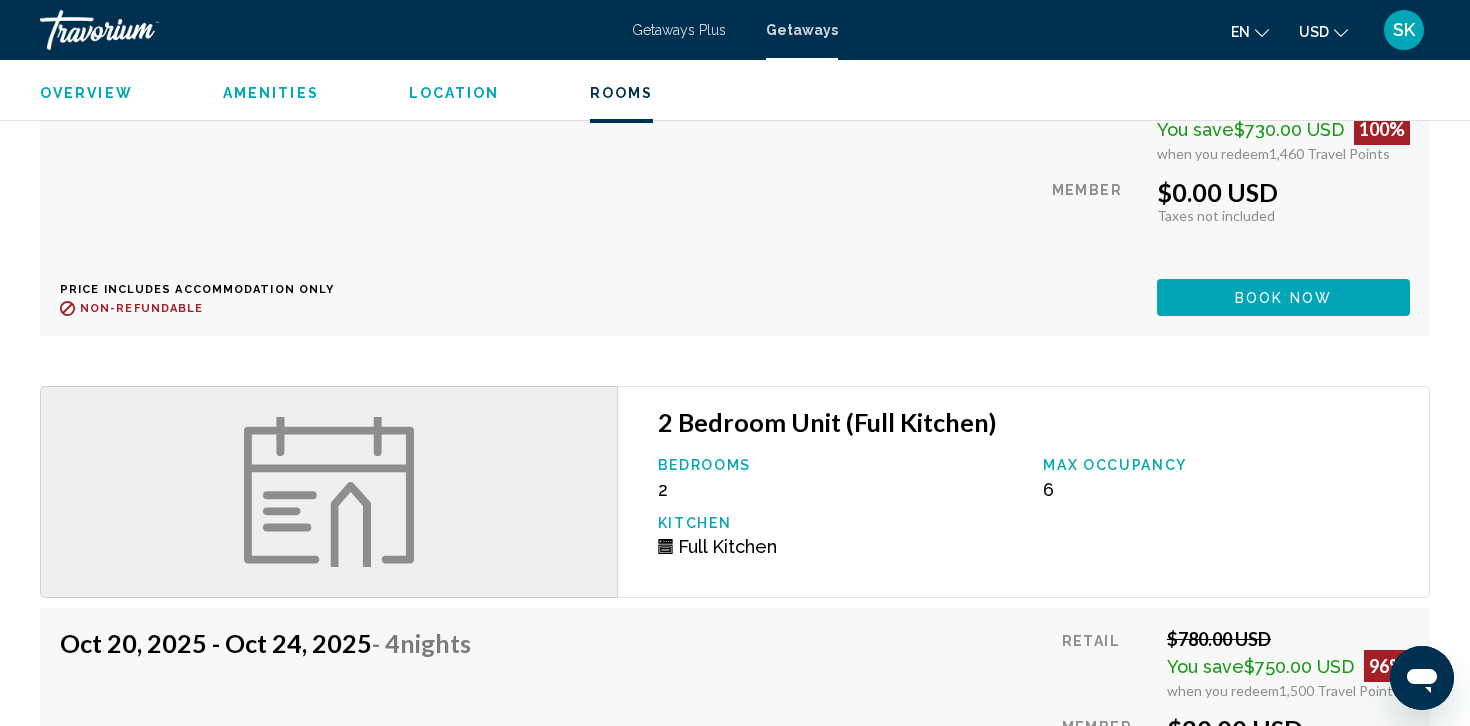 scroll, scrollTop: 2950, scrollLeft: 0, axis: vertical 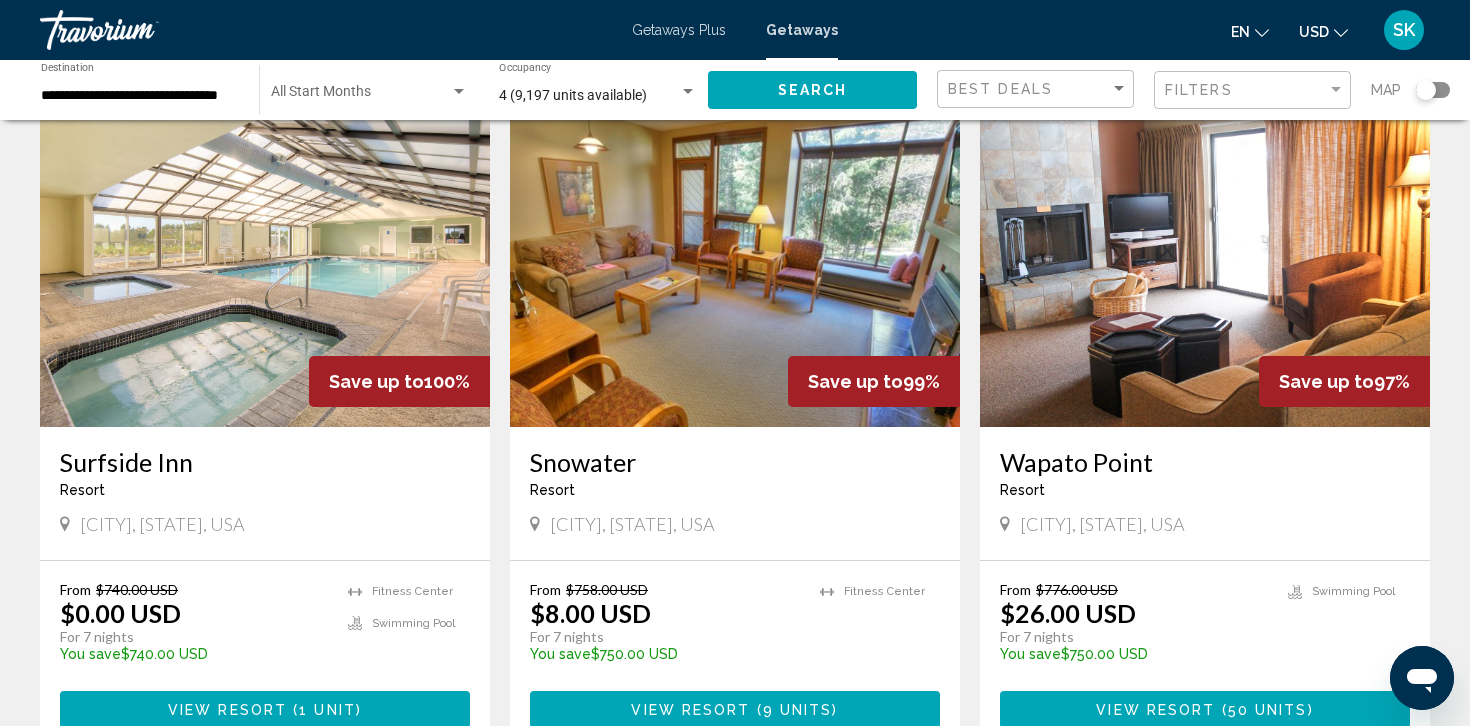 click at bounding box center [735, 267] 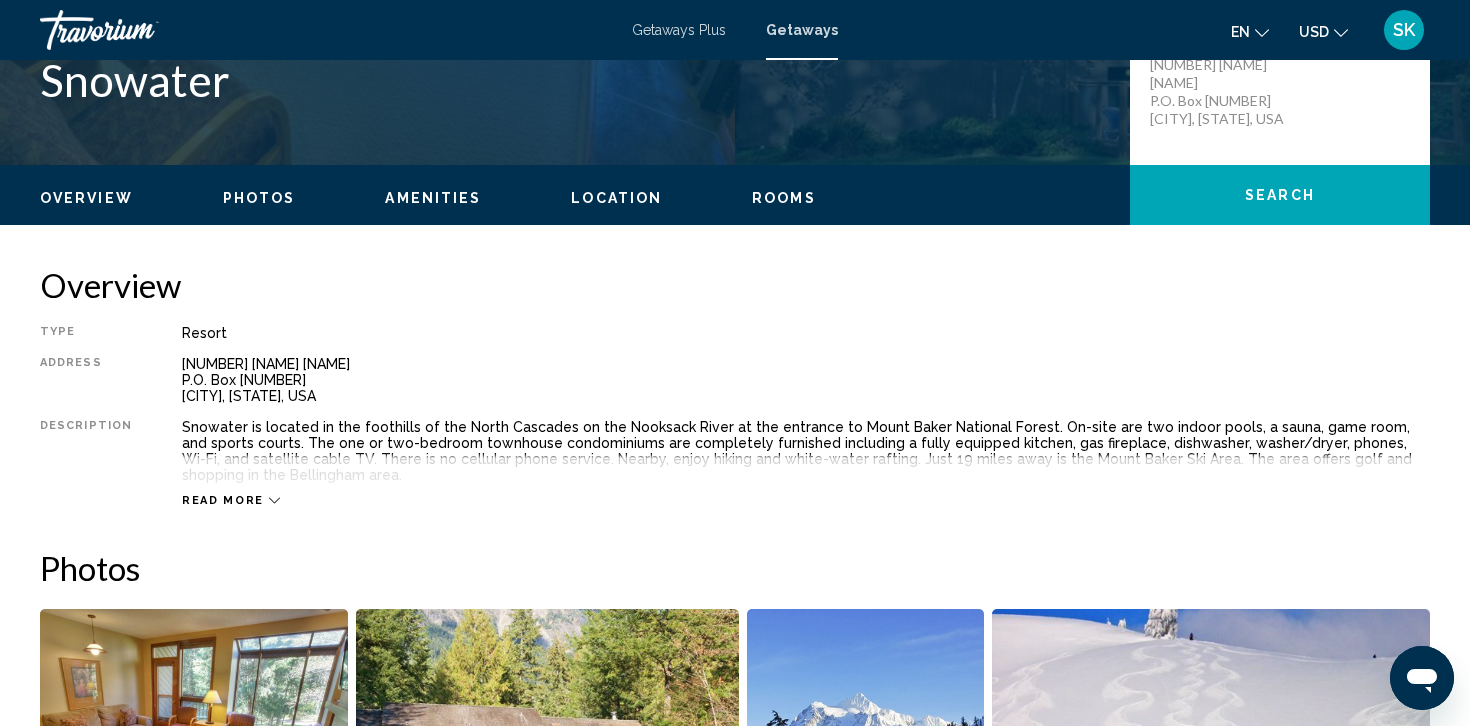 scroll, scrollTop: 500, scrollLeft: 0, axis: vertical 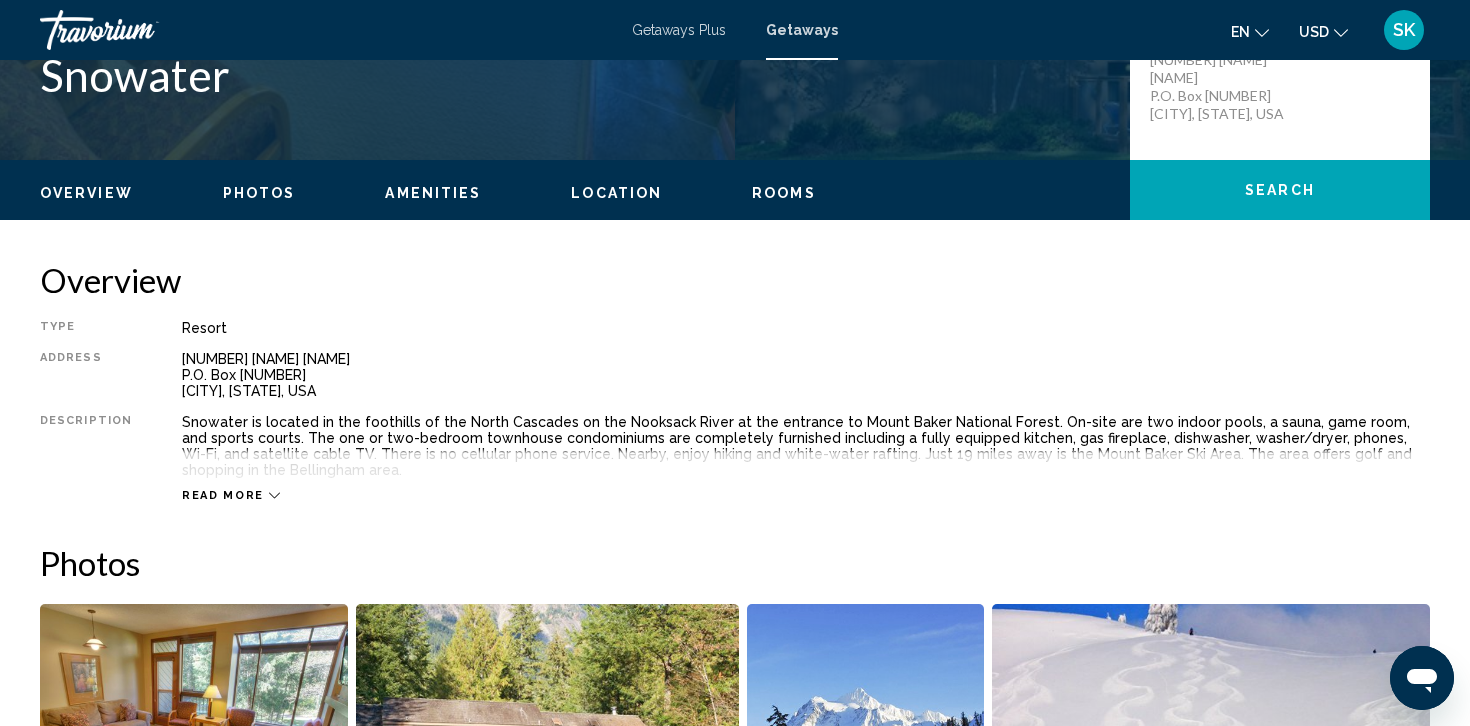 click on "Read more" at bounding box center (223, 495) 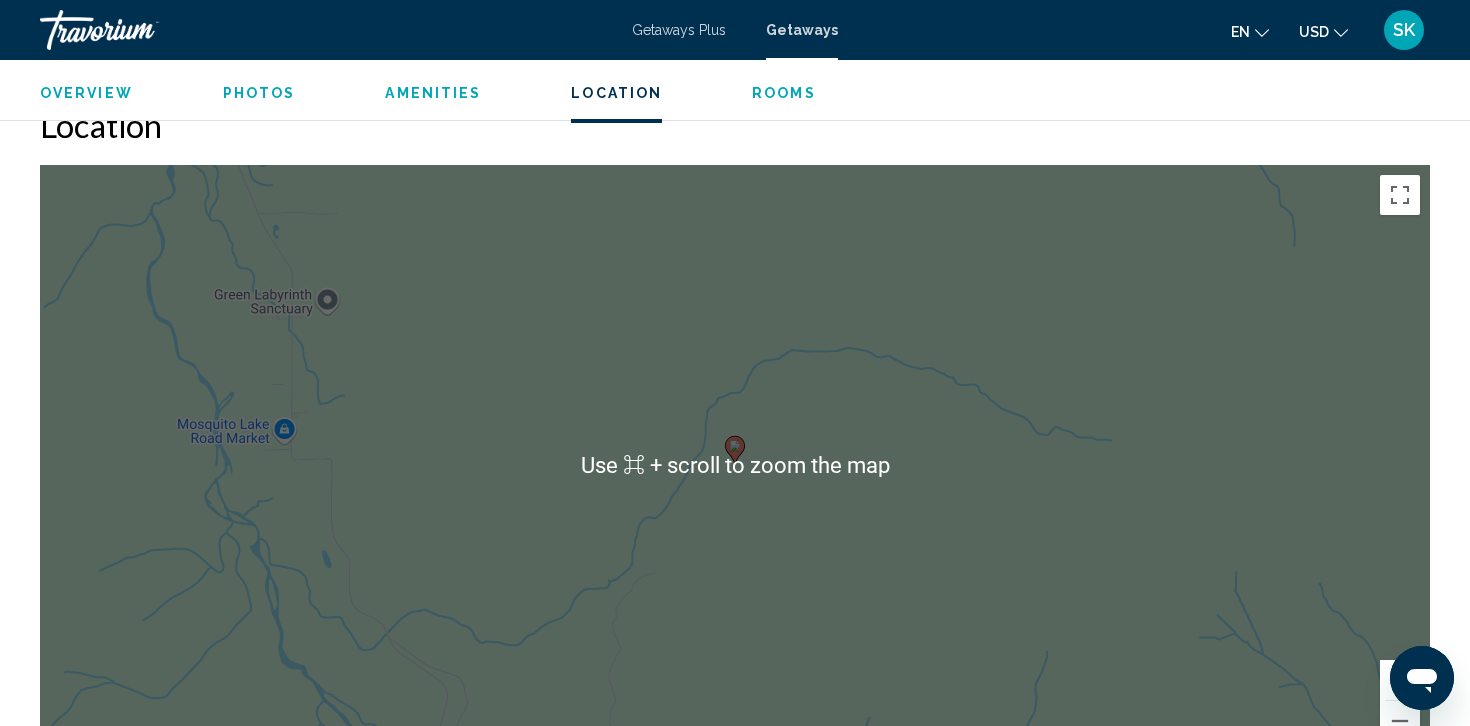 scroll, scrollTop: 2934, scrollLeft: 0, axis: vertical 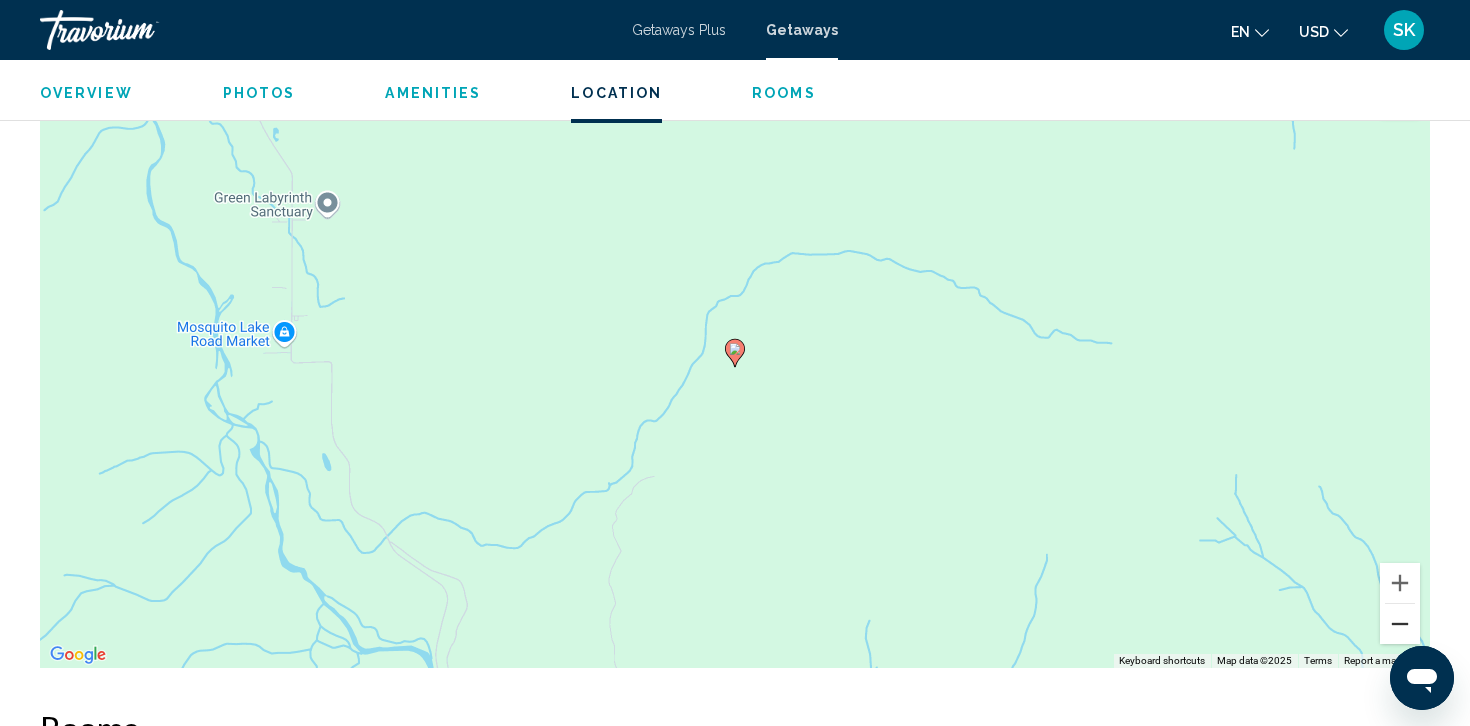 click at bounding box center (1400, 624) 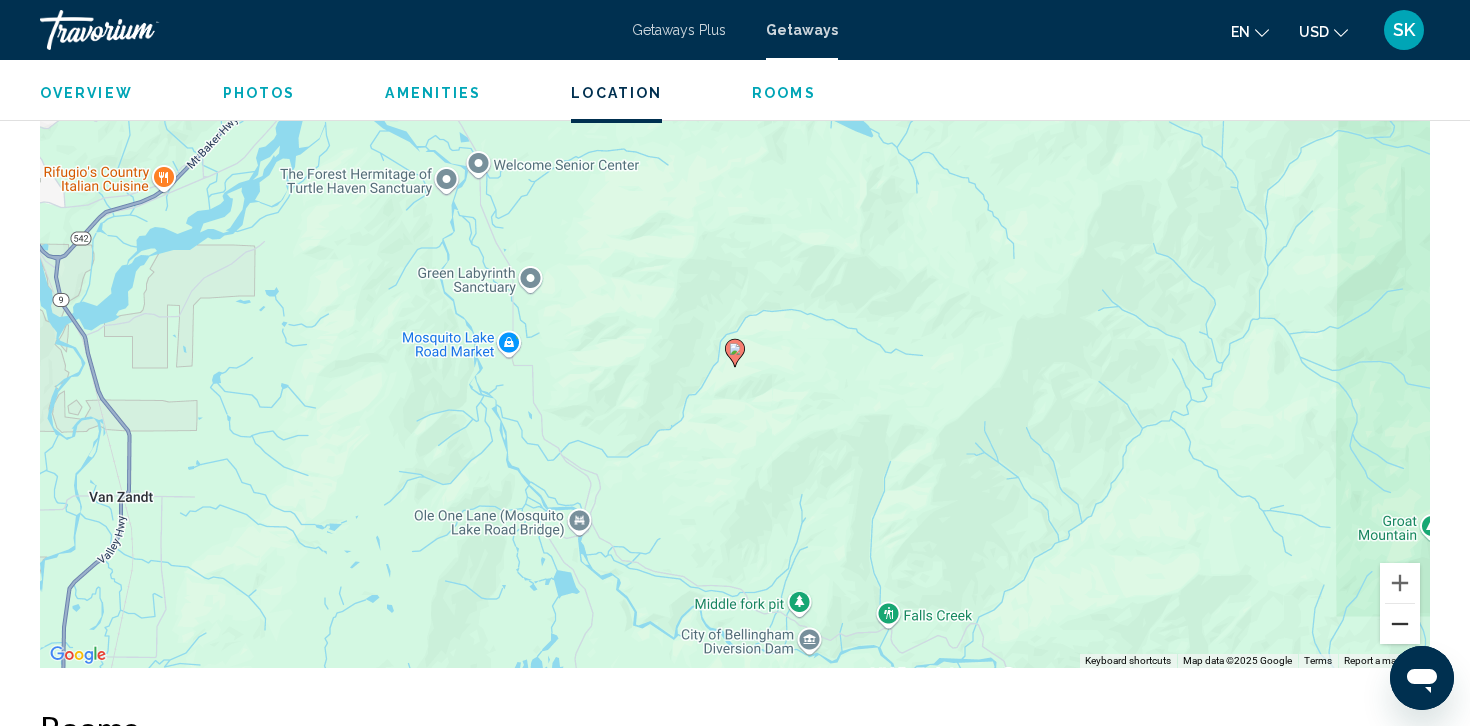 click at bounding box center [1400, 624] 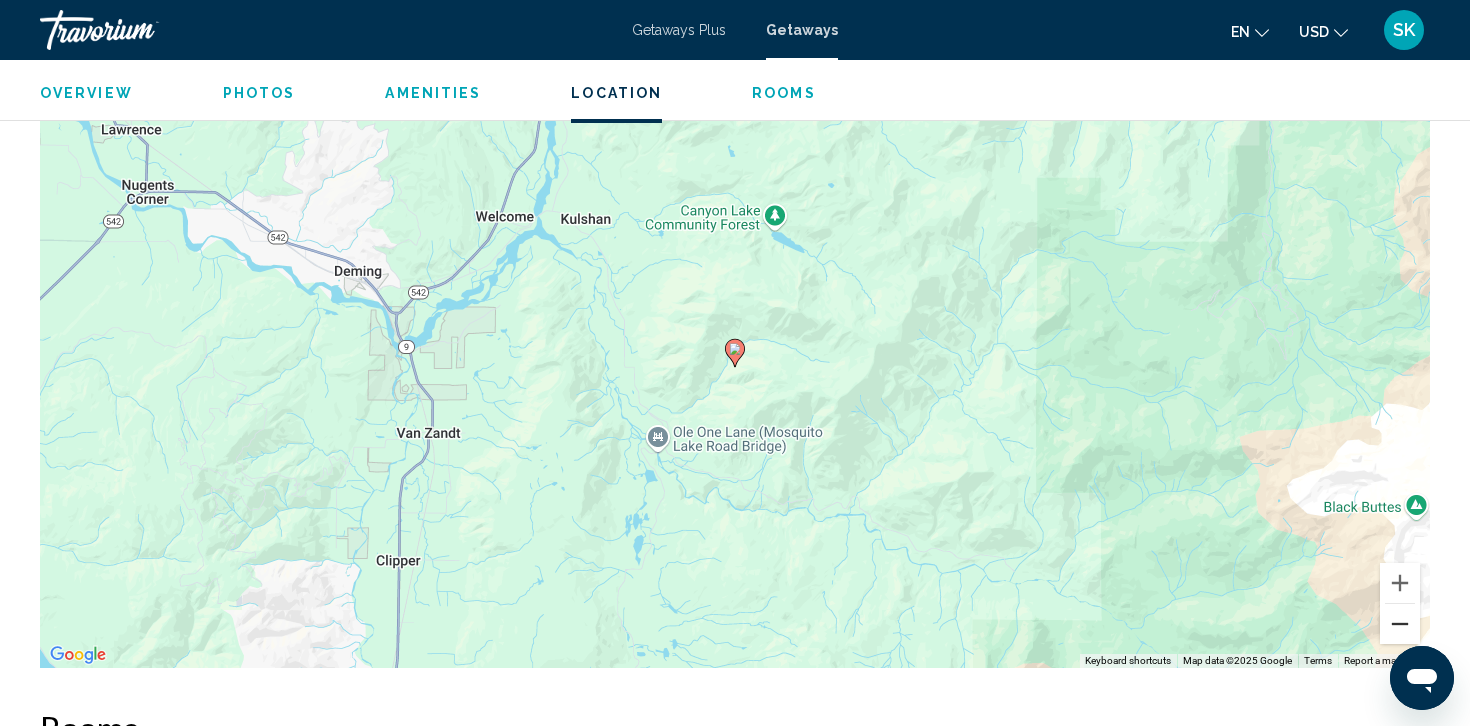 click at bounding box center (1400, 624) 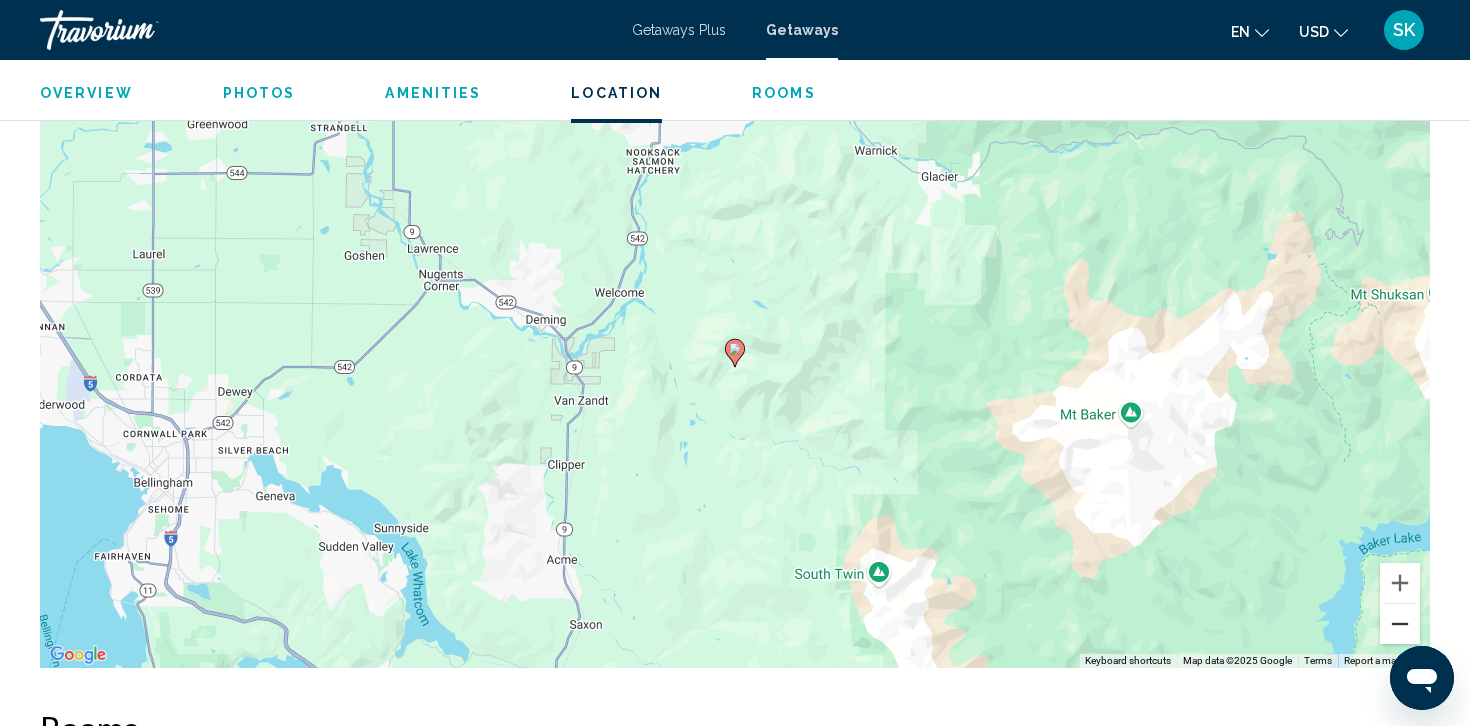 click at bounding box center [1400, 624] 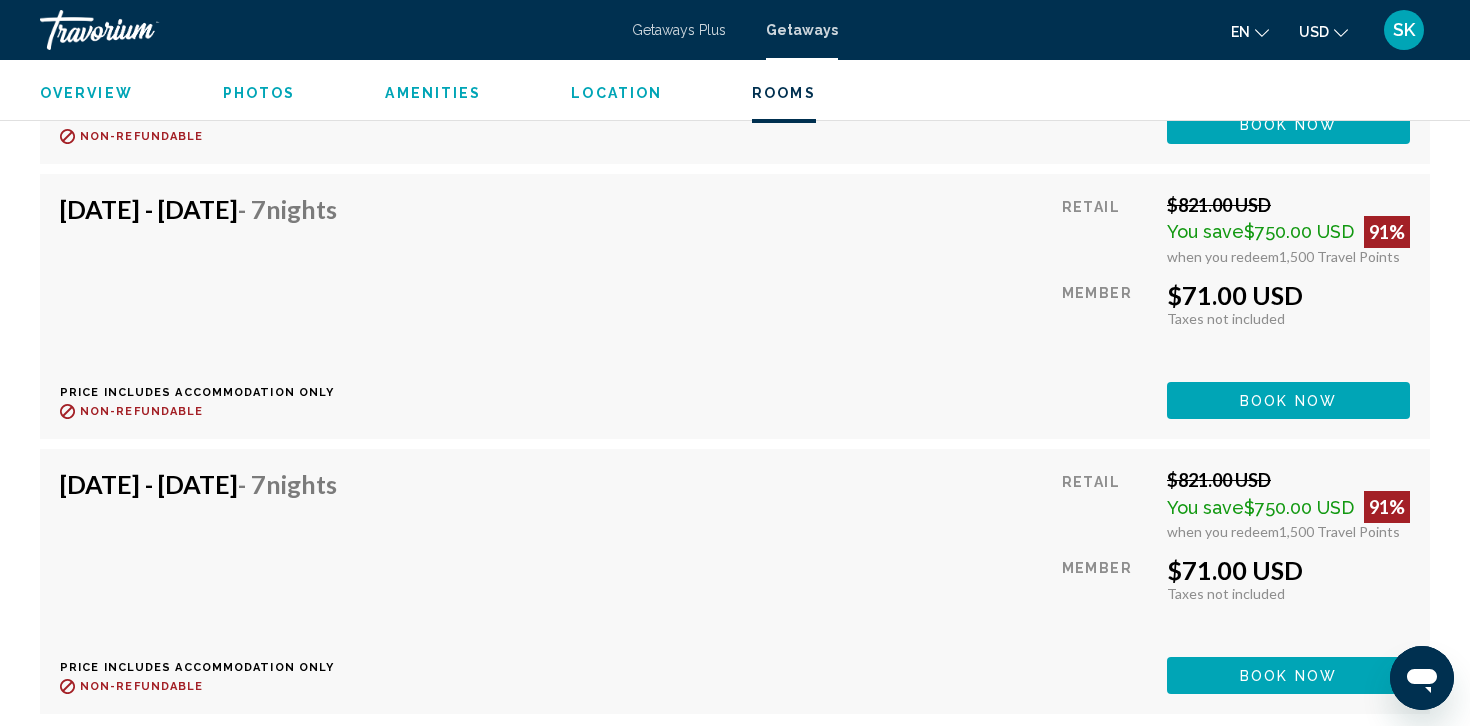 scroll, scrollTop: 4552, scrollLeft: 0, axis: vertical 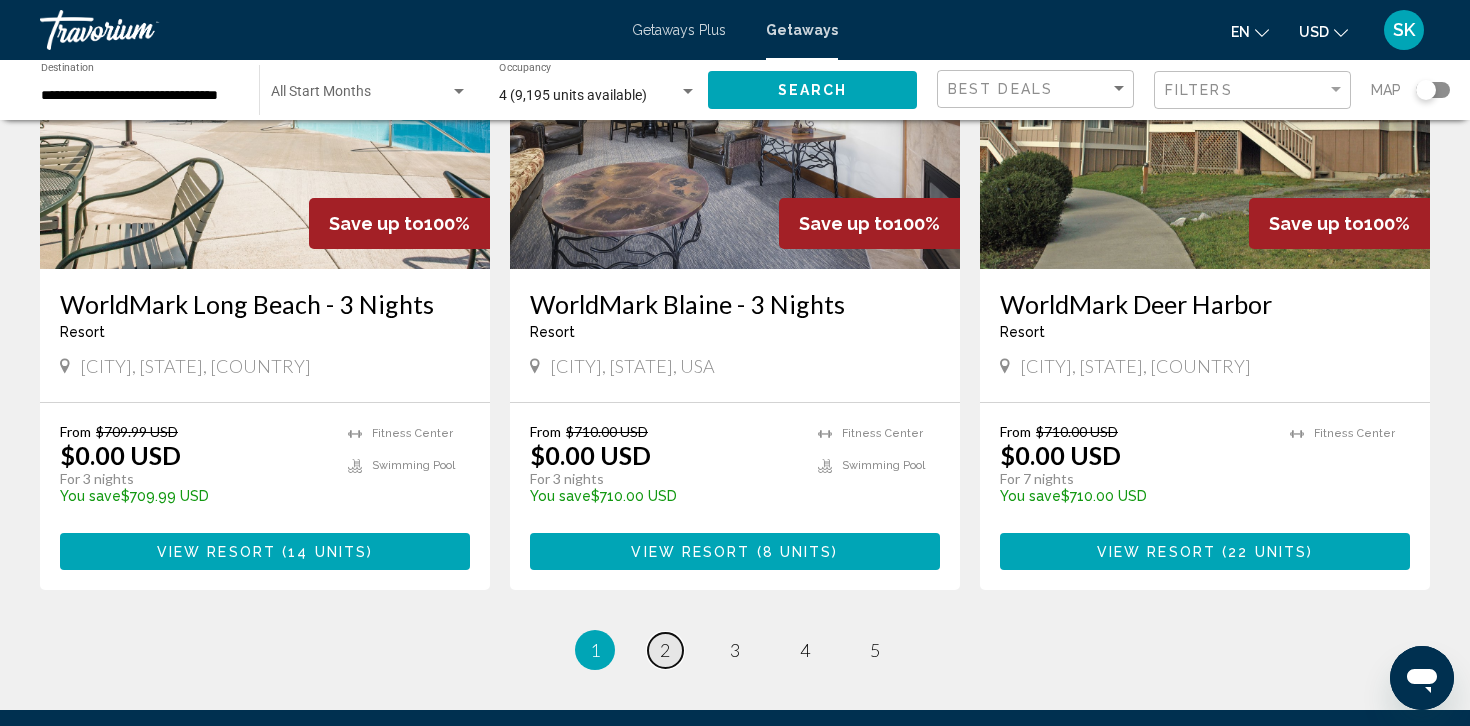 click on "page  2" at bounding box center (665, 650) 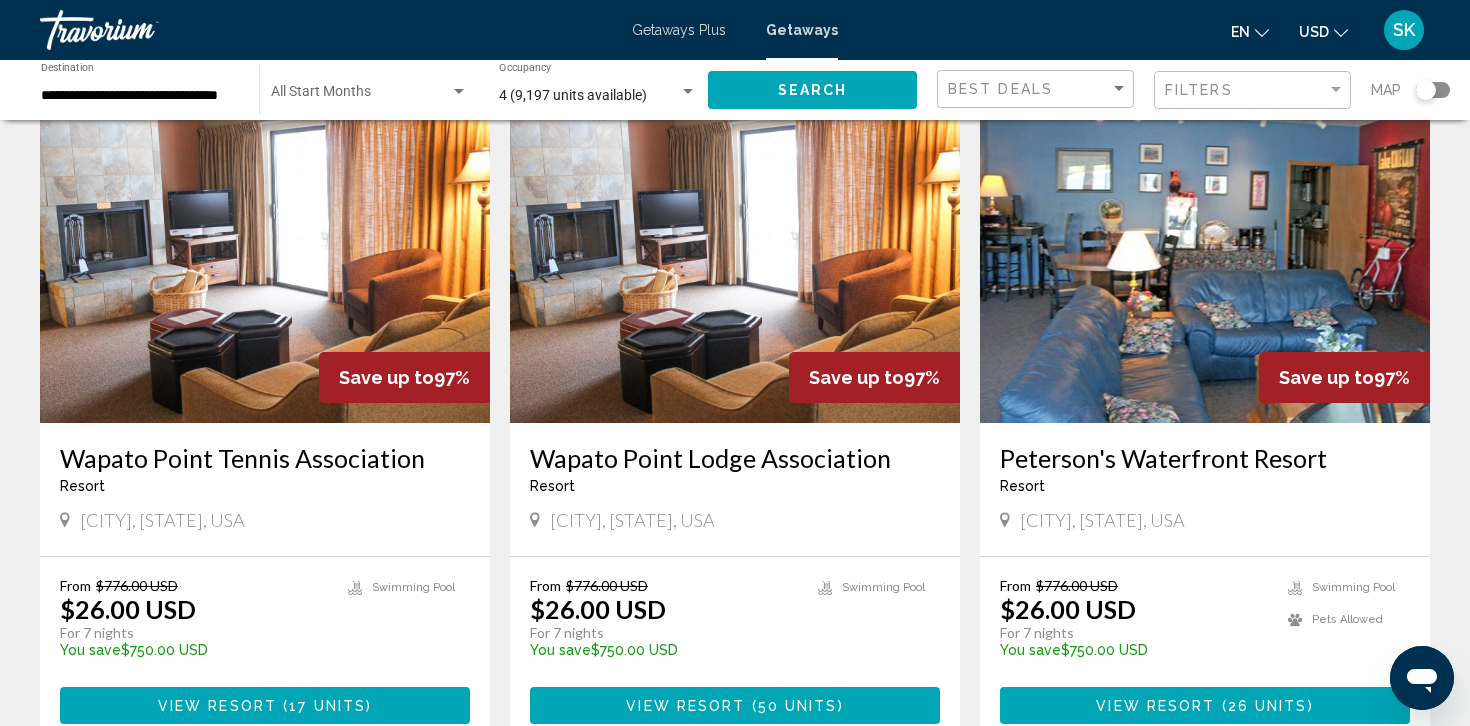 scroll, scrollTop: 2157, scrollLeft: 0, axis: vertical 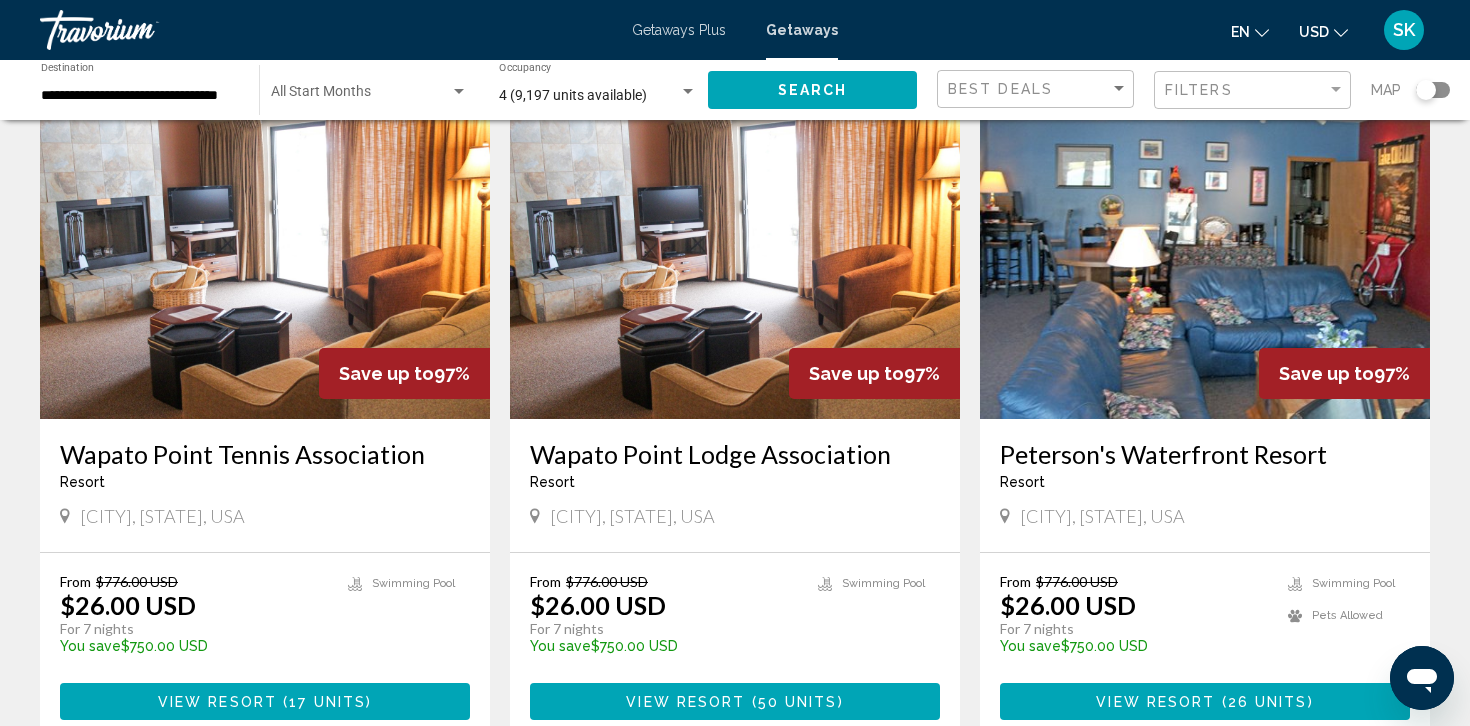 click on "Wapato Point Lodge Association" at bounding box center [735, 454] 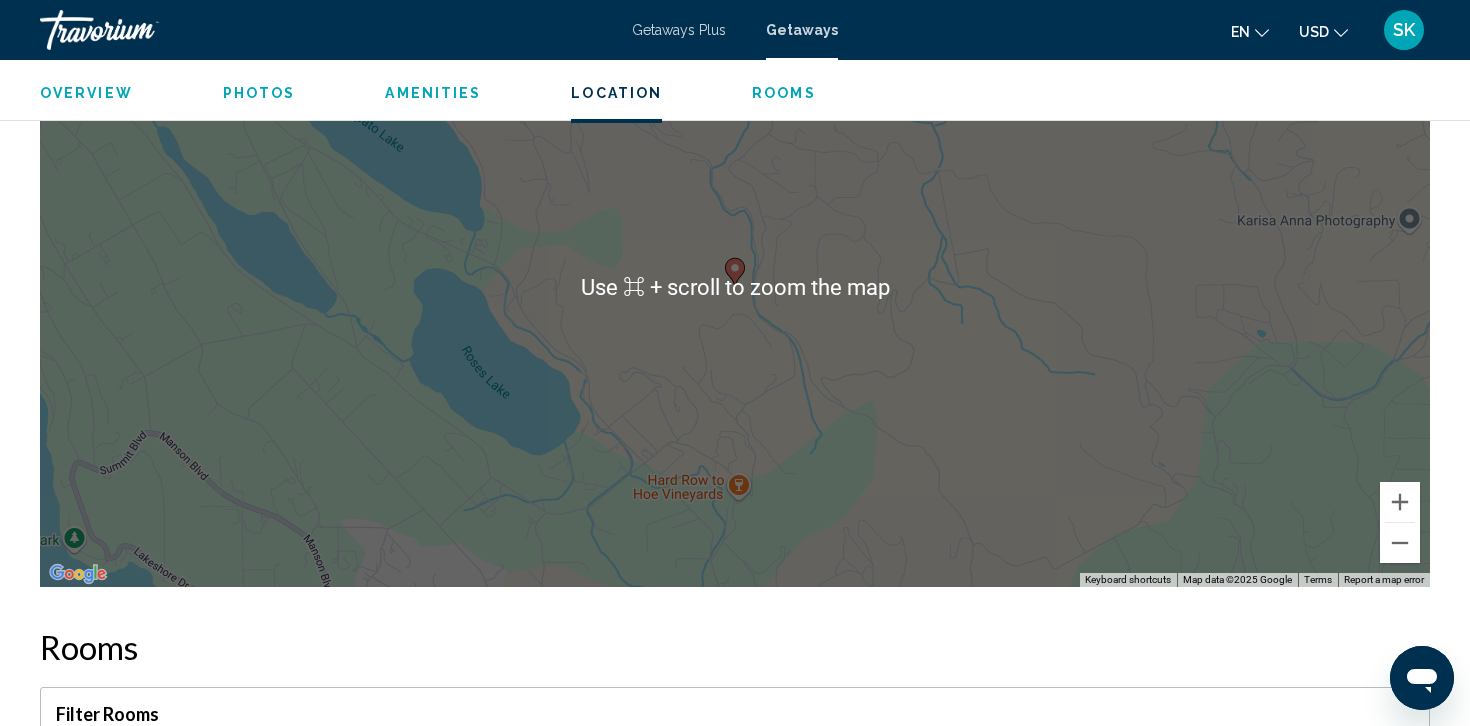 scroll, scrollTop: 2999, scrollLeft: 0, axis: vertical 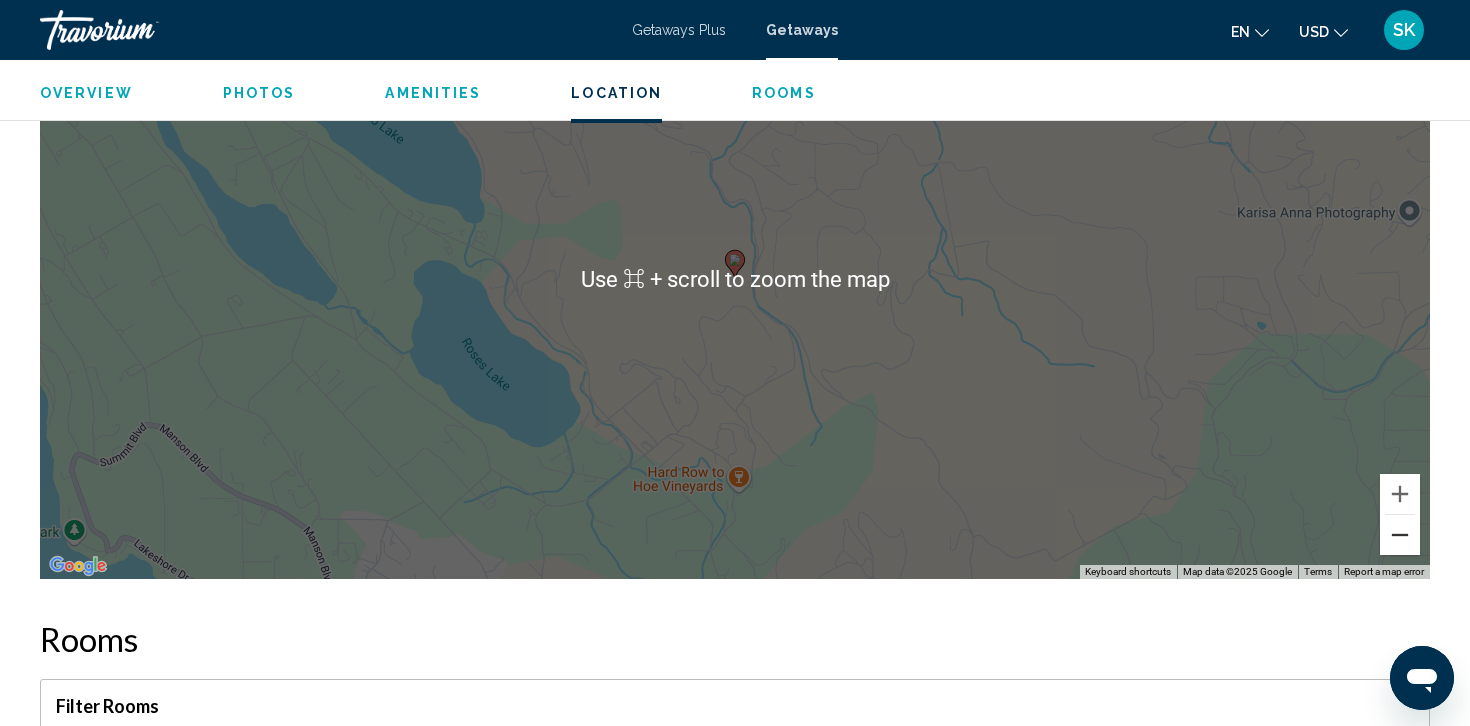 click at bounding box center [1400, 535] 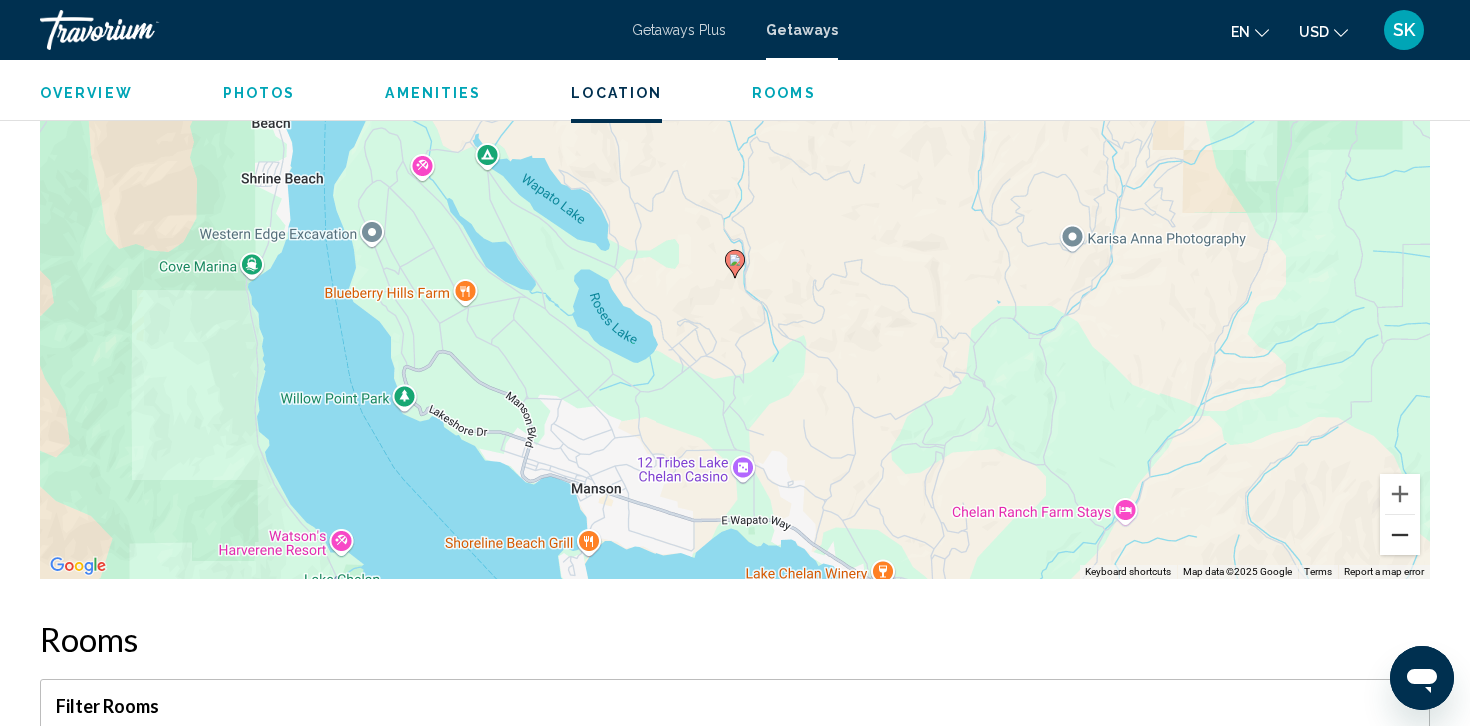 click at bounding box center [1400, 535] 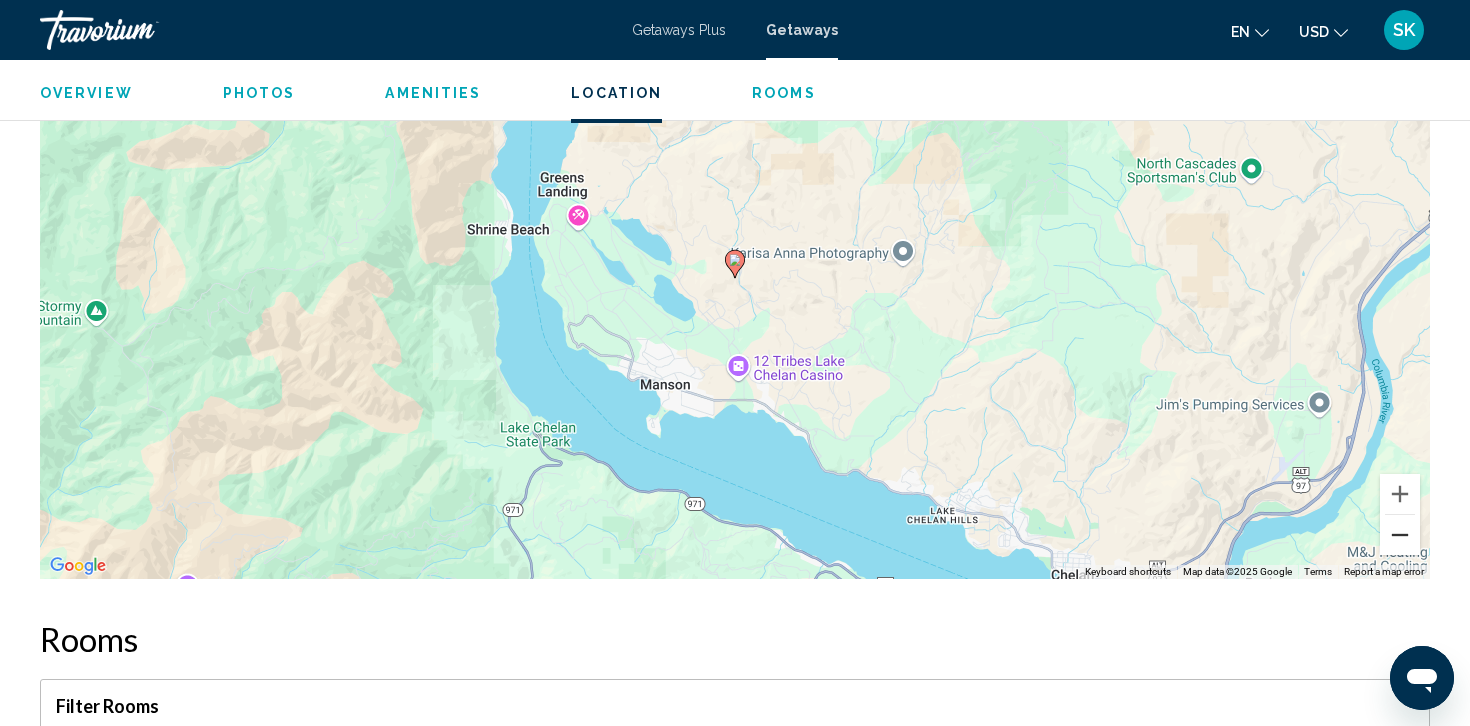 click at bounding box center (1400, 535) 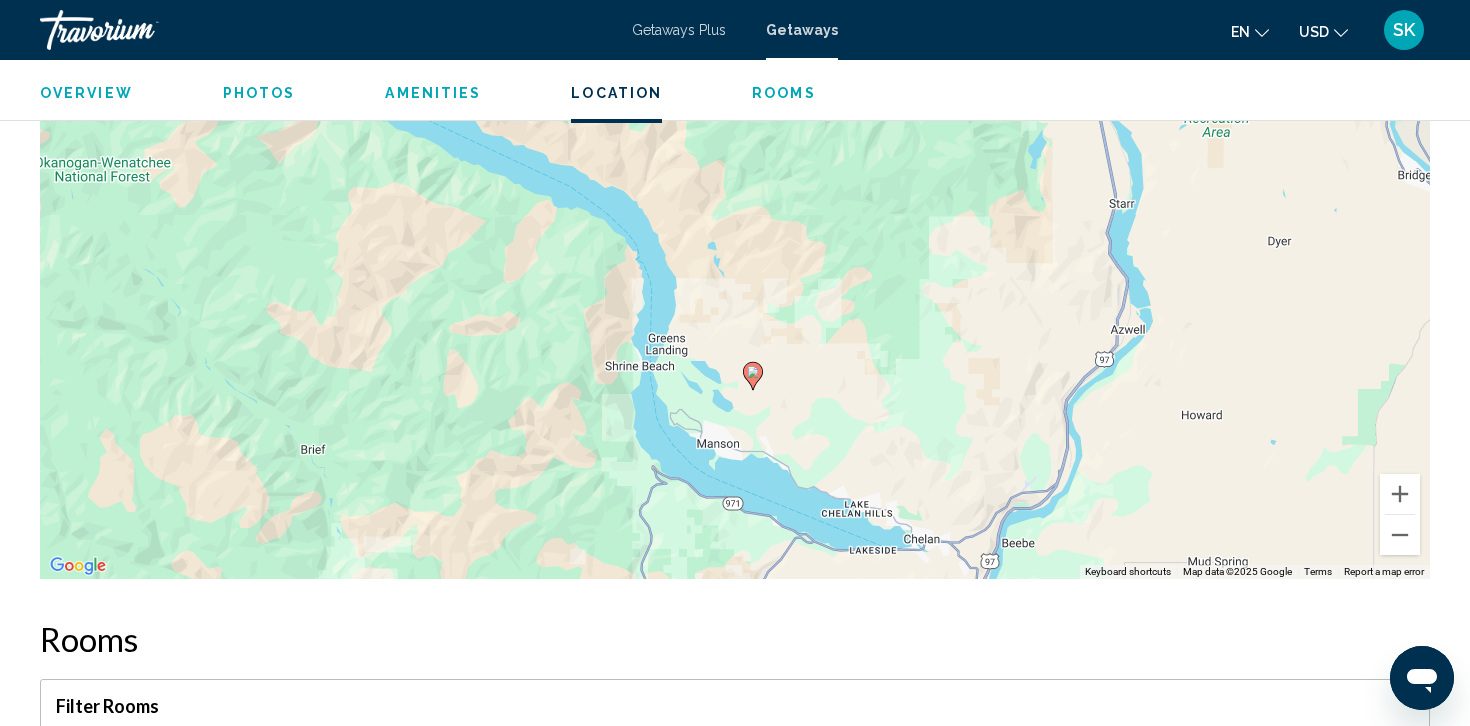 drag, startPoint x: 1053, startPoint y: 353, endPoint x: 1071, endPoint y: 473, distance: 121.34249 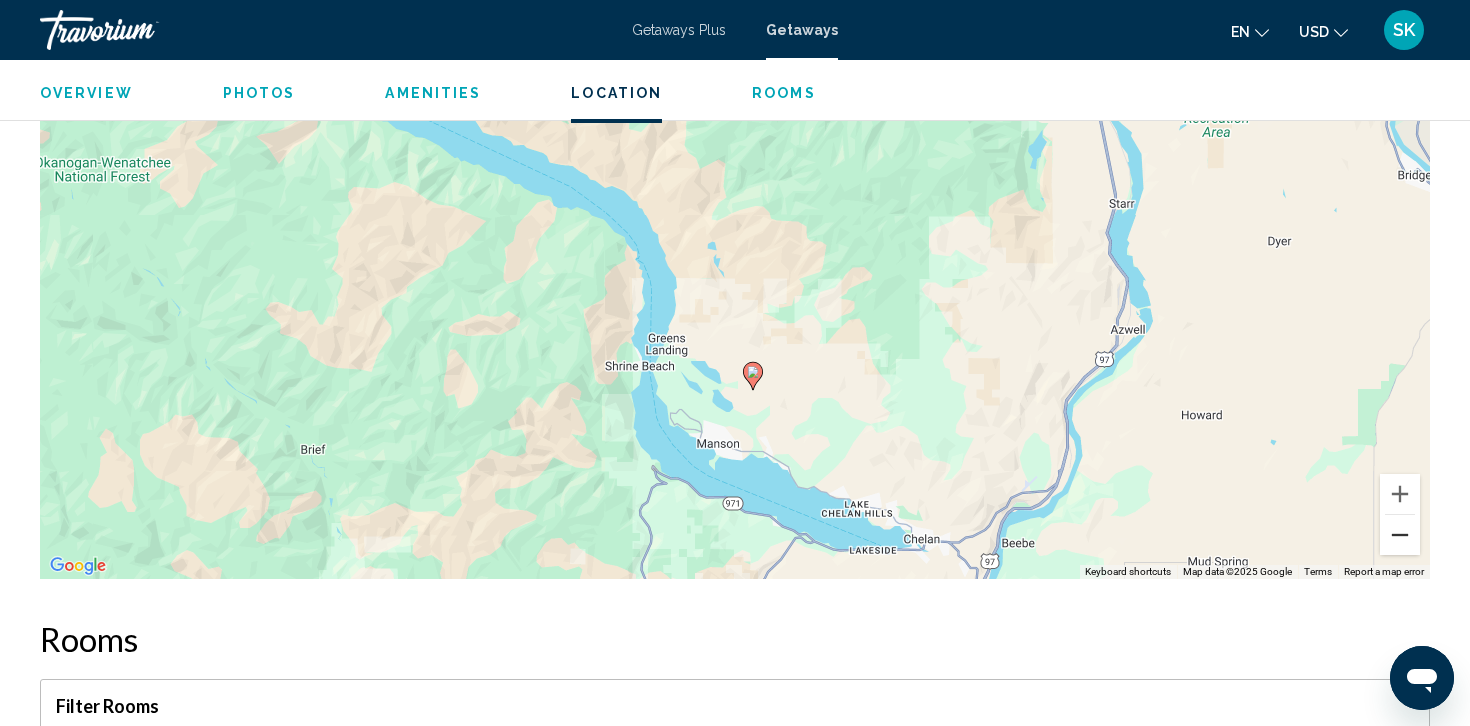 click at bounding box center [1400, 535] 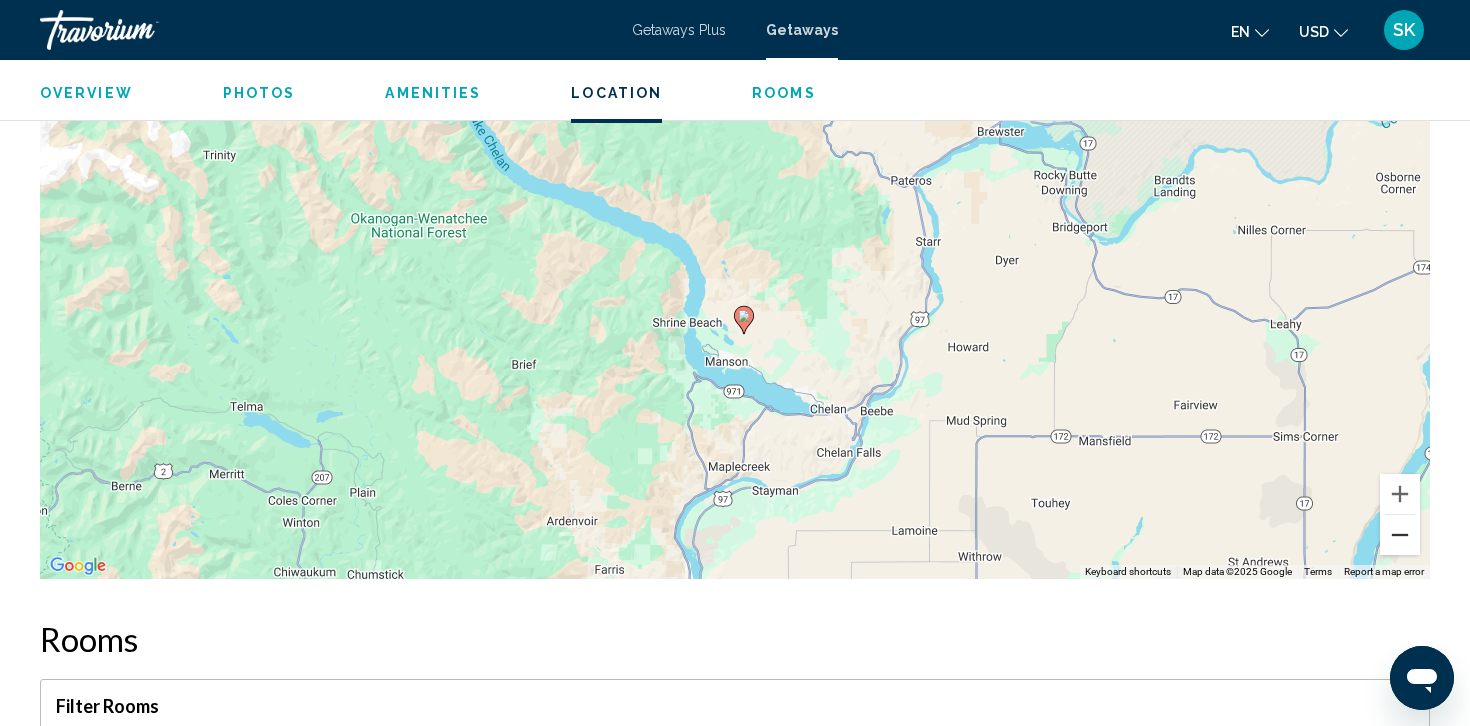click at bounding box center [1400, 535] 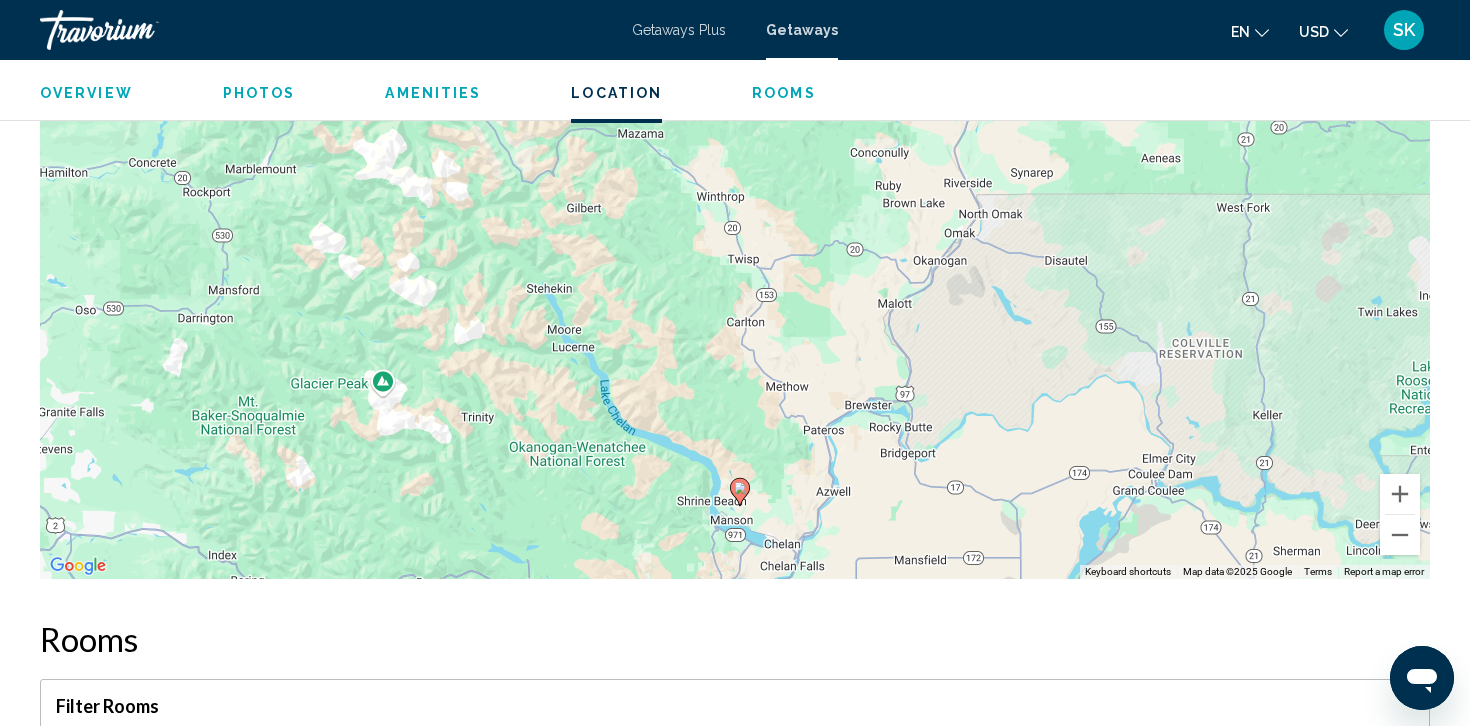 drag, startPoint x: 1075, startPoint y: 318, endPoint x: 1075, endPoint y: 523, distance: 205 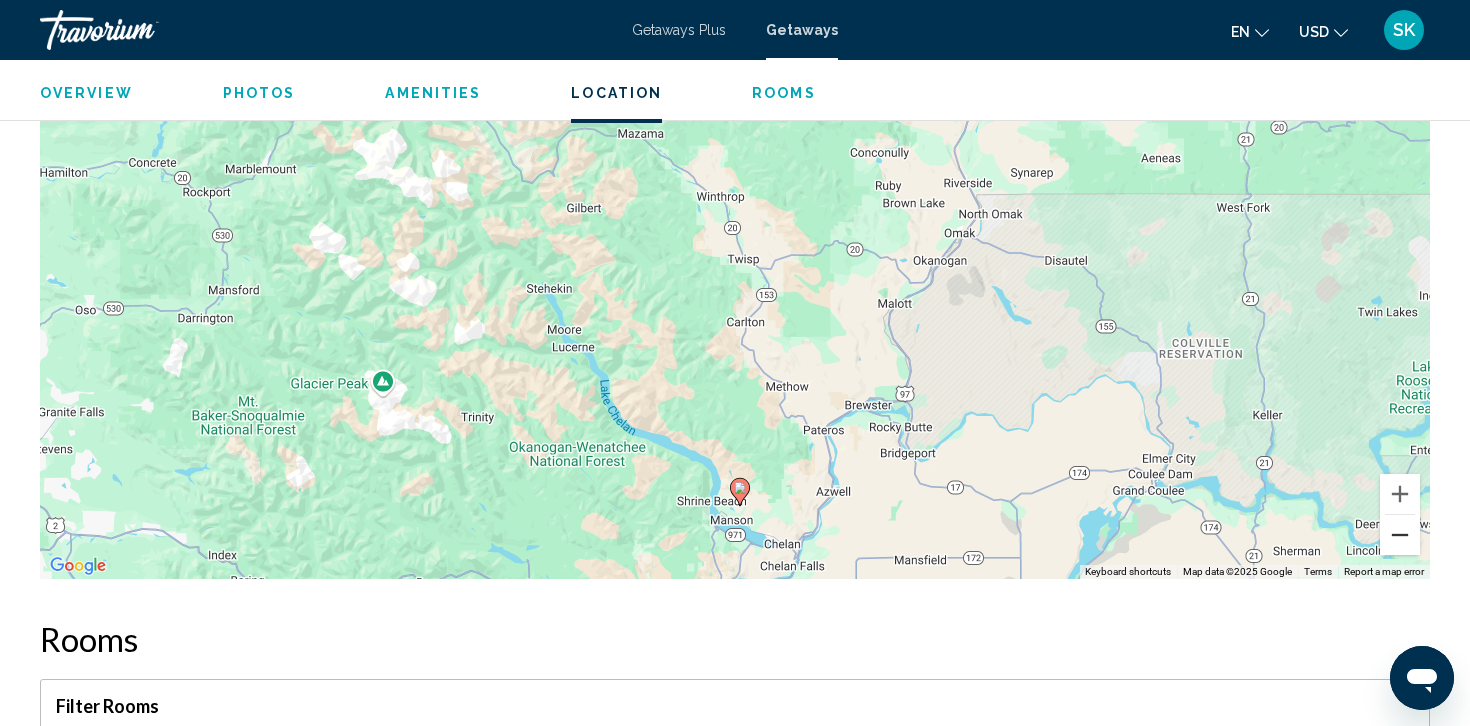 click at bounding box center (1400, 535) 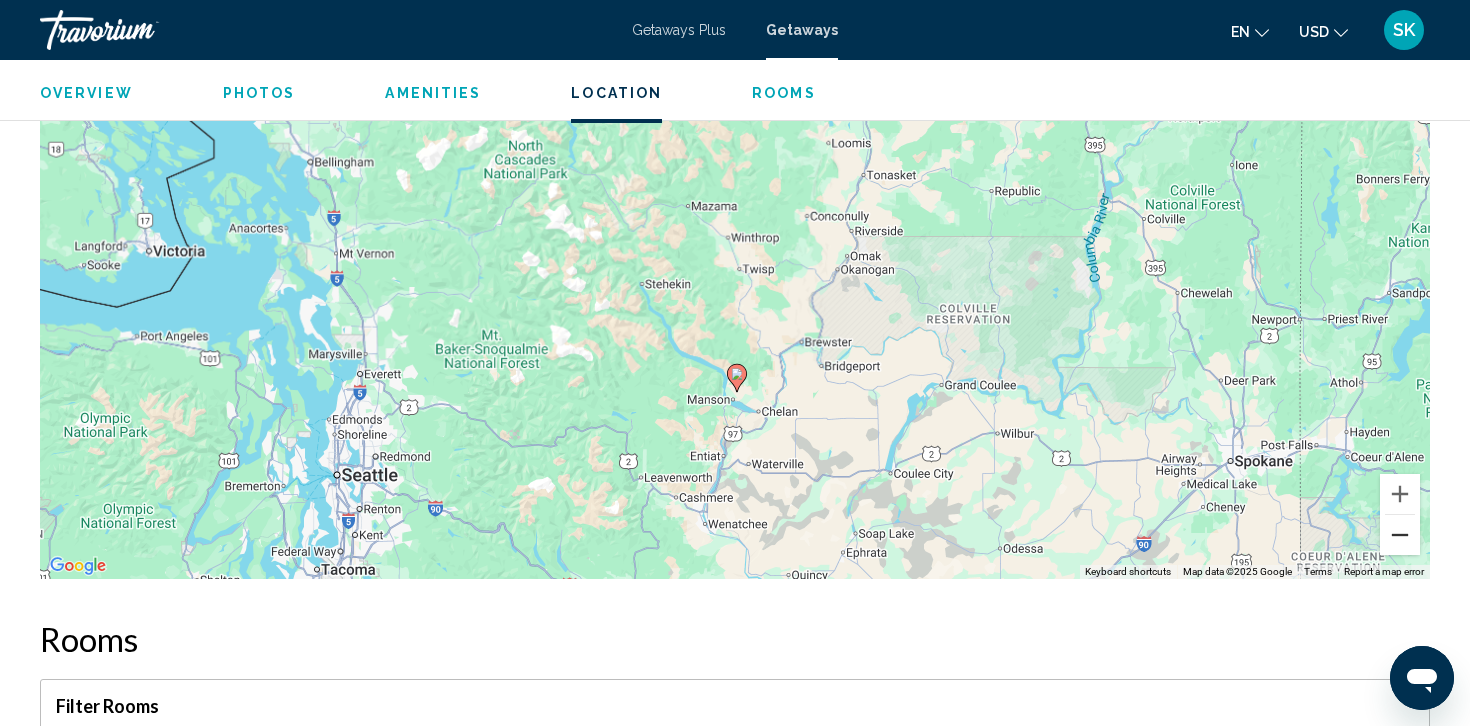 click at bounding box center (1400, 535) 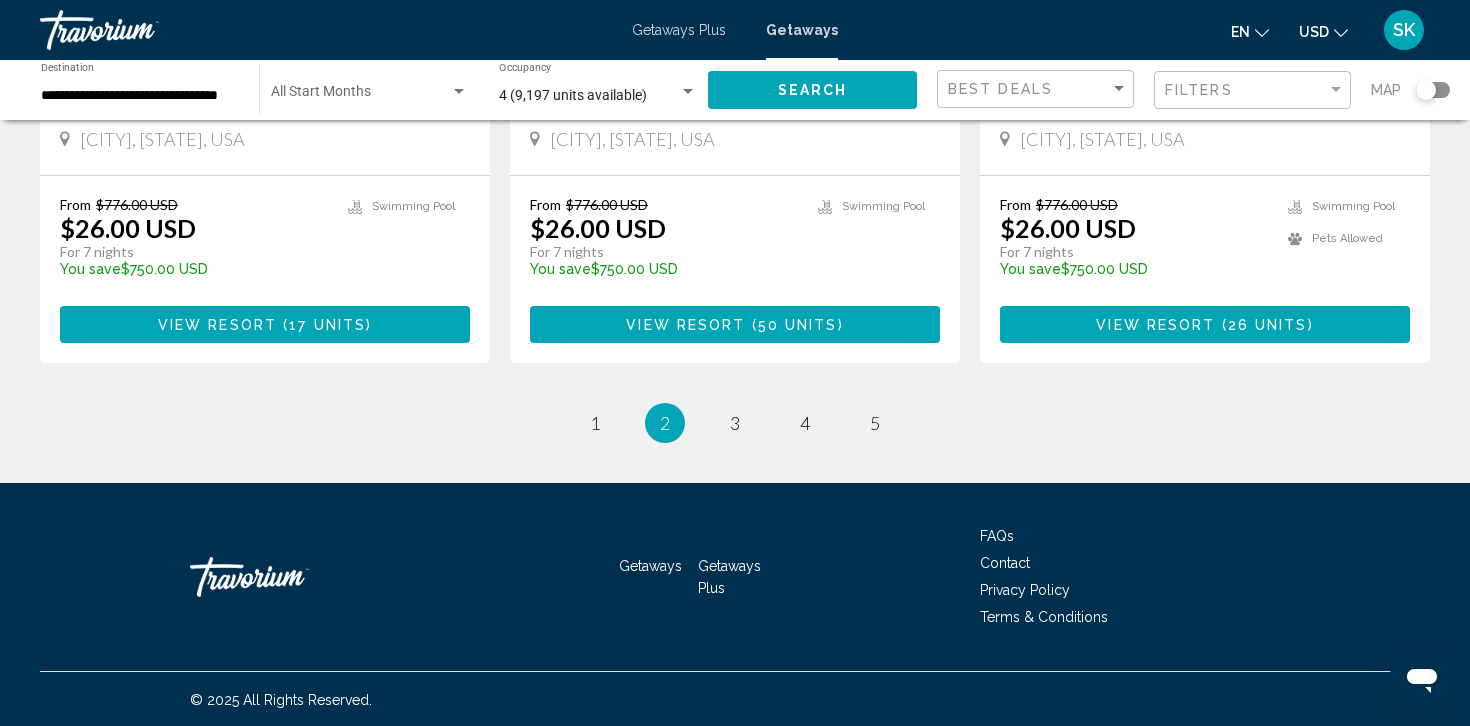 scroll, scrollTop: 2534, scrollLeft: 0, axis: vertical 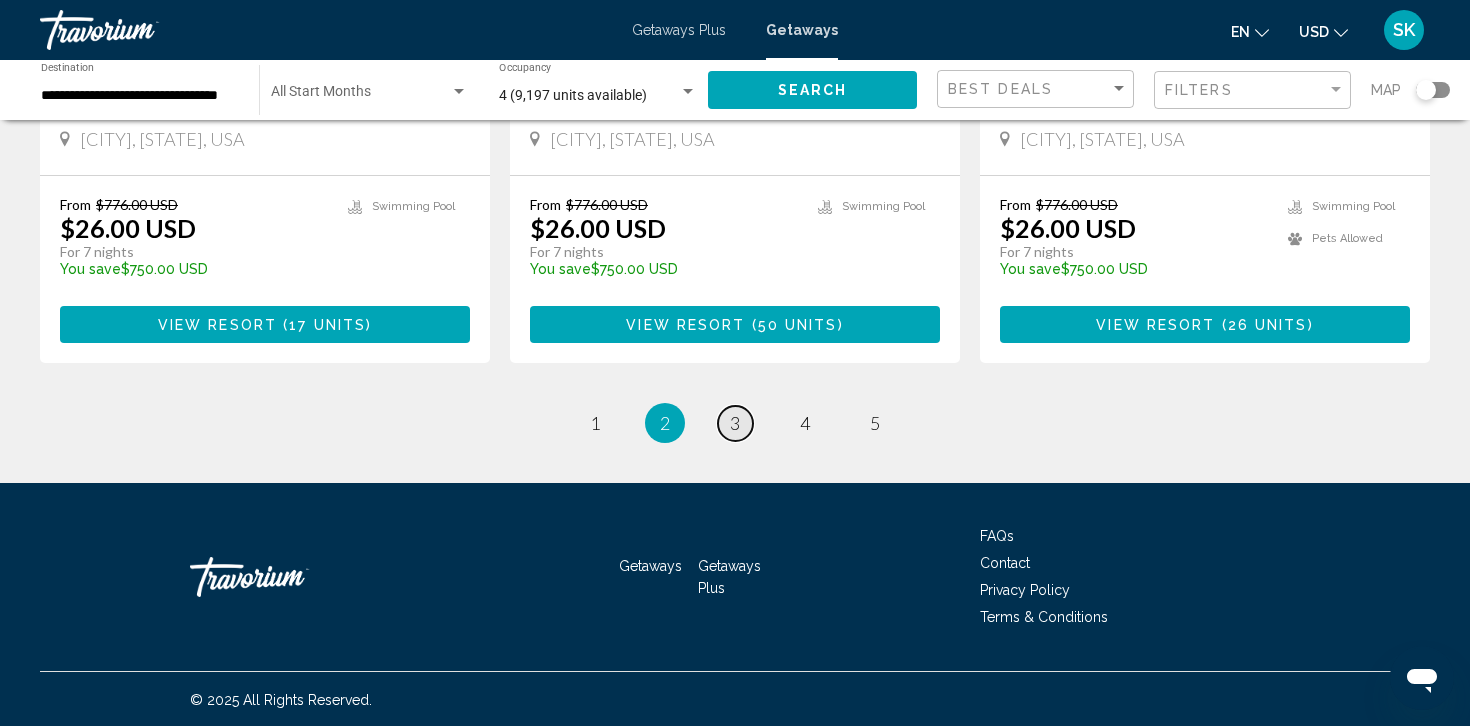 click on "page  3" at bounding box center [735, 423] 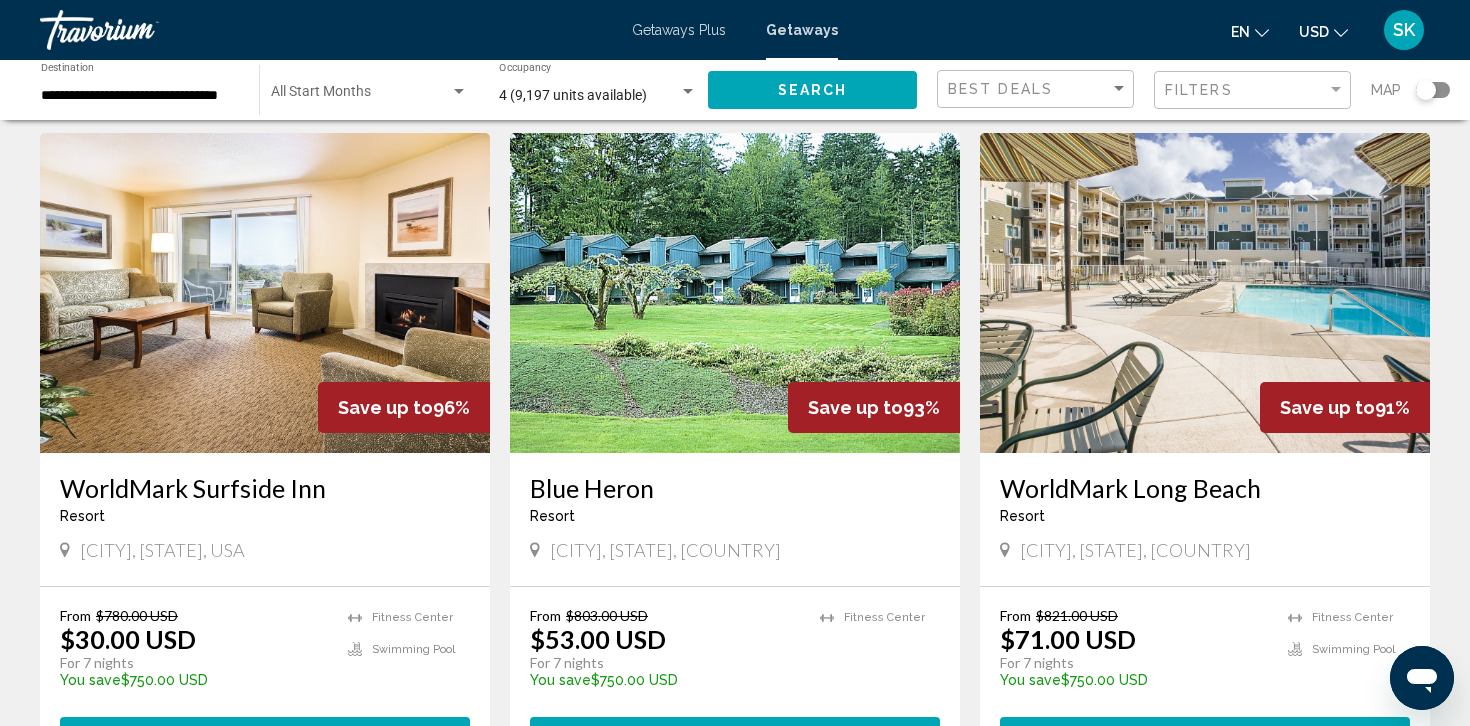 scroll, scrollTop: 0, scrollLeft: 0, axis: both 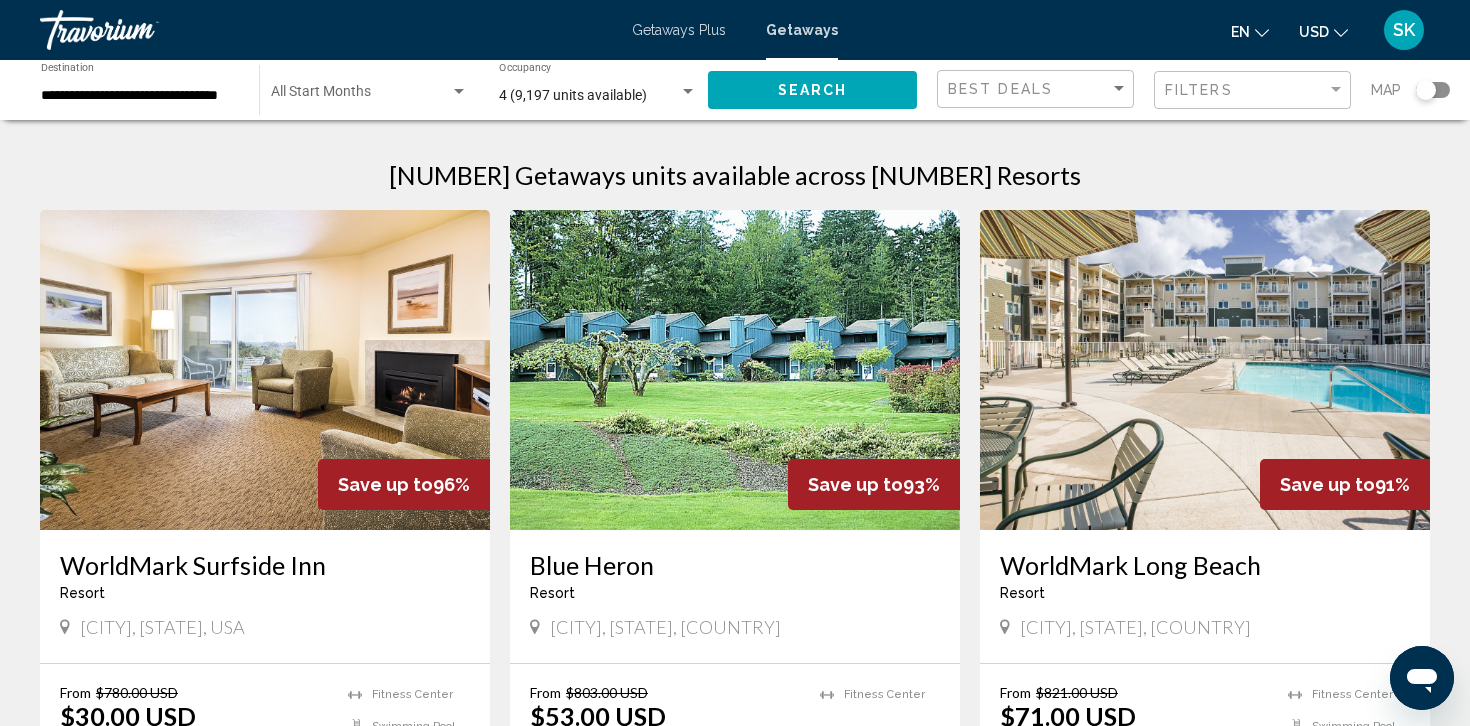 click on "**********" at bounding box center (140, 96) 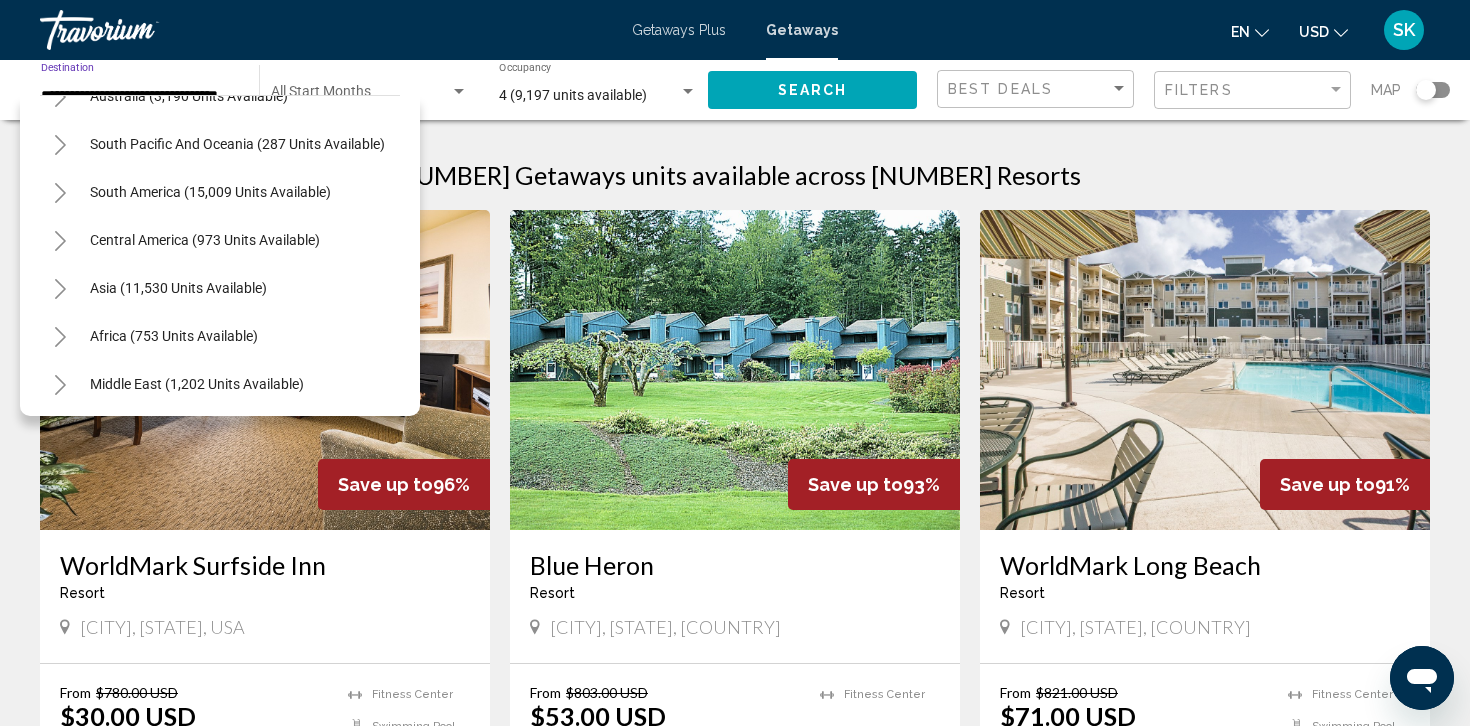 scroll, scrollTop: 2484, scrollLeft: 0, axis: vertical 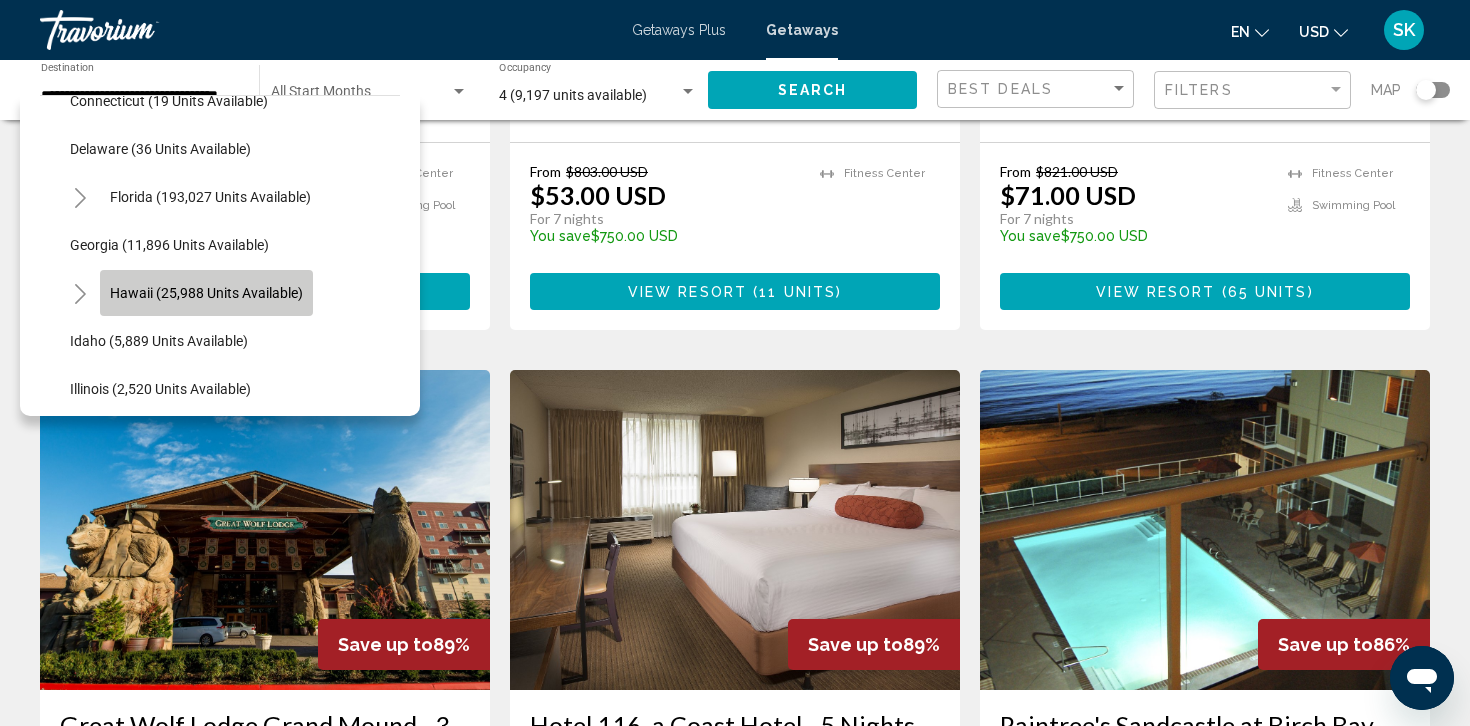 click on "Hawaii (25,988 units available)" 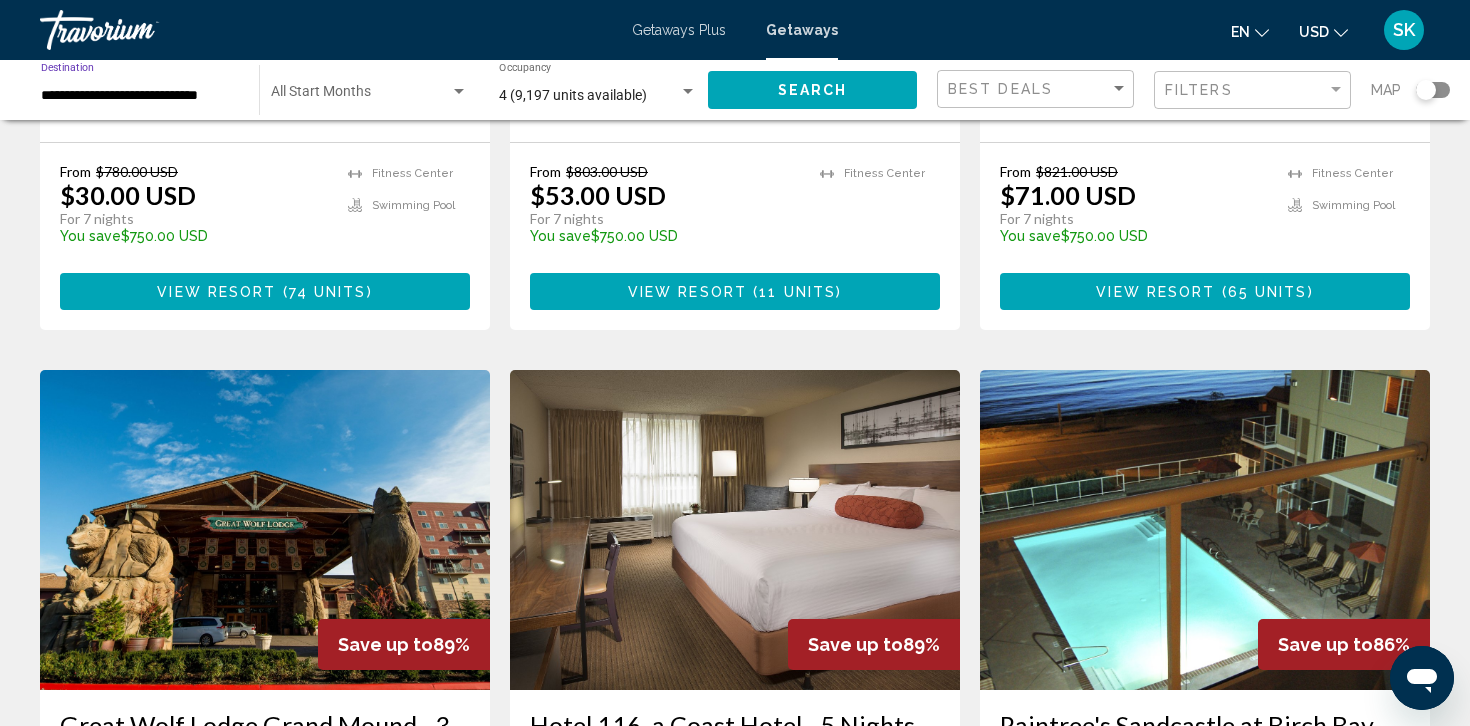 click on "Search" 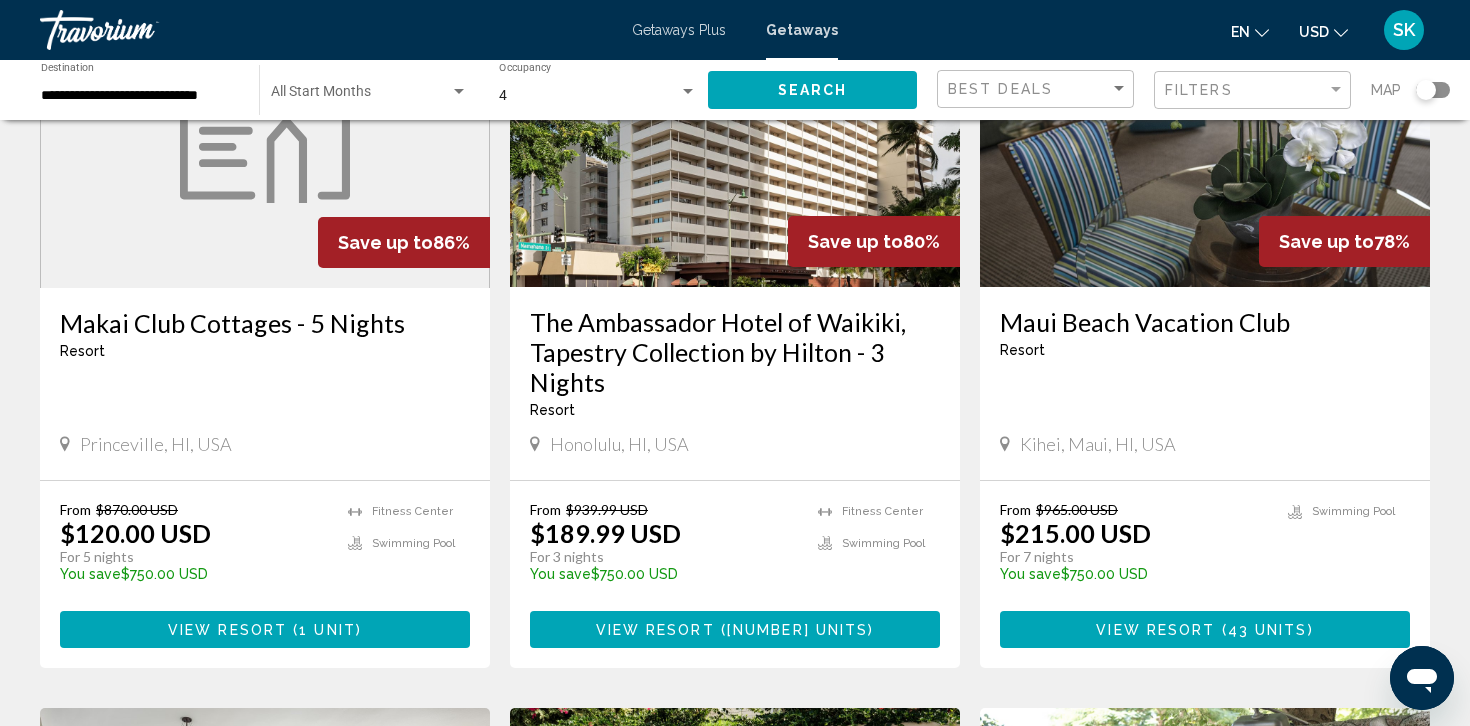 scroll, scrollTop: 248, scrollLeft: 0, axis: vertical 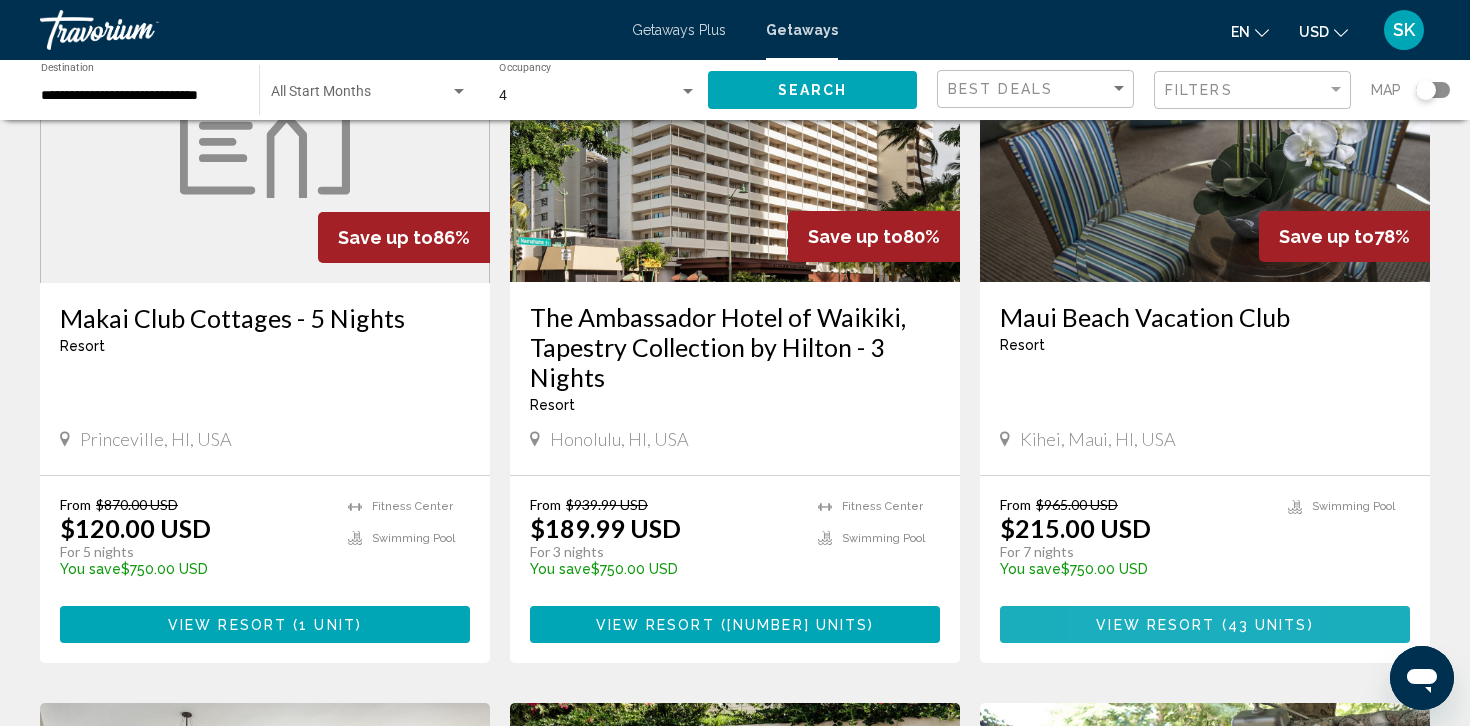 click on "View Resort" at bounding box center [1155, 625] 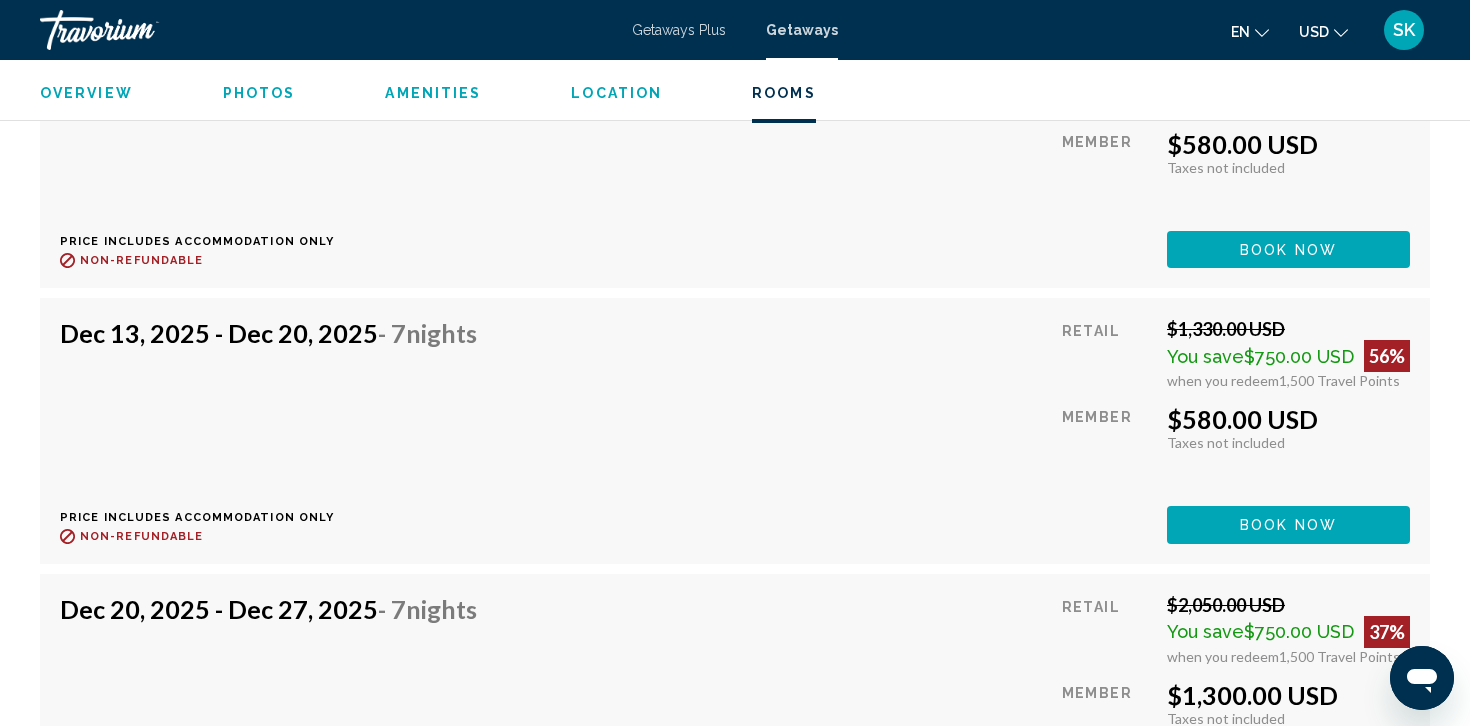 scroll, scrollTop: 7911, scrollLeft: 0, axis: vertical 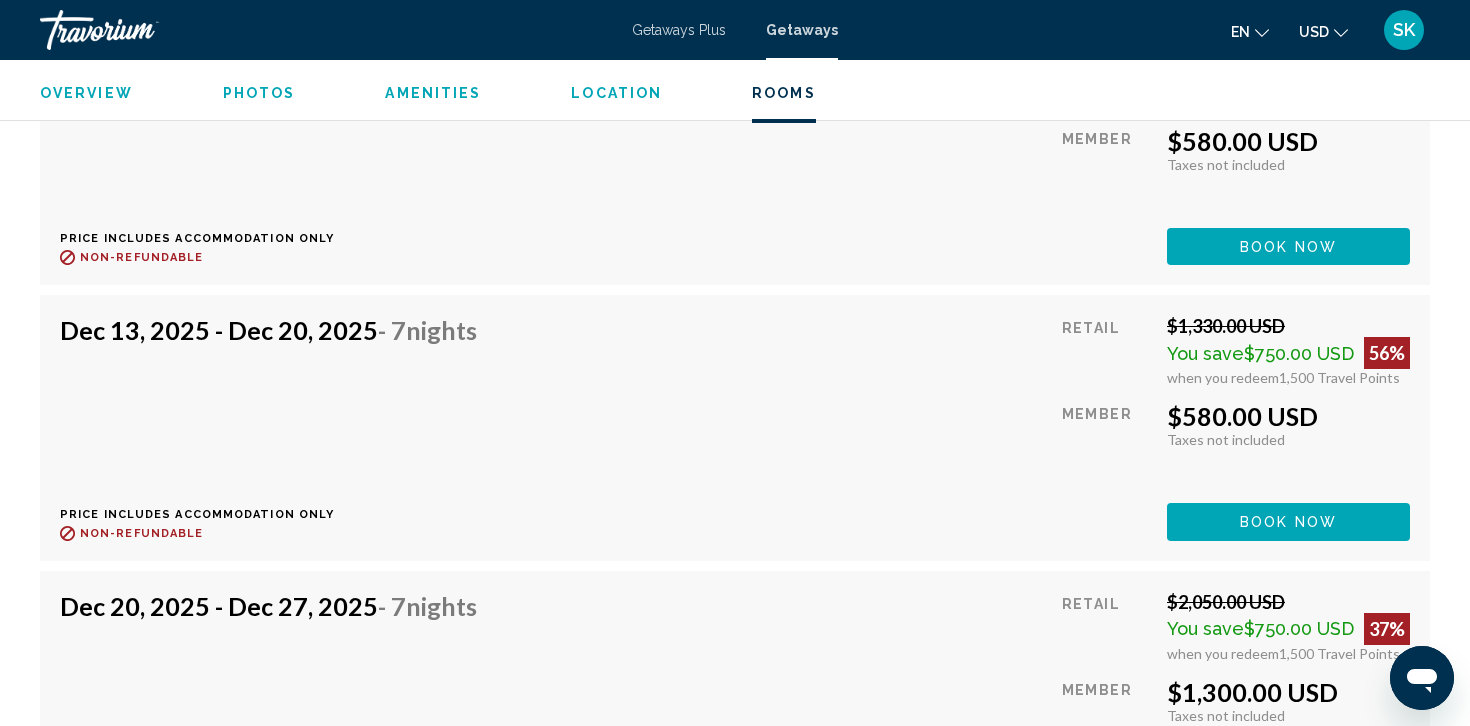 click on "Book now" at bounding box center (1288, -3608) 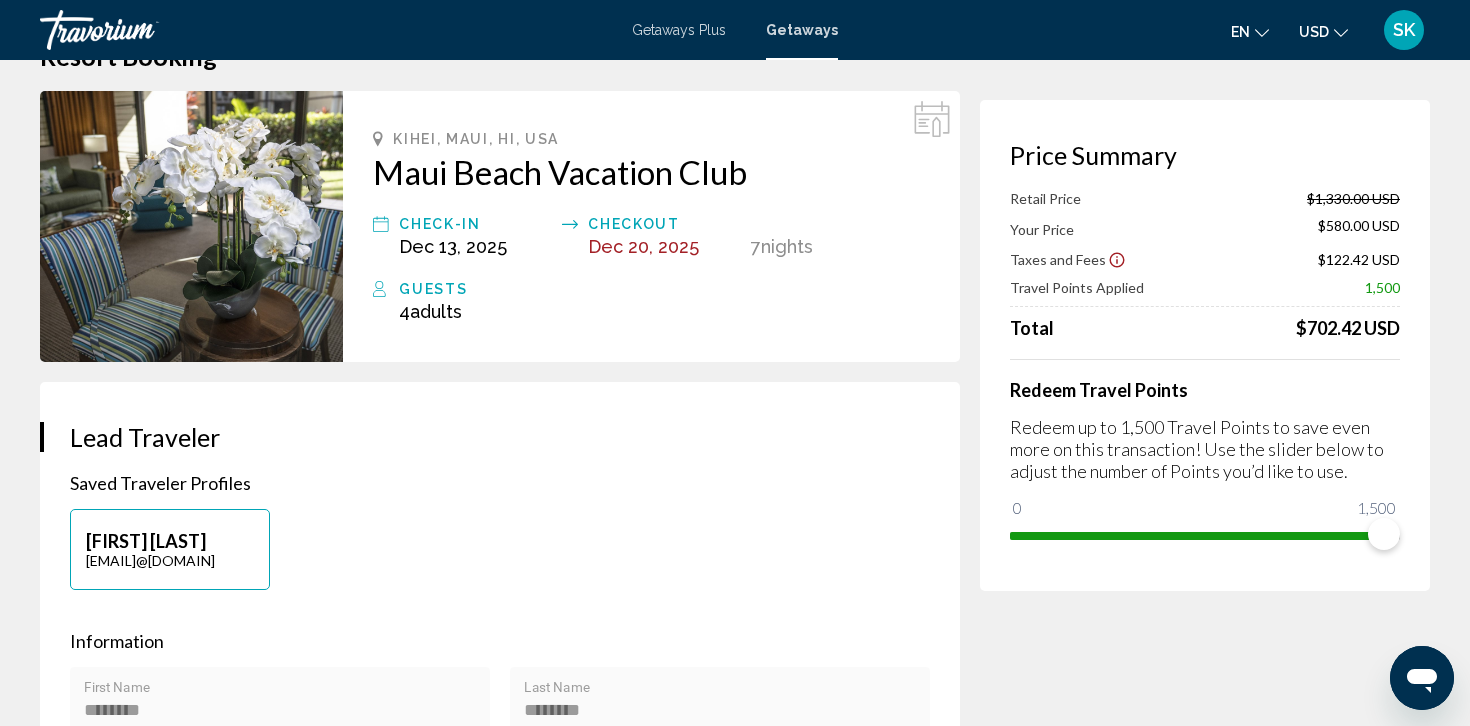 scroll, scrollTop: 0, scrollLeft: 0, axis: both 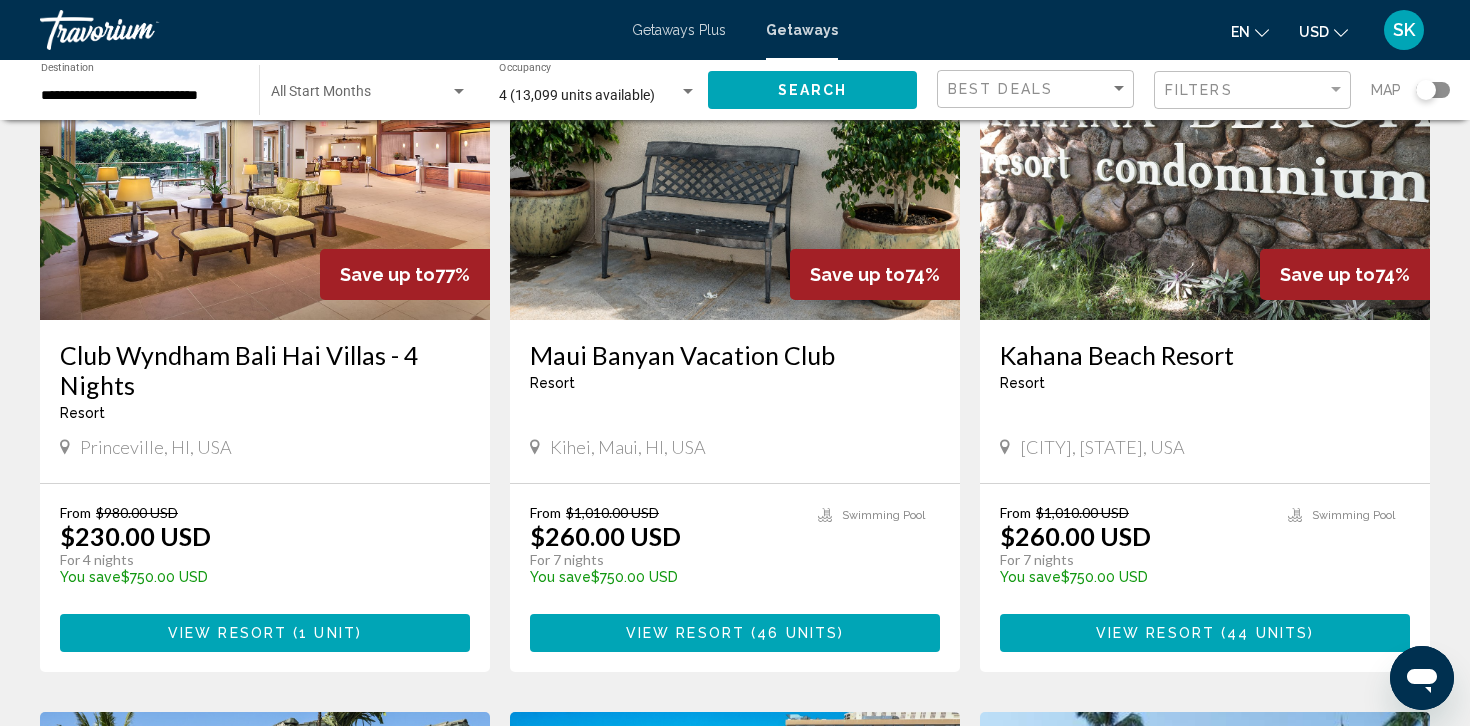 click at bounding box center [1205, 160] 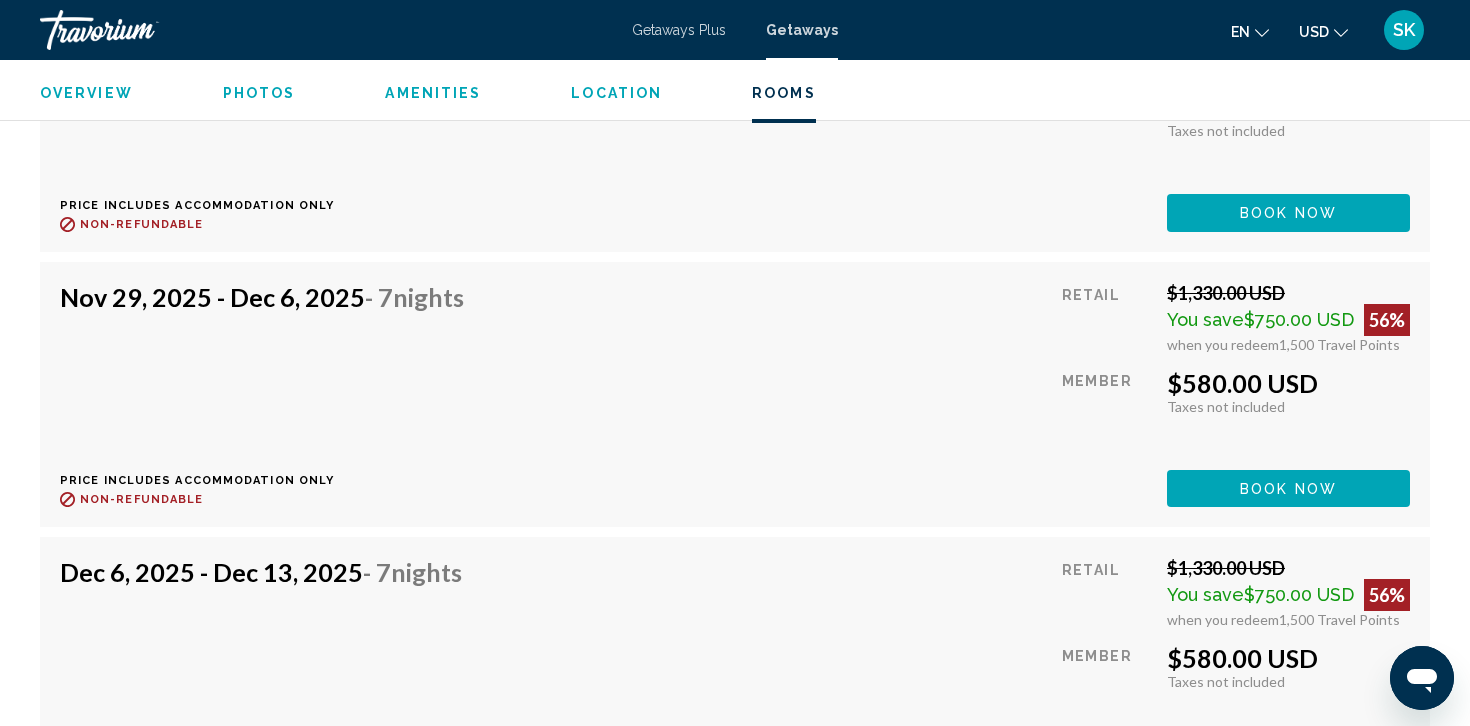scroll, scrollTop: 7406, scrollLeft: 0, axis: vertical 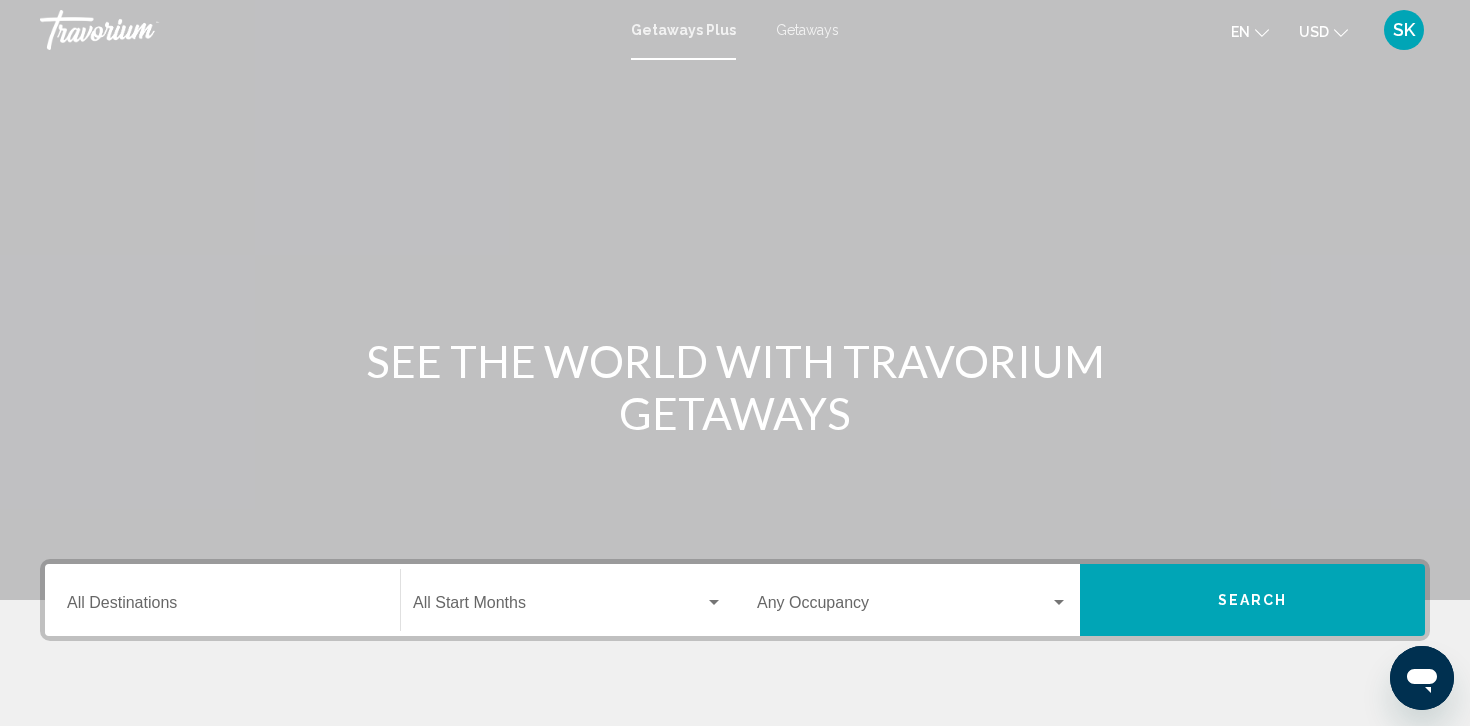 click on "Destination All Destinations" at bounding box center (222, 607) 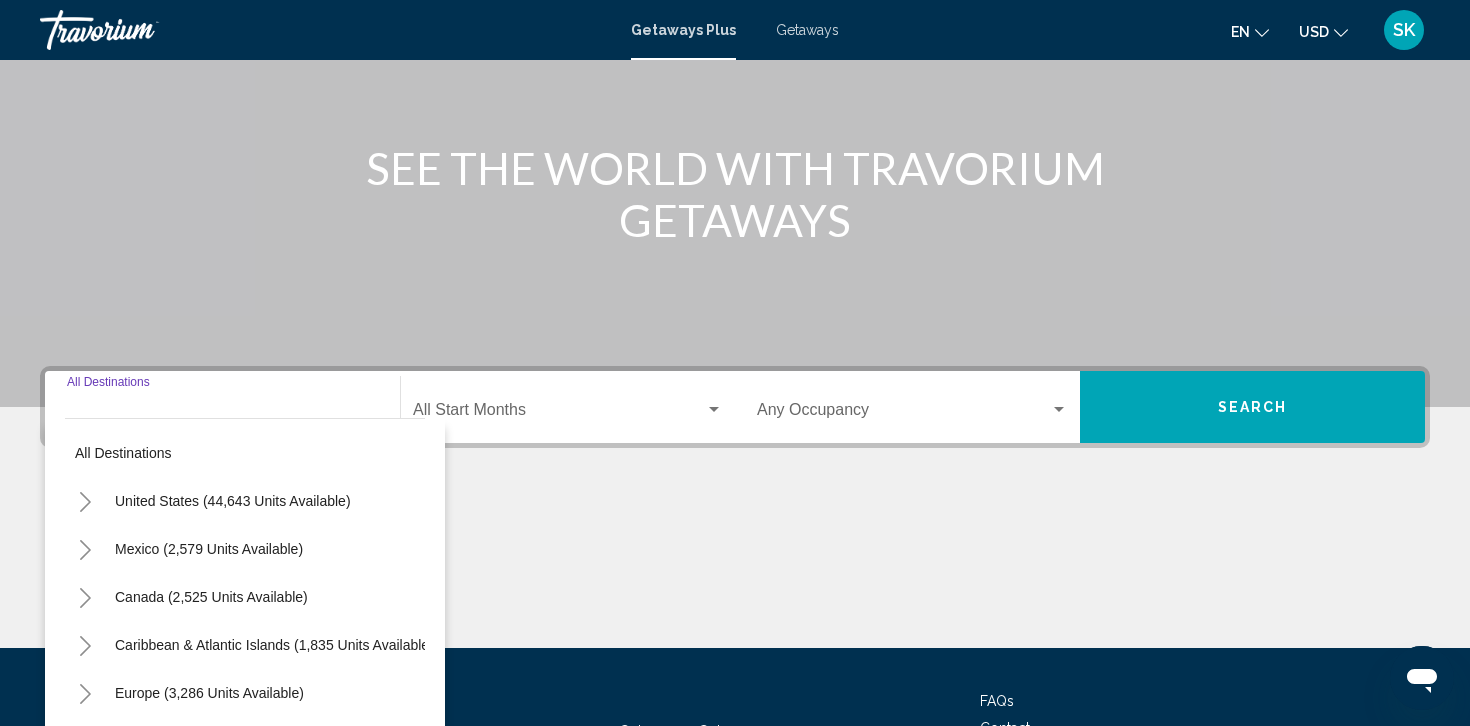 scroll, scrollTop: 360, scrollLeft: 0, axis: vertical 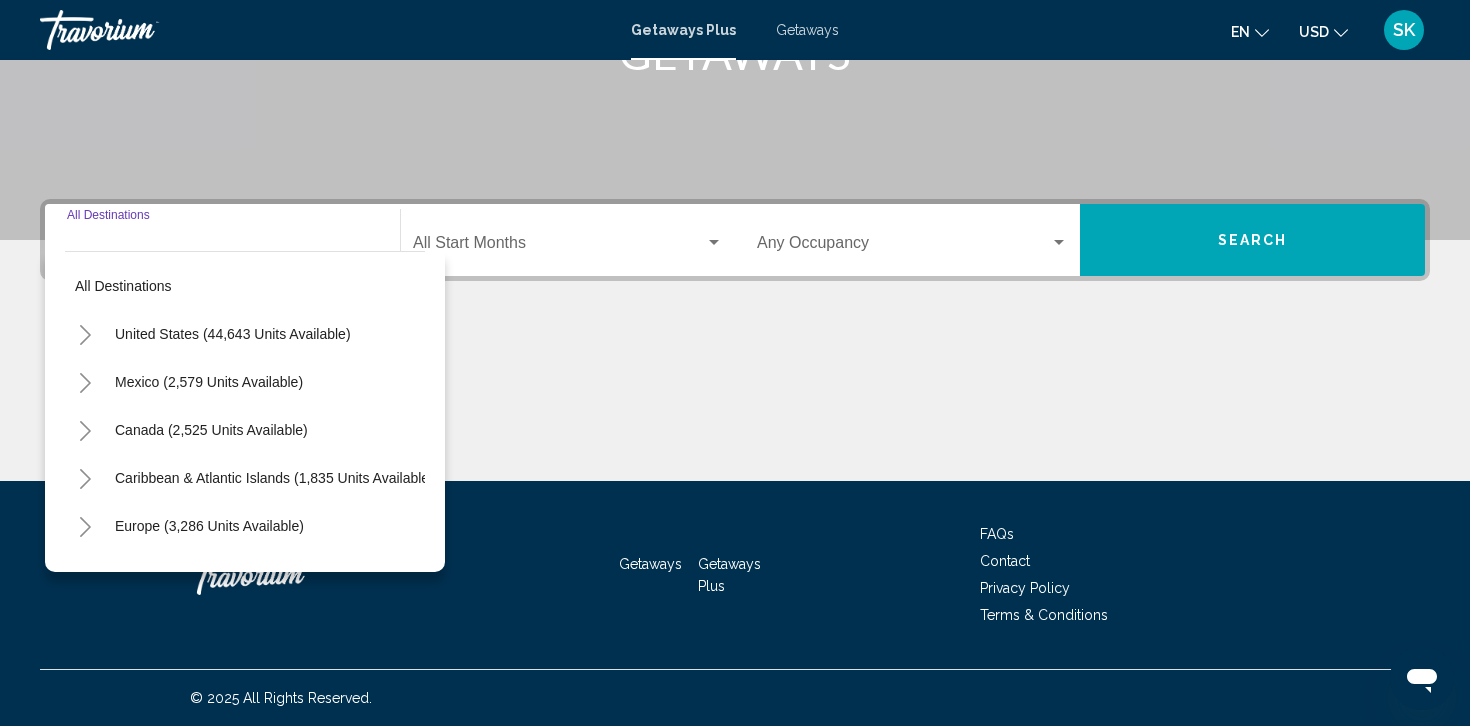 click 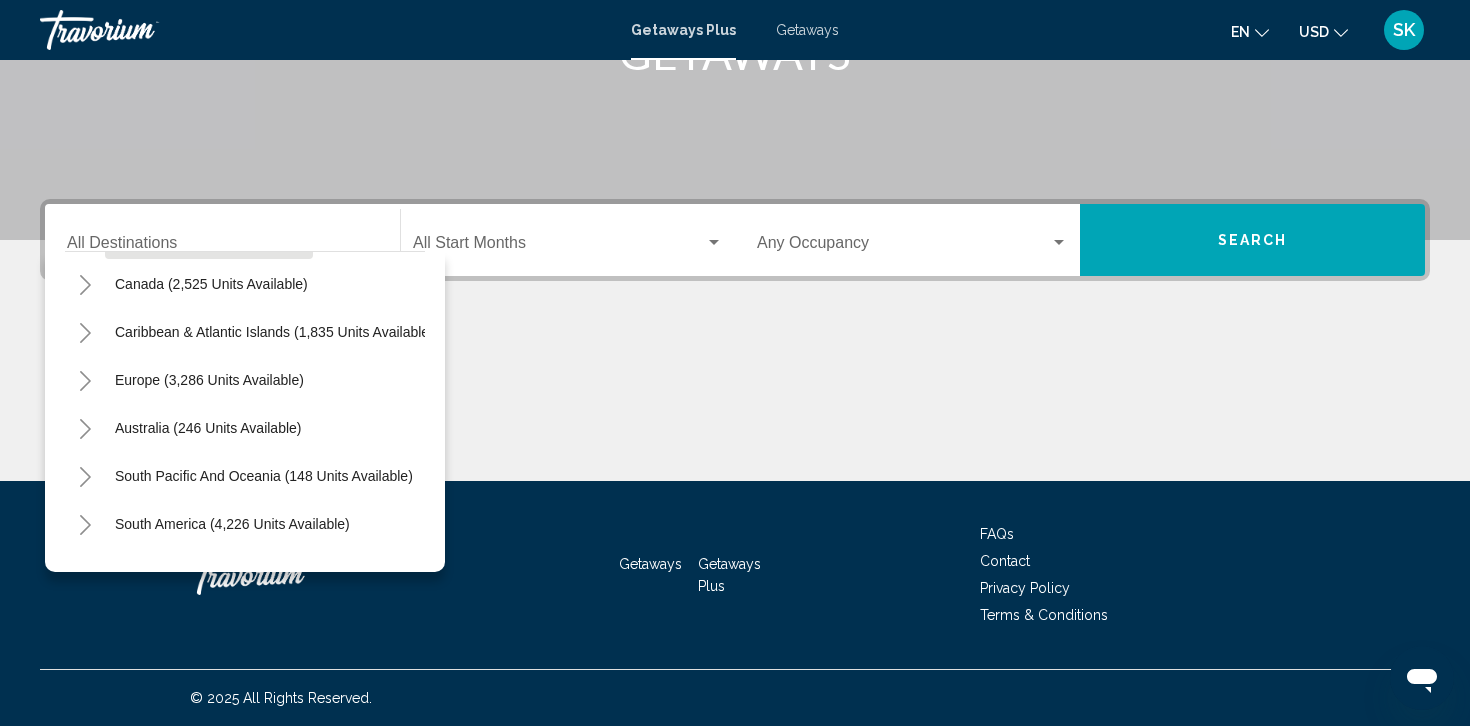 scroll, scrollTop: 2063, scrollLeft: 0, axis: vertical 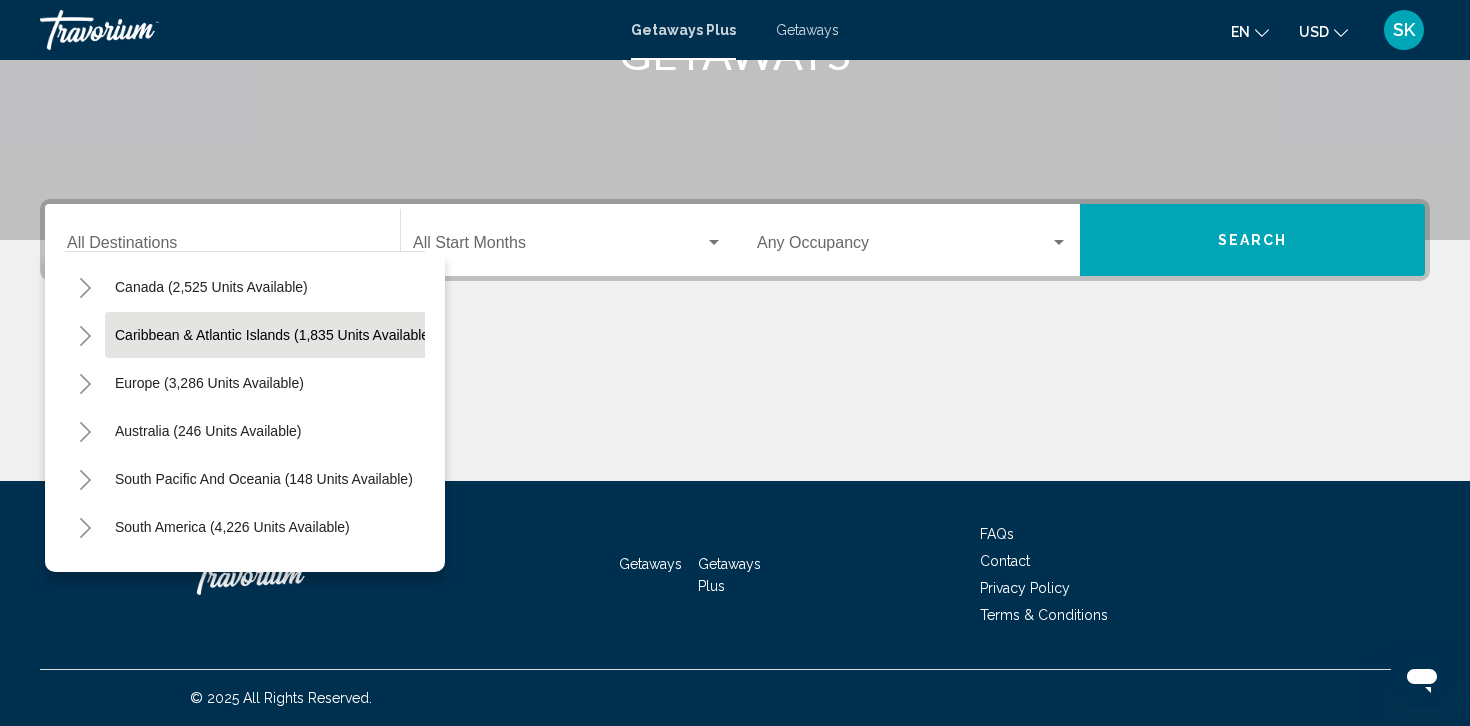 click on "Caribbean & Atlantic Islands (1,835 units available)" at bounding box center (209, 383) 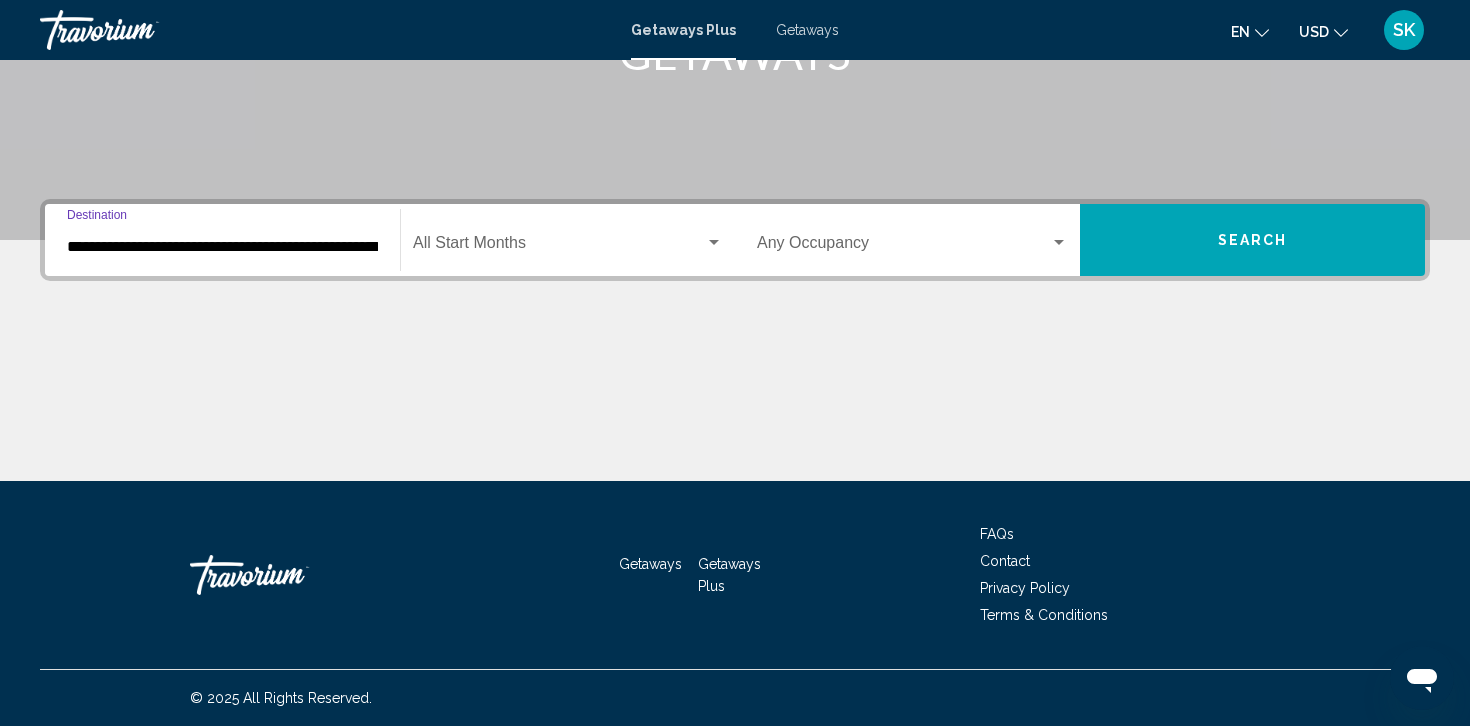 click at bounding box center (559, 247) 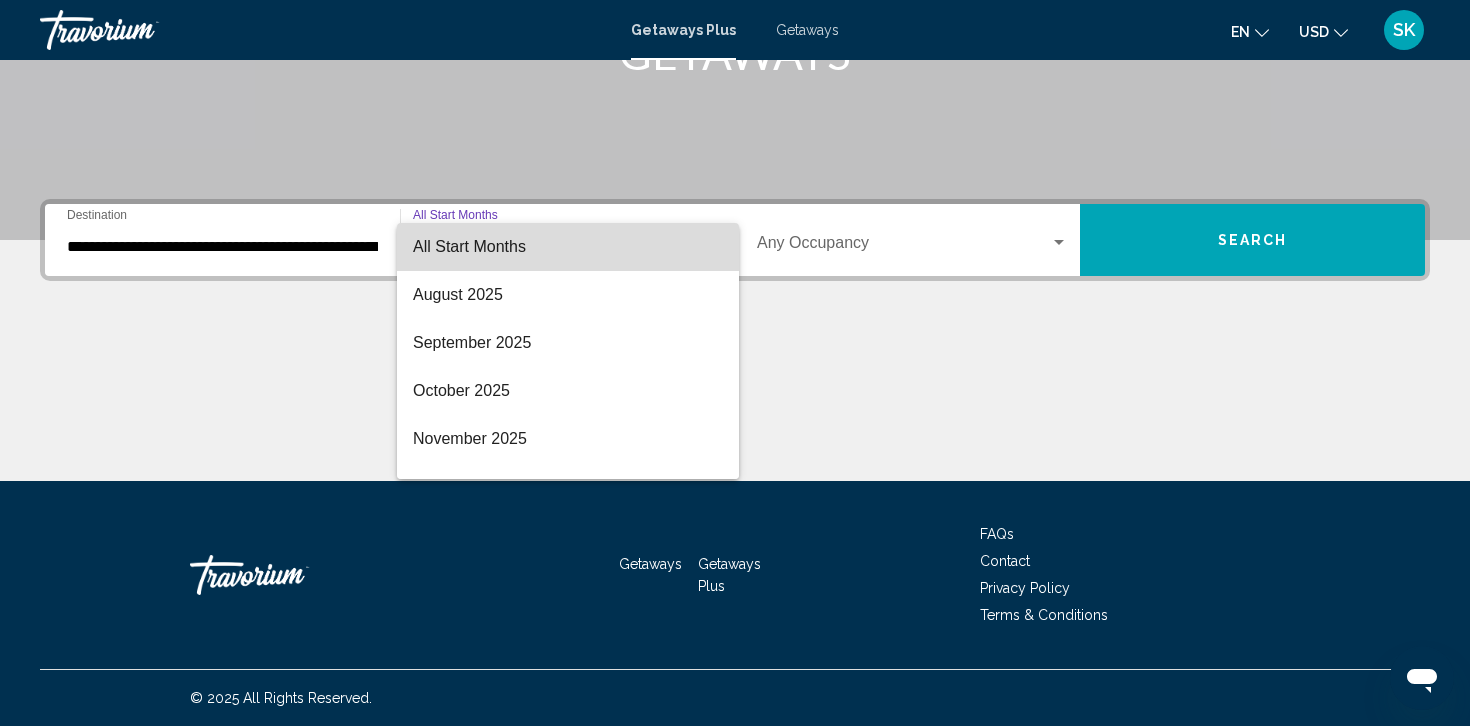 click on "All Start Months" at bounding box center (469, 246) 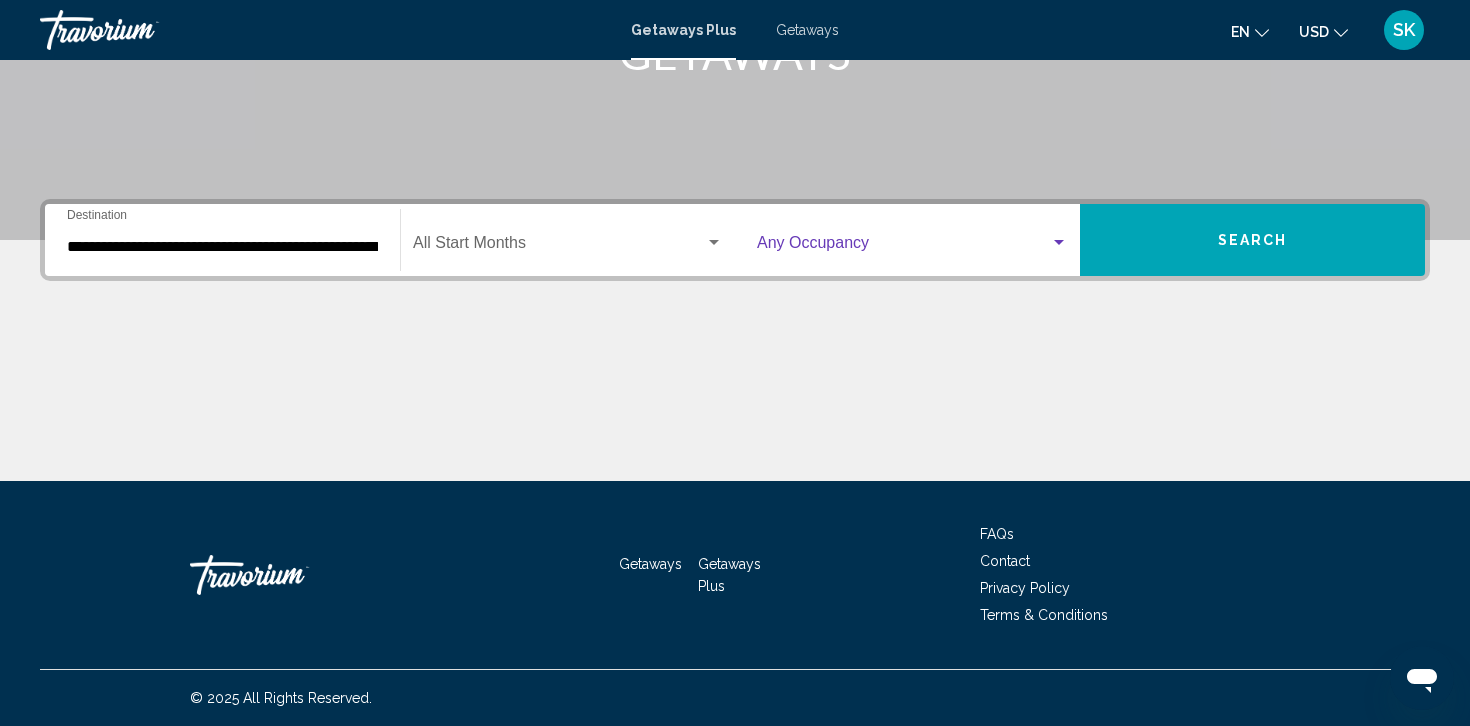 click at bounding box center (903, 247) 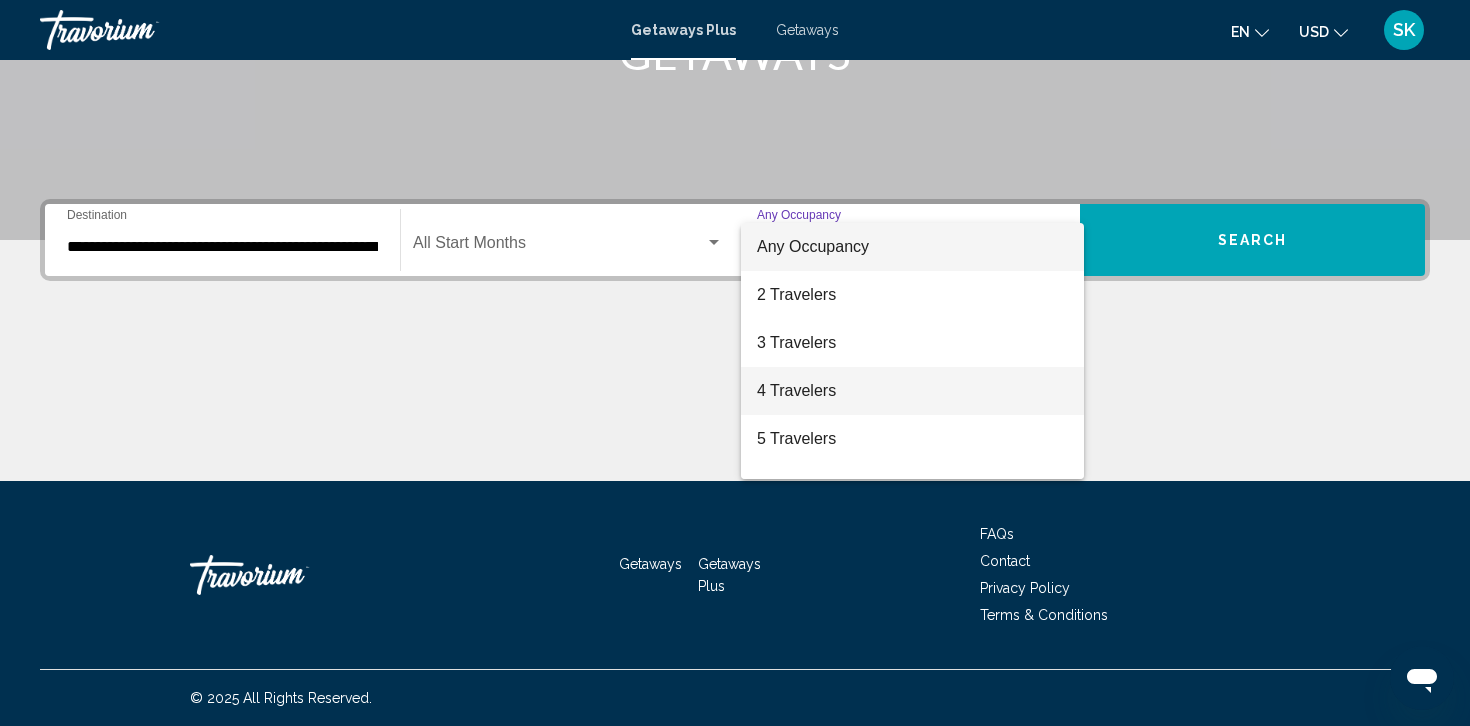 click on "4 Travelers" at bounding box center [912, 391] 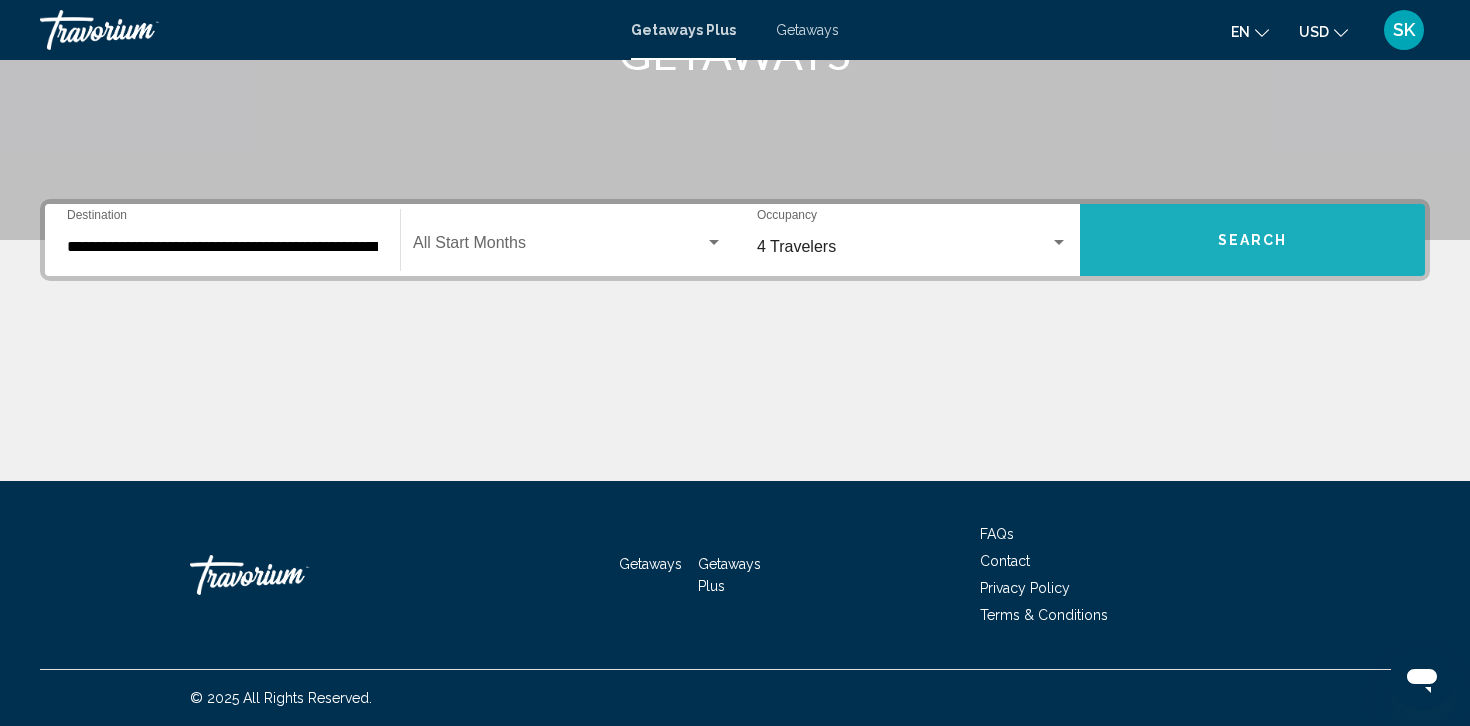 click on "Search" at bounding box center (1252, 240) 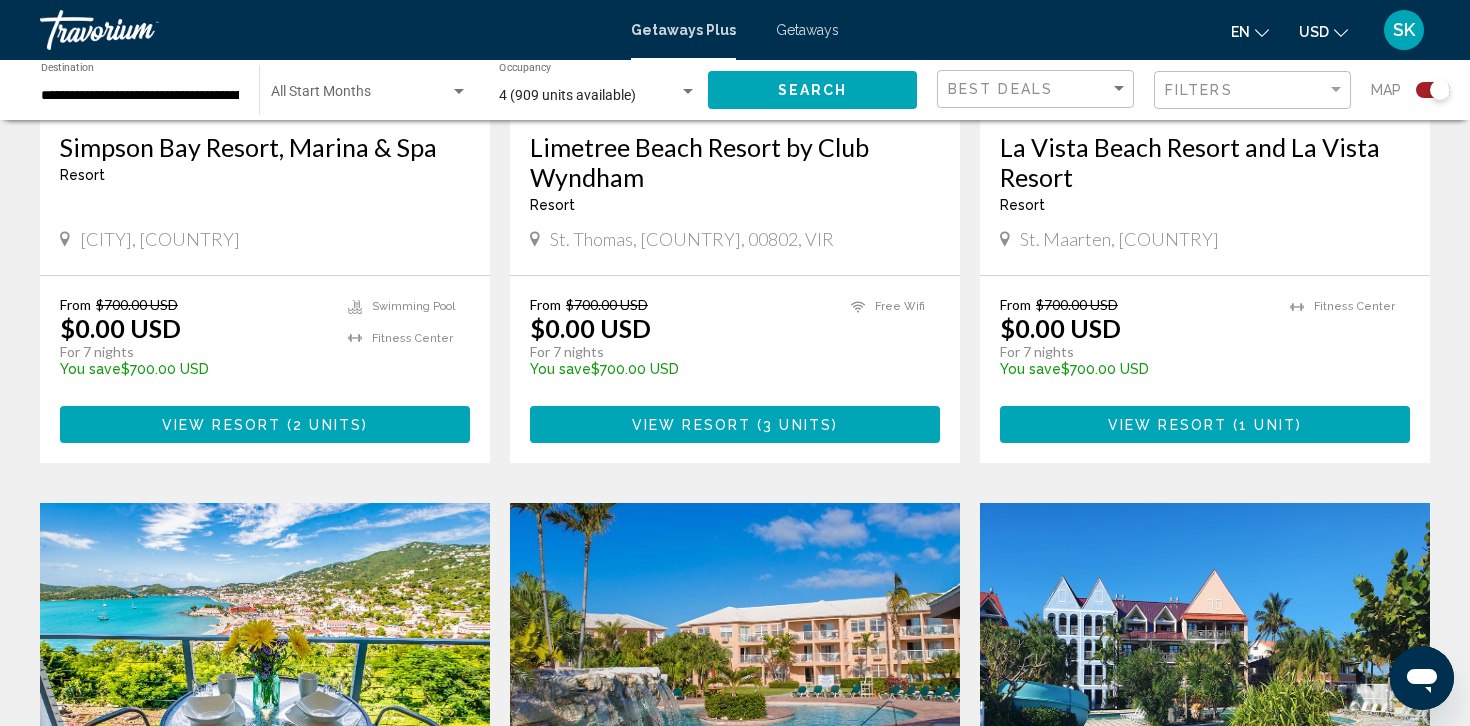 scroll, scrollTop: 1029, scrollLeft: 0, axis: vertical 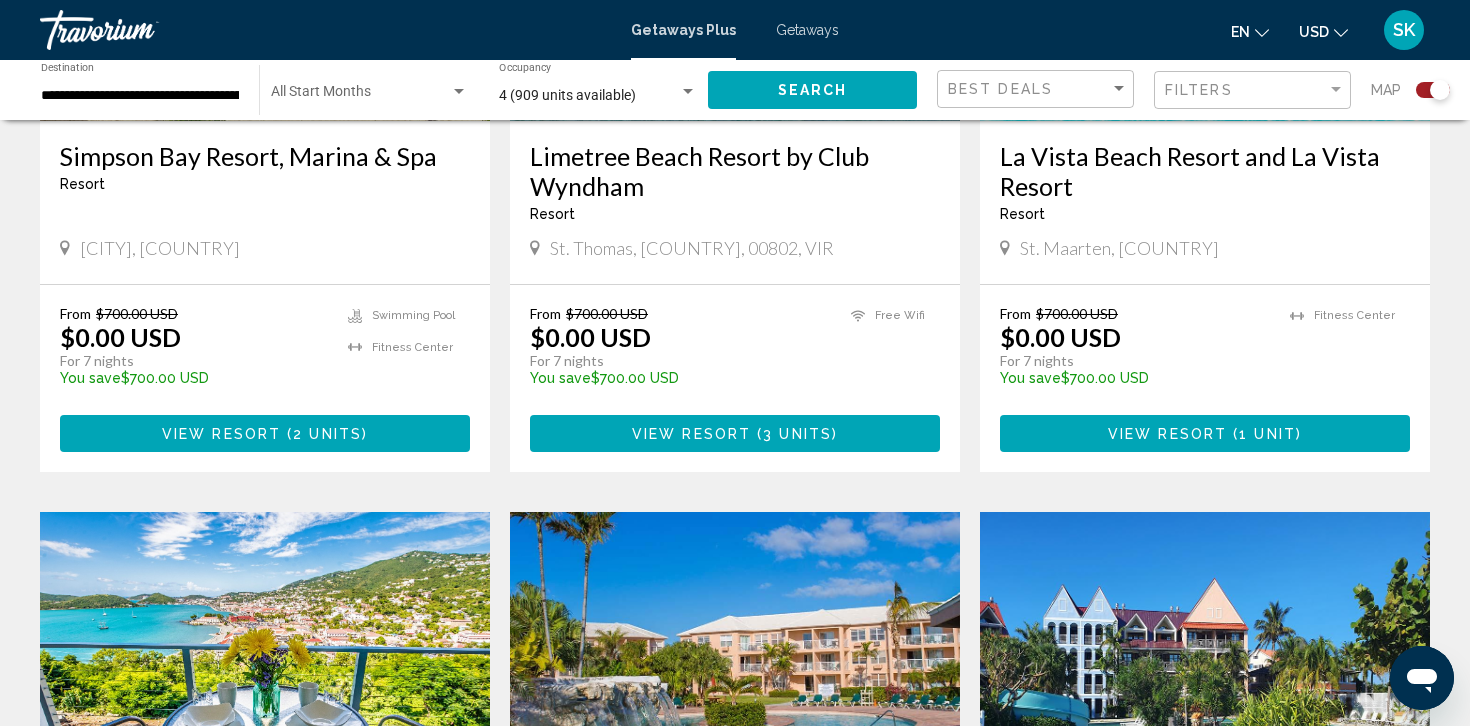 click on "3 units" at bounding box center (797, 434) 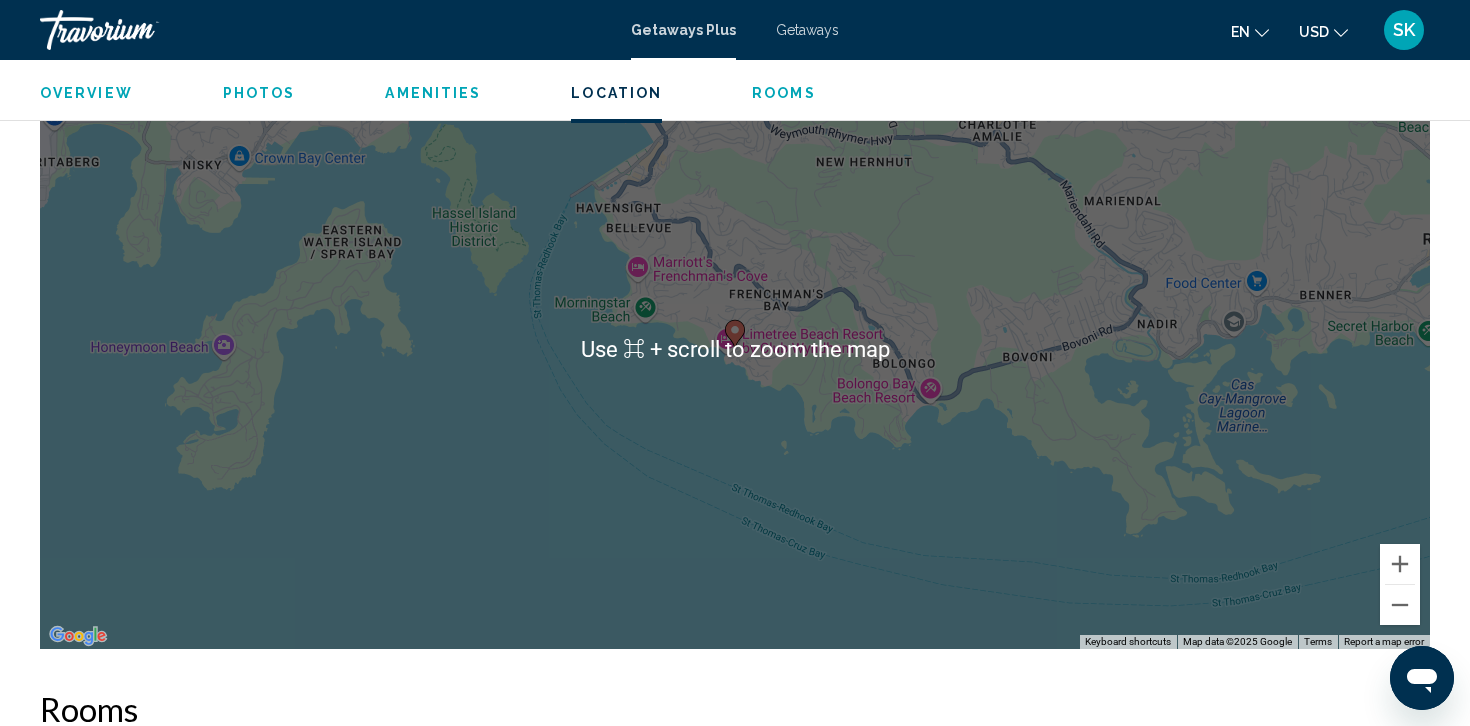 scroll, scrollTop: 2528, scrollLeft: 0, axis: vertical 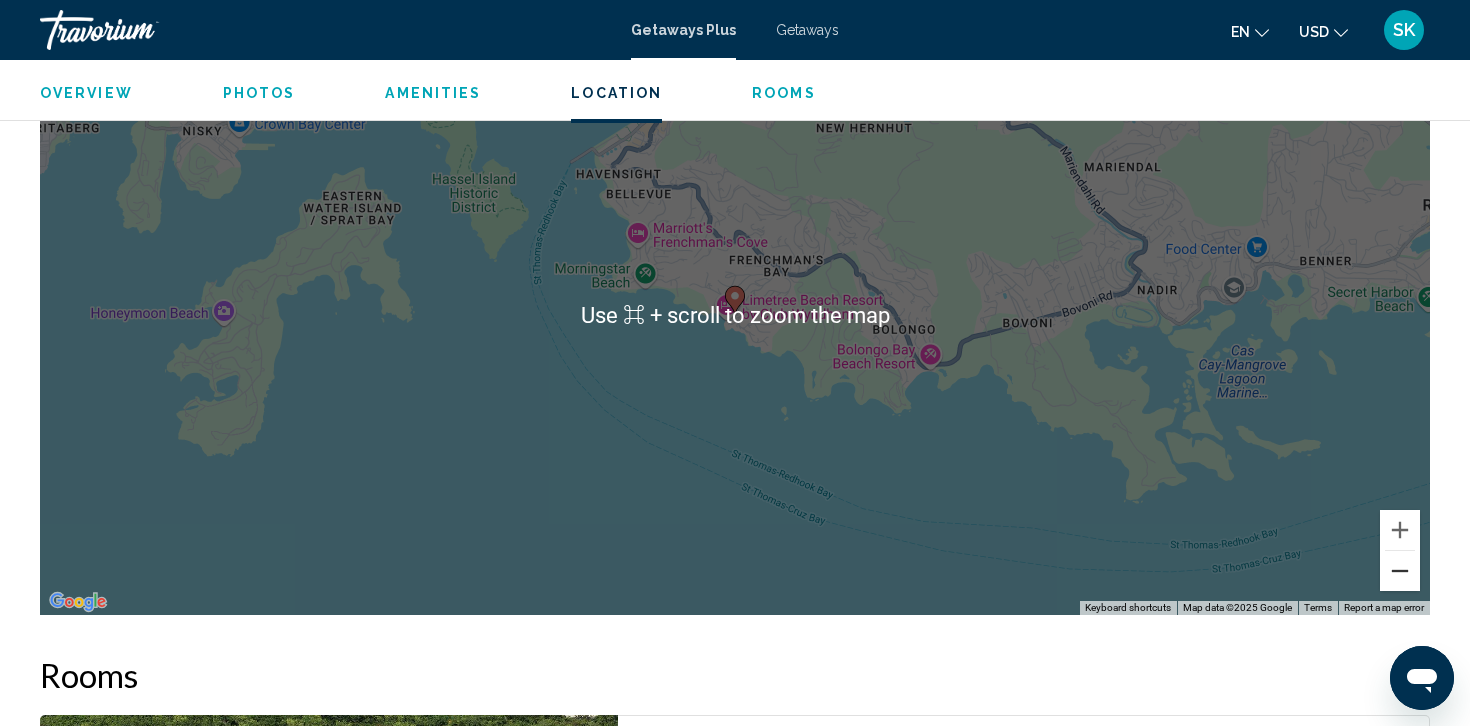 click at bounding box center [1400, 571] 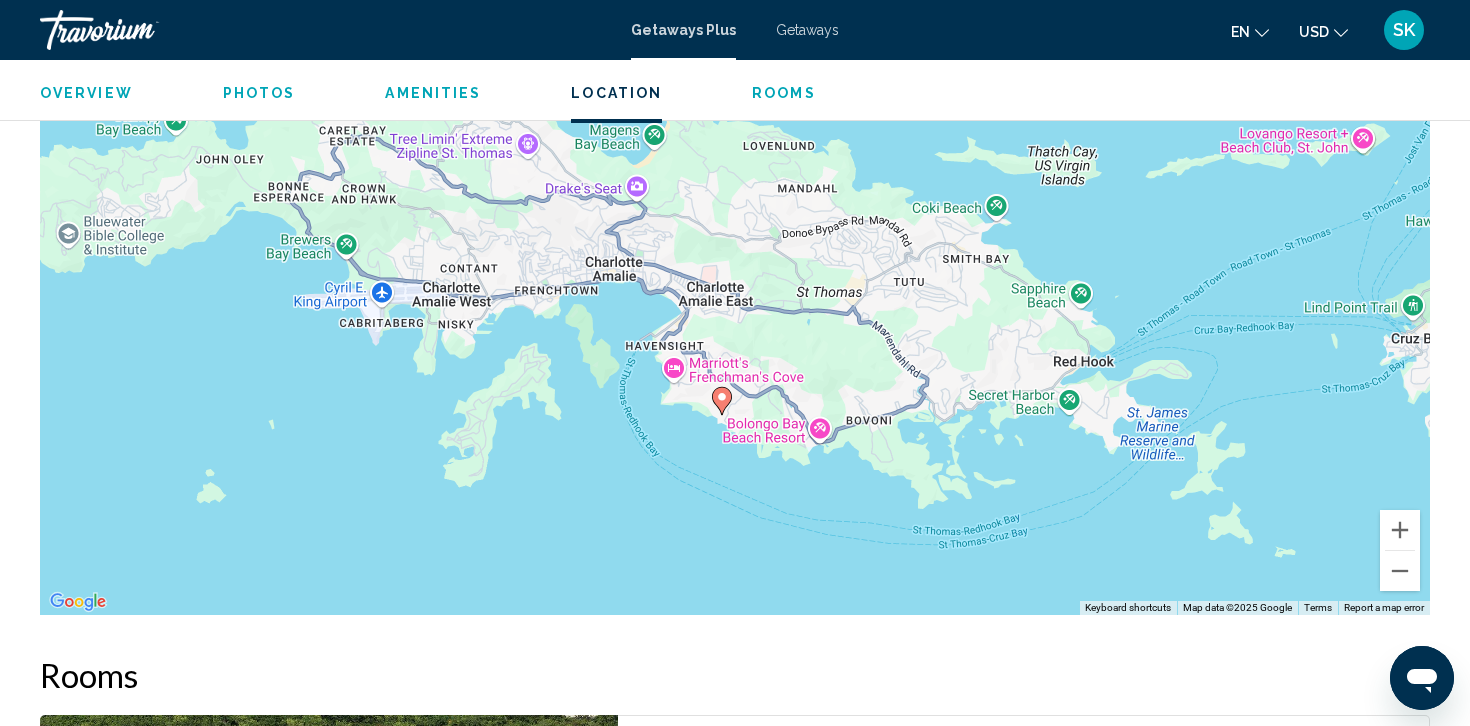 drag, startPoint x: 1027, startPoint y: 410, endPoint x: 1015, endPoint y: 519, distance: 109.65856 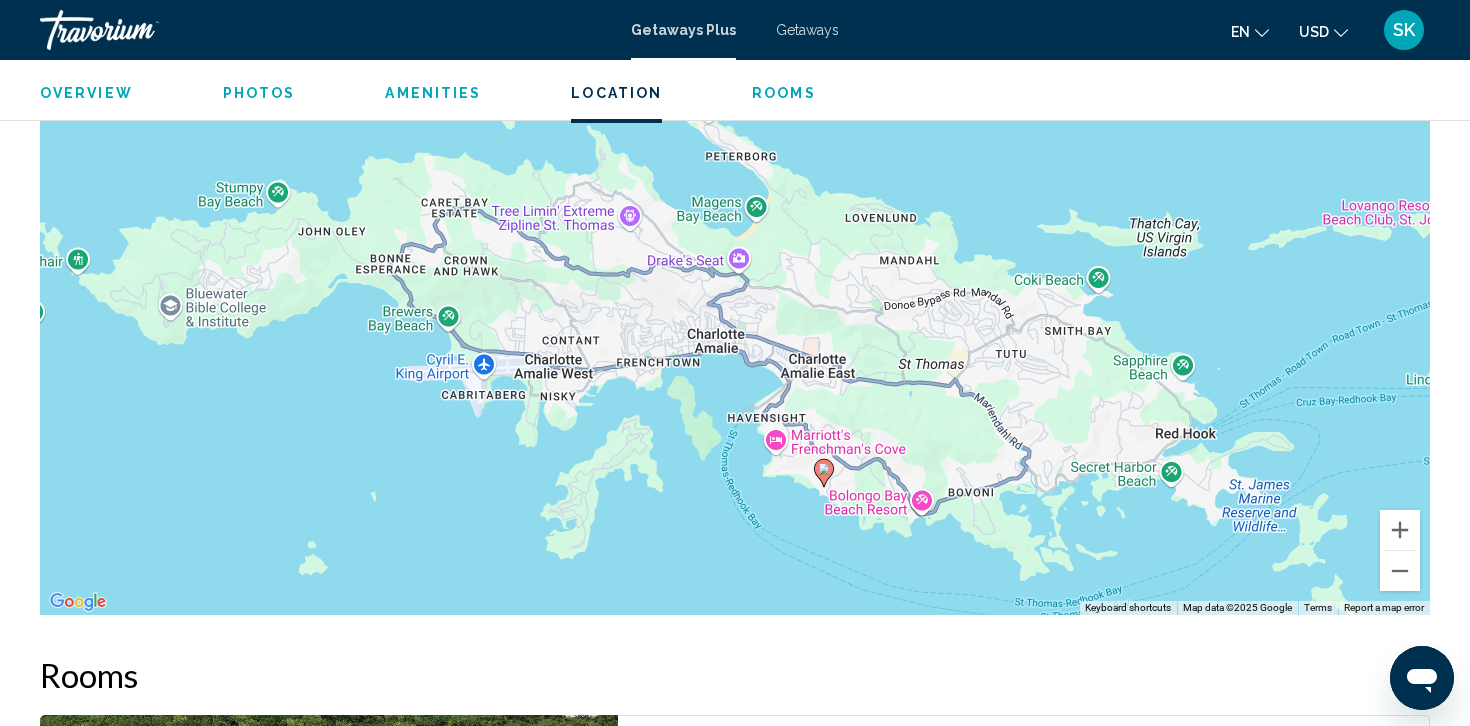drag, startPoint x: 1200, startPoint y: 390, endPoint x: 1302, endPoint y: 467, distance: 127.80063 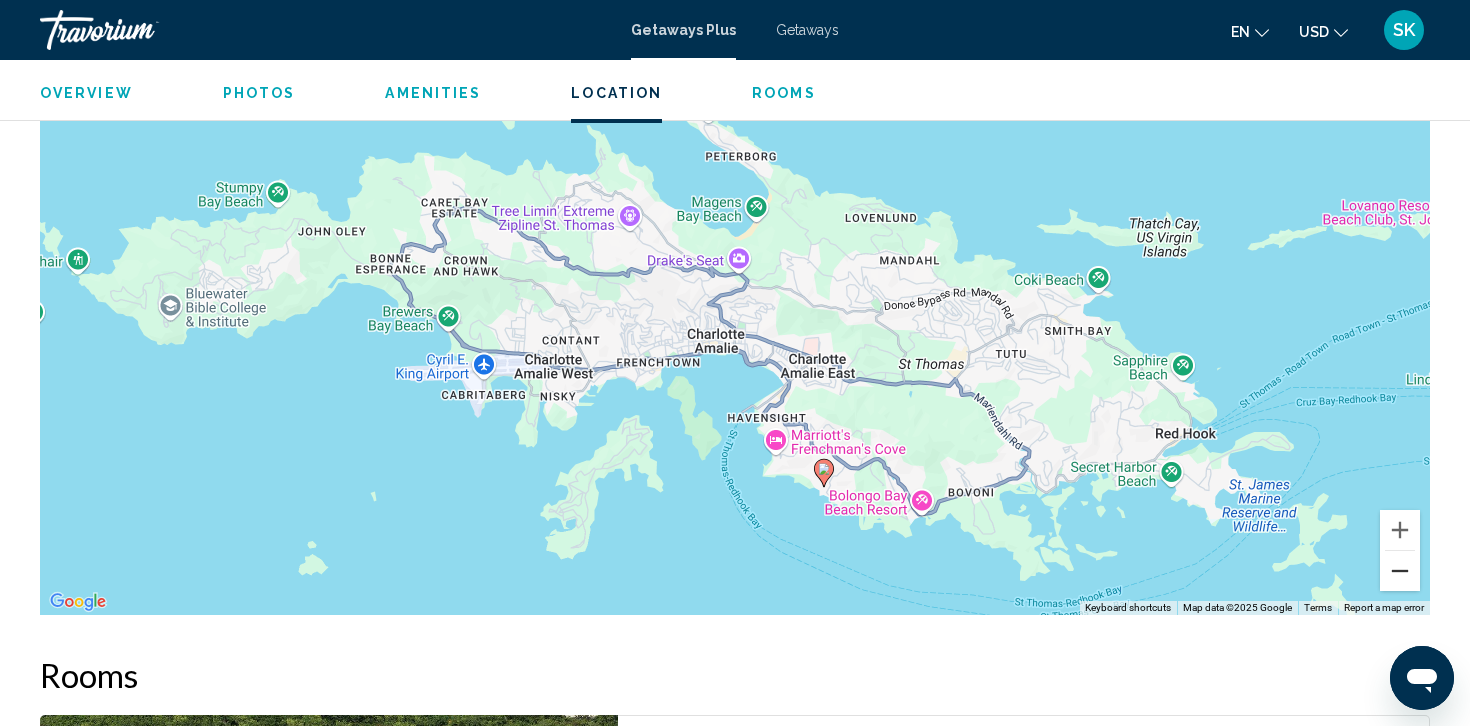 click at bounding box center (1400, 571) 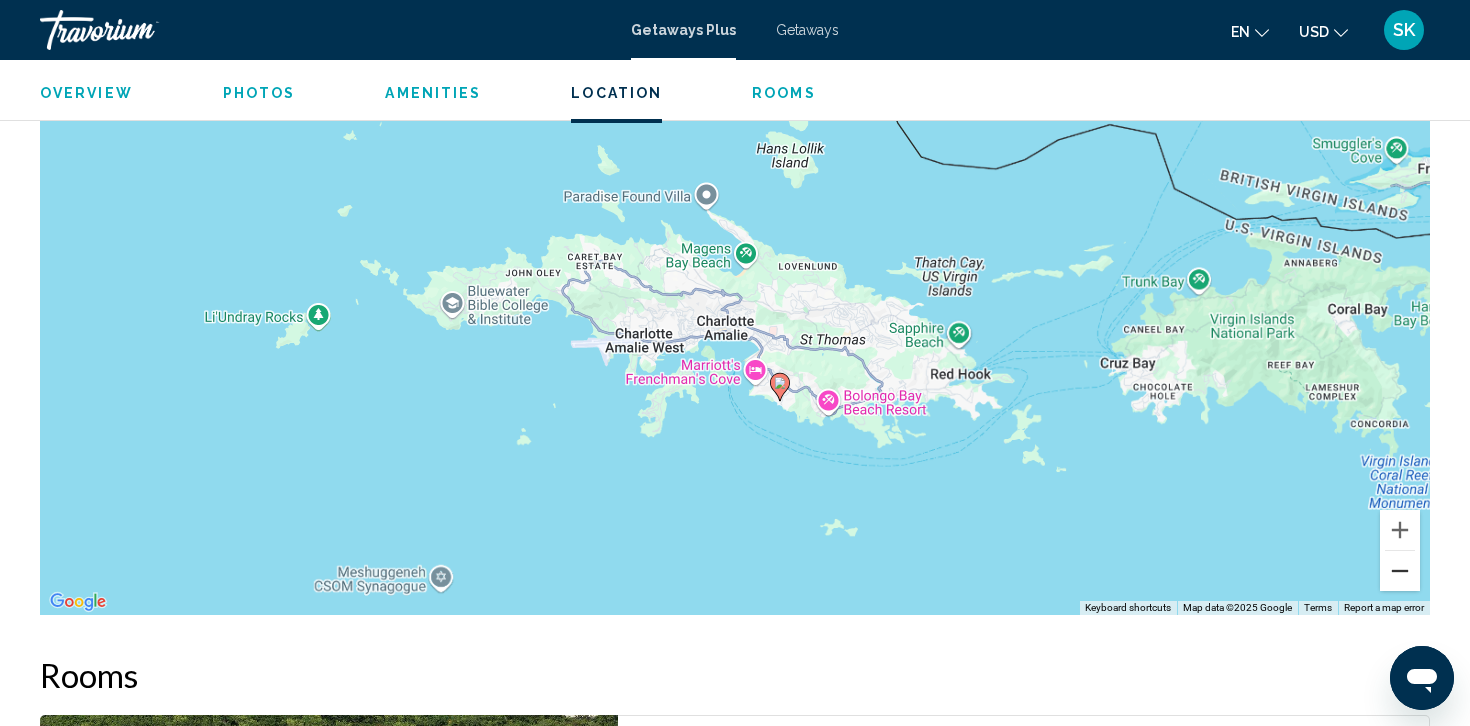 click at bounding box center (1400, 571) 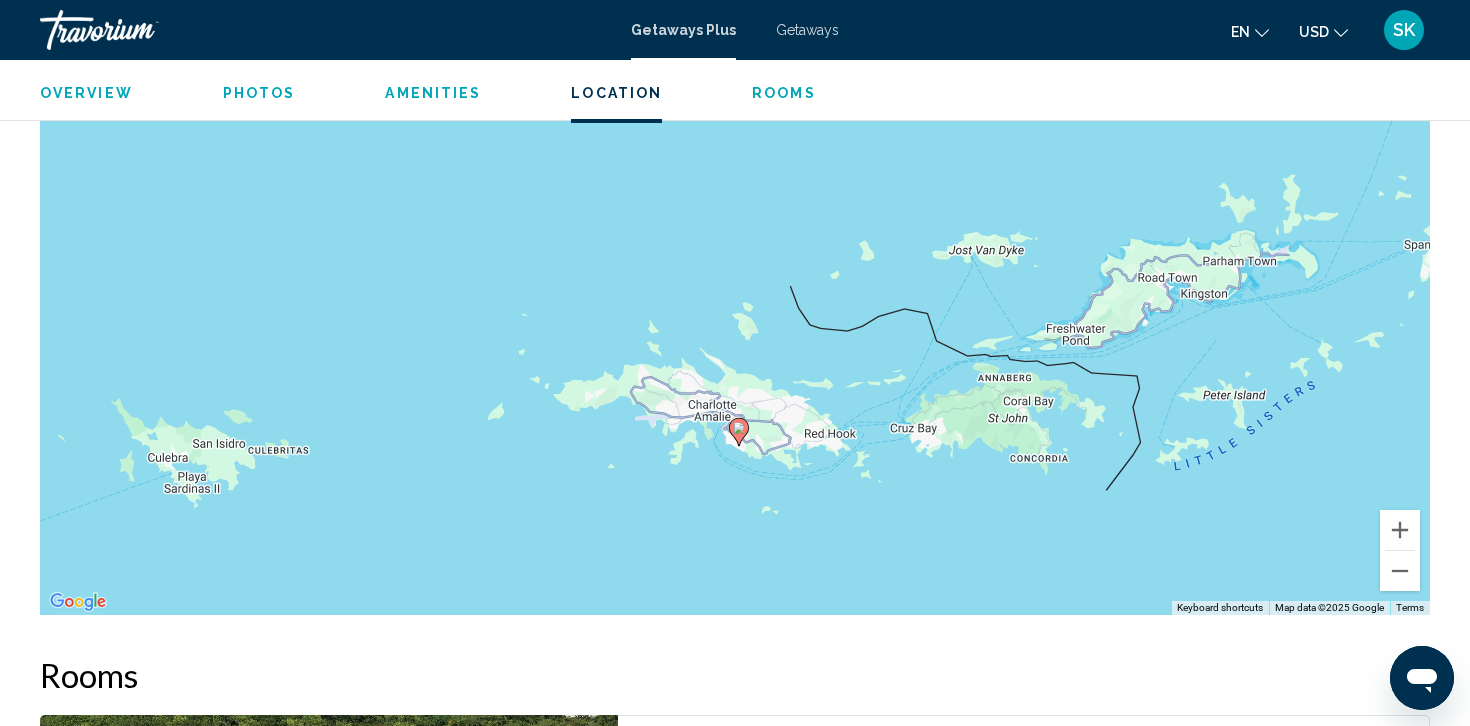 drag, startPoint x: 1076, startPoint y: 459, endPoint x: 1058, endPoint y: 551, distance: 93.74433 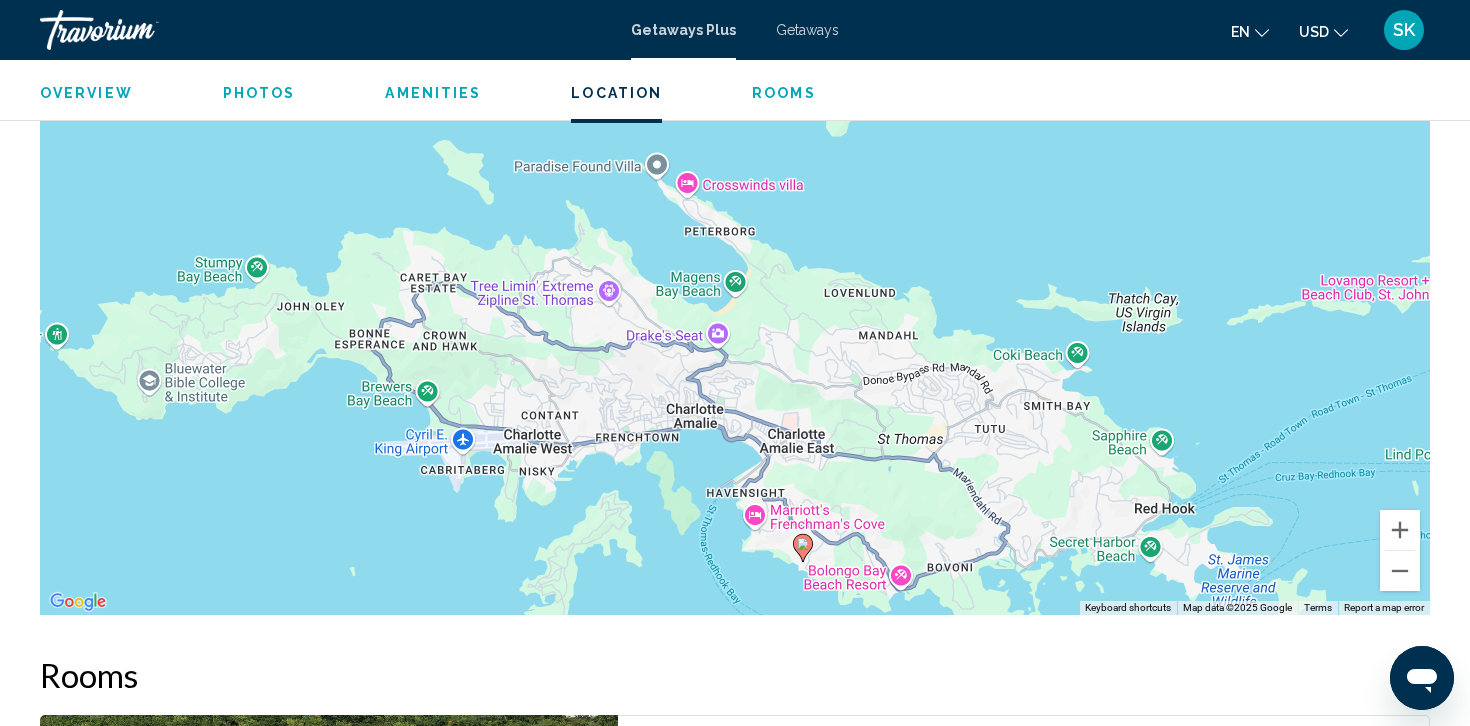 drag, startPoint x: 789, startPoint y: 339, endPoint x: 1011, endPoint y: 481, distance: 263.52988 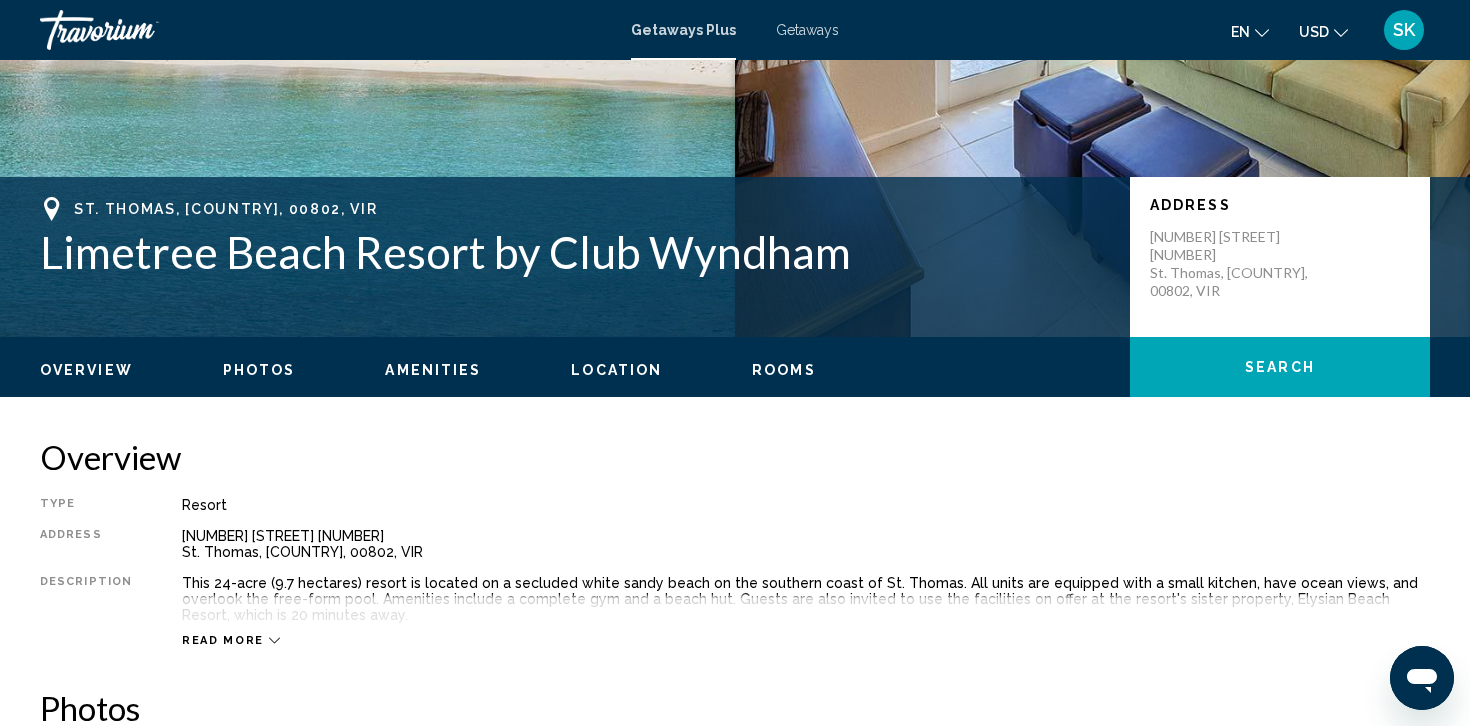 scroll, scrollTop: 317, scrollLeft: 0, axis: vertical 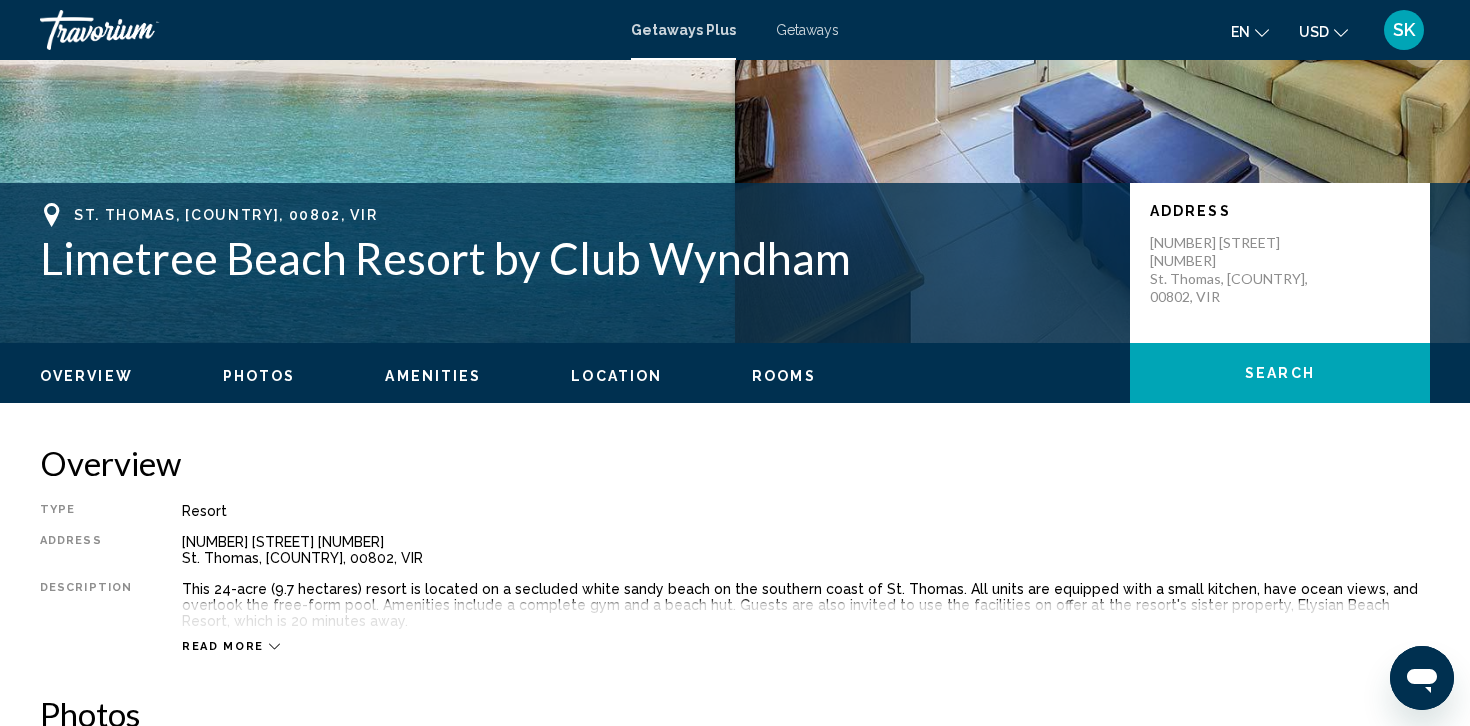 click on "Read more" at bounding box center (223, 646) 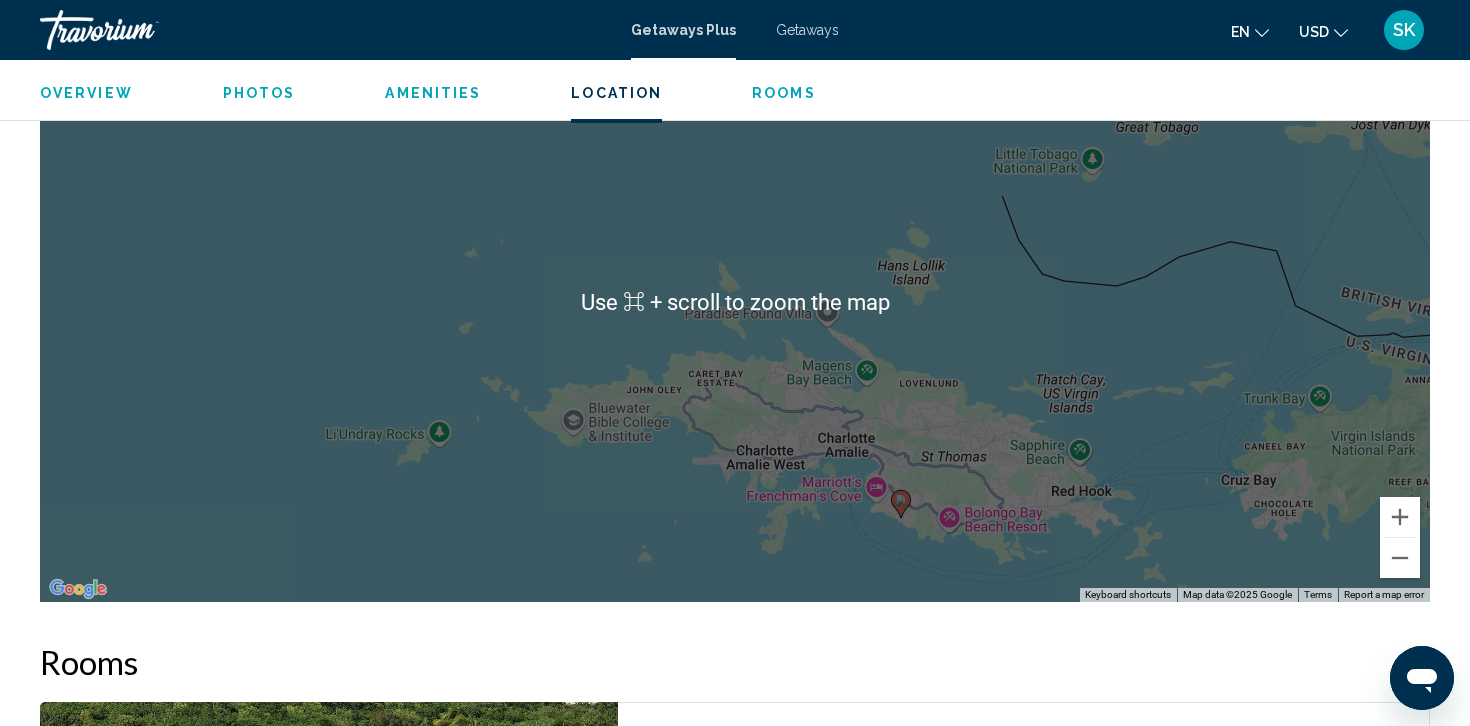scroll, scrollTop: 2573, scrollLeft: 0, axis: vertical 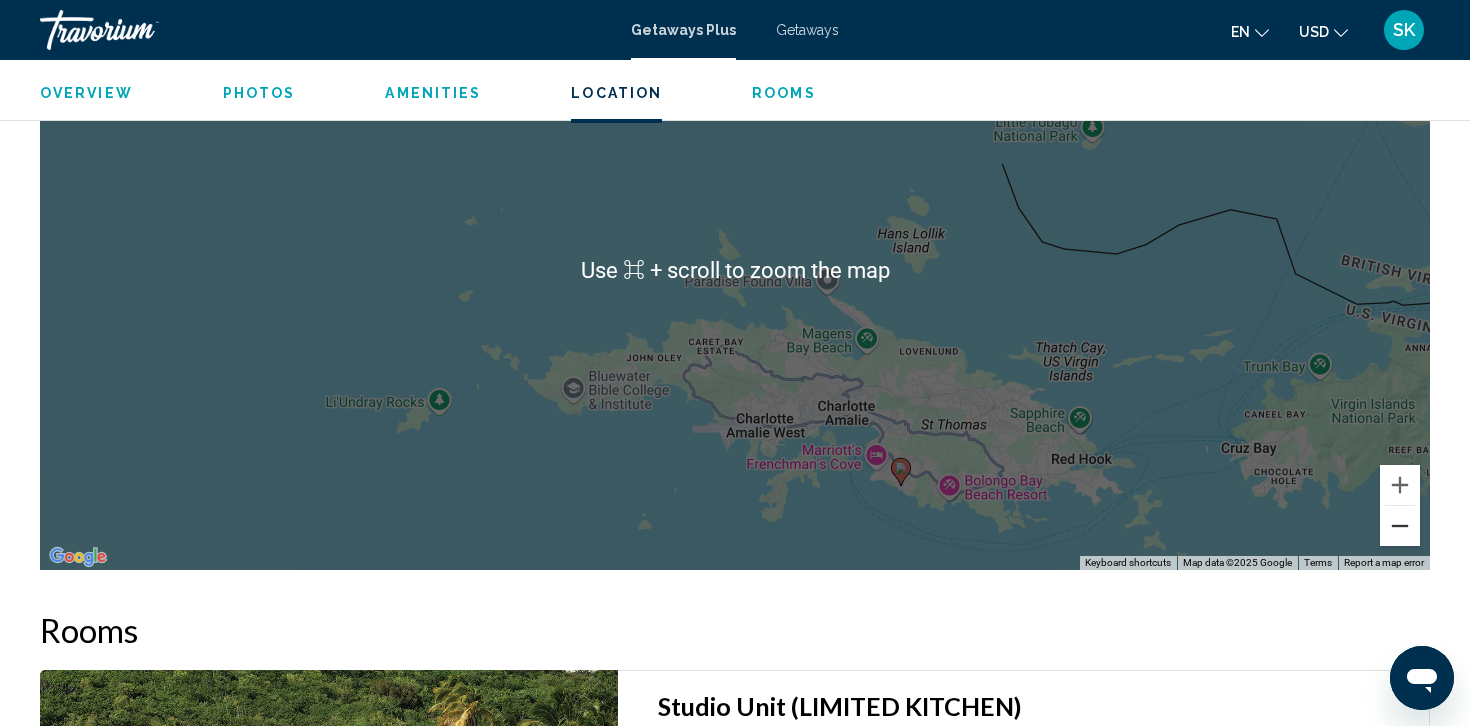 click at bounding box center [1400, 526] 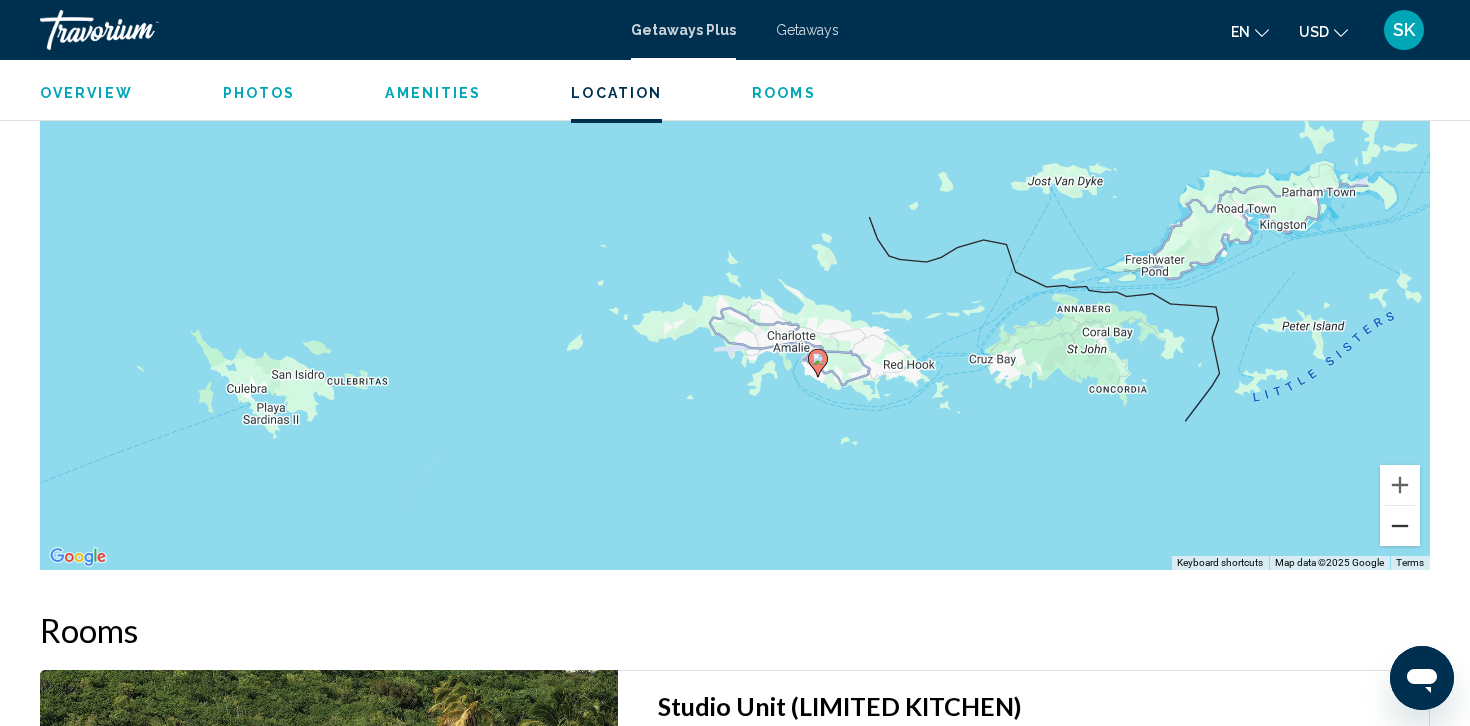 click at bounding box center [1400, 526] 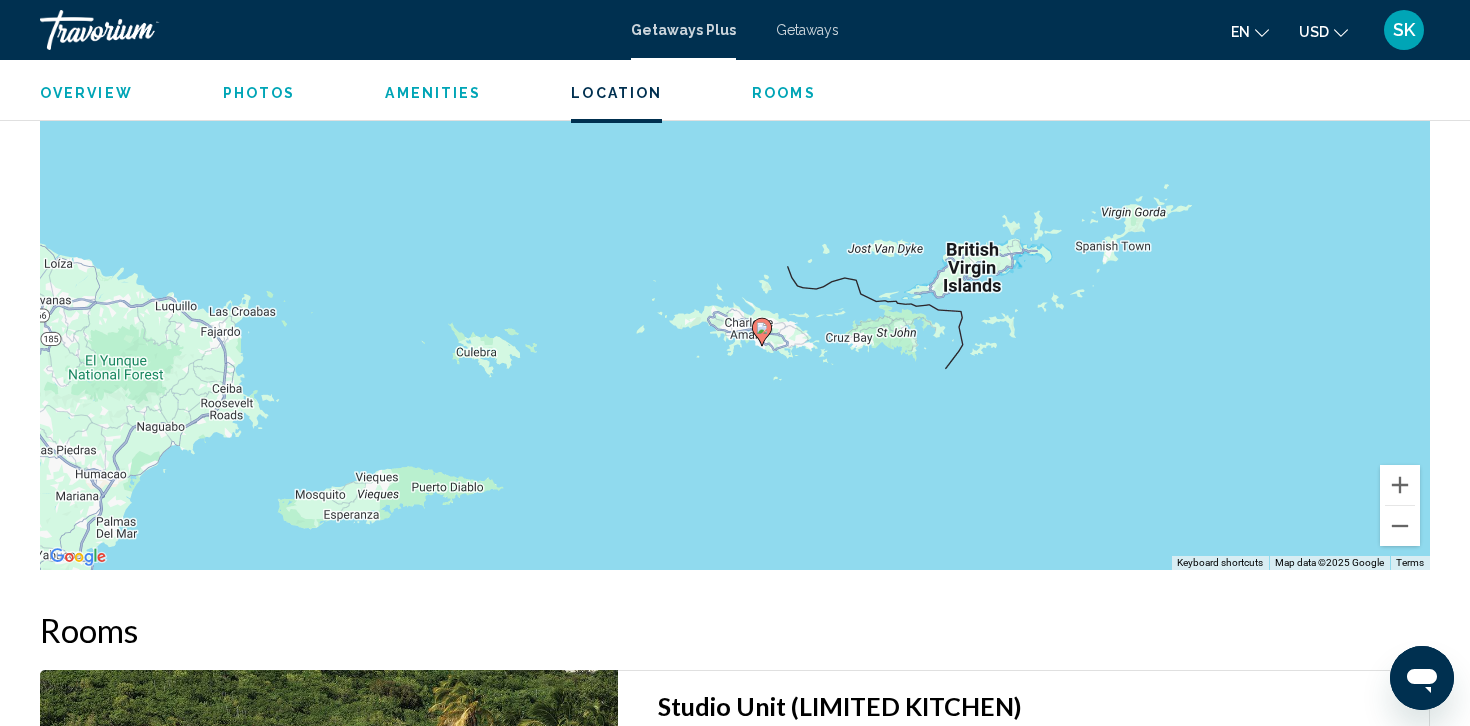 drag, startPoint x: 1072, startPoint y: 378, endPoint x: 1062, endPoint y: 401, distance: 25.079872 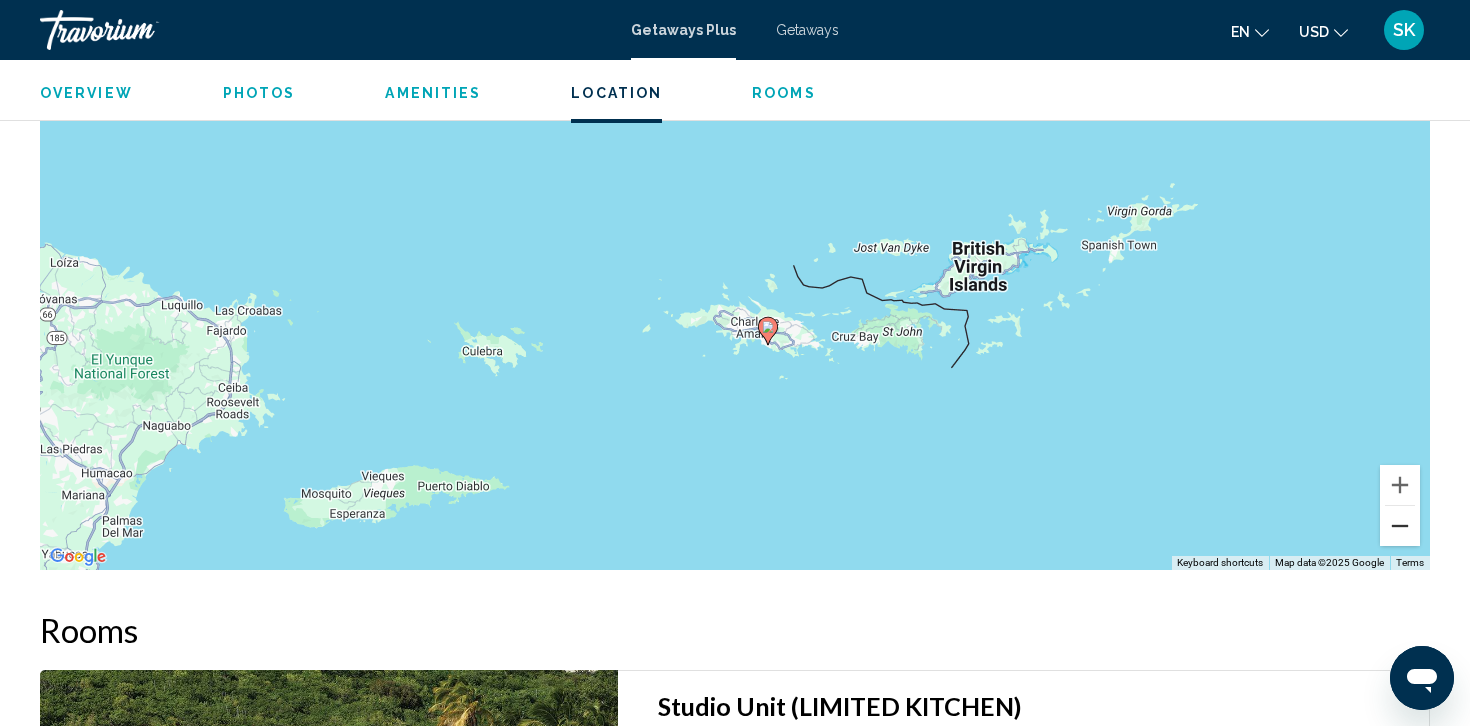 click at bounding box center [1400, 526] 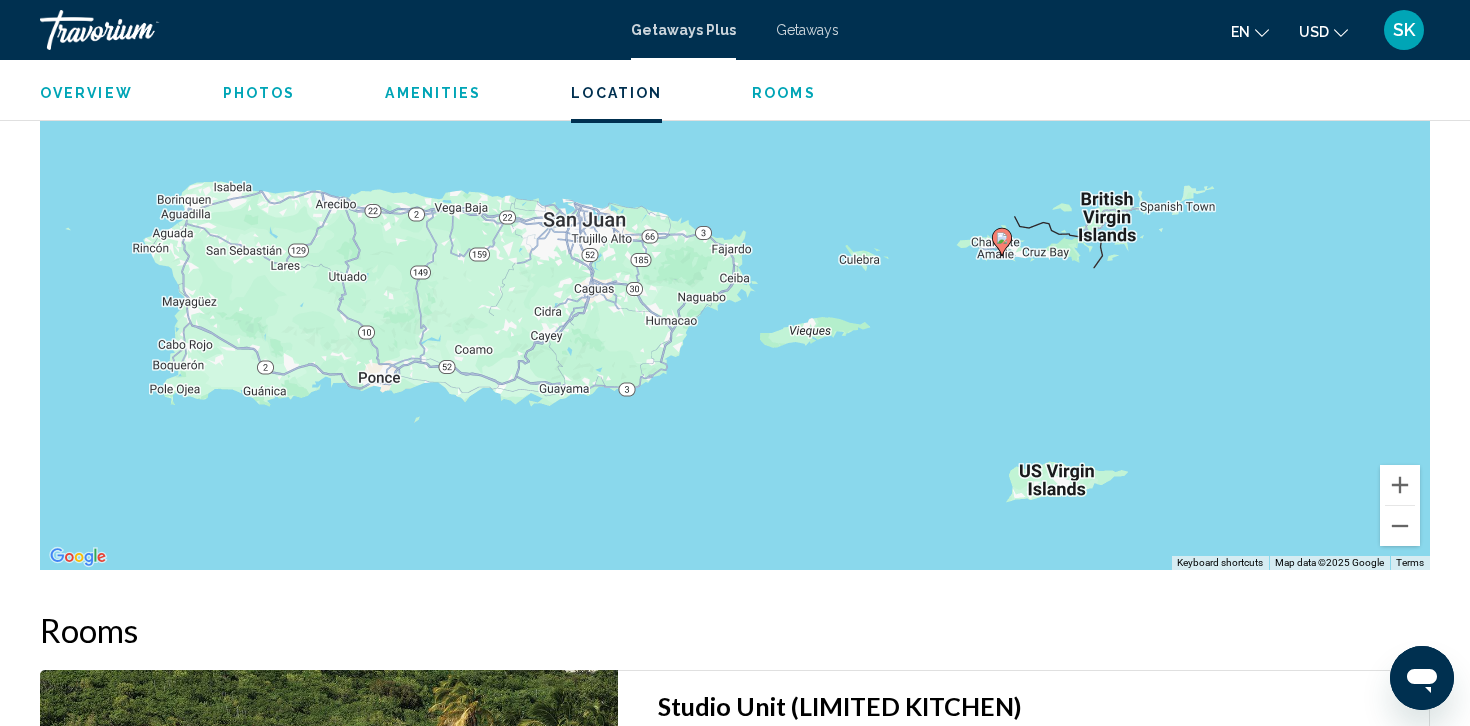 drag, startPoint x: 837, startPoint y: 430, endPoint x: 1088, endPoint y: 383, distance: 255.36249 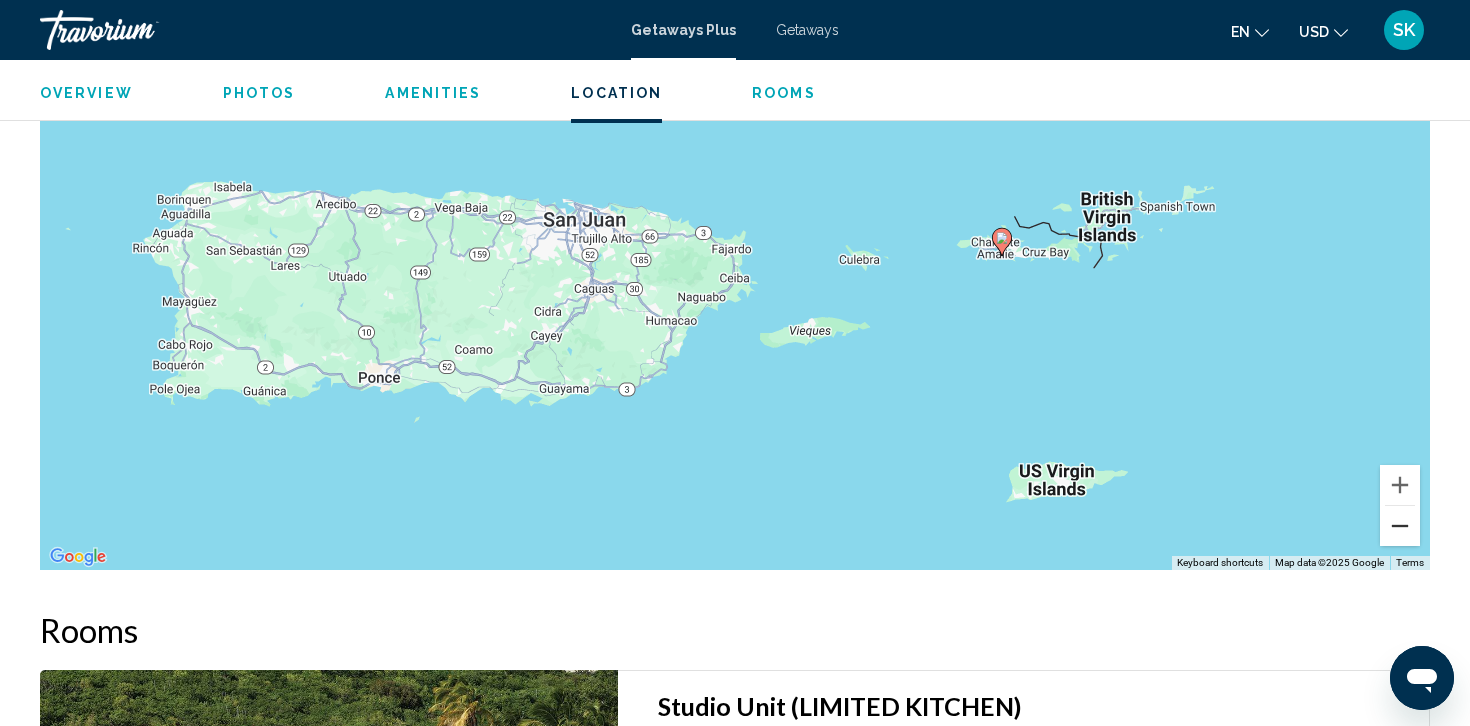 click at bounding box center (1400, 526) 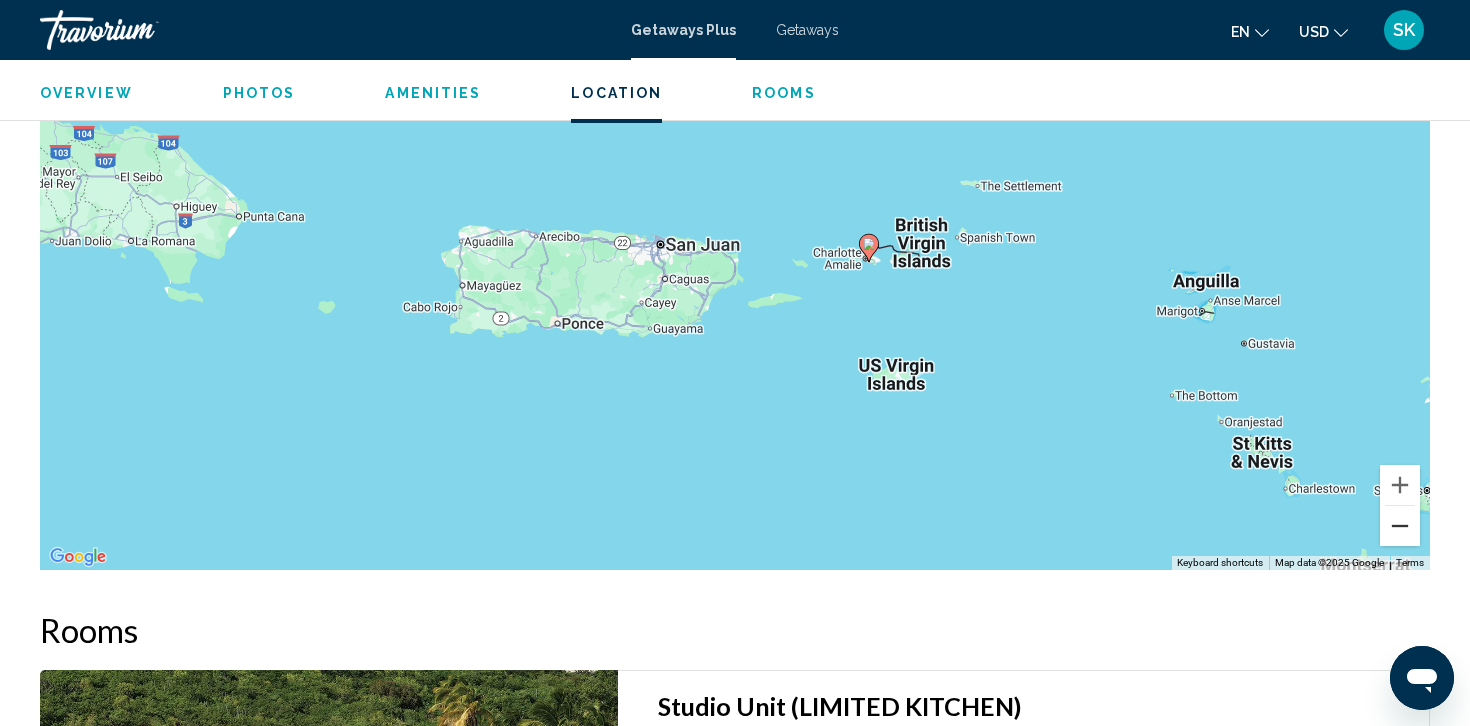 click at bounding box center (1400, 526) 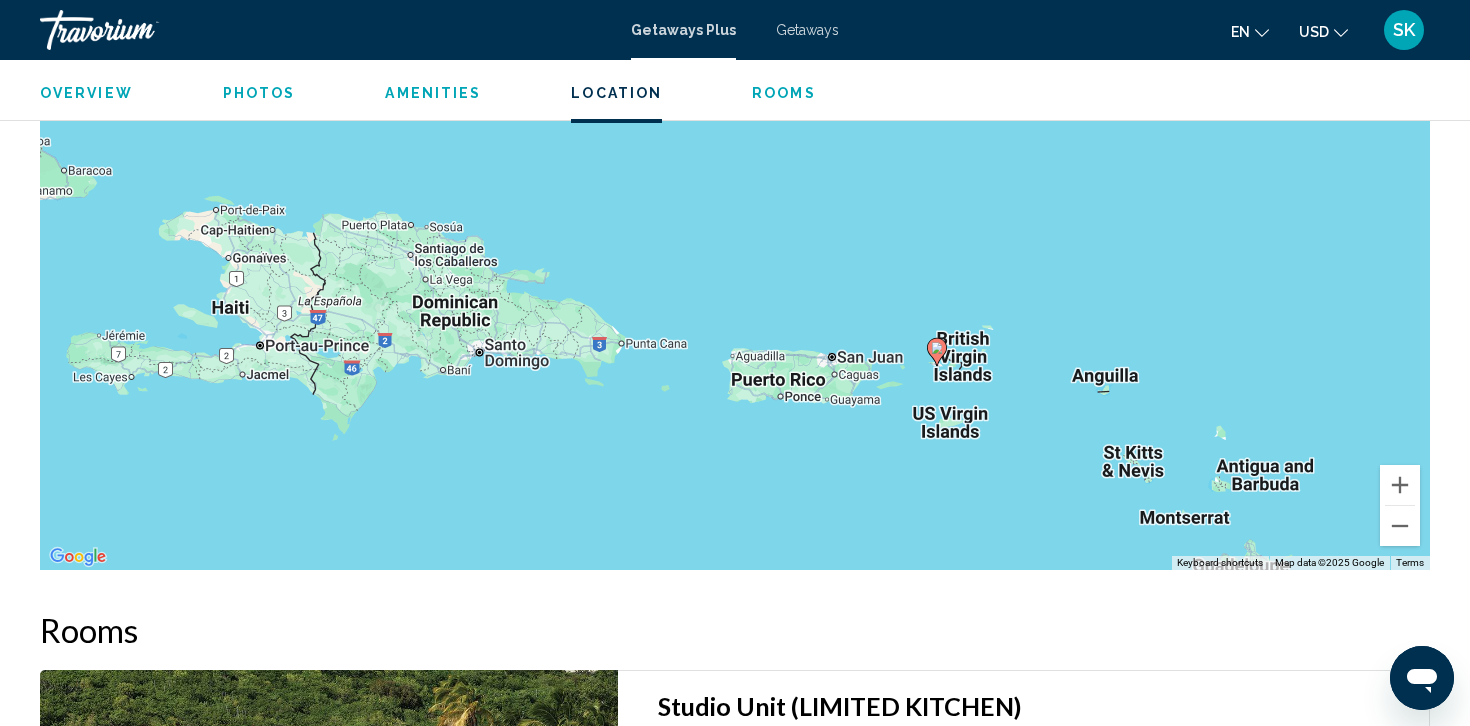 drag, startPoint x: 522, startPoint y: 298, endPoint x: 653, endPoint y: 396, distance: 163.60013 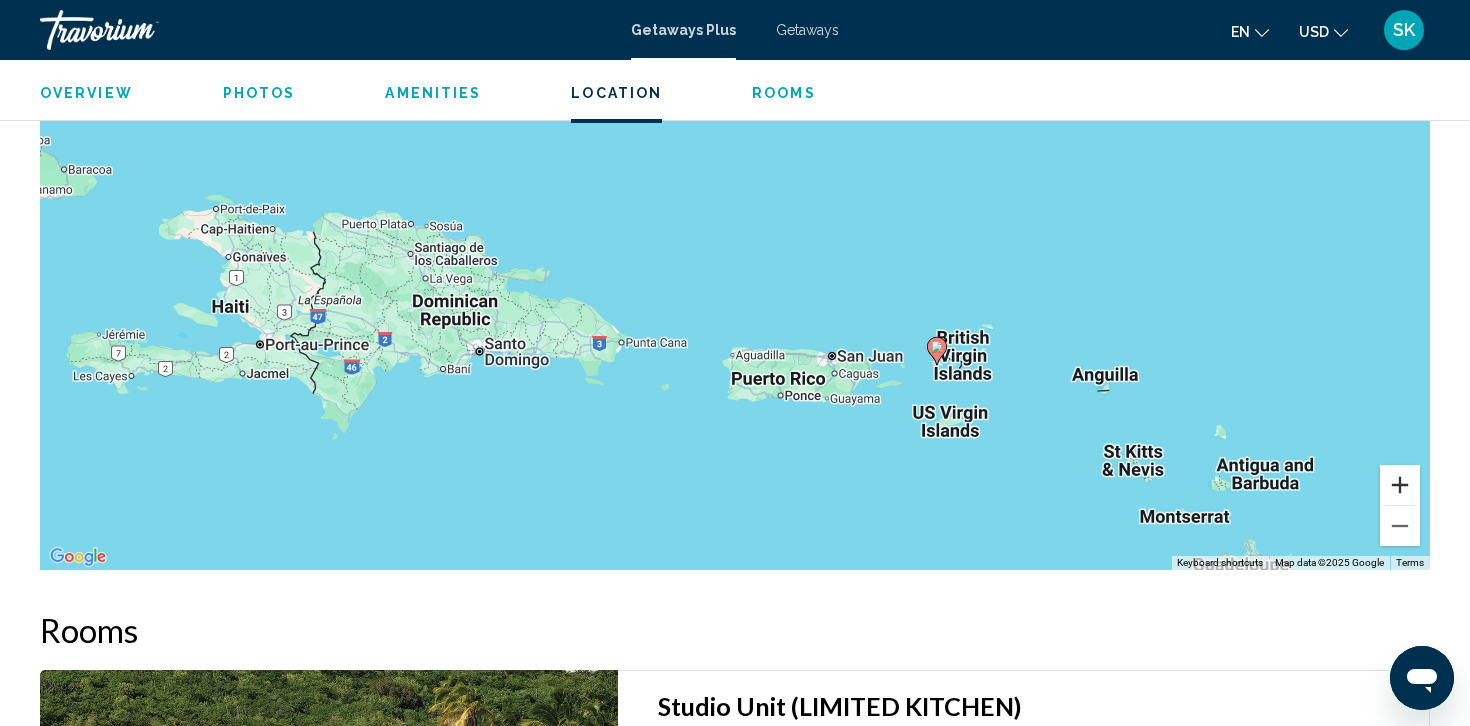 click at bounding box center (1400, 485) 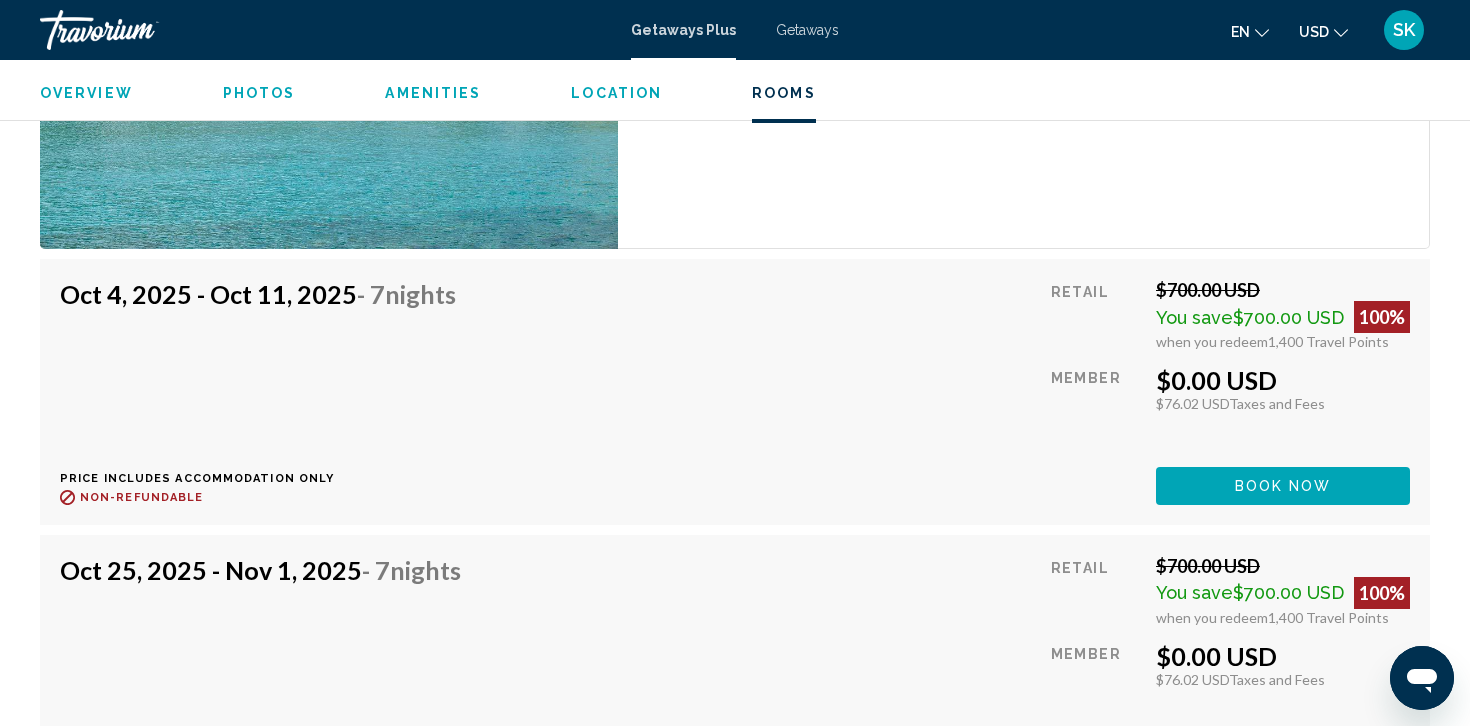scroll, scrollTop: 3374, scrollLeft: 0, axis: vertical 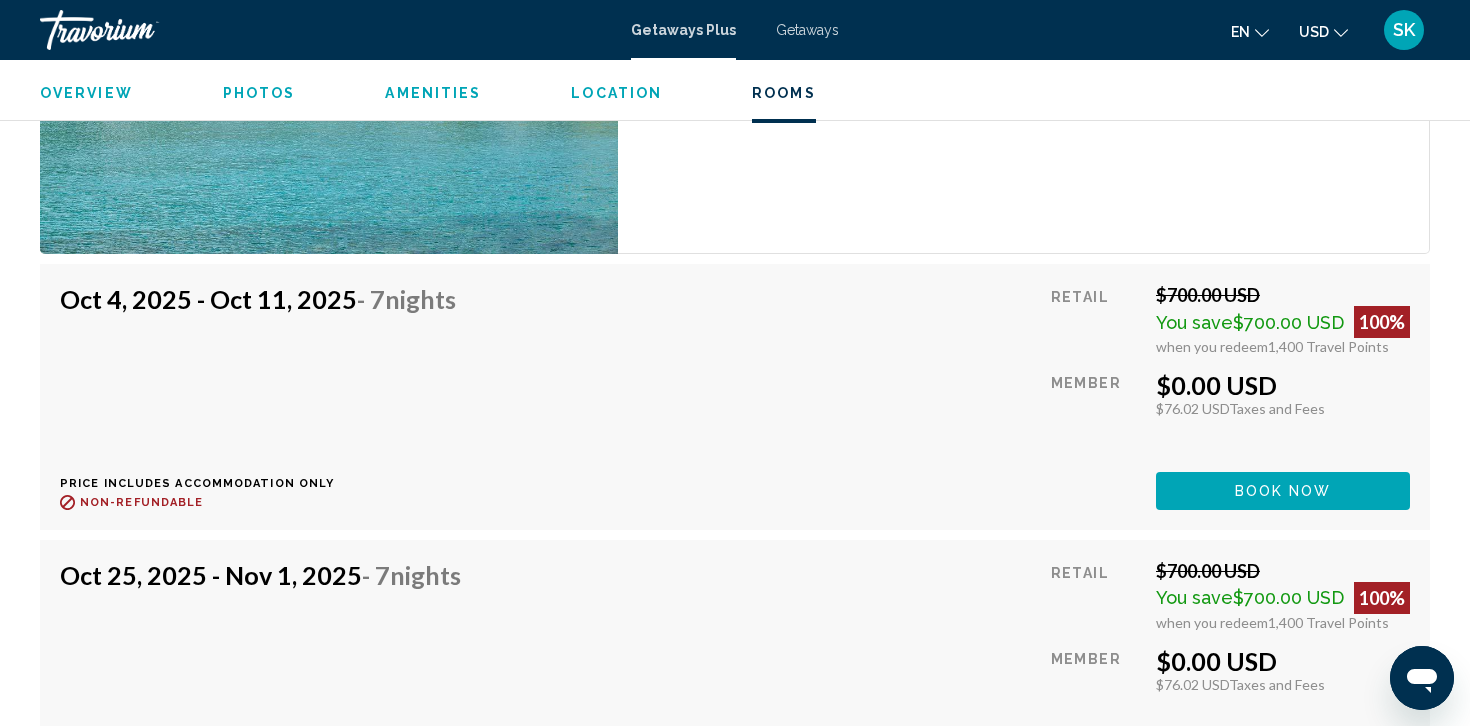 click on "Book now" at bounding box center (1283, 492) 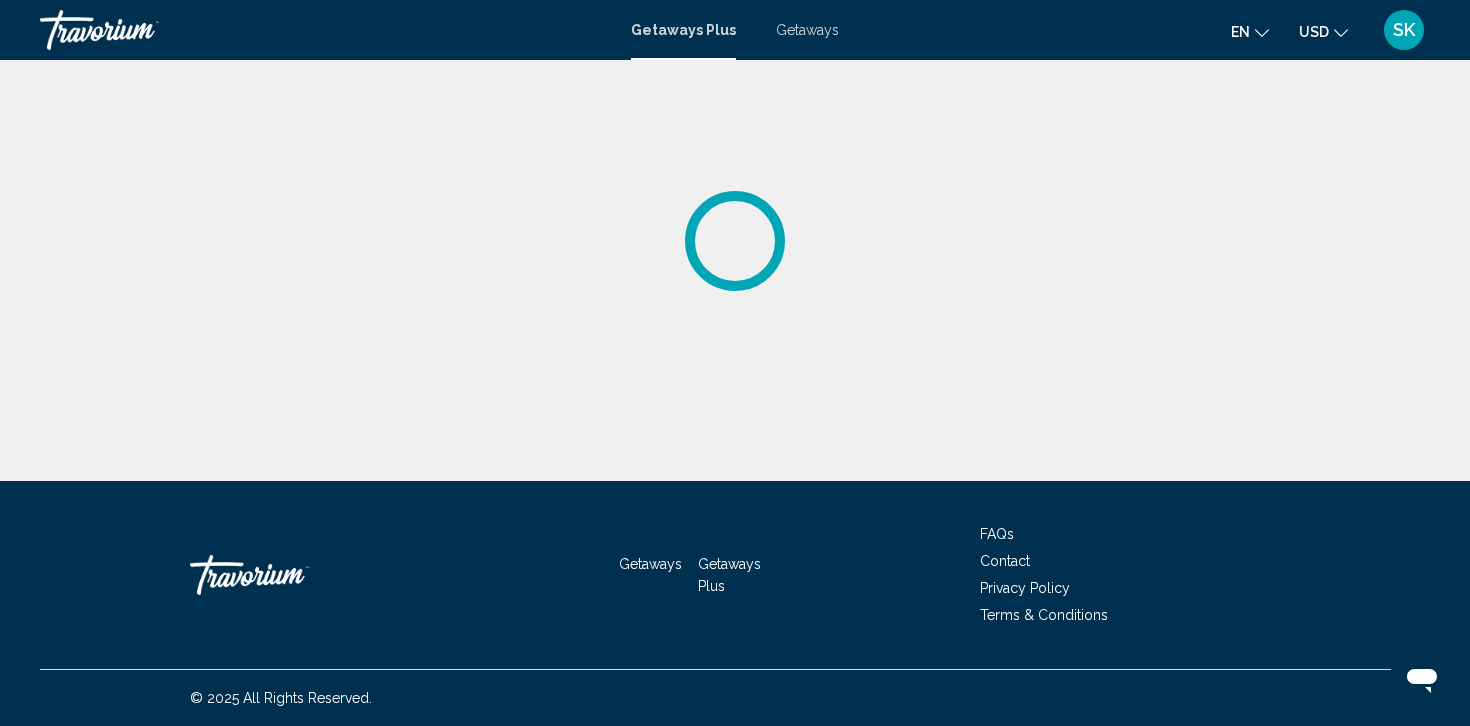 scroll, scrollTop: 0, scrollLeft: 0, axis: both 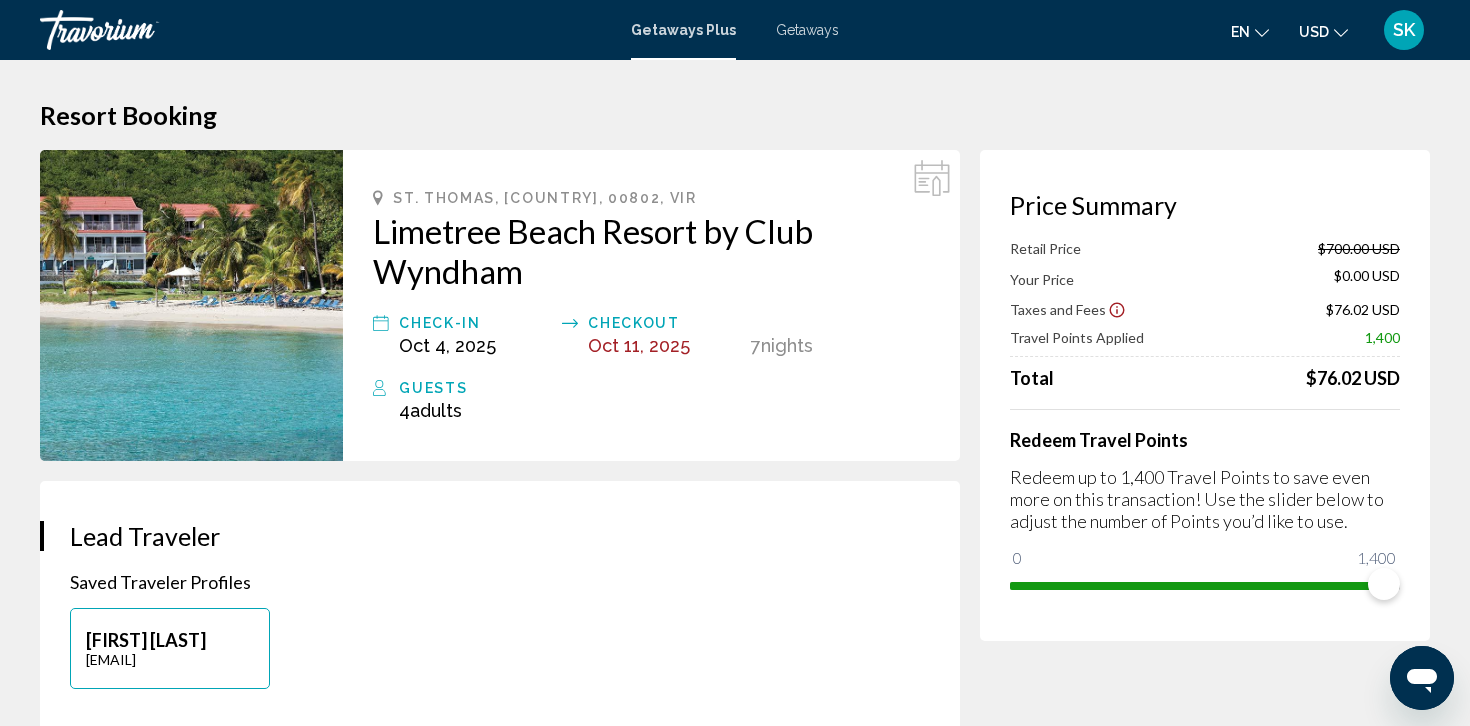 click on "**********" at bounding box center (500, 856) 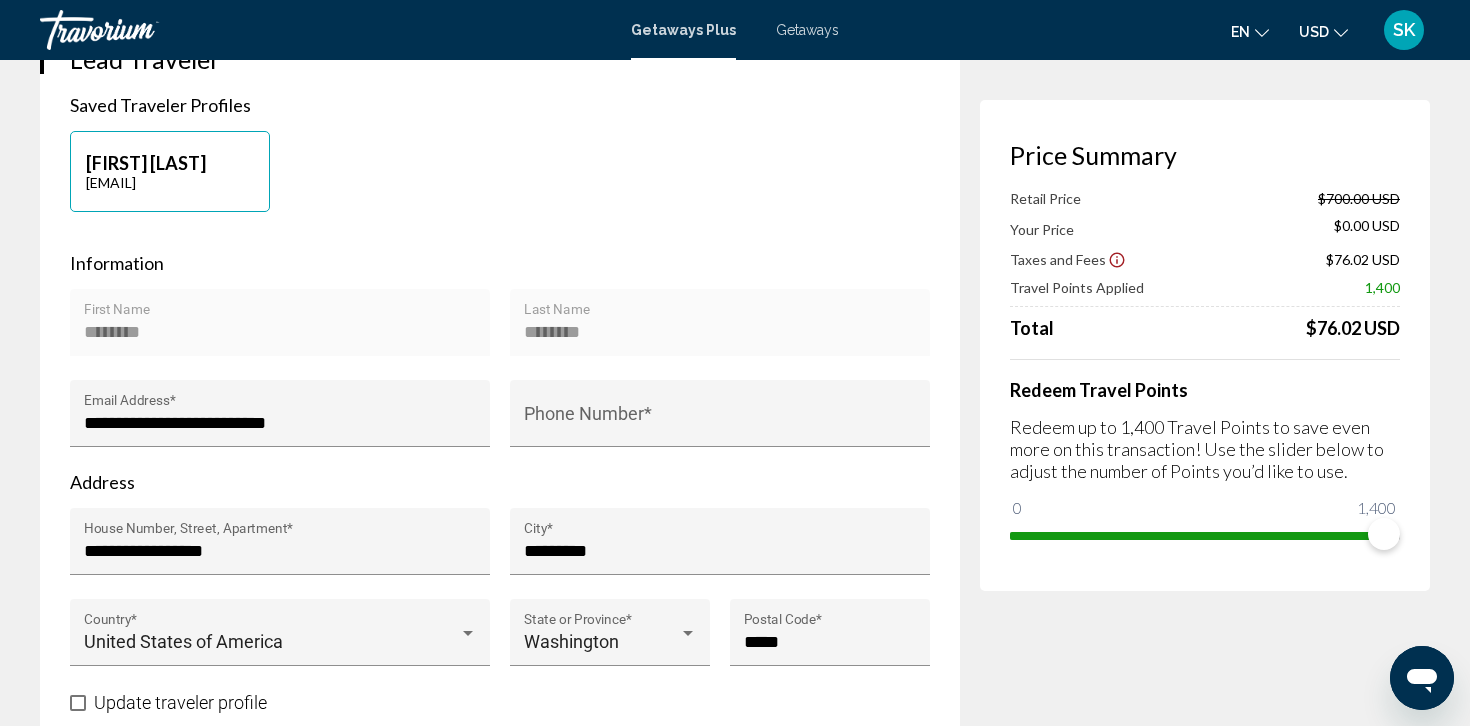 scroll, scrollTop: 0, scrollLeft: 0, axis: both 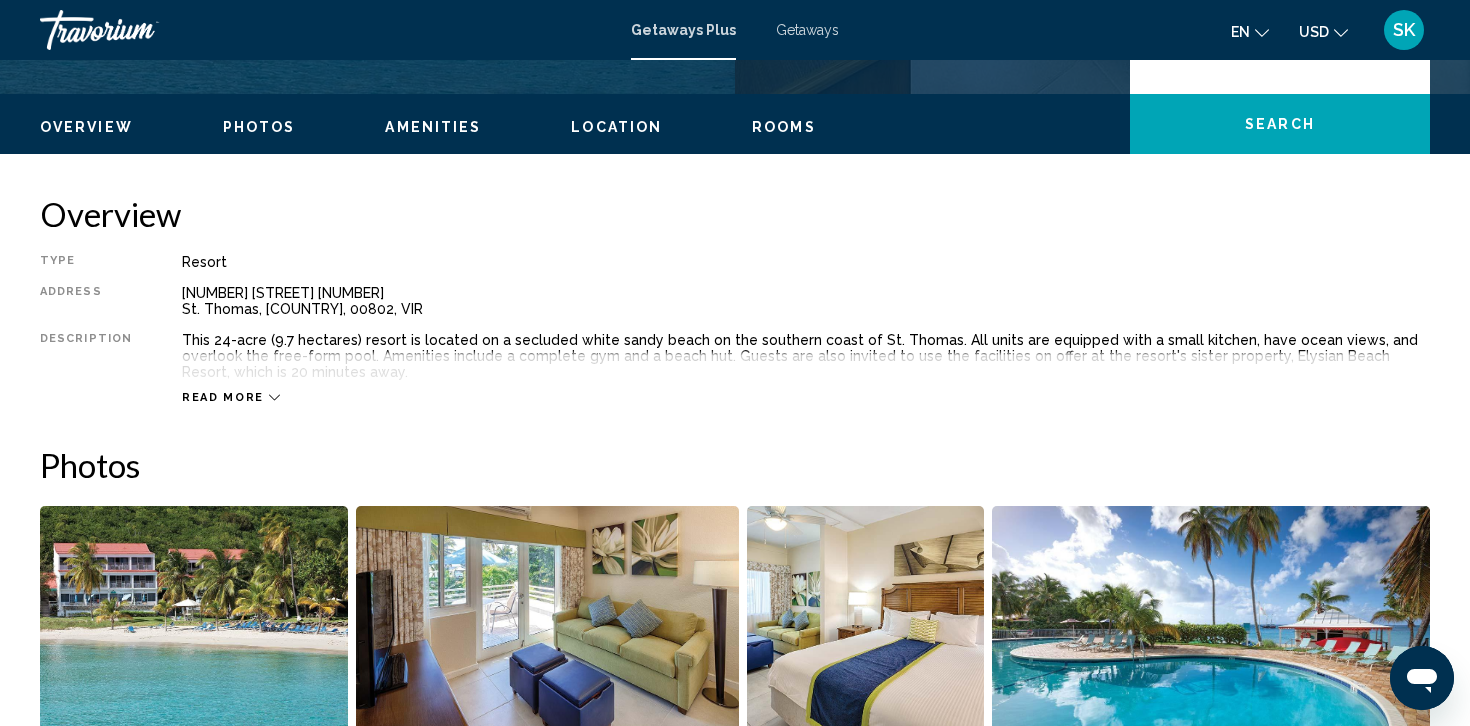 click on "Read more" at bounding box center [223, 397] 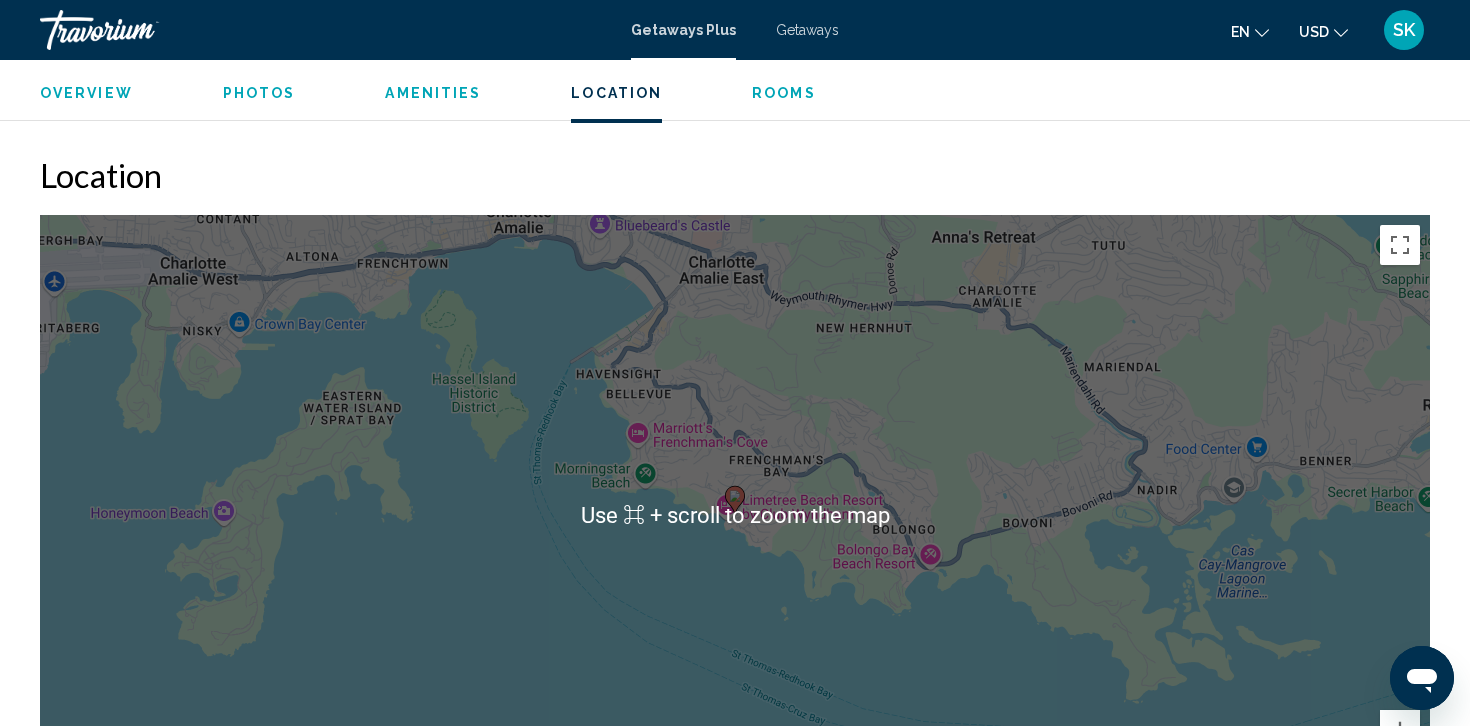 scroll, scrollTop: 2327, scrollLeft: 0, axis: vertical 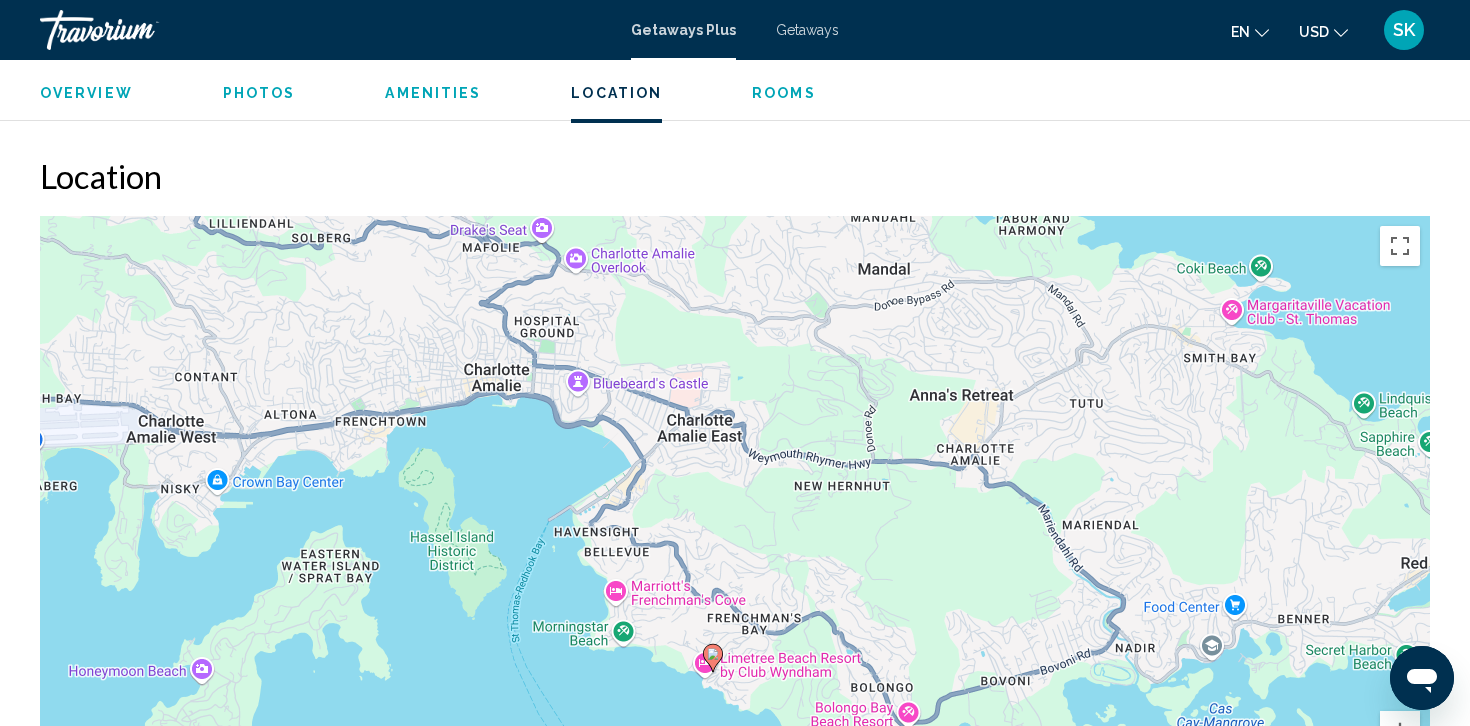 drag, startPoint x: 514, startPoint y: 492, endPoint x: 496, endPoint y: 647, distance: 156.04166 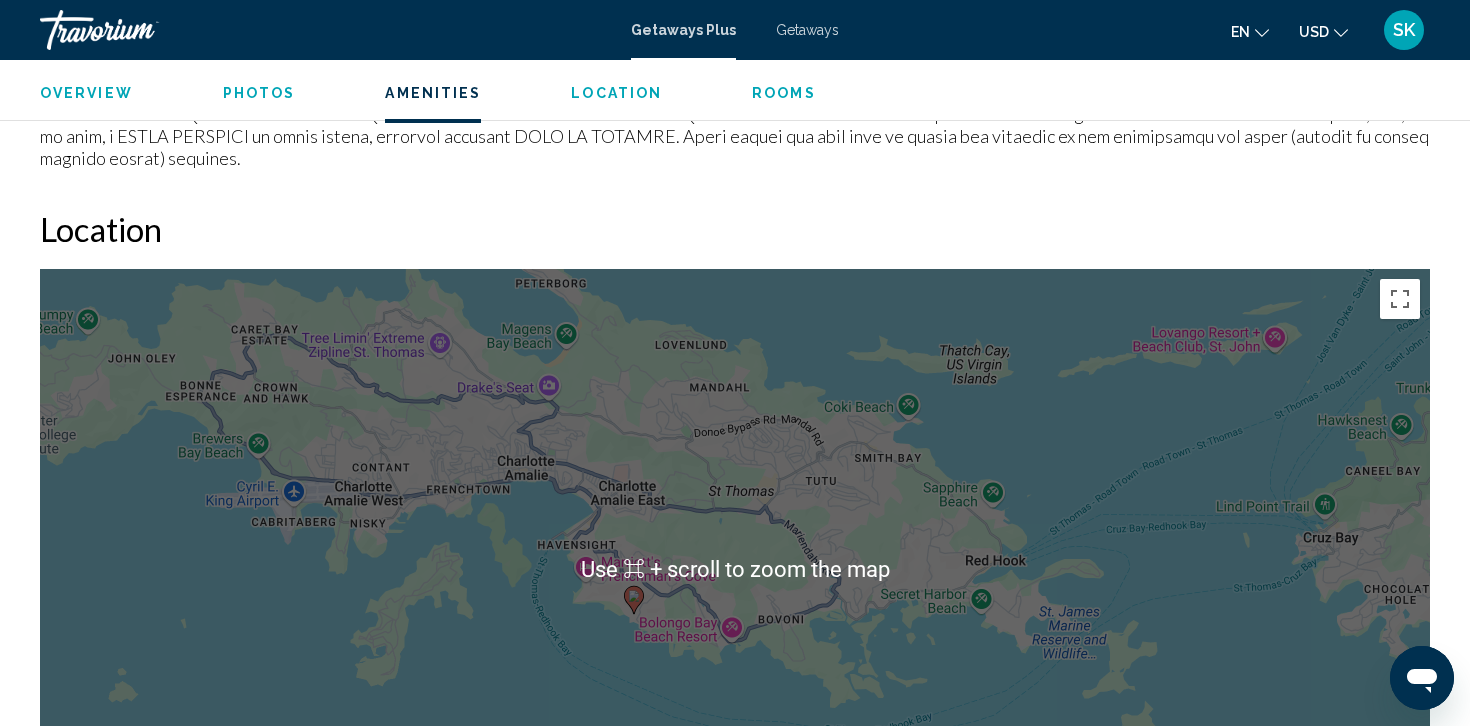 scroll, scrollTop: 2271, scrollLeft: 0, axis: vertical 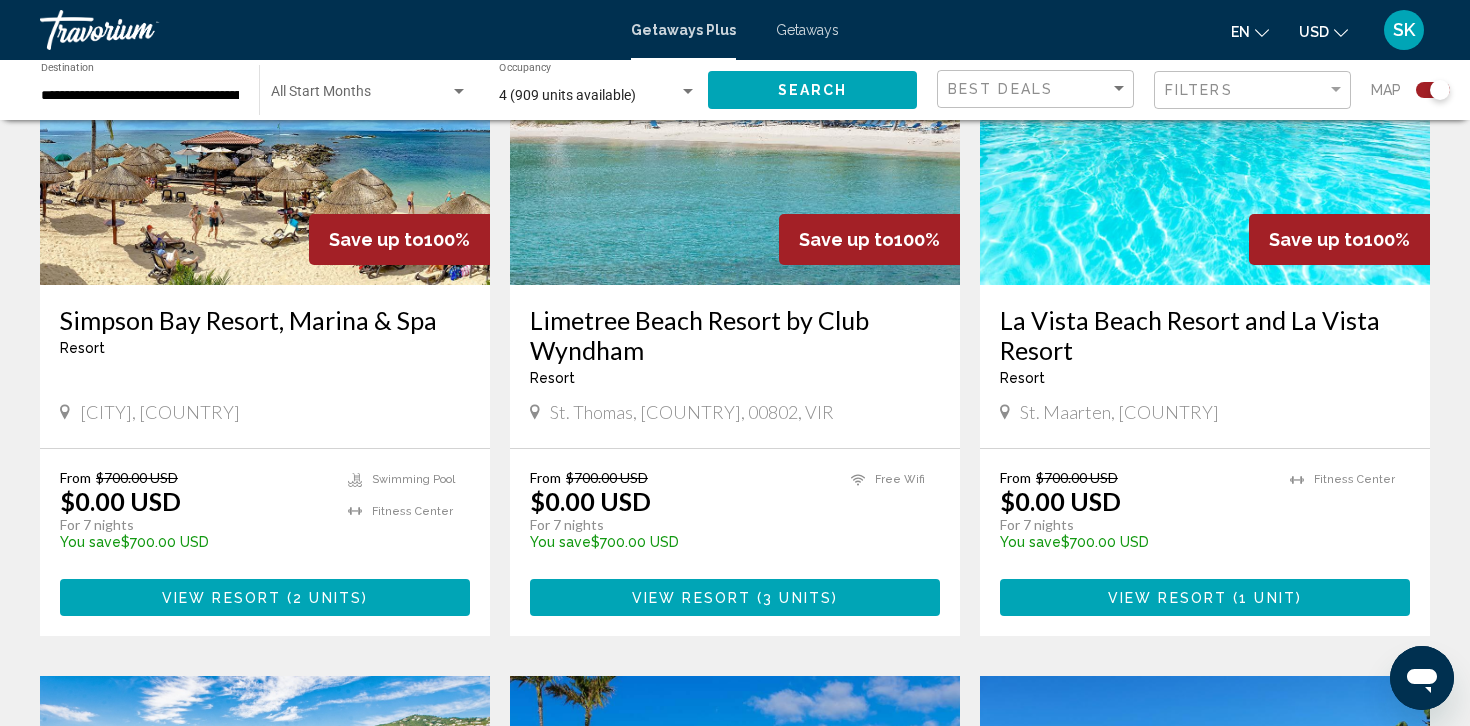 click on "View Resort" at bounding box center (221, 598) 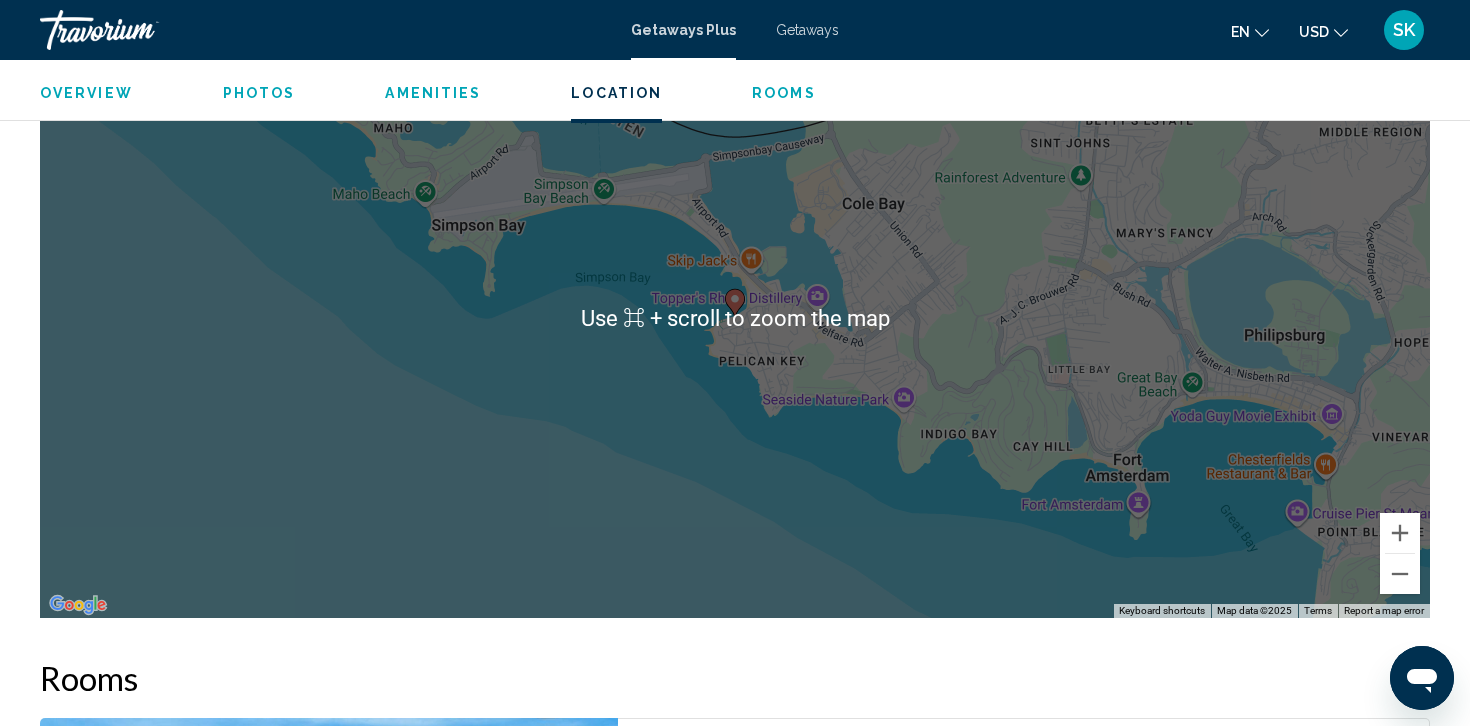 scroll, scrollTop: 2685, scrollLeft: 0, axis: vertical 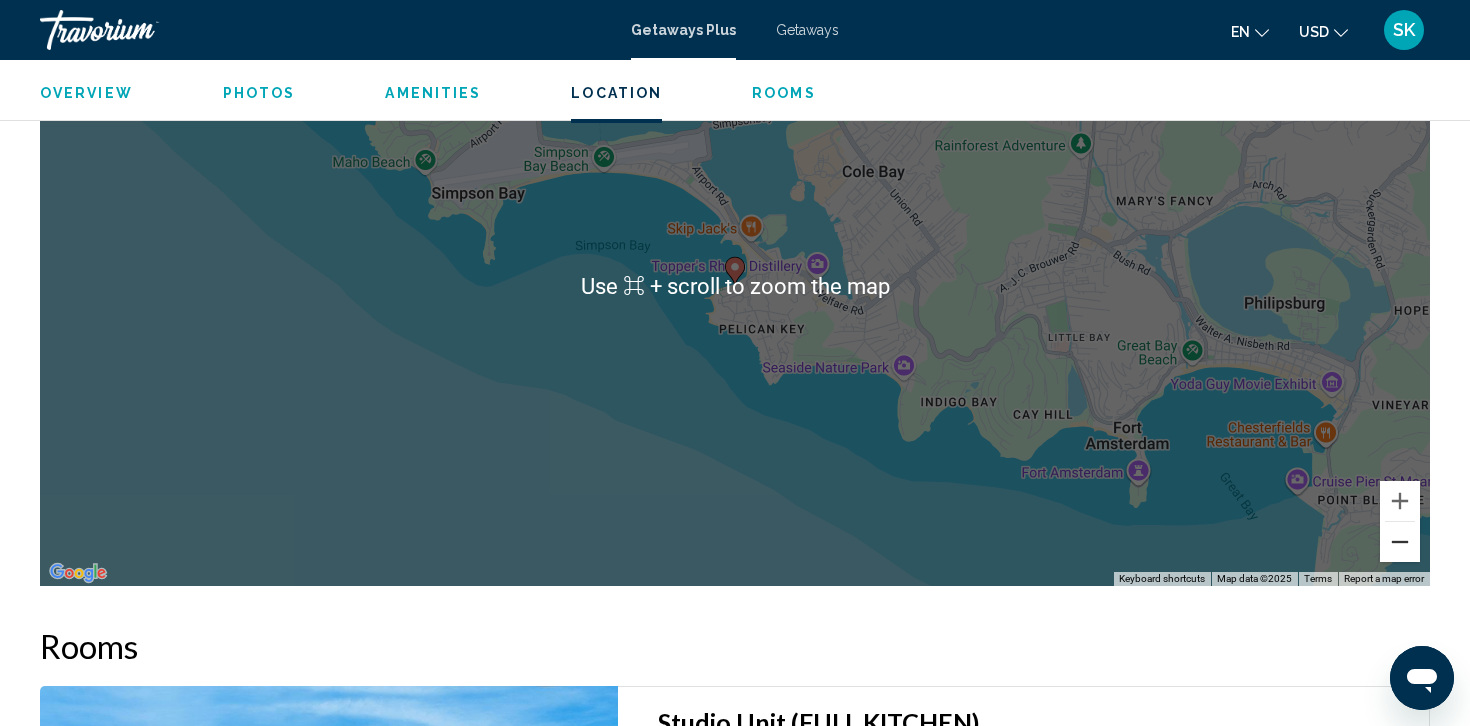 click at bounding box center (1400, 542) 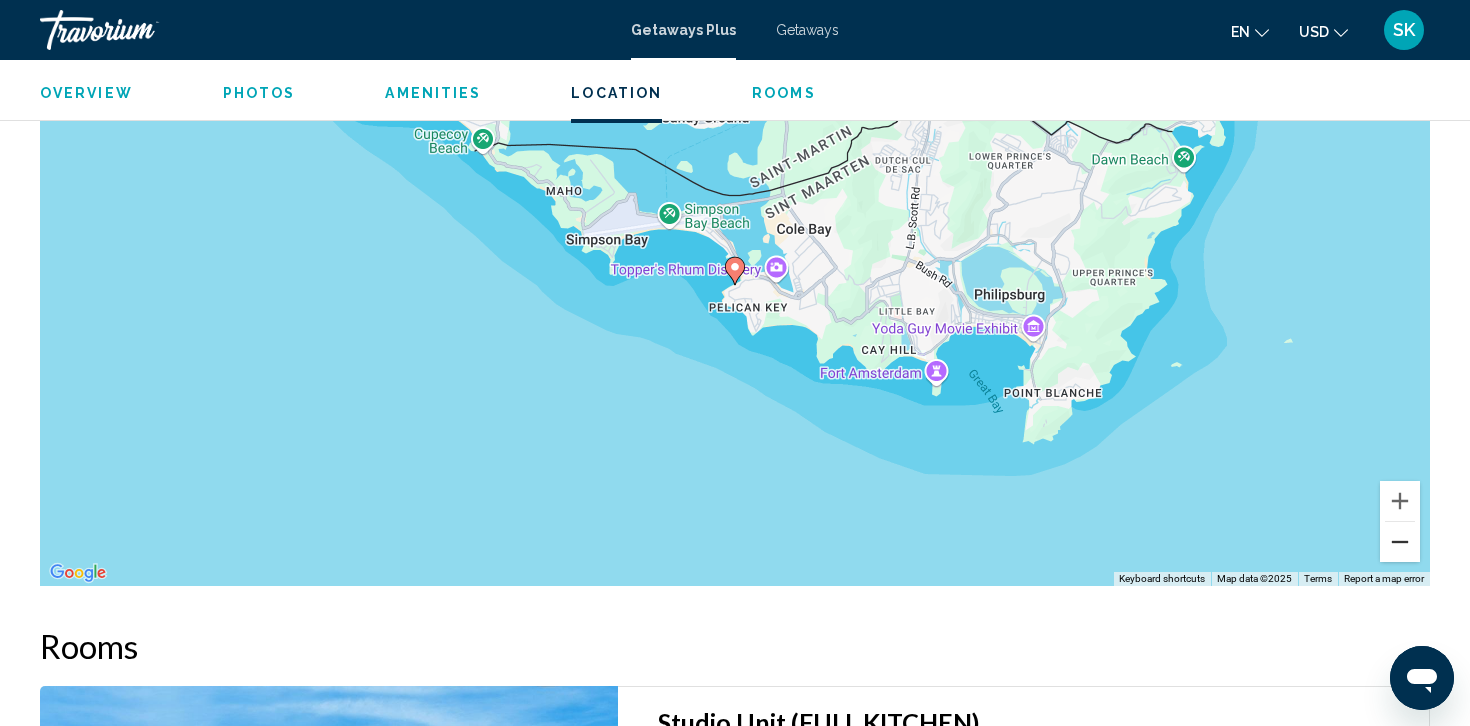 click at bounding box center [1400, 542] 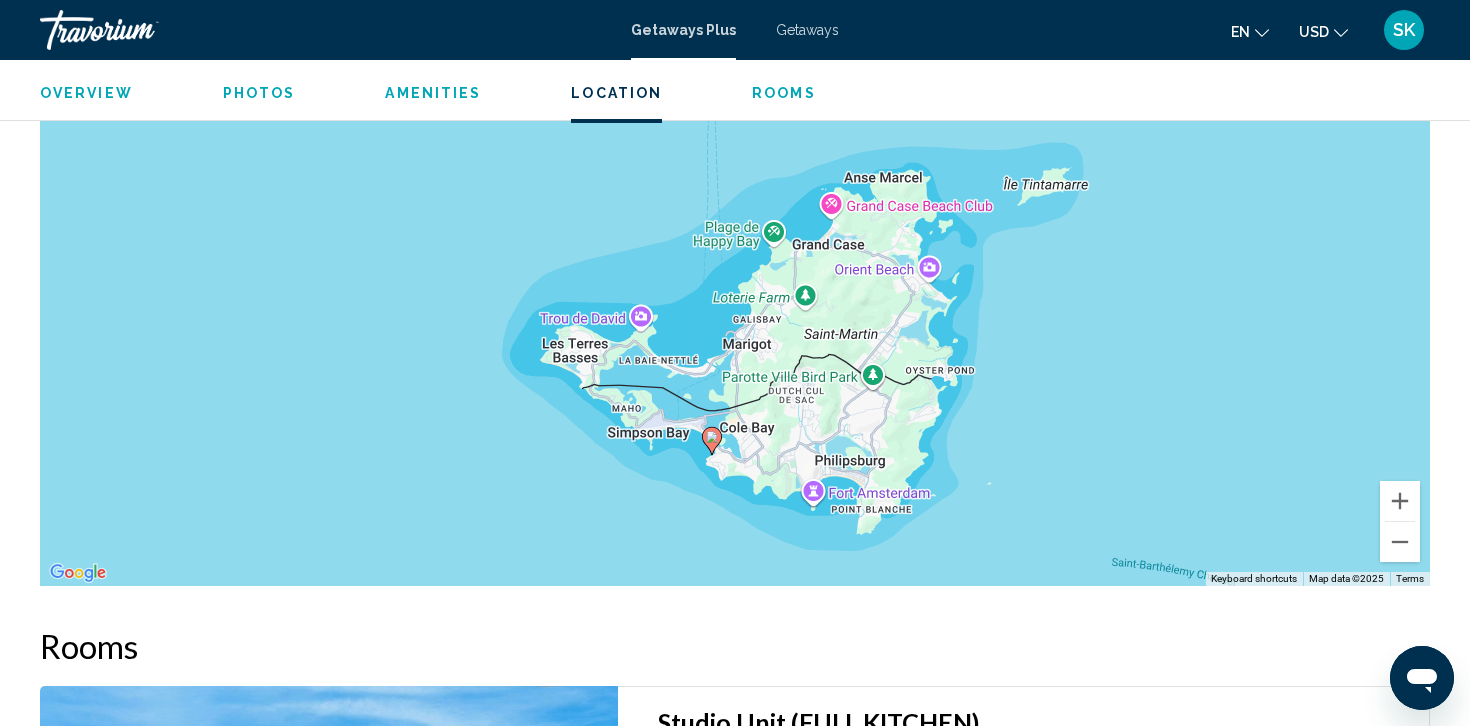 drag, startPoint x: 1052, startPoint y: 404, endPoint x: 1029, endPoint y: 577, distance: 174.5222 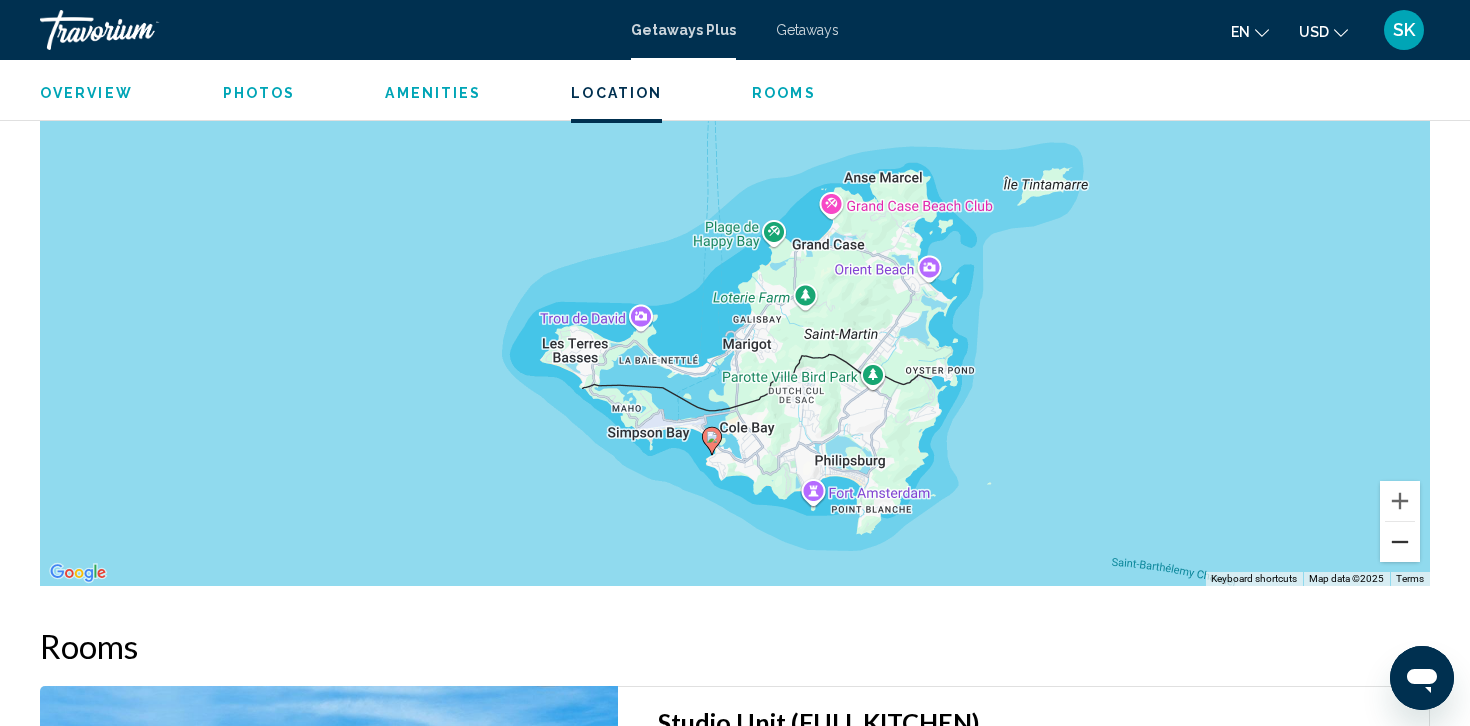 click at bounding box center [1400, 542] 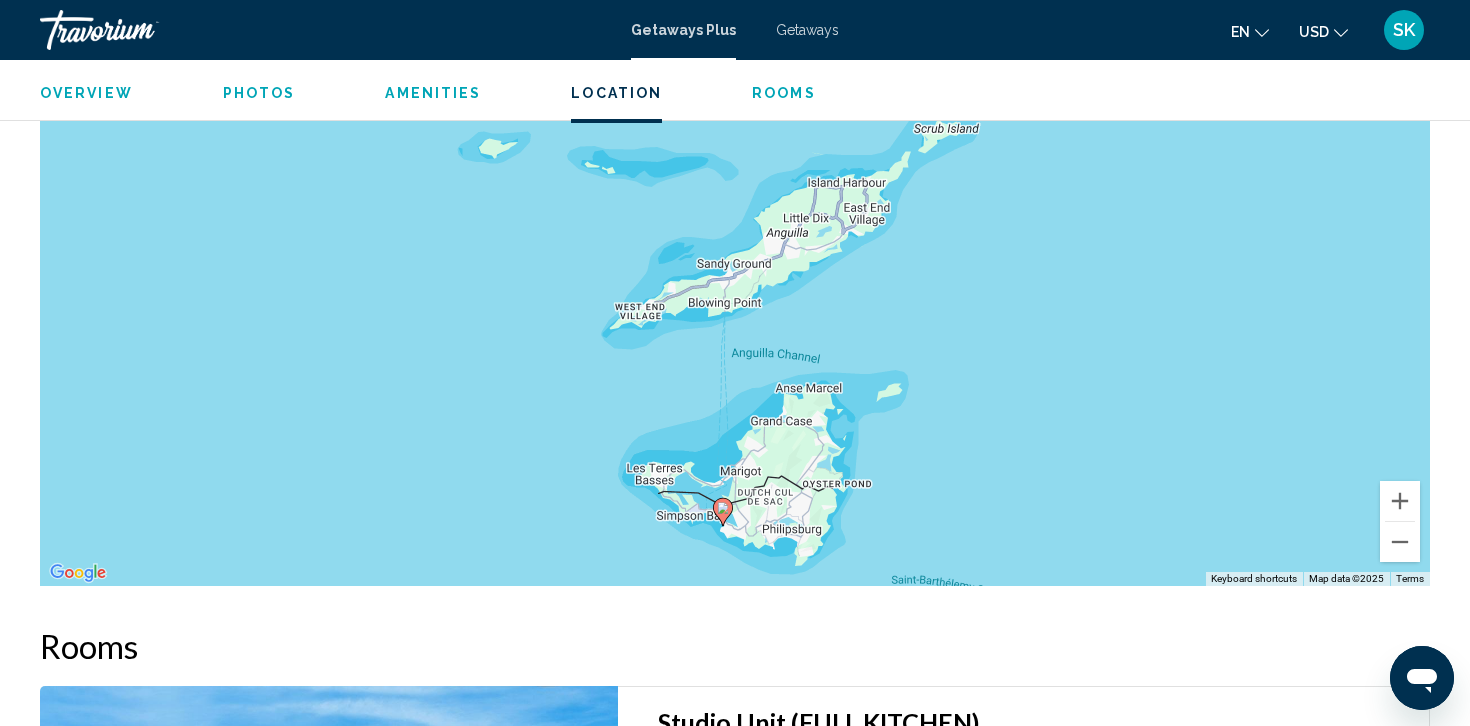 drag, startPoint x: 1128, startPoint y: 268, endPoint x: 1128, endPoint y: 428, distance: 160 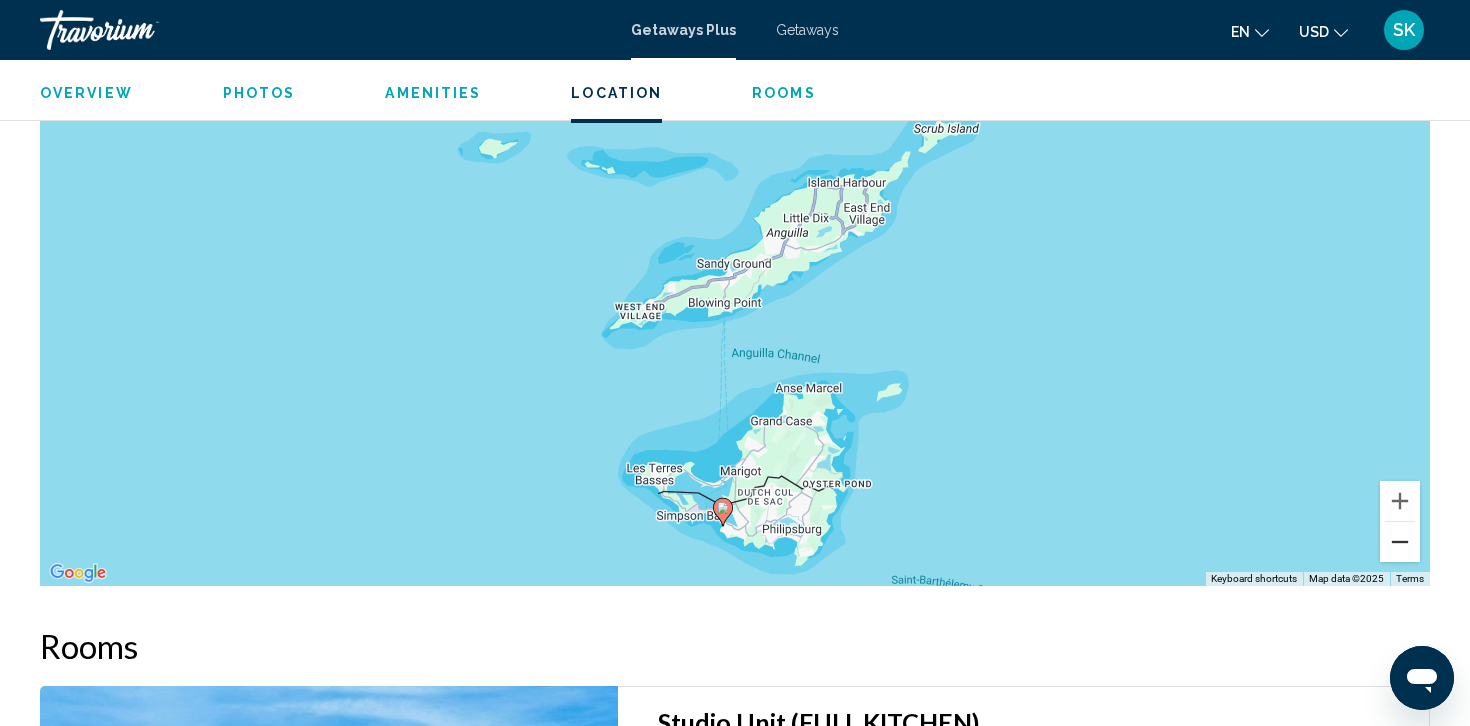 click at bounding box center (1400, 542) 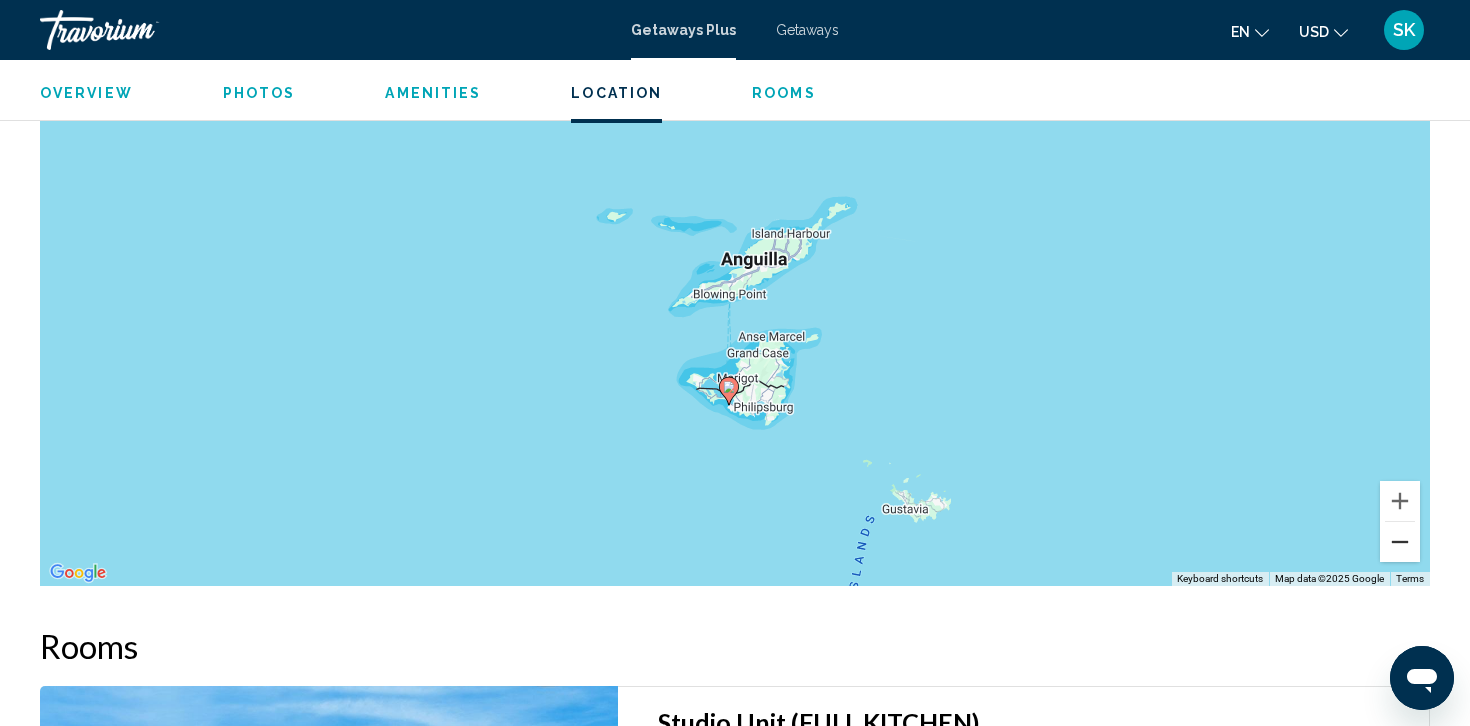 click at bounding box center (1400, 542) 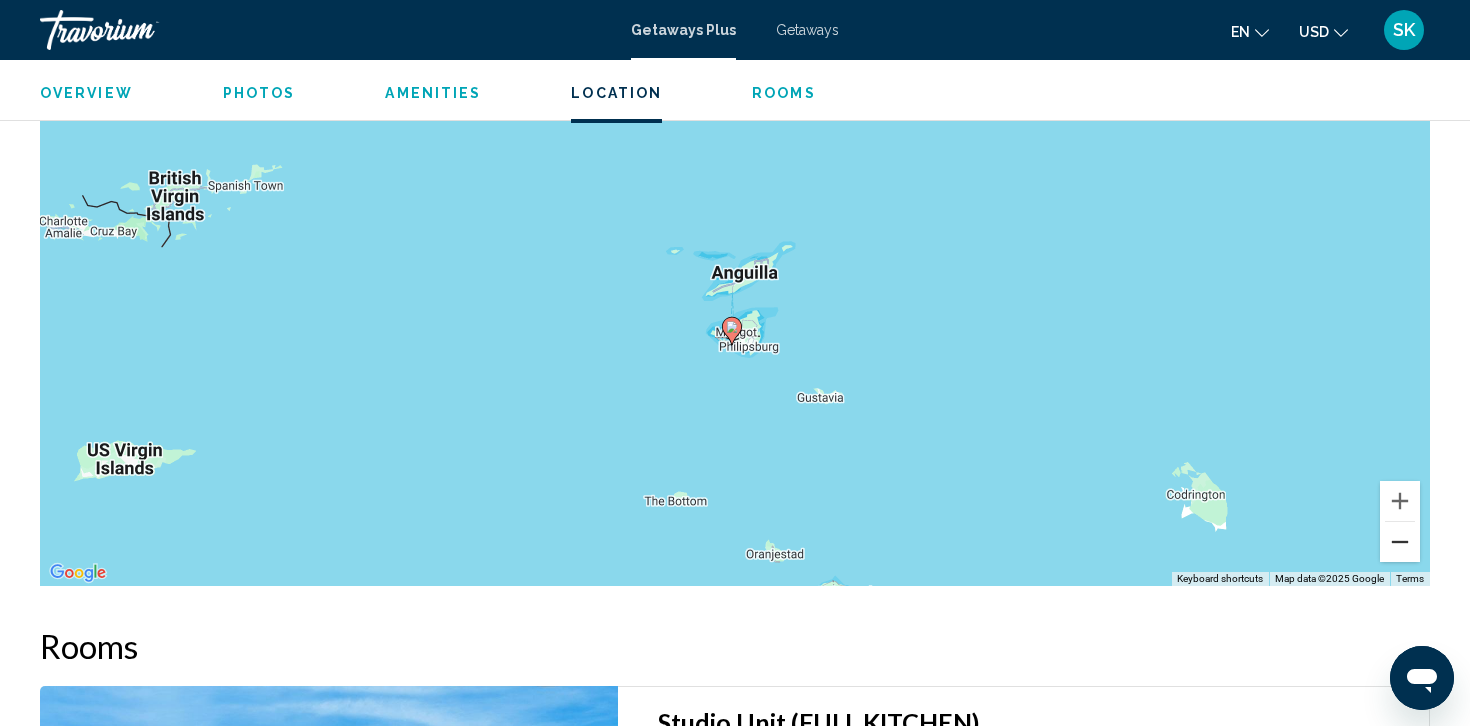 click at bounding box center (1400, 542) 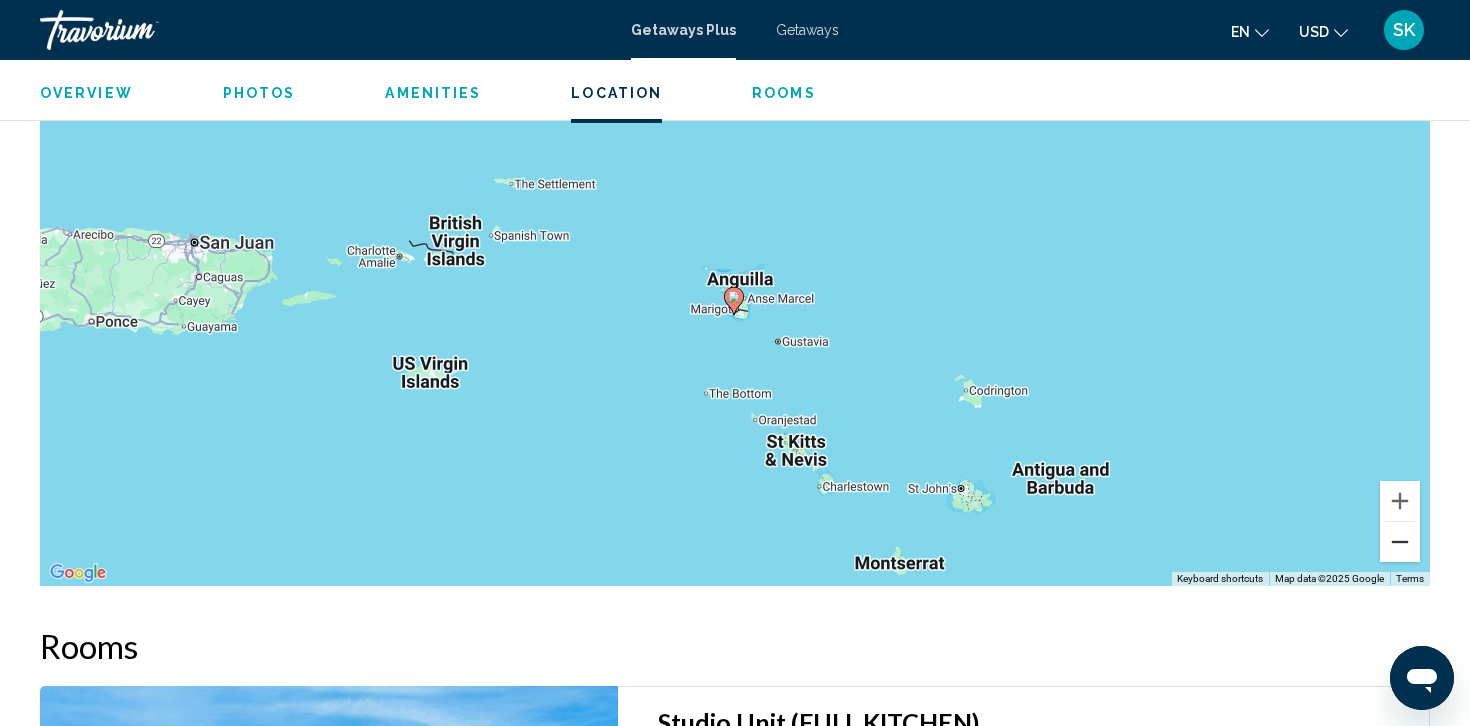 click at bounding box center (1400, 542) 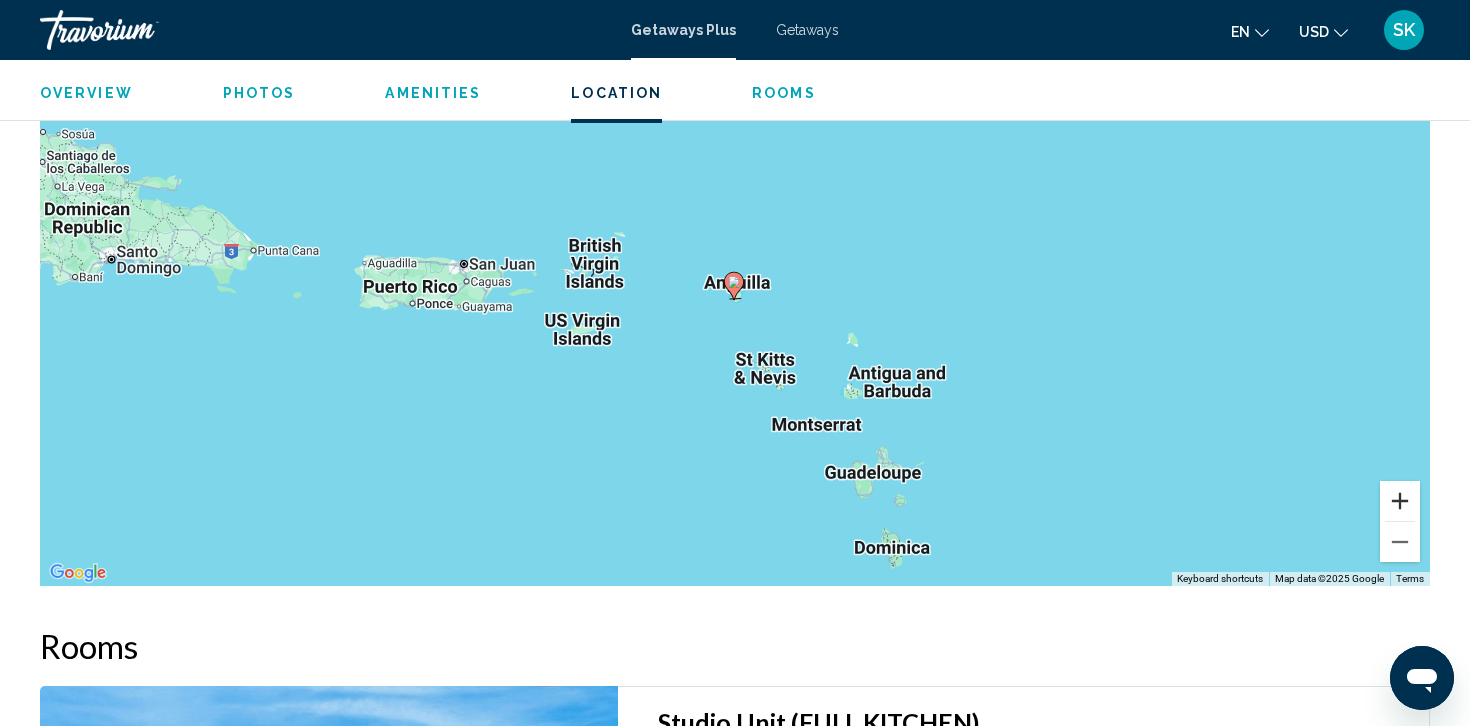 click at bounding box center (1400, 501) 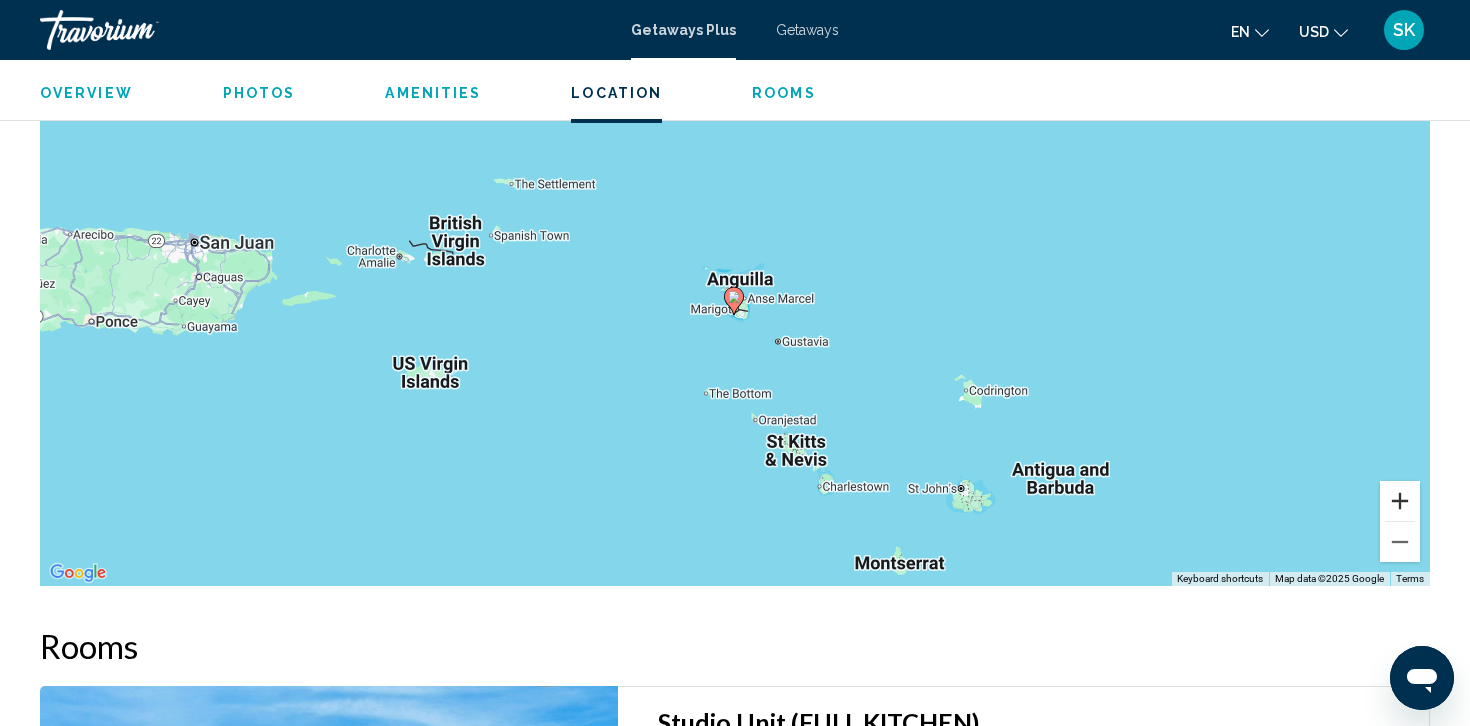 click at bounding box center [1400, 501] 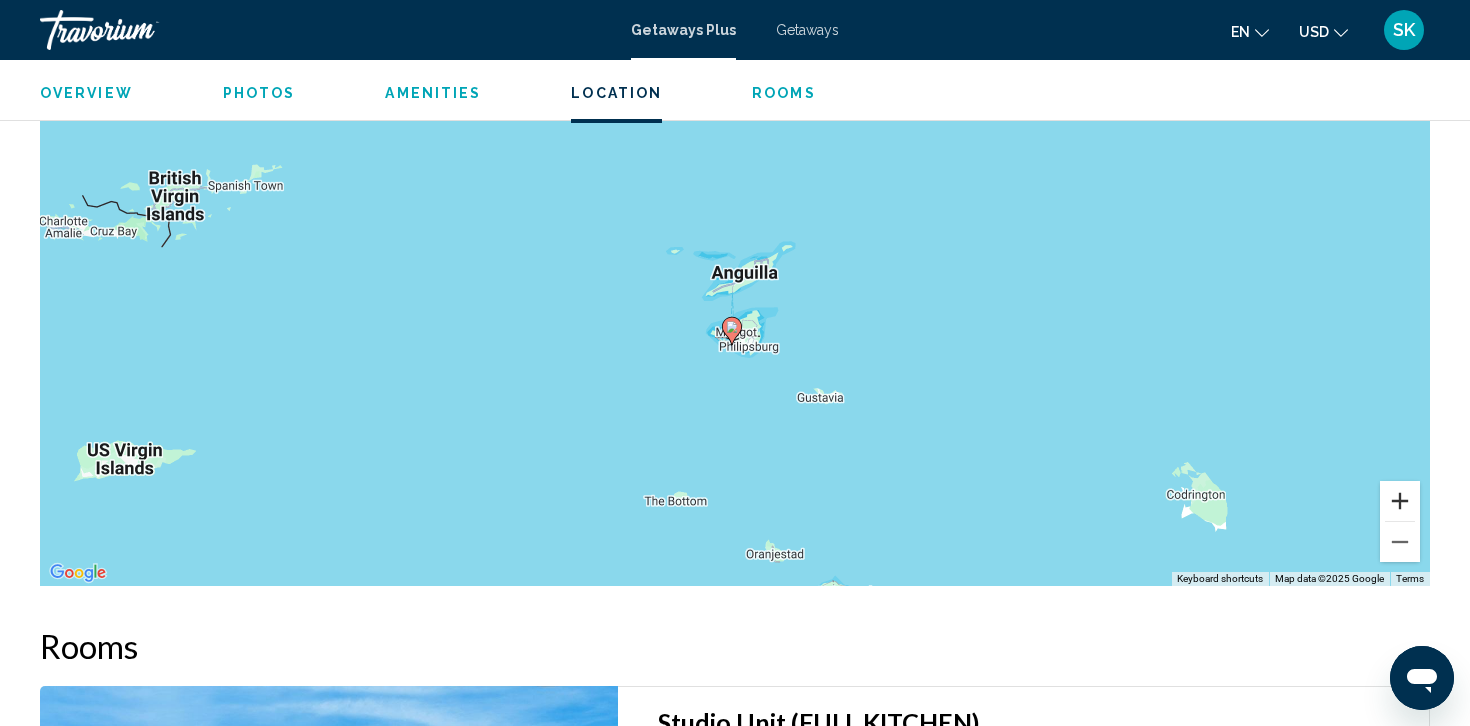 click at bounding box center [1400, 501] 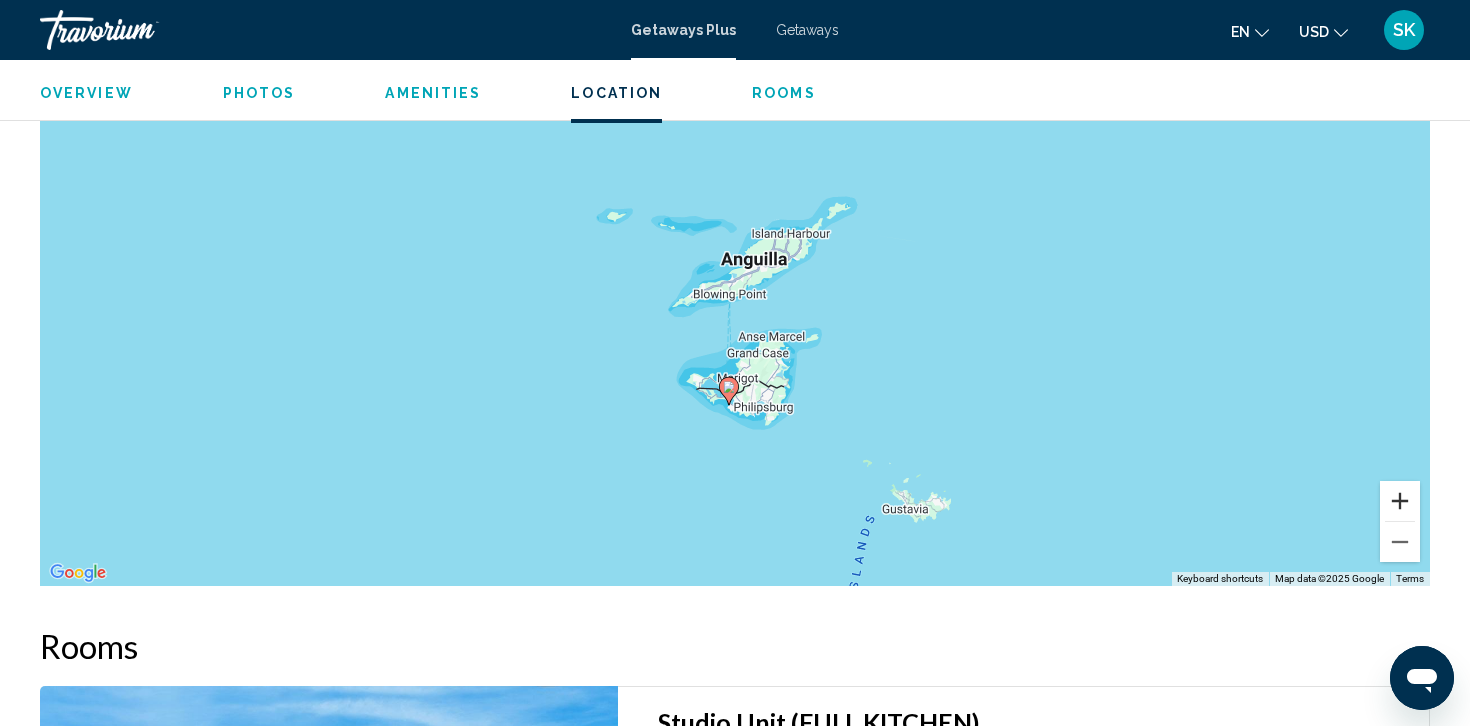 click at bounding box center [1400, 501] 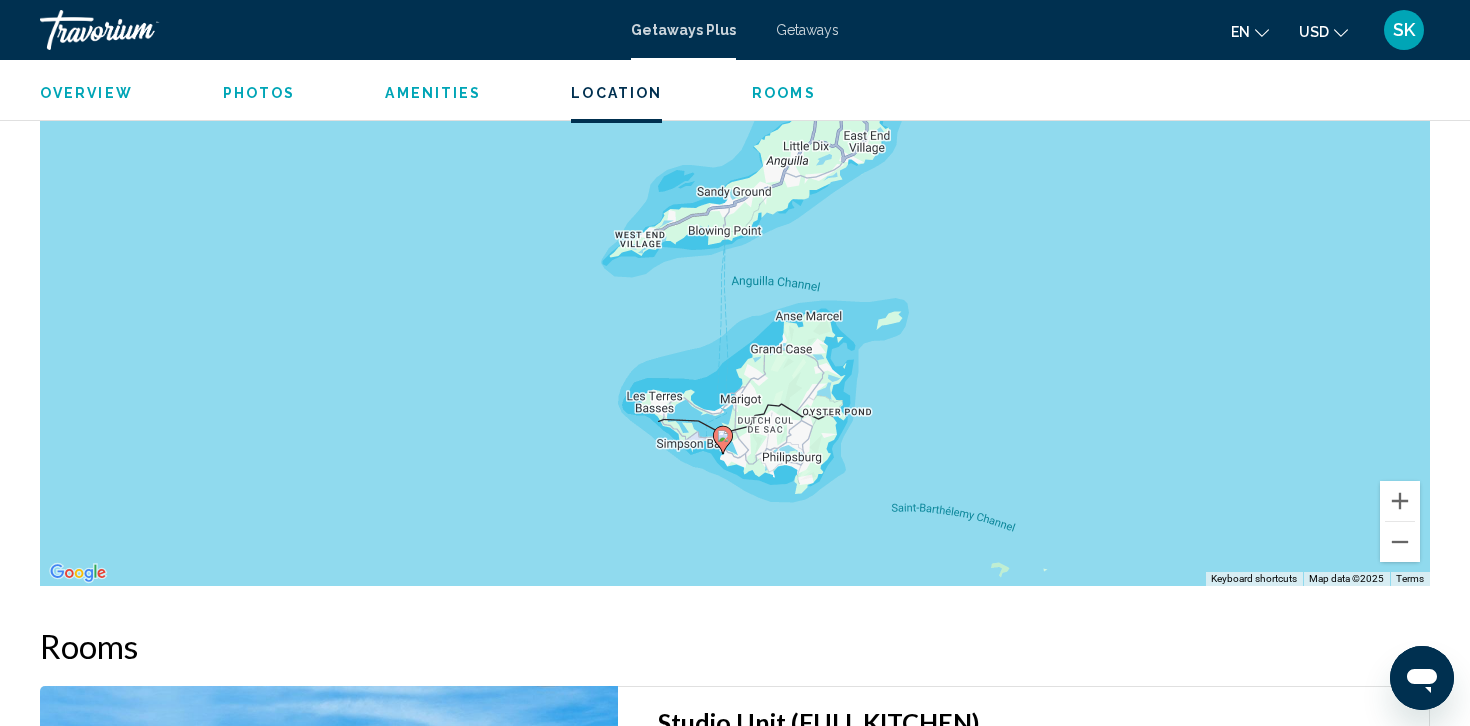 drag, startPoint x: 1092, startPoint y: 500, endPoint x: 1092, endPoint y: 424, distance: 76 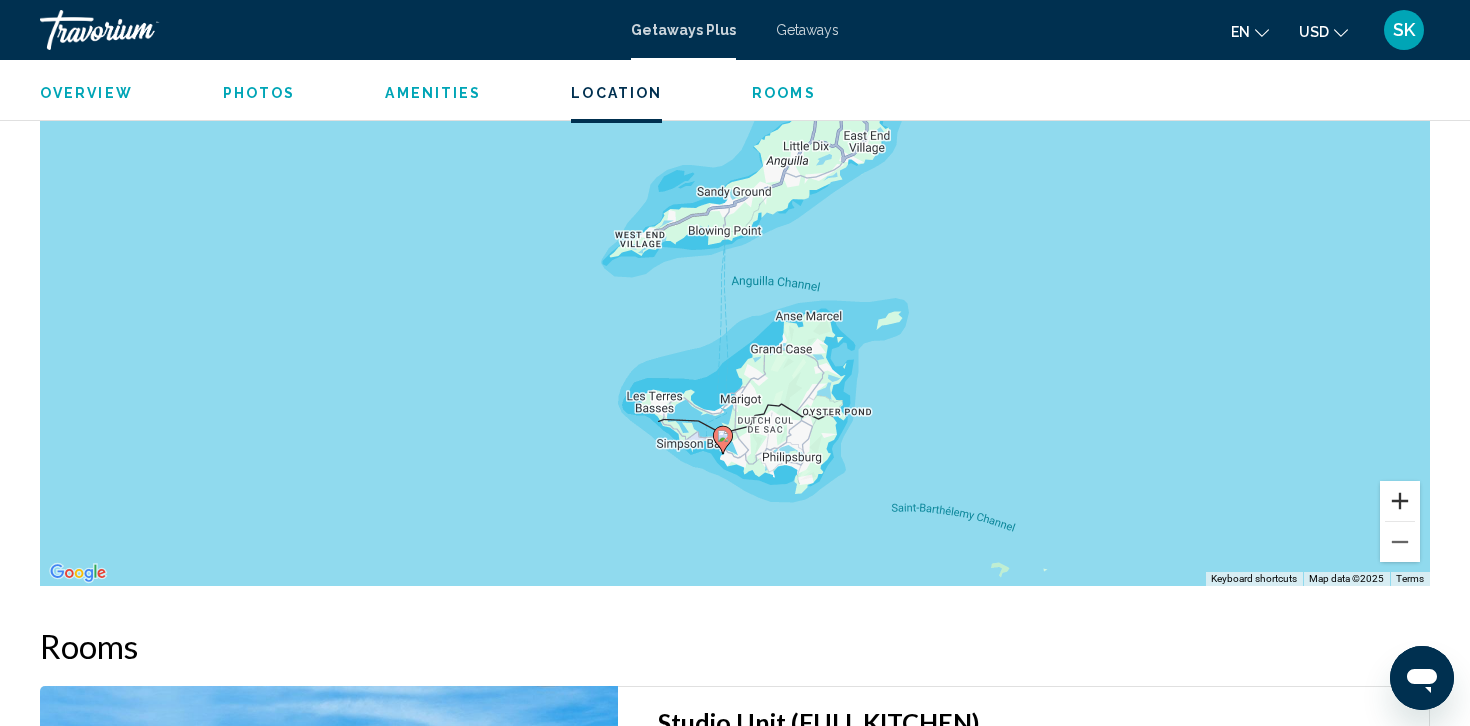 click at bounding box center [1400, 501] 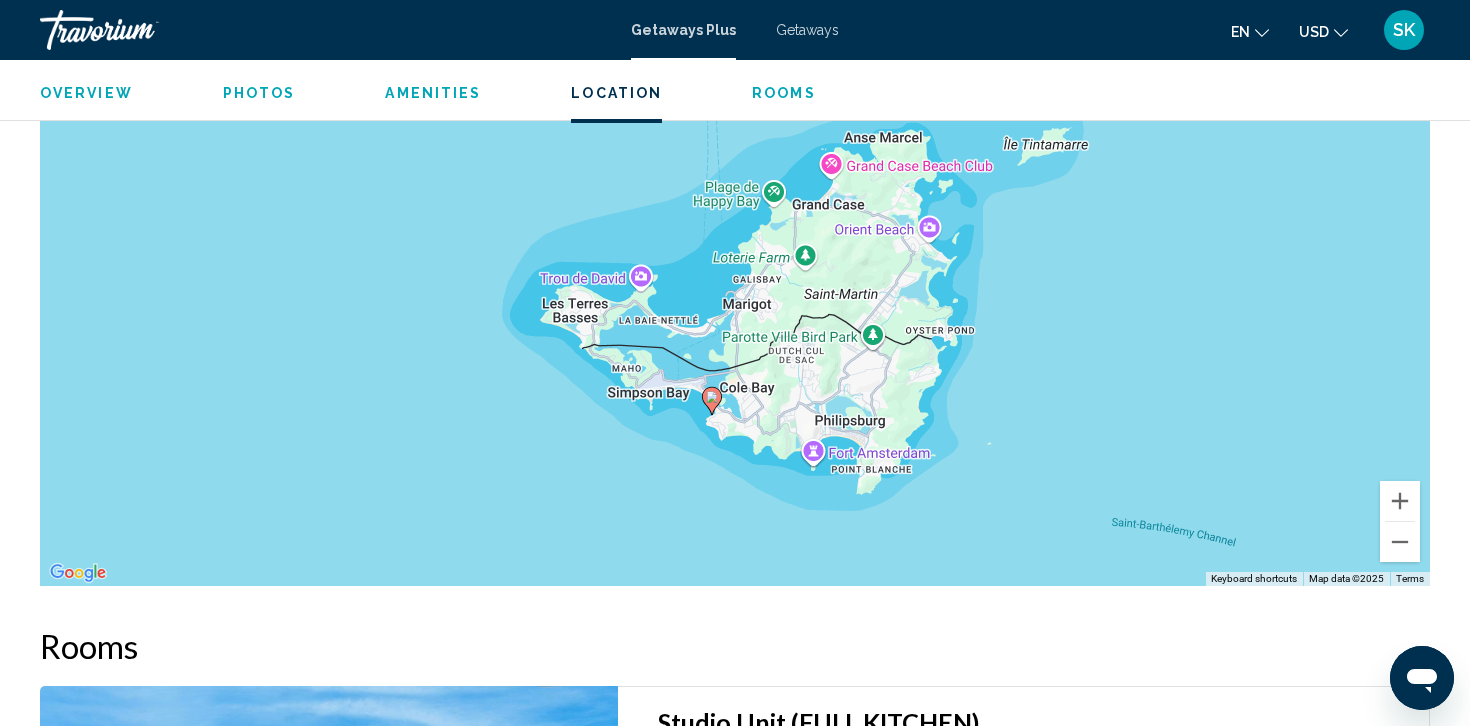 drag, startPoint x: 1086, startPoint y: 479, endPoint x: 1085, endPoint y: 270, distance: 209.0024 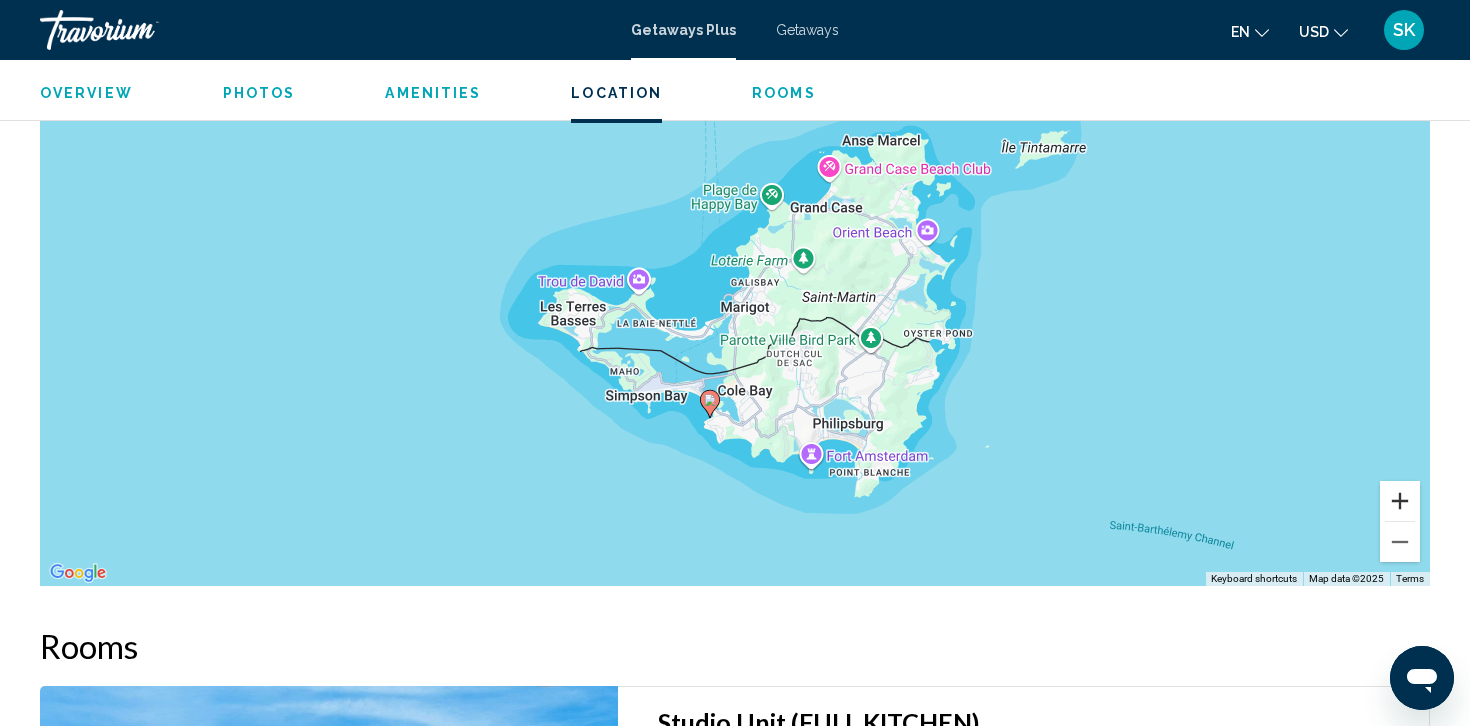 click at bounding box center [1400, 501] 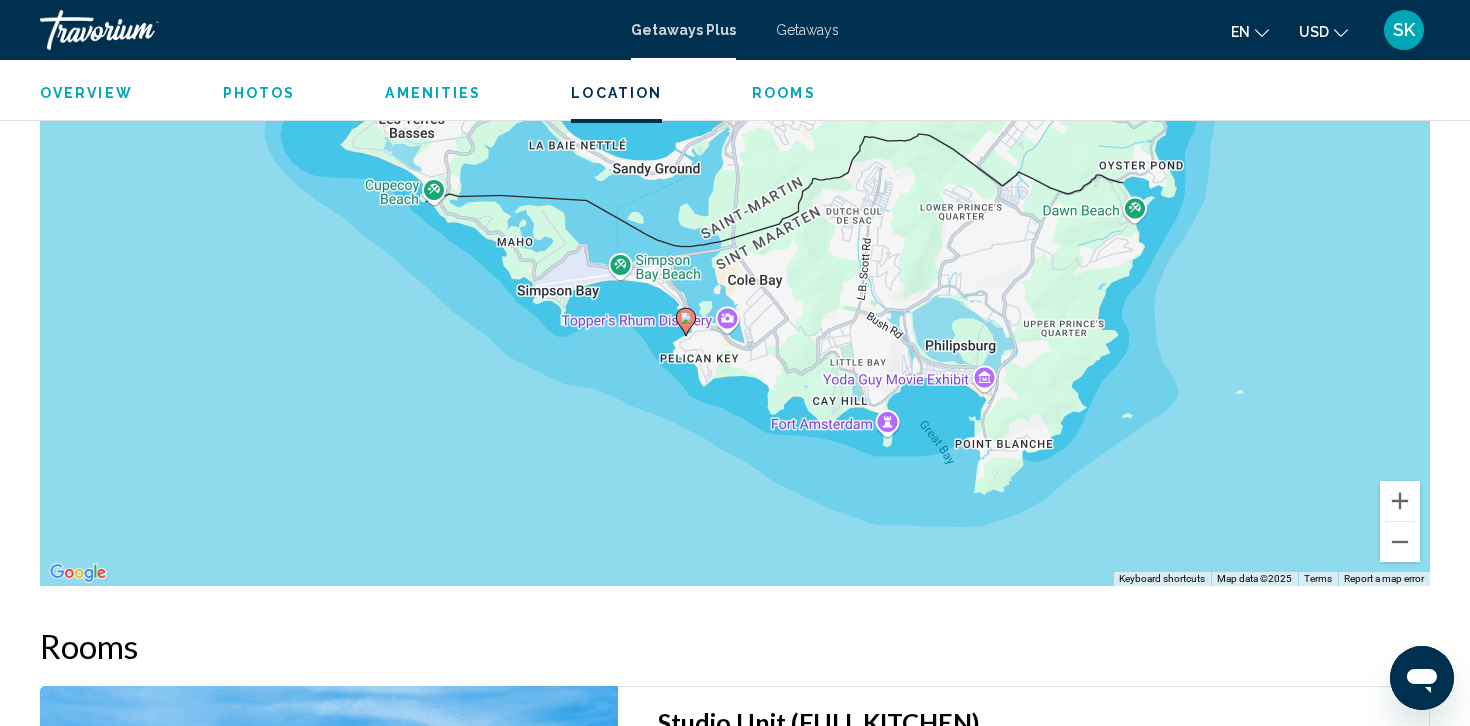 drag, startPoint x: 1154, startPoint y: 476, endPoint x: 1154, endPoint y: 258, distance: 218 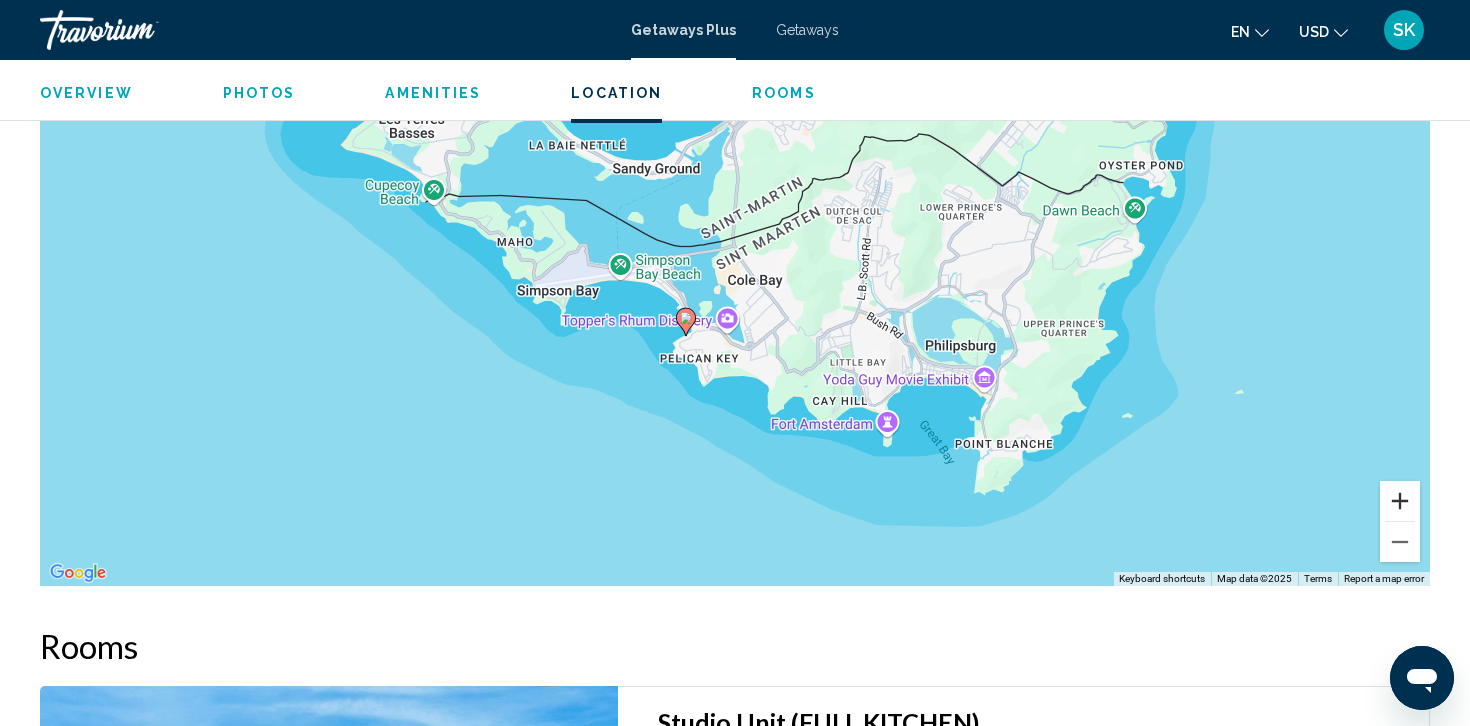 click at bounding box center (1400, 501) 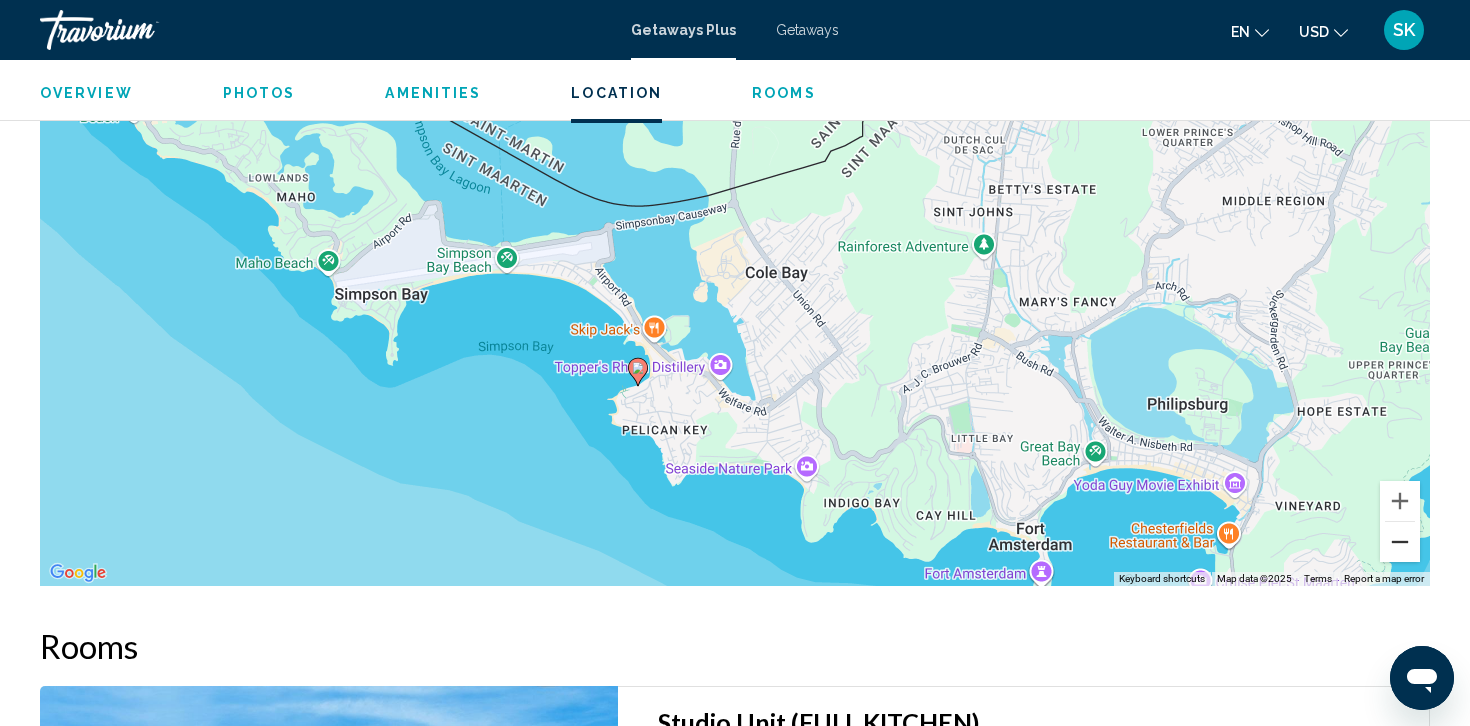 click at bounding box center (1400, 542) 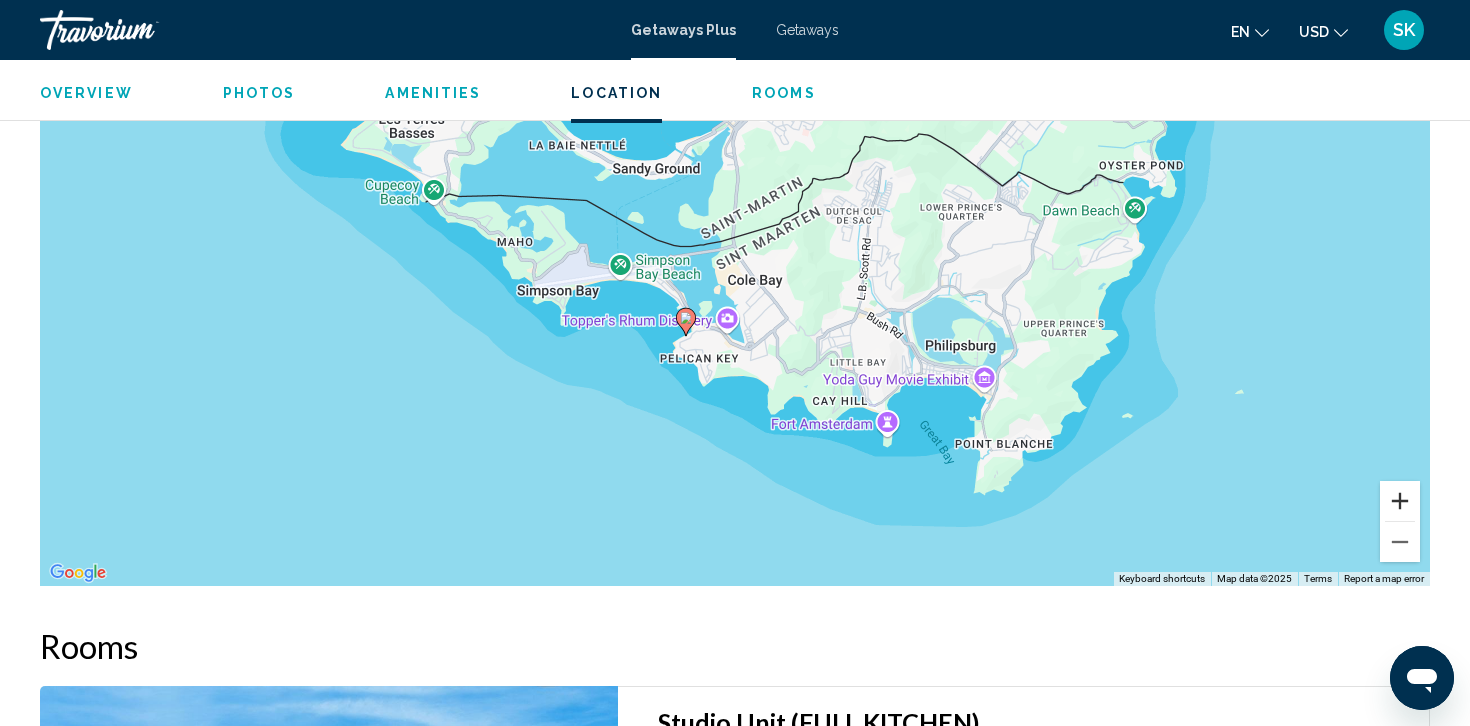 click at bounding box center [1400, 501] 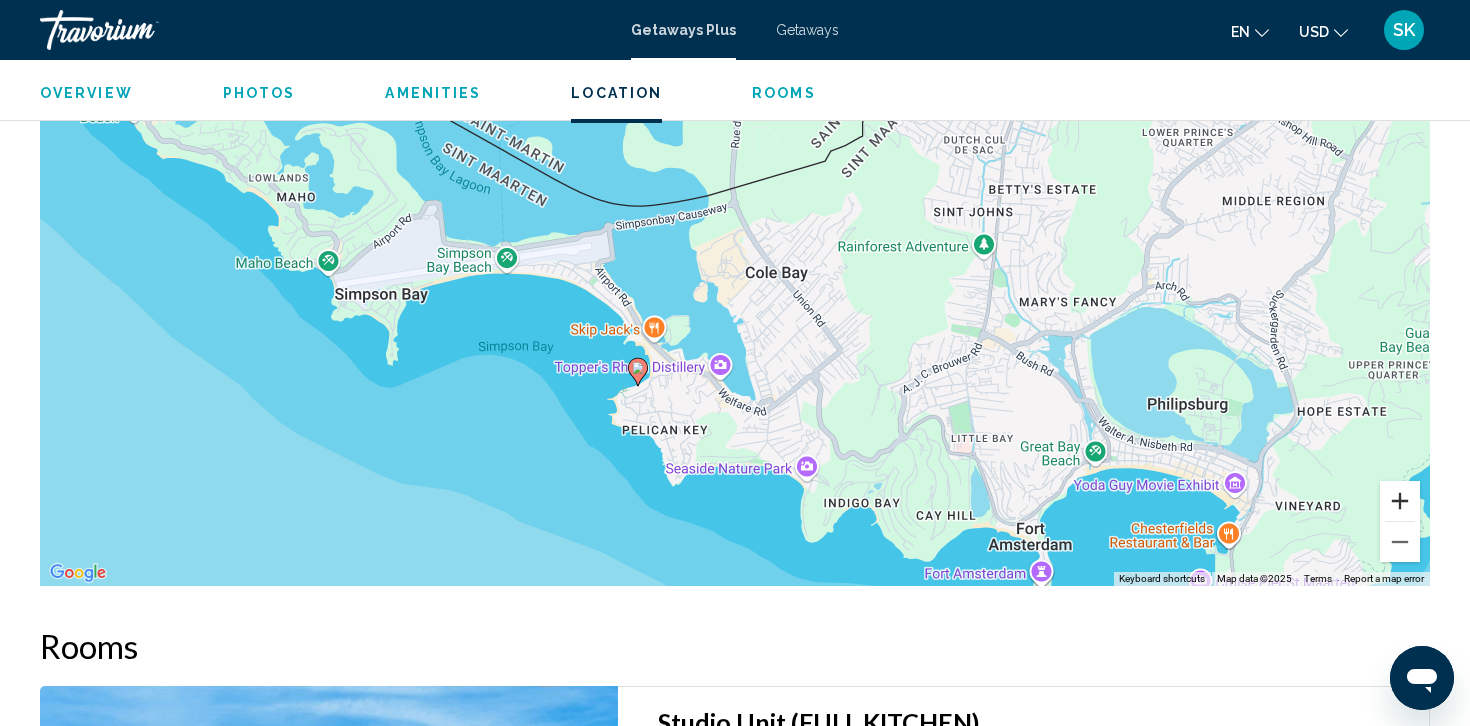 click at bounding box center (1400, 501) 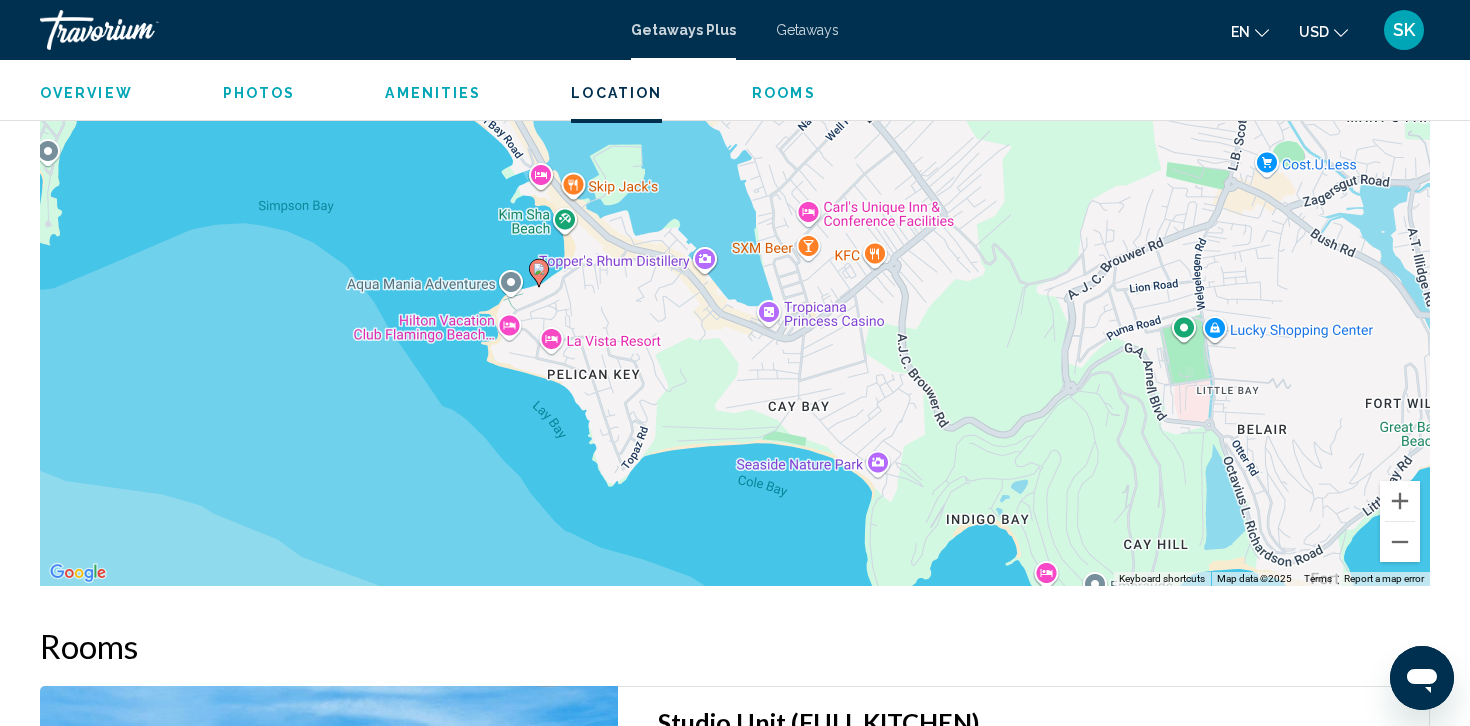 drag, startPoint x: 998, startPoint y: 476, endPoint x: 998, endPoint y: 270, distance: 206 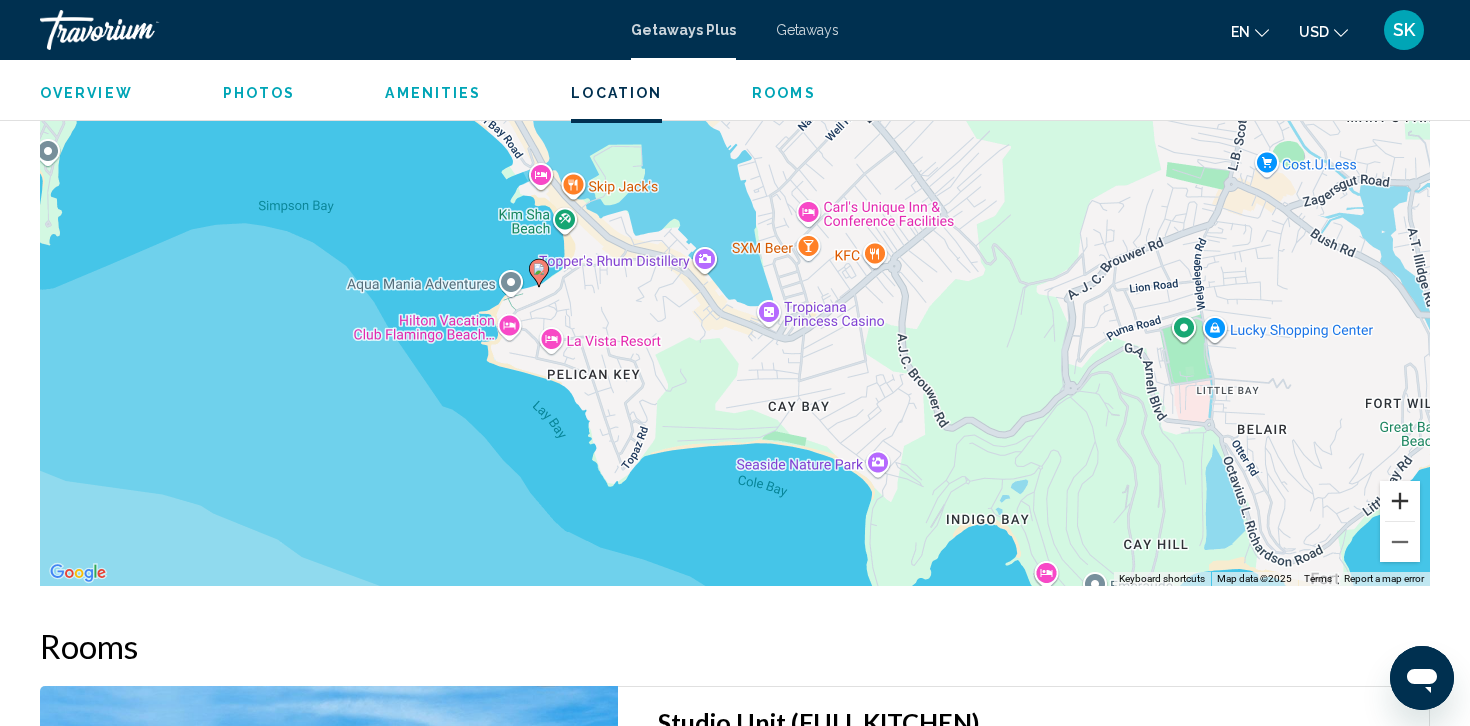 click at bounding box center [1400, 501] 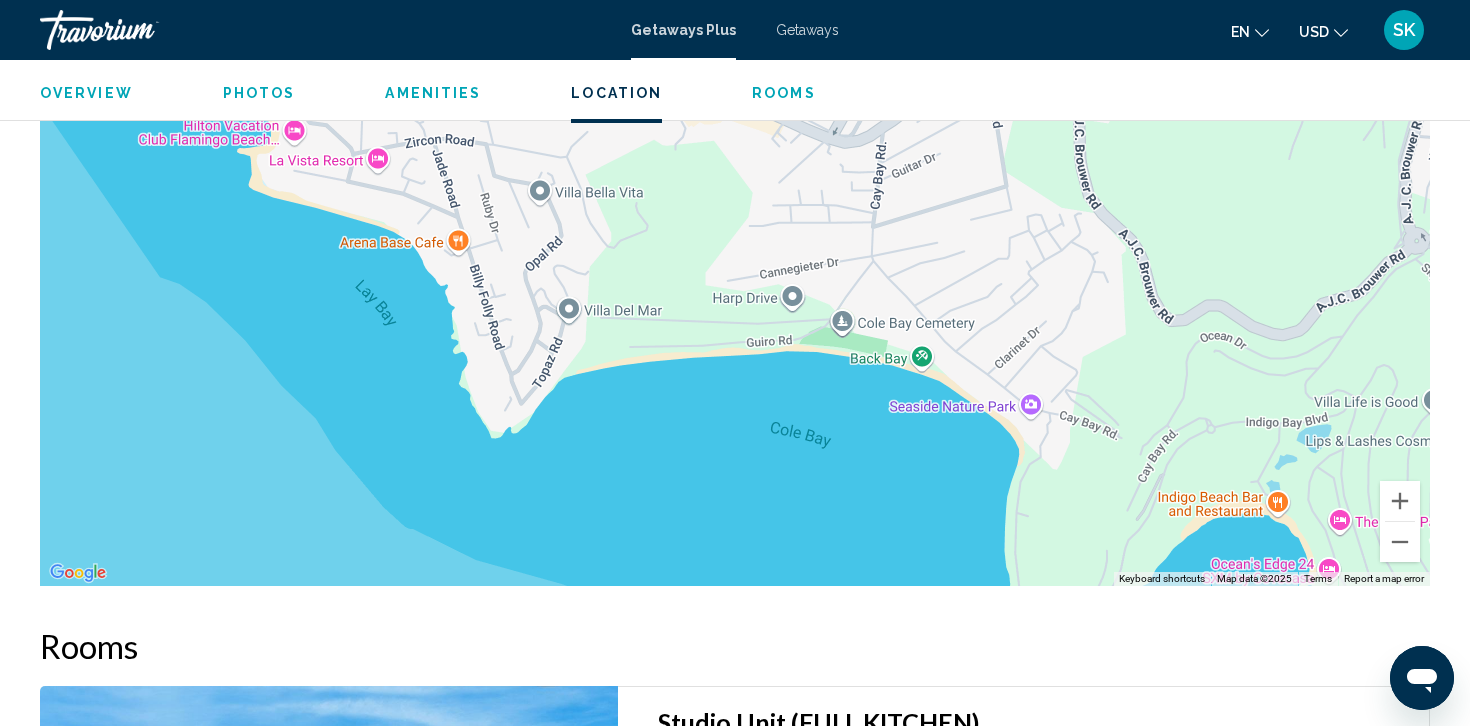 drag, startPoint x: 1034, startPoint y: 500, endPoint x: 1041, endPoint y: 248, distance: 252.0972 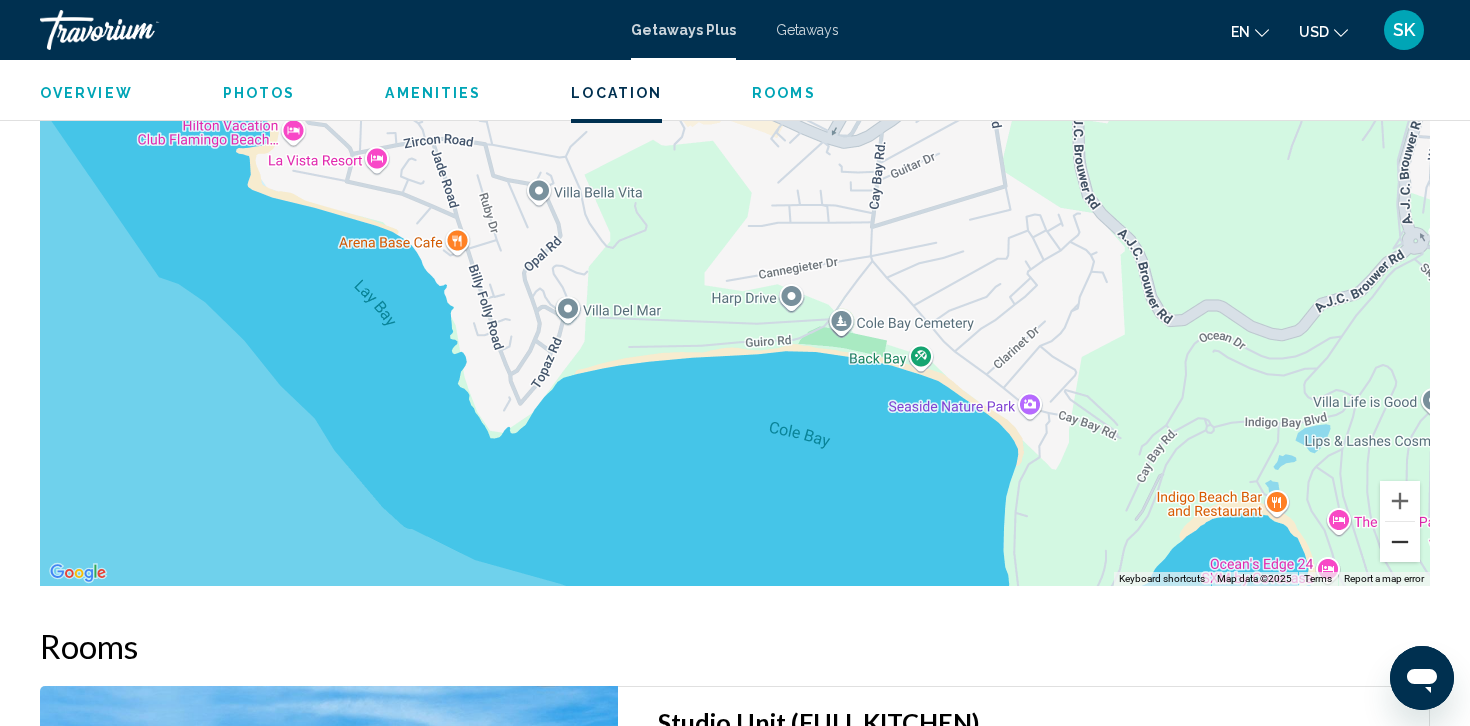 click at bounding box center [1400, 542] 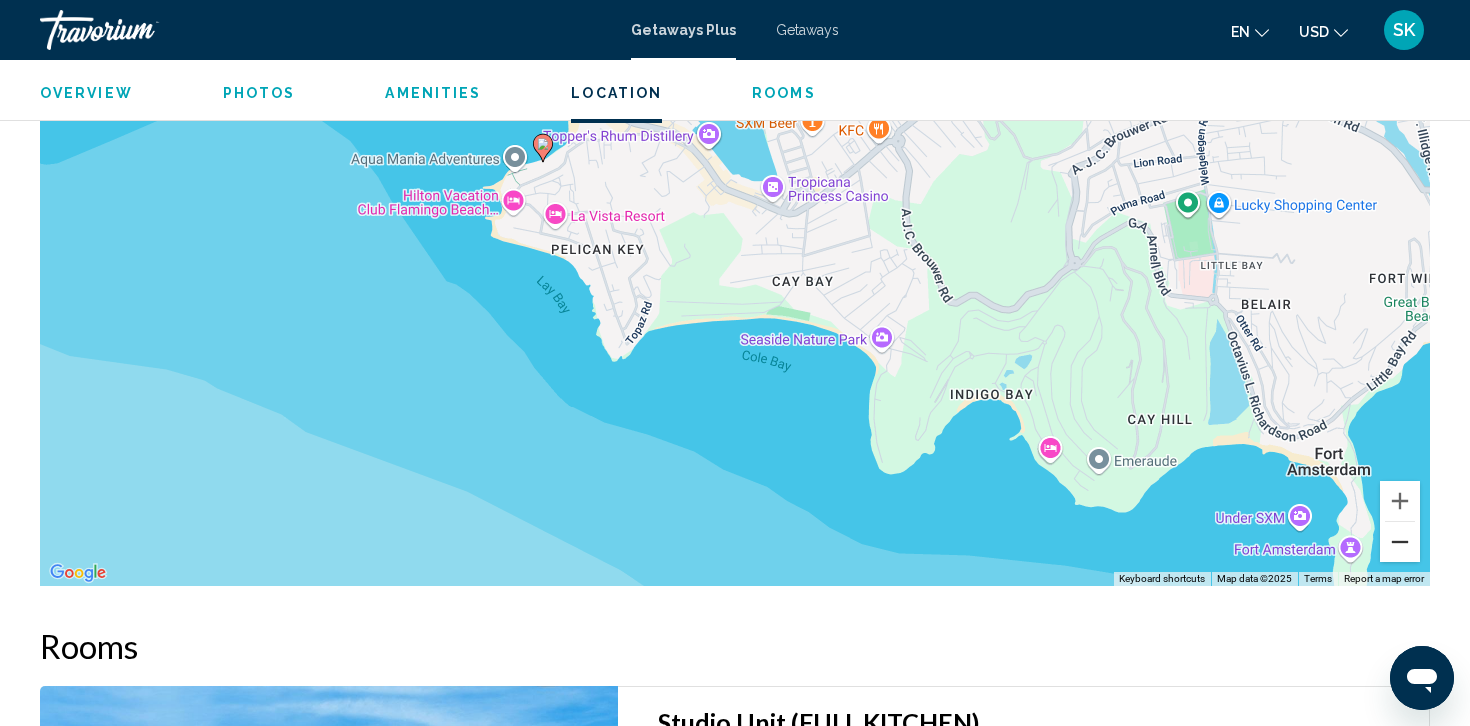 click at bounding box center [1400, 542] 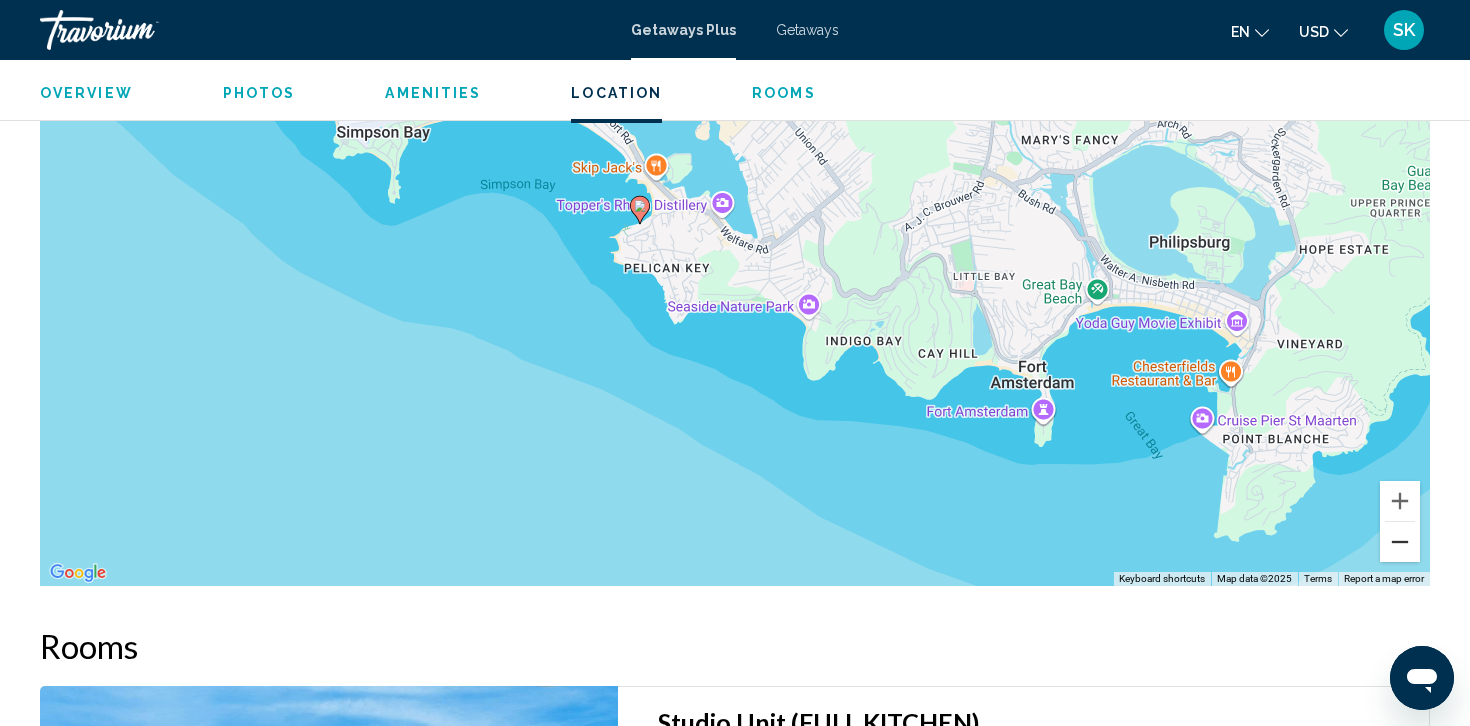 click at bounding box center [1400, 542] 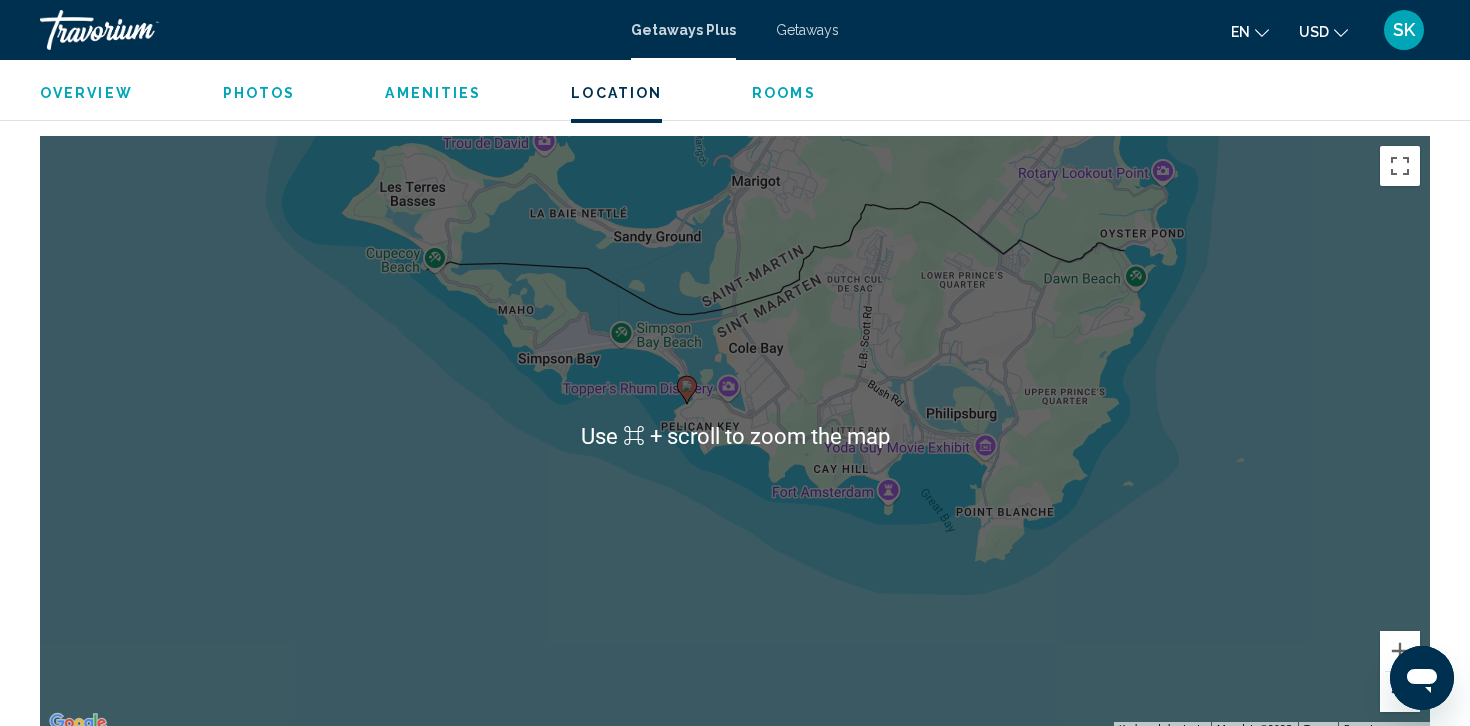 scroll, scrollTop: 2531, scrollLeft: 0, axis: vertical 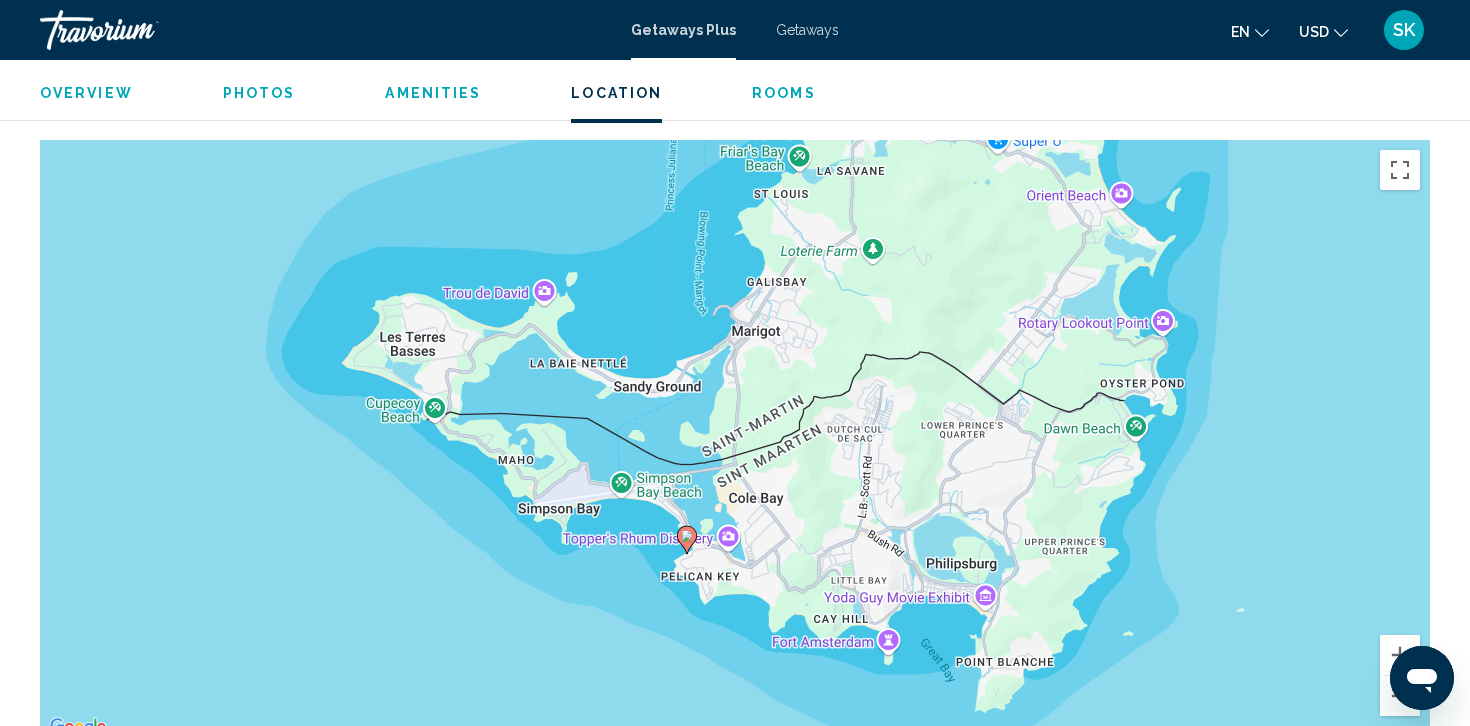 drag, startPoint x: 1054, startPoint y: 321, endPoint x: 1055, endPoint y: 471, distance: 150.00333 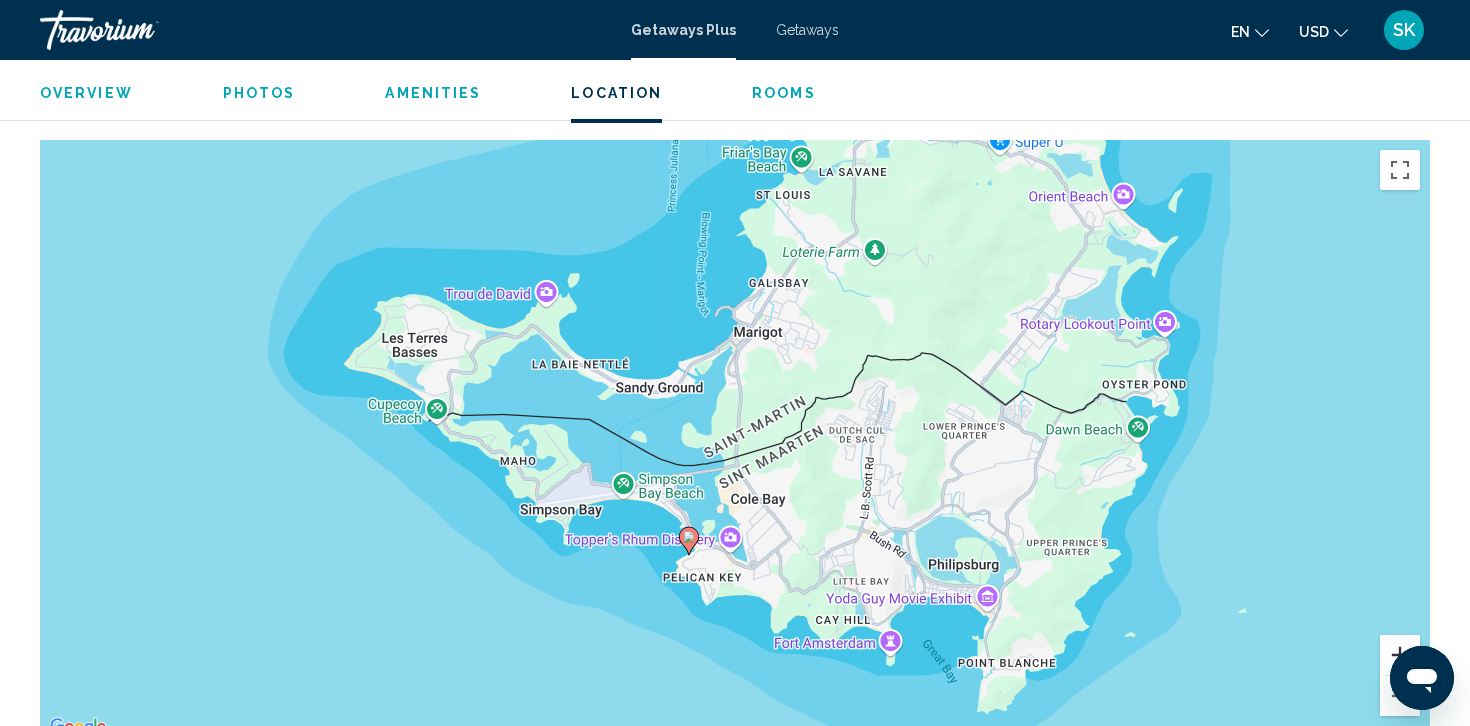 click at bounding box center (1400, 655) 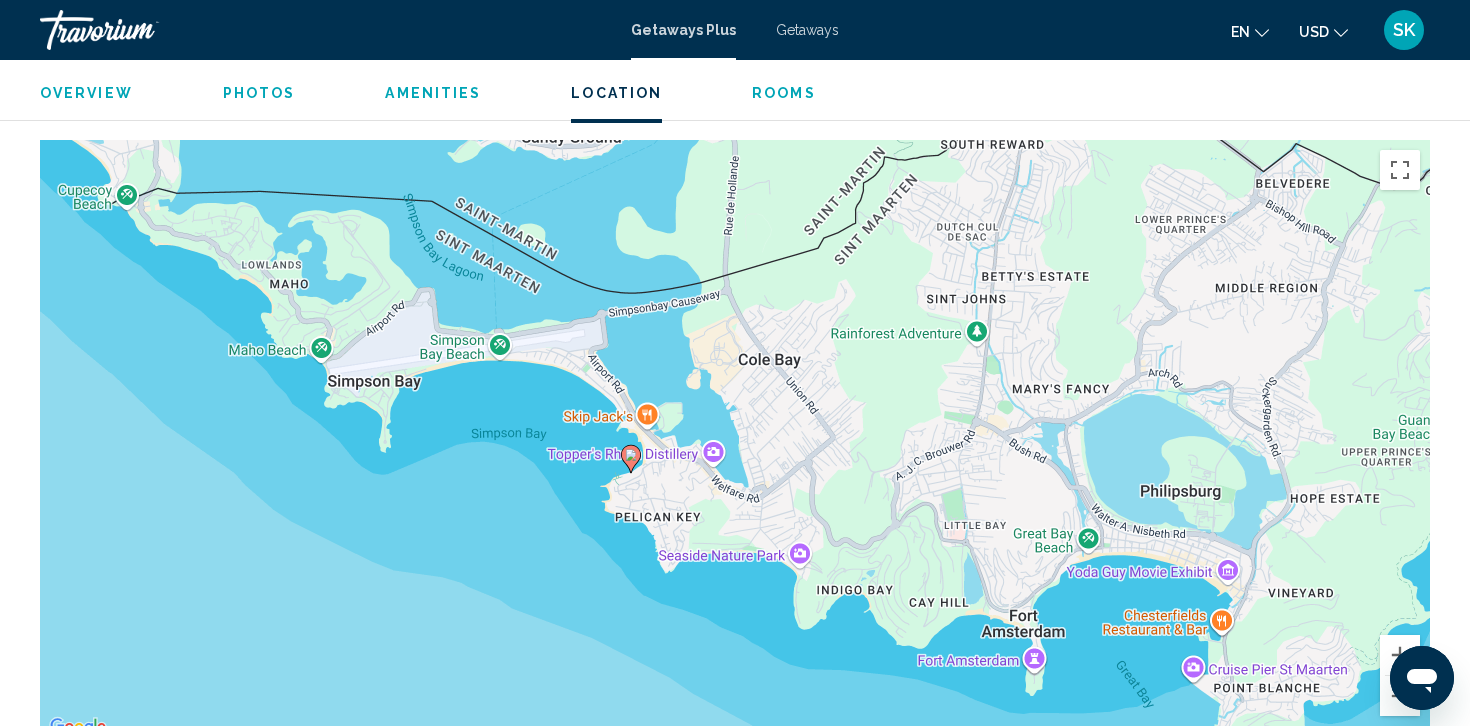 drag, startPoint x: 1114, startPoint y: 441, endPoint x: 1099, endPoint y: 243, distance: 198.56737 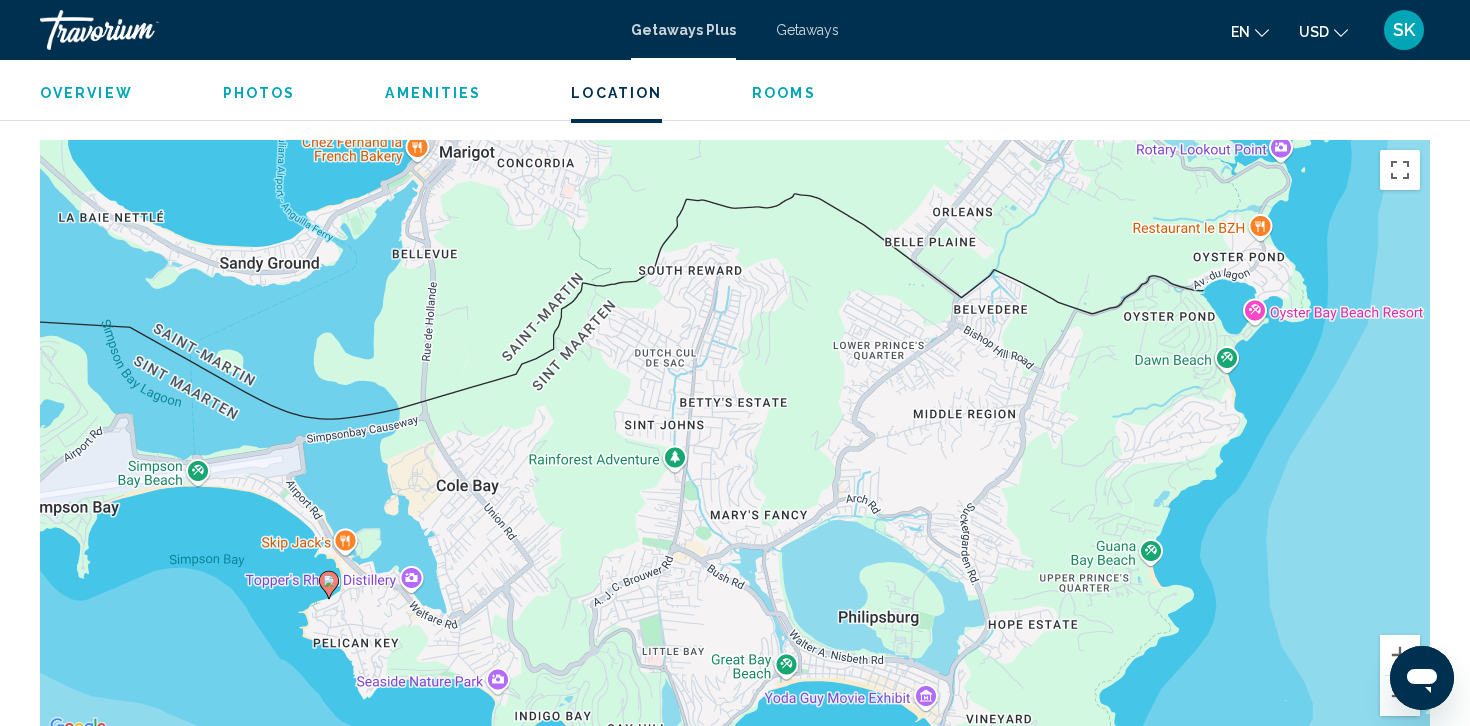 drag, startPoint x: 1092, startPoint y: 370, endPoint x: 792, endPoint y: 493, distance: 324.23602 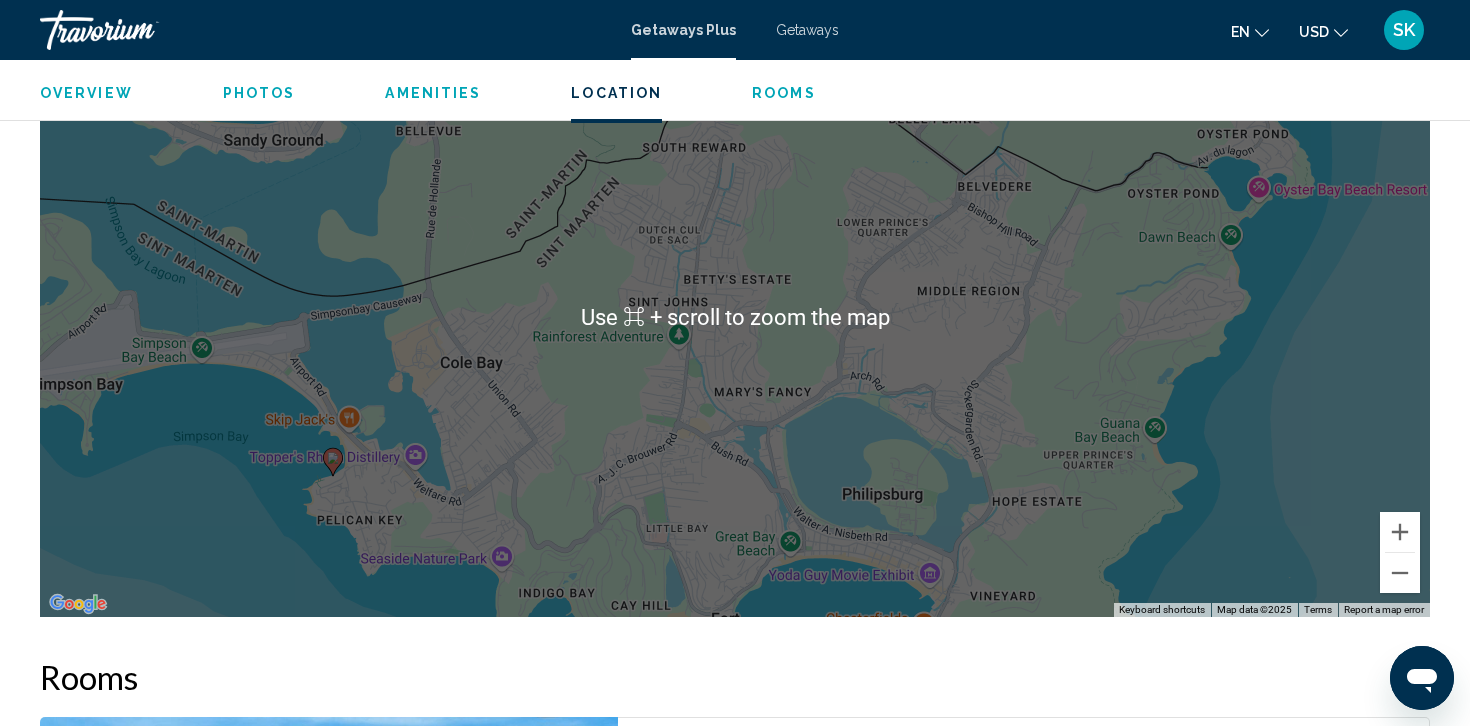 scroll, scrollTop: 2657, scrollLeft: 0, axis: vertical 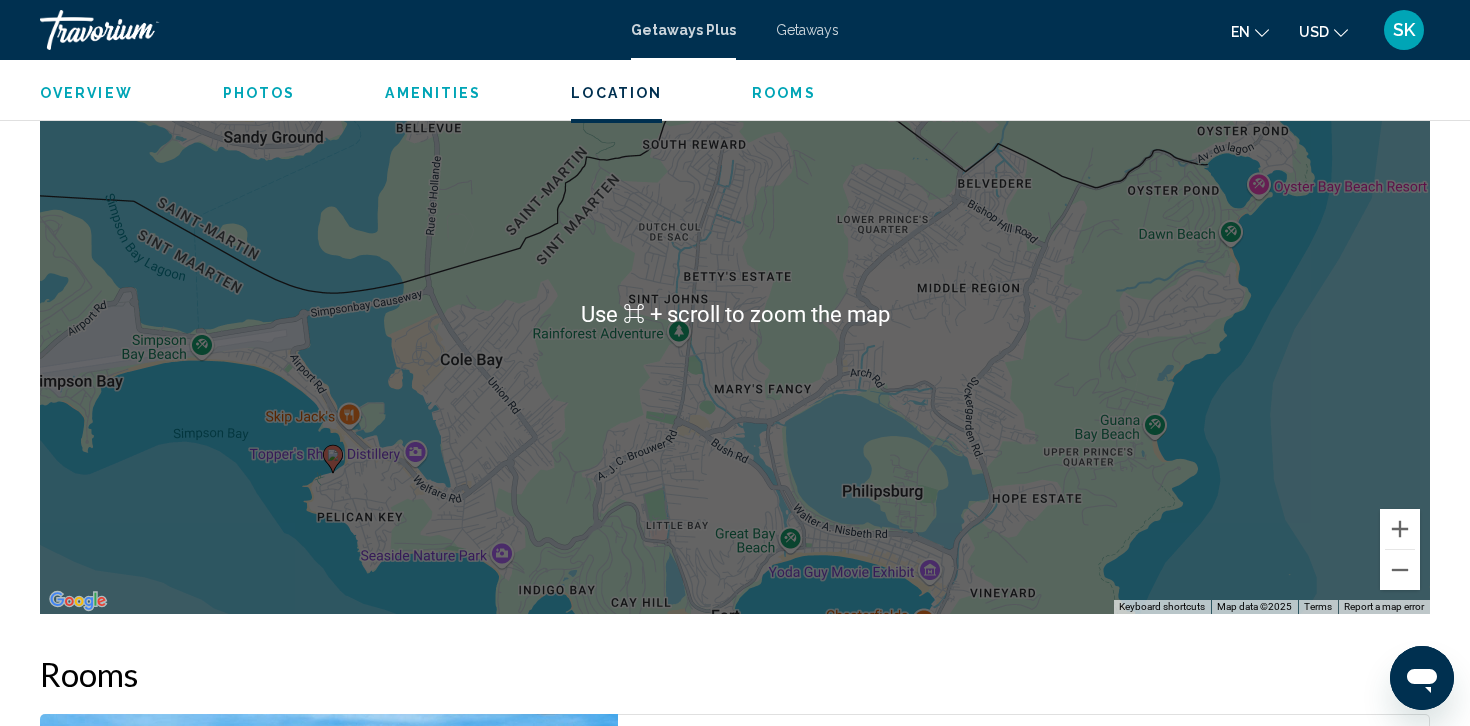 click on "To activate drag with keyboard, press Alt + Enter. Once in keyboard drag state, use the arrow keys to move the marker. To complete the drag, press the Enter key. To cancel, press Escape." at bounding box center [735, 314] 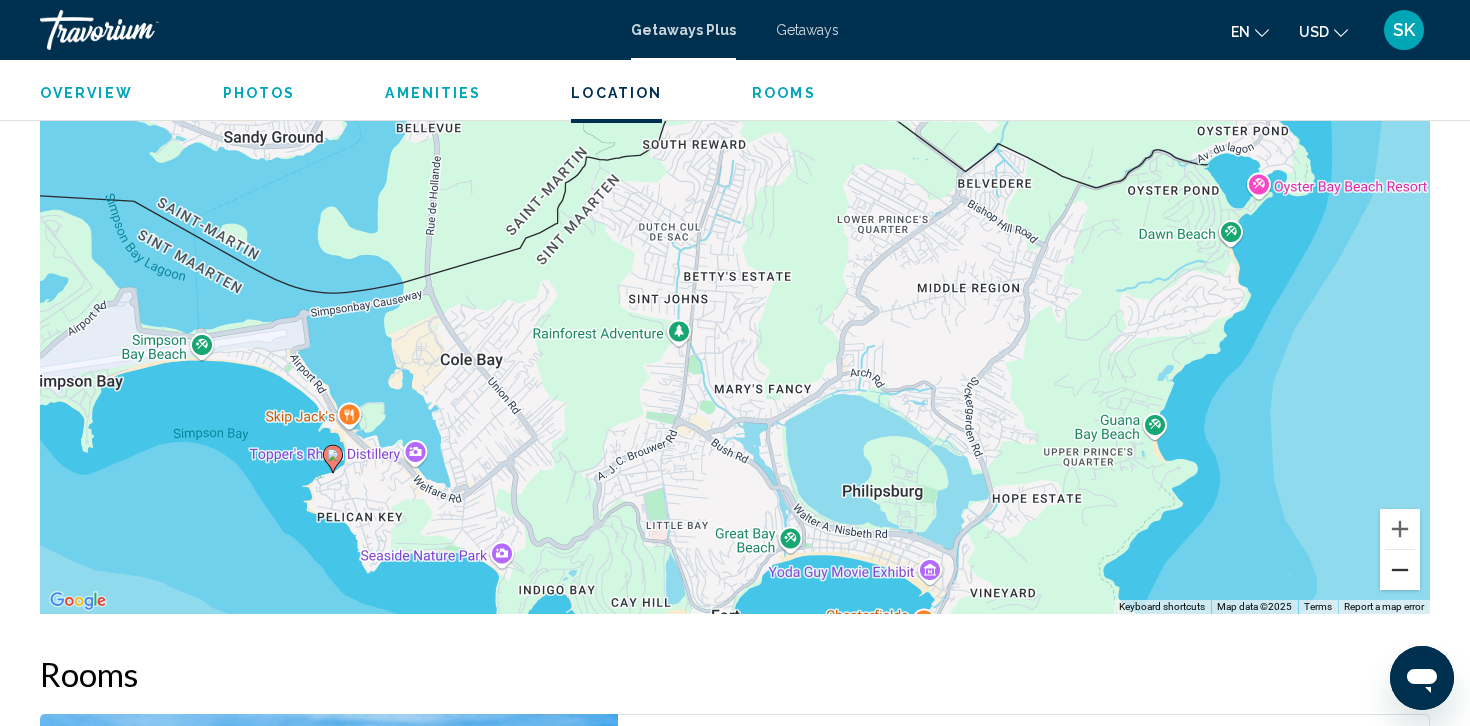 click at bounding box center (1400, 570) 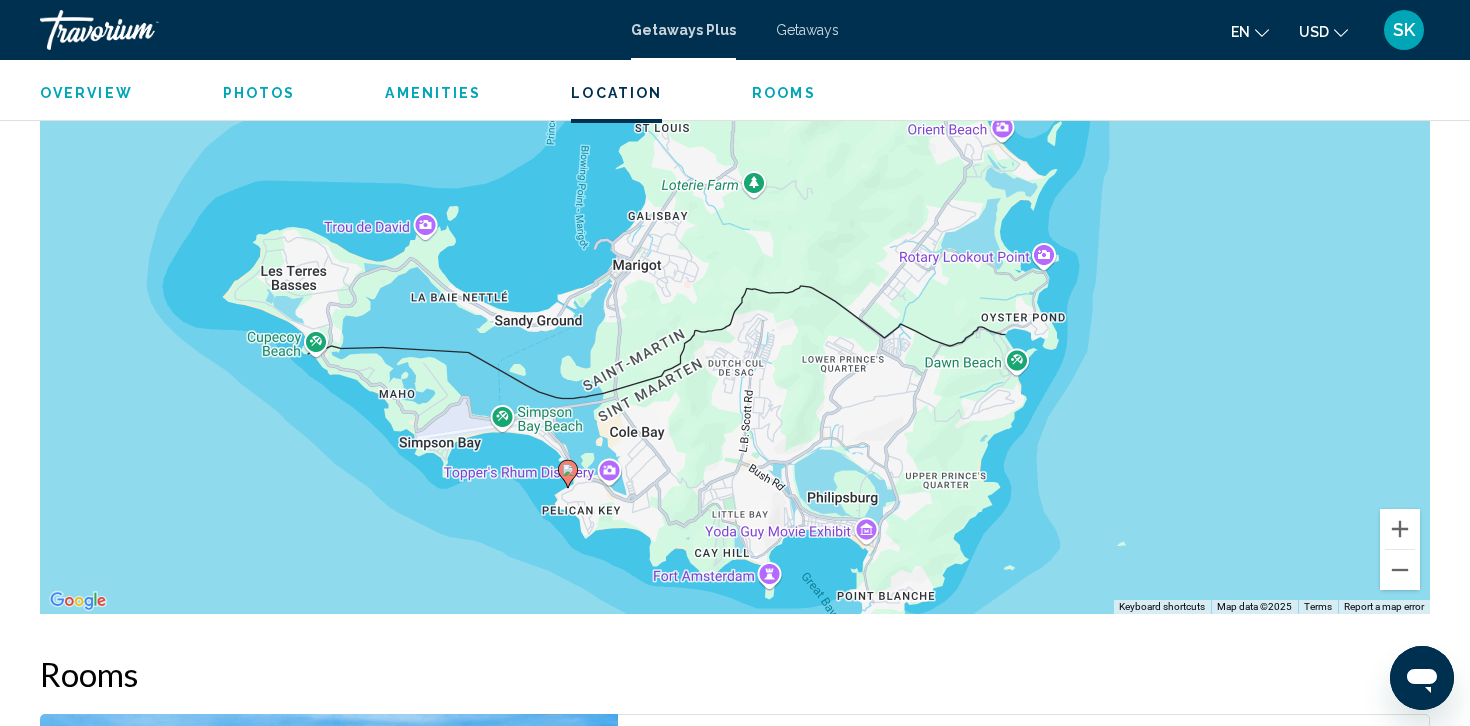 drag, startPoint x: 1154, startPoint y: 316, endPoint x: 1188, endPoint y: 412, distance: 101.84302 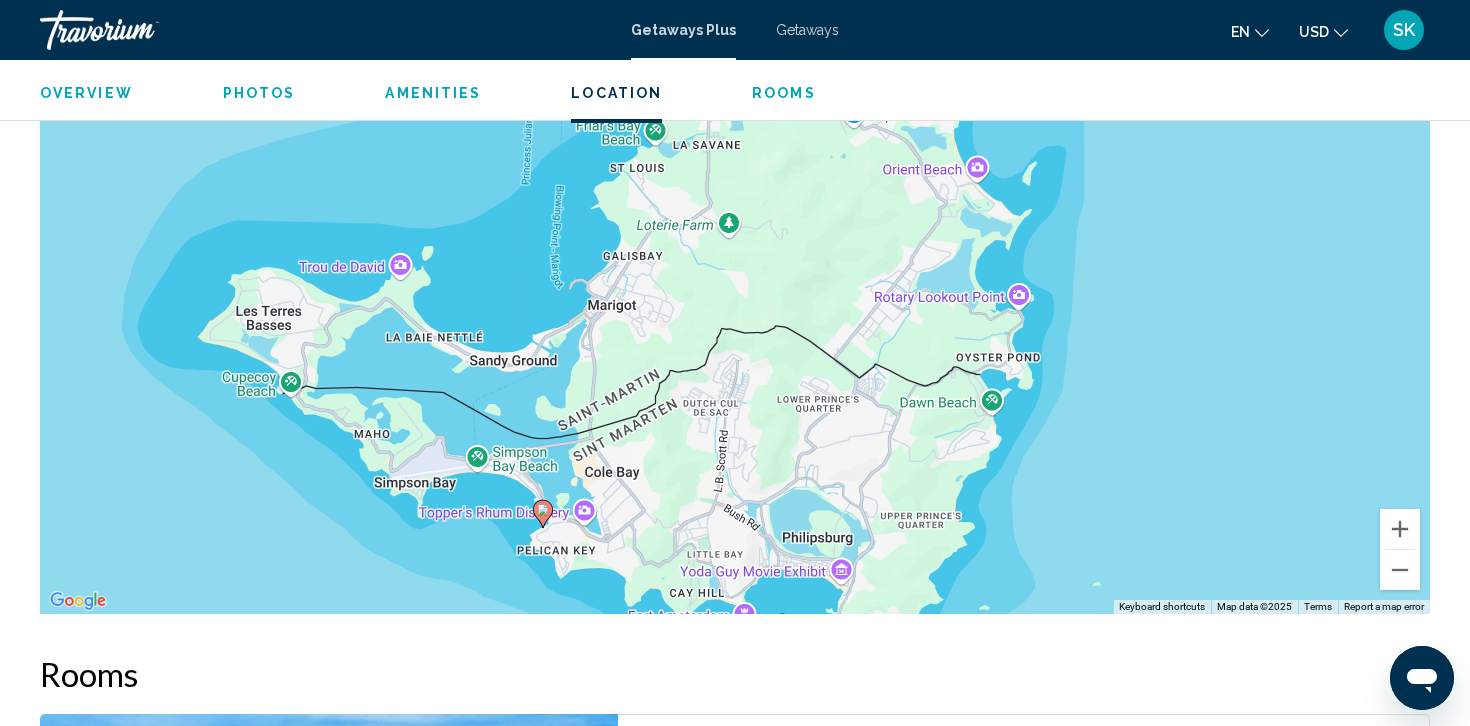 drag, startPoint x: 1191, startPoint y: 250, endPoint x: 1166, endPoint y: 297, distance: 53.235325 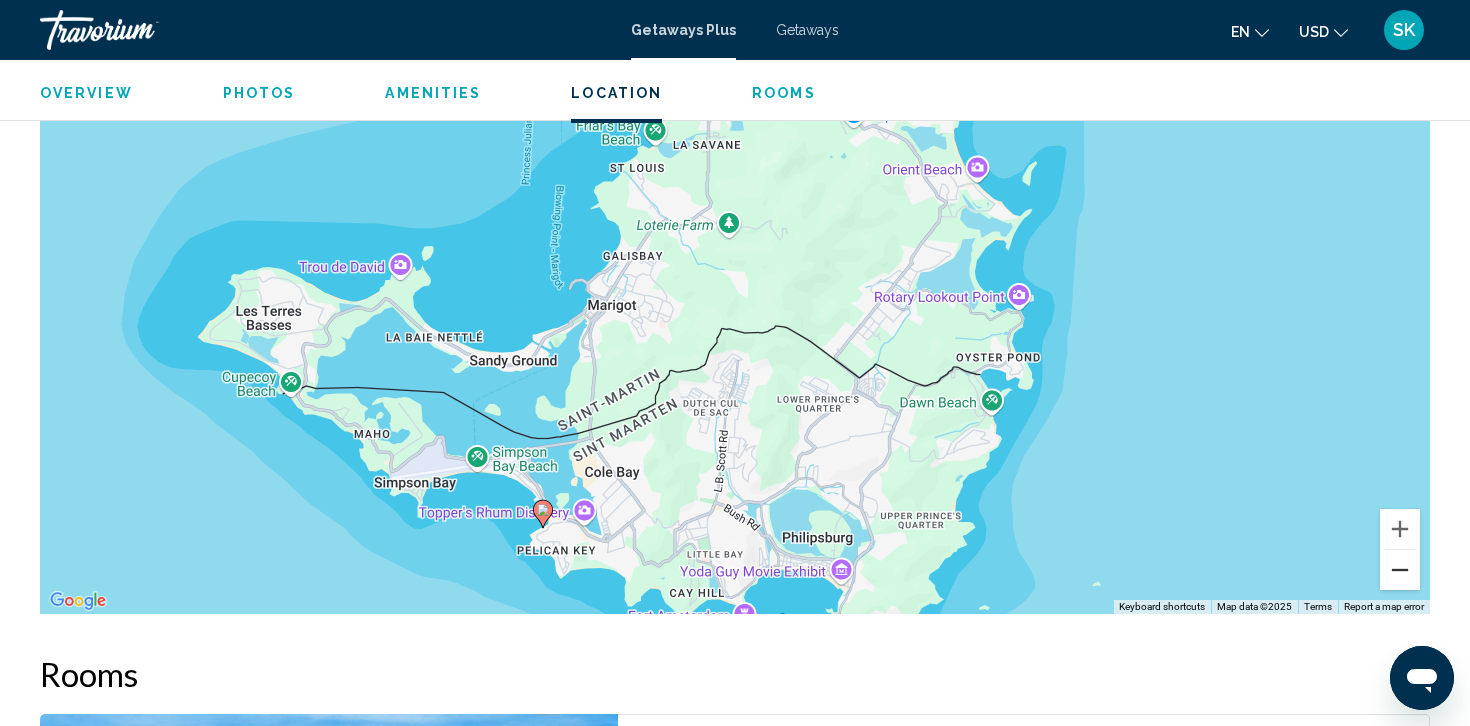 click at bounding box center [1400, 570] 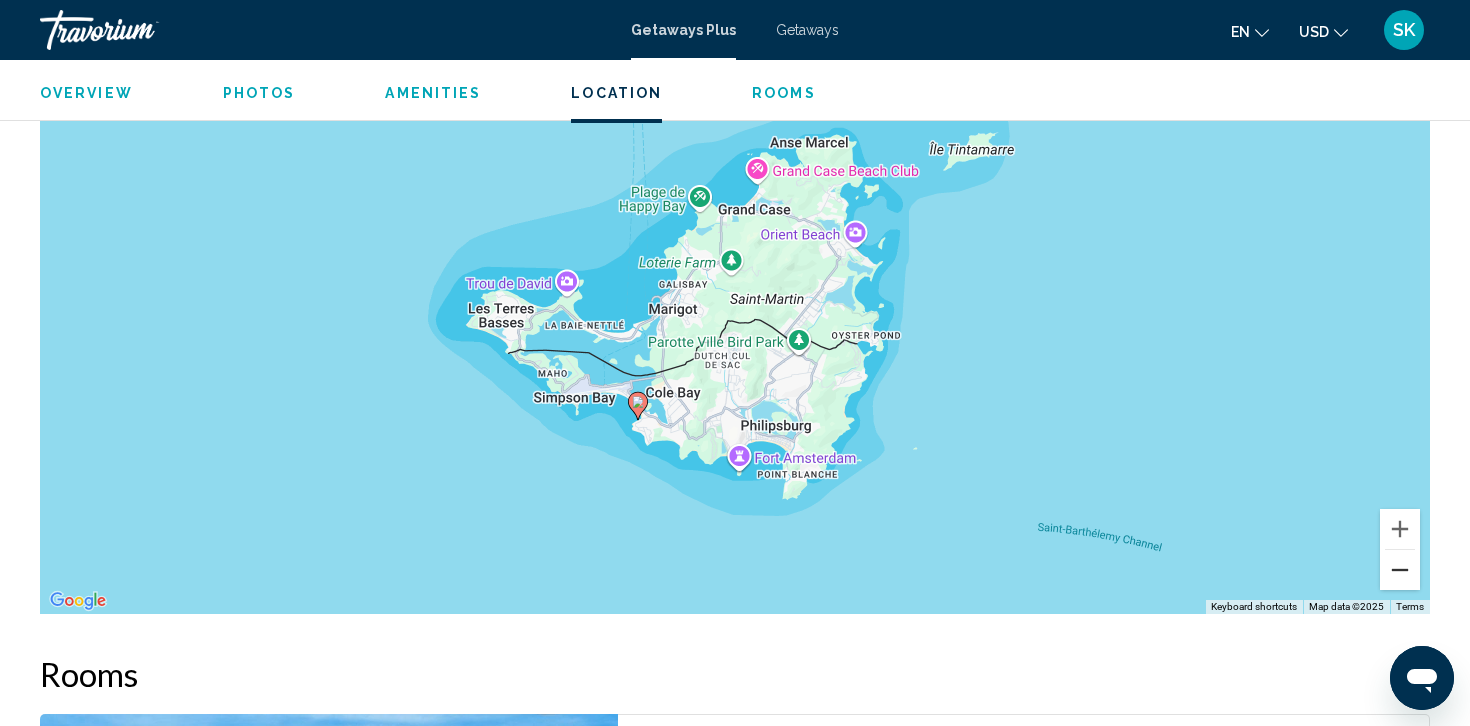 click at bounding box center [1400, 570] 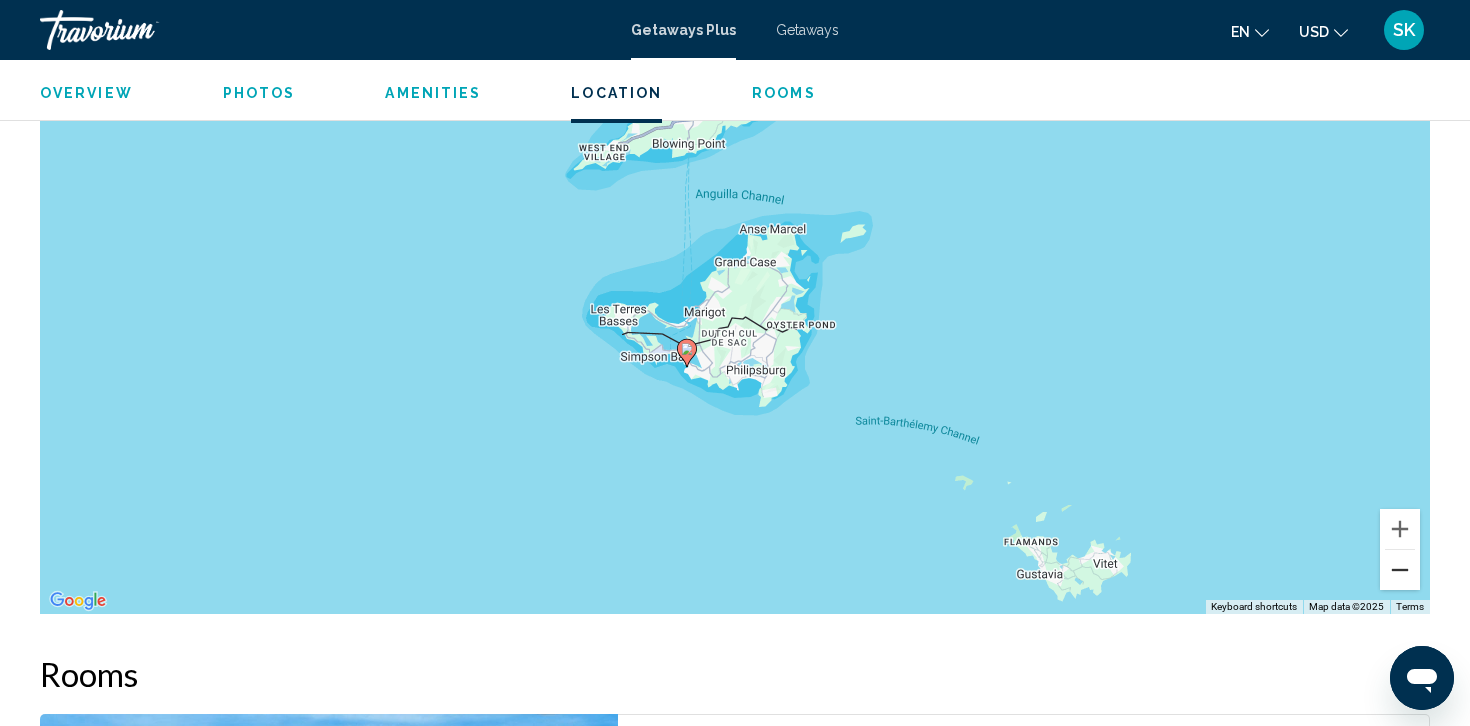 click at bounding box center (1400, 570) 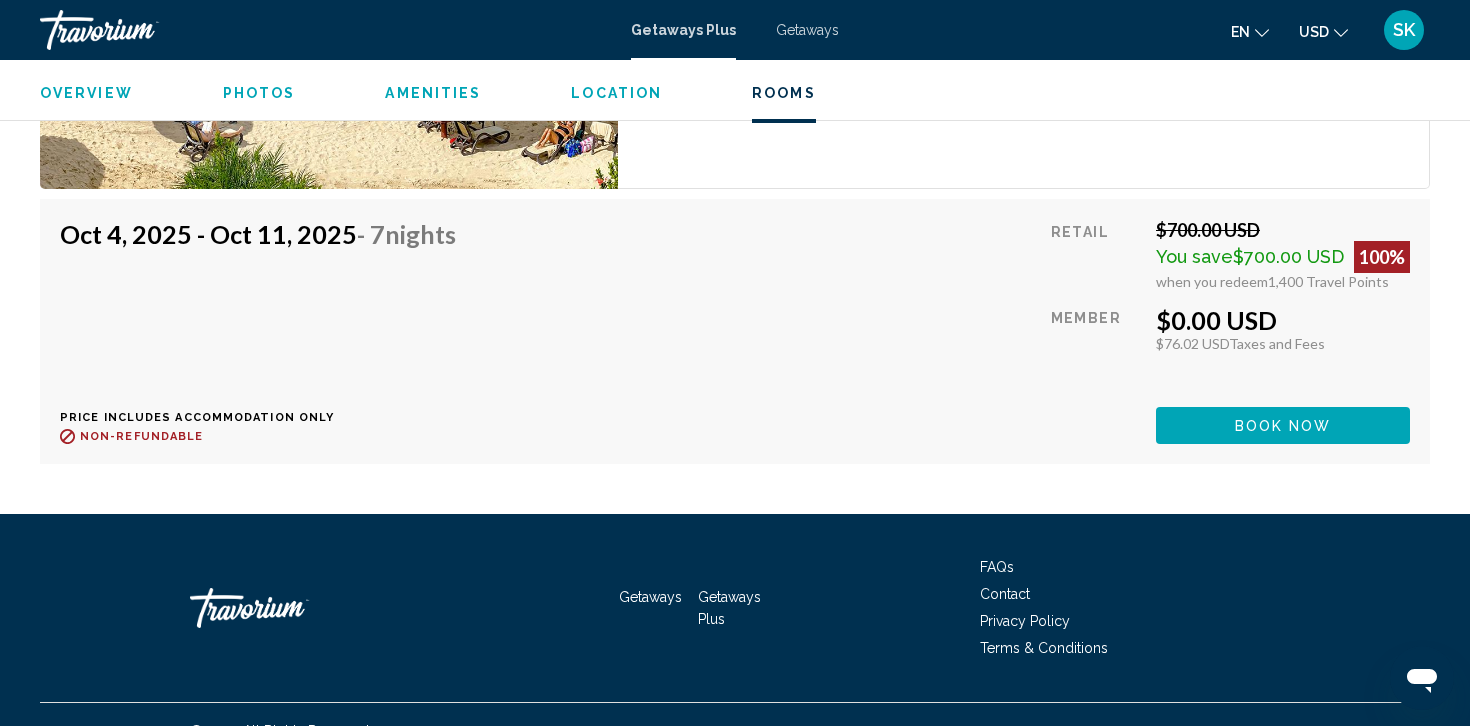 scroll, scrollTop: 3589, scrollLeft: 0, axis: vertical 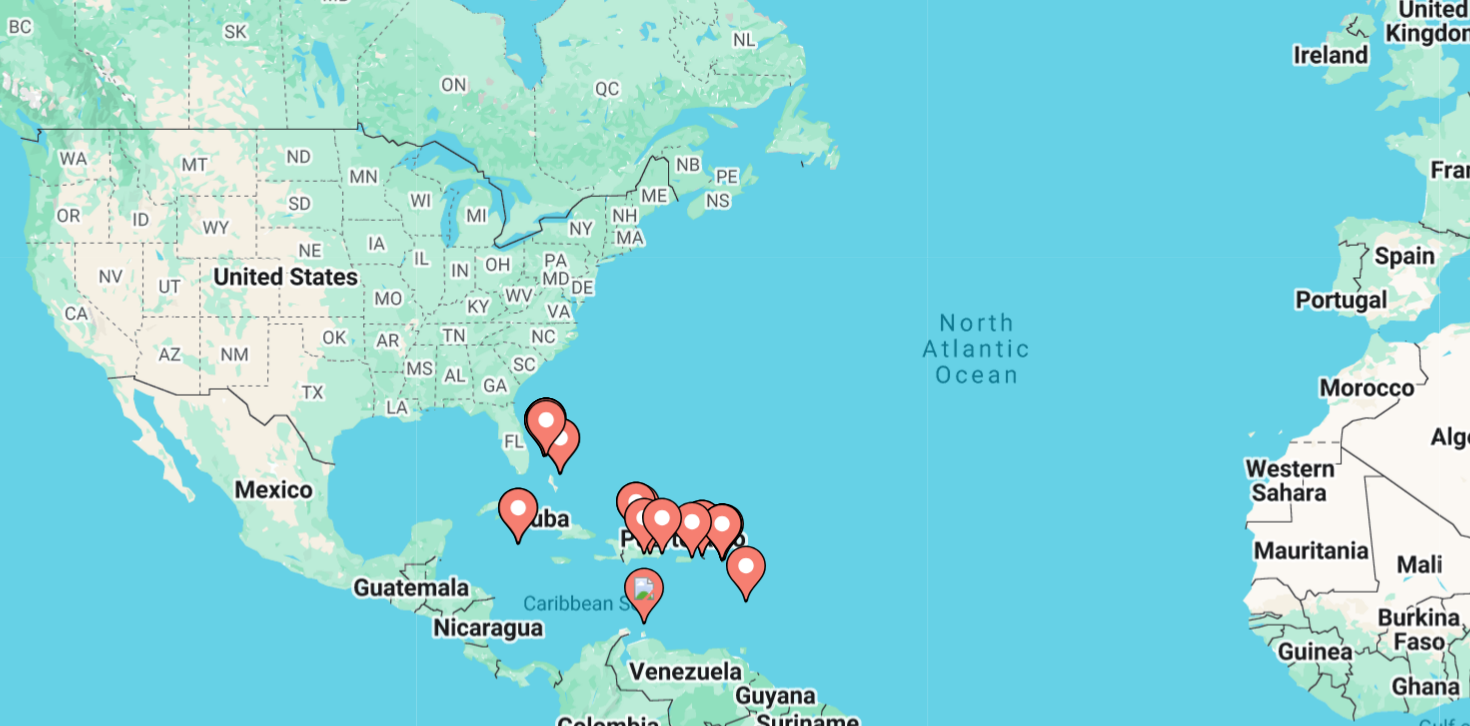 drag, startPoint x: 464, startPoint y: 446, endPoint x: 563, endPoint y: 448, distance: 99.0202 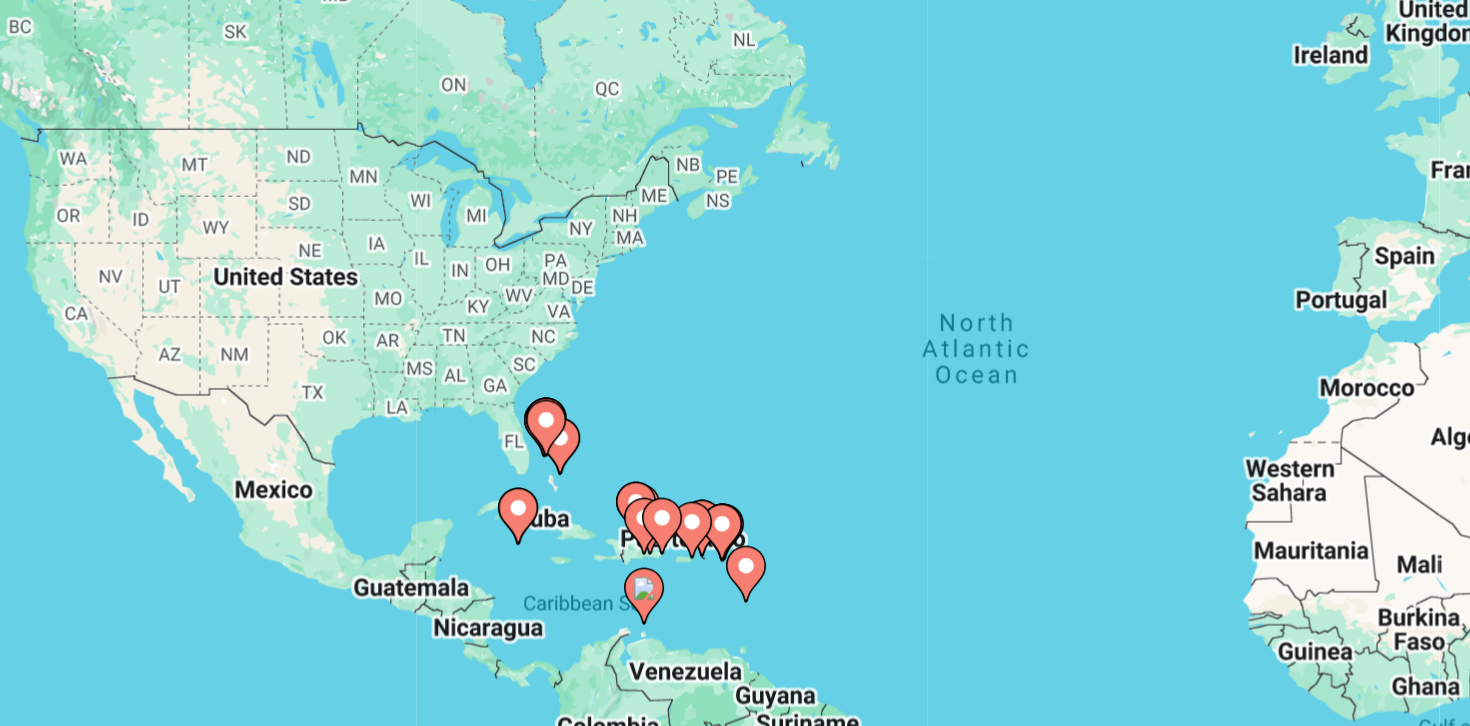 click 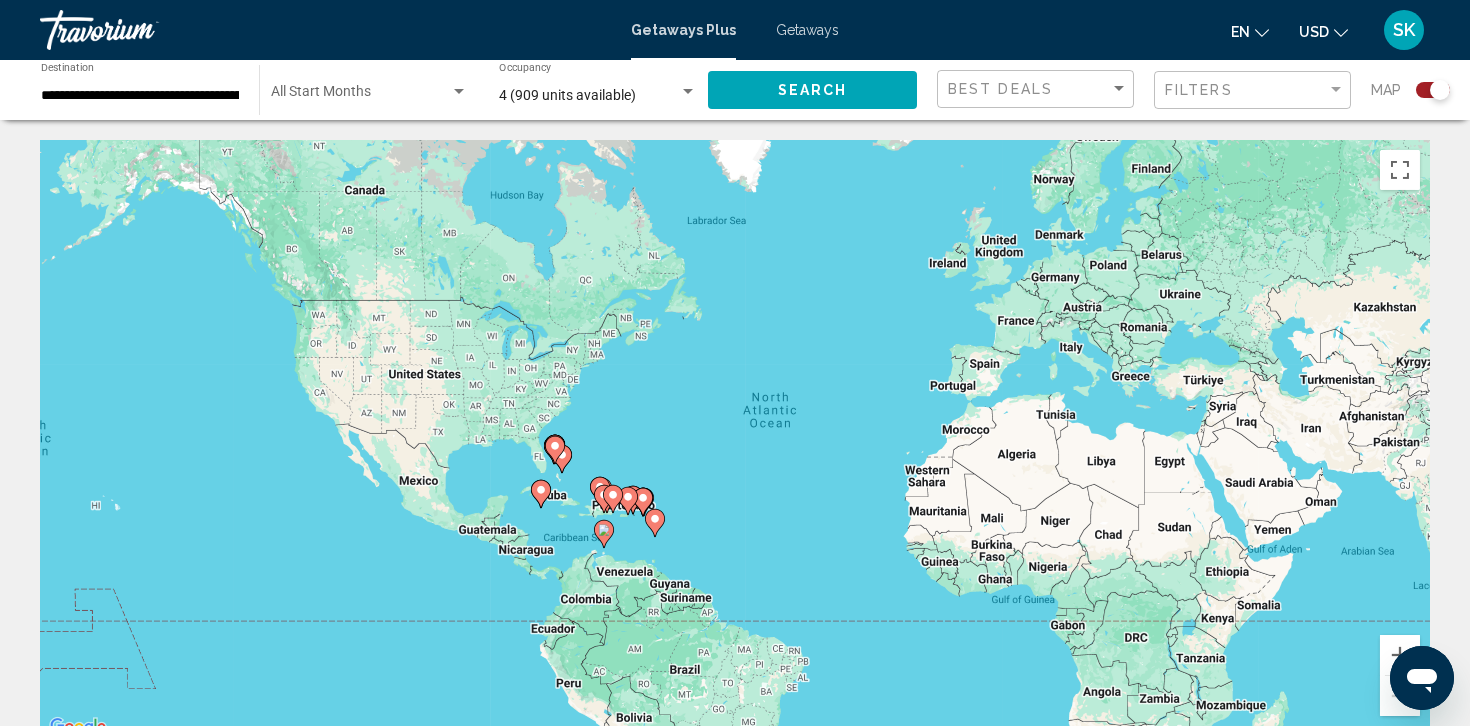 click 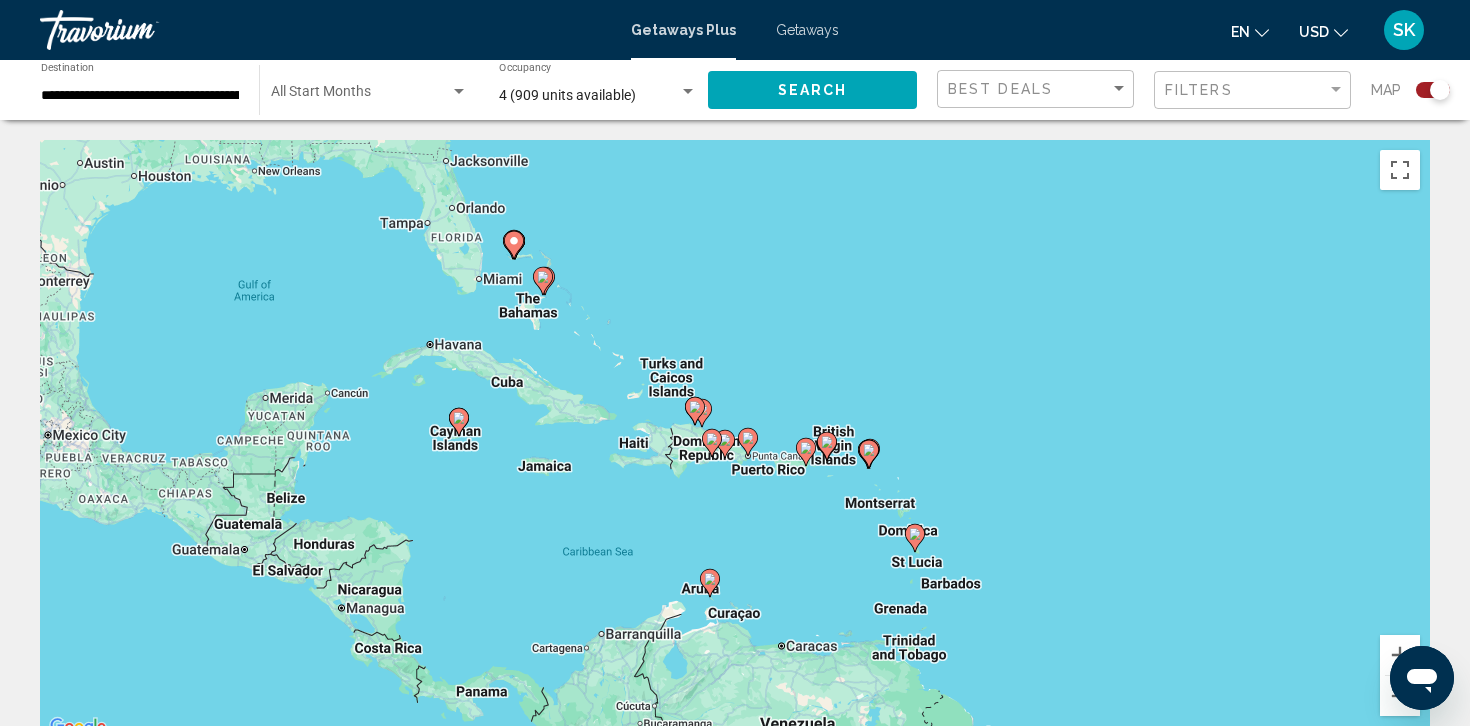 drag, startPoint x: 837, startPoint y: 471, endPoint x: 616, endPoint y: 291, distance: 285.02808 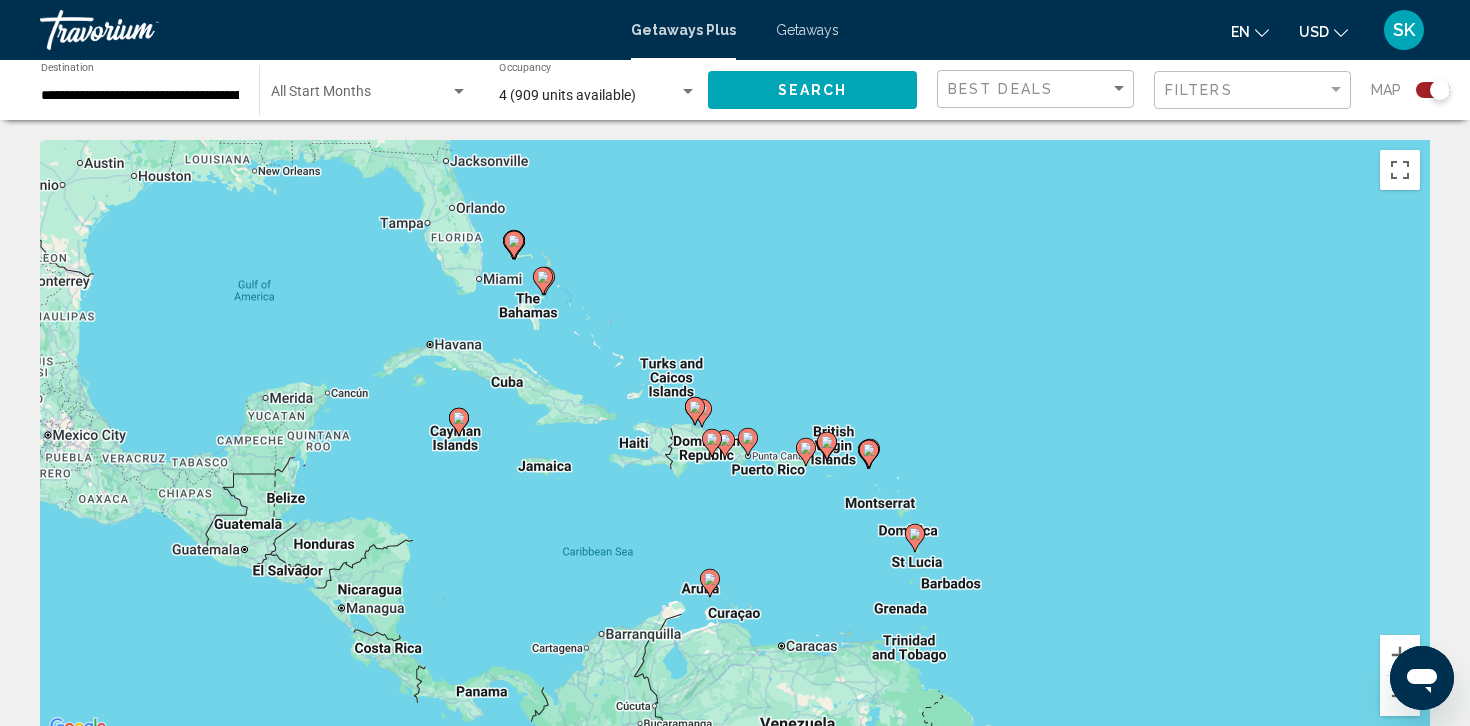 click on "To activate drag with keyboard, press Alt + Enter. Once in keyboard drag state, use the arrow keys to move the marker. To complete the drag, press the Enter key. To cancel, press Escape." at bounding box center [735, 440] 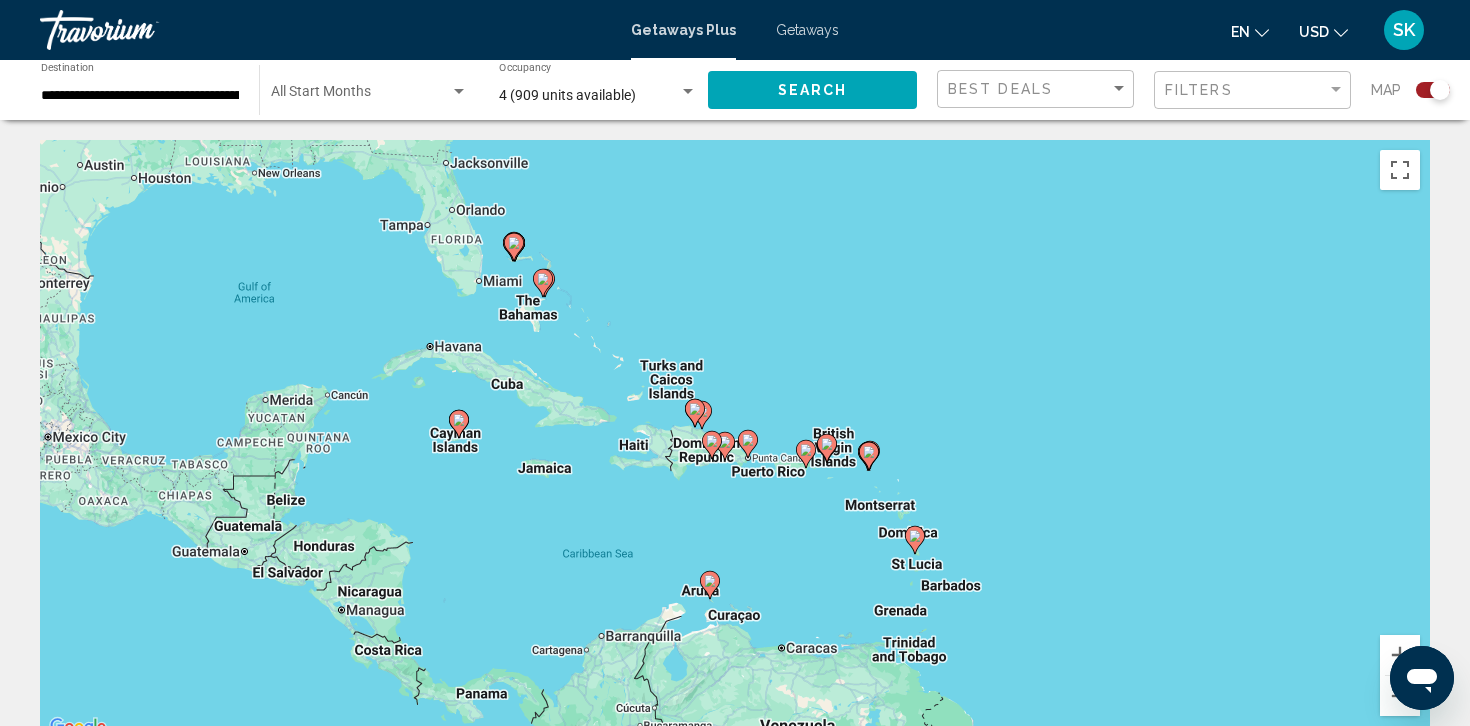 click 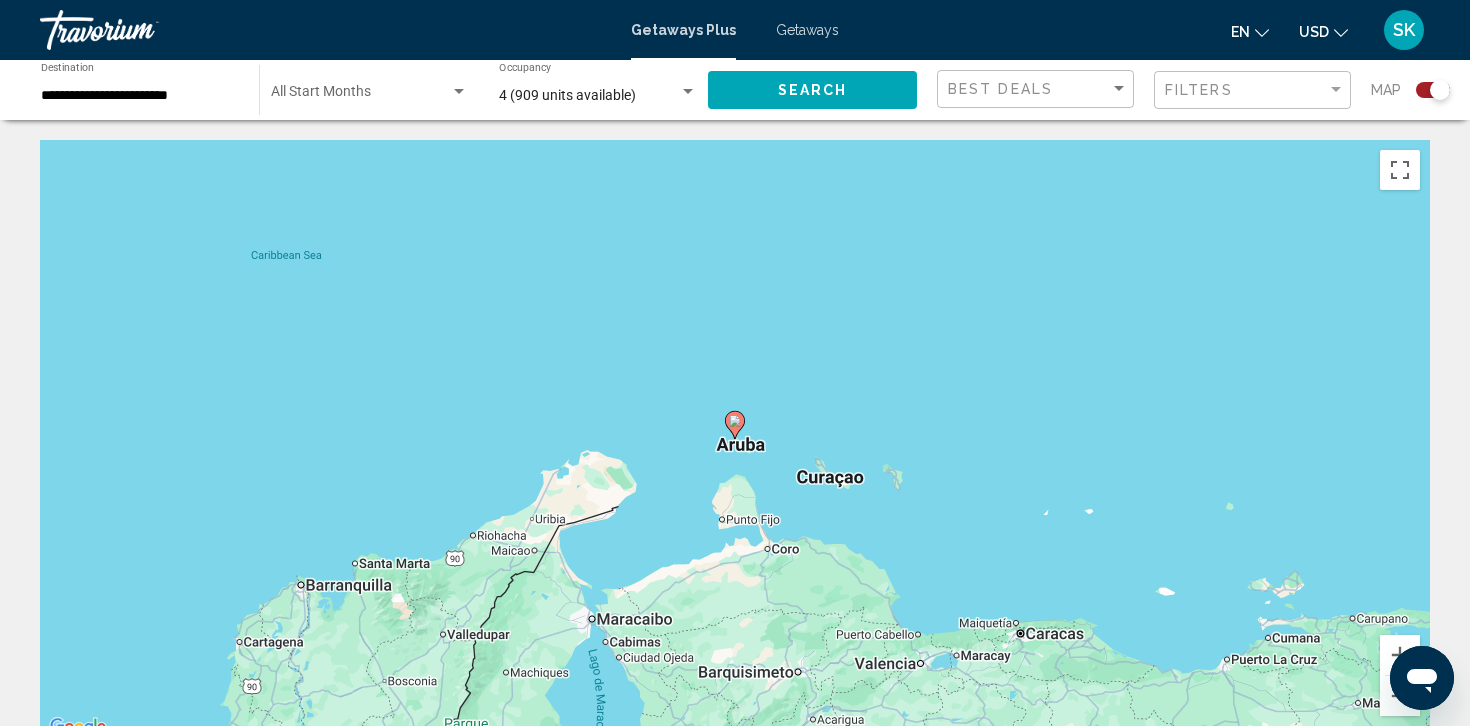 click 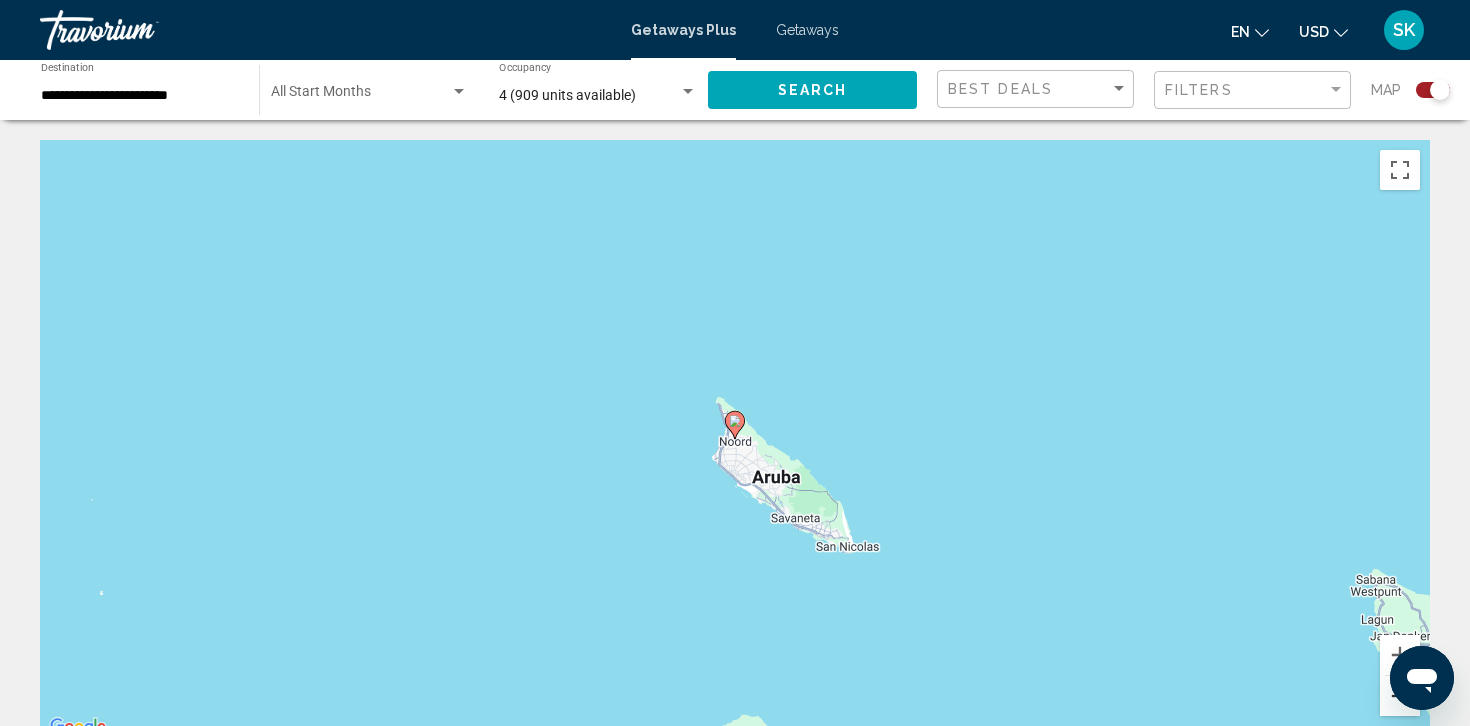 click at bounding box center (1400, 696) 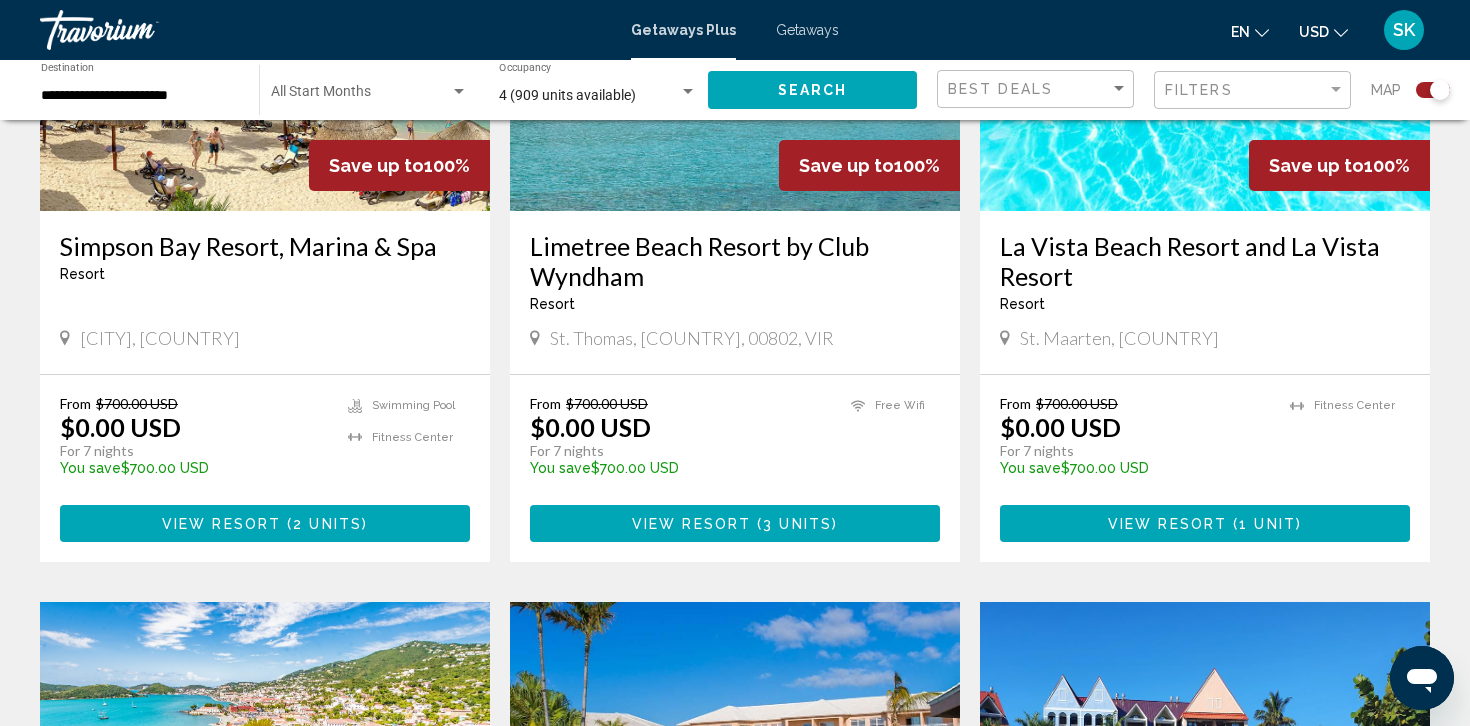 scroll, scrollTop: 897, scrollLeft: 0, axis: vertical 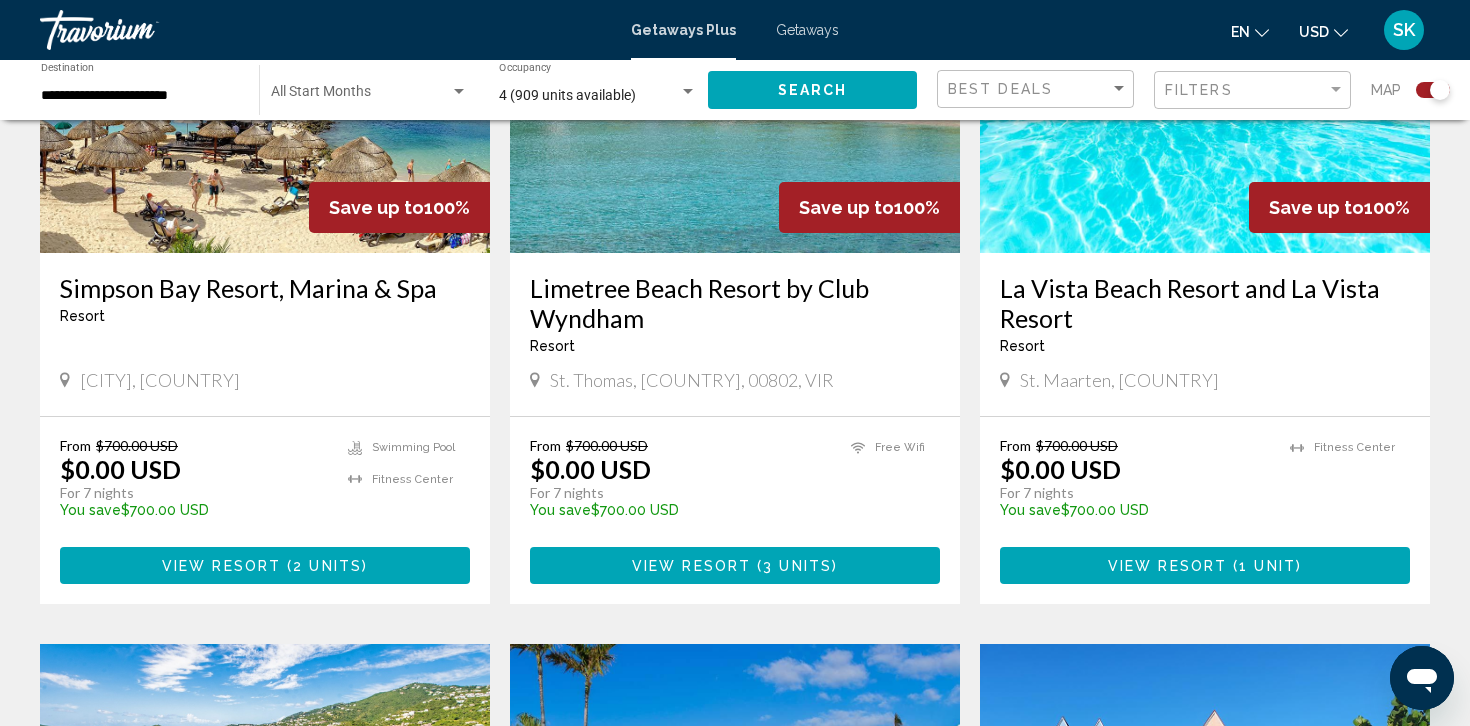 click on "La Vista Beach Resort and La Vista Resort" at bounding box center [1205, 303] 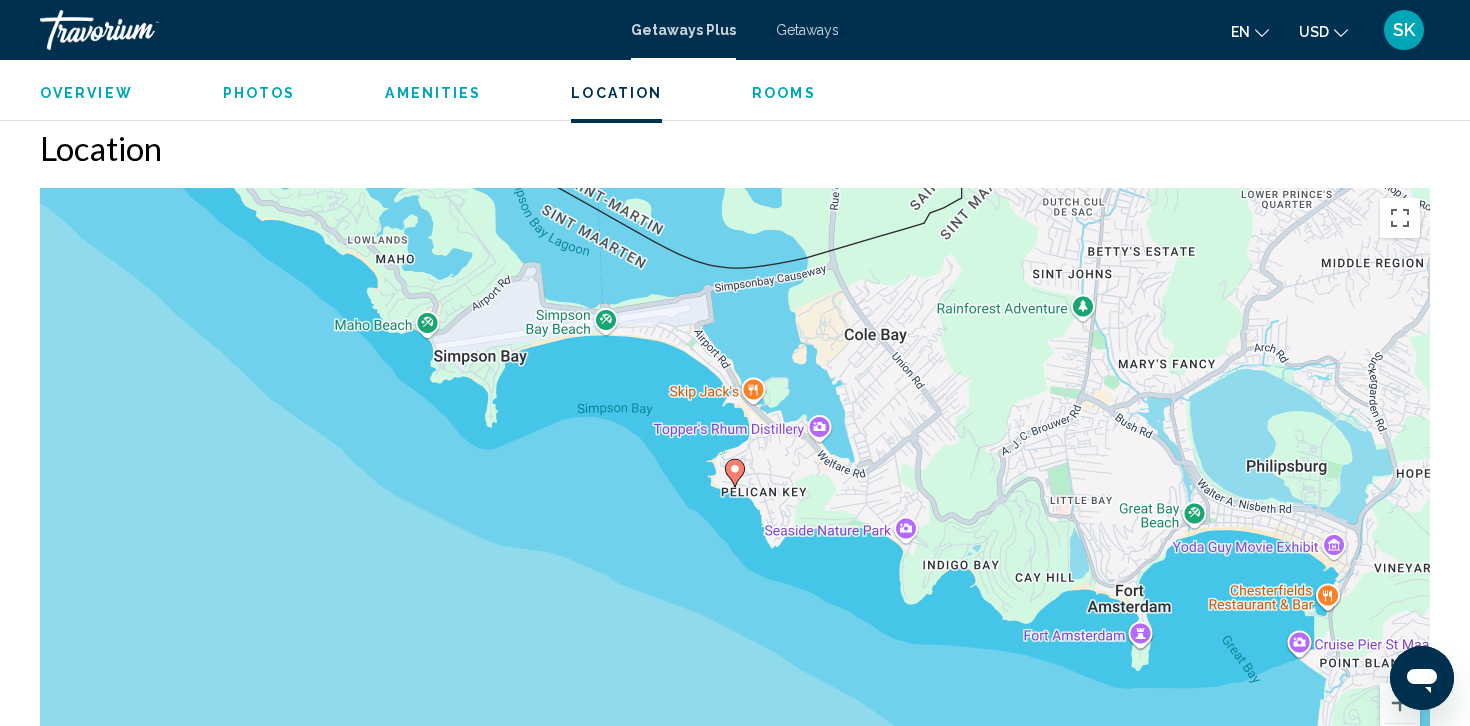 scroll, scrollTop: 2432, scrollLeft: 0, axis: vertical 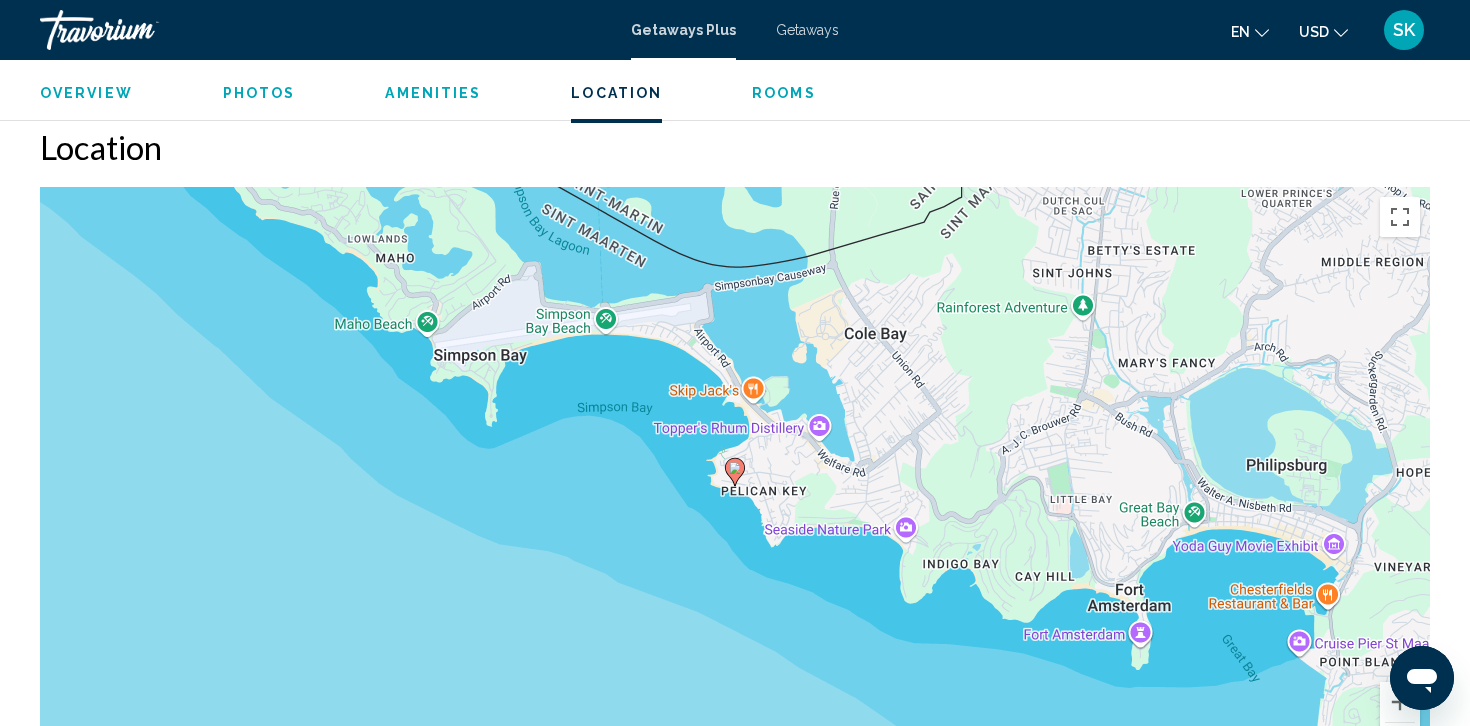 click at bounding box center [1400, 743] 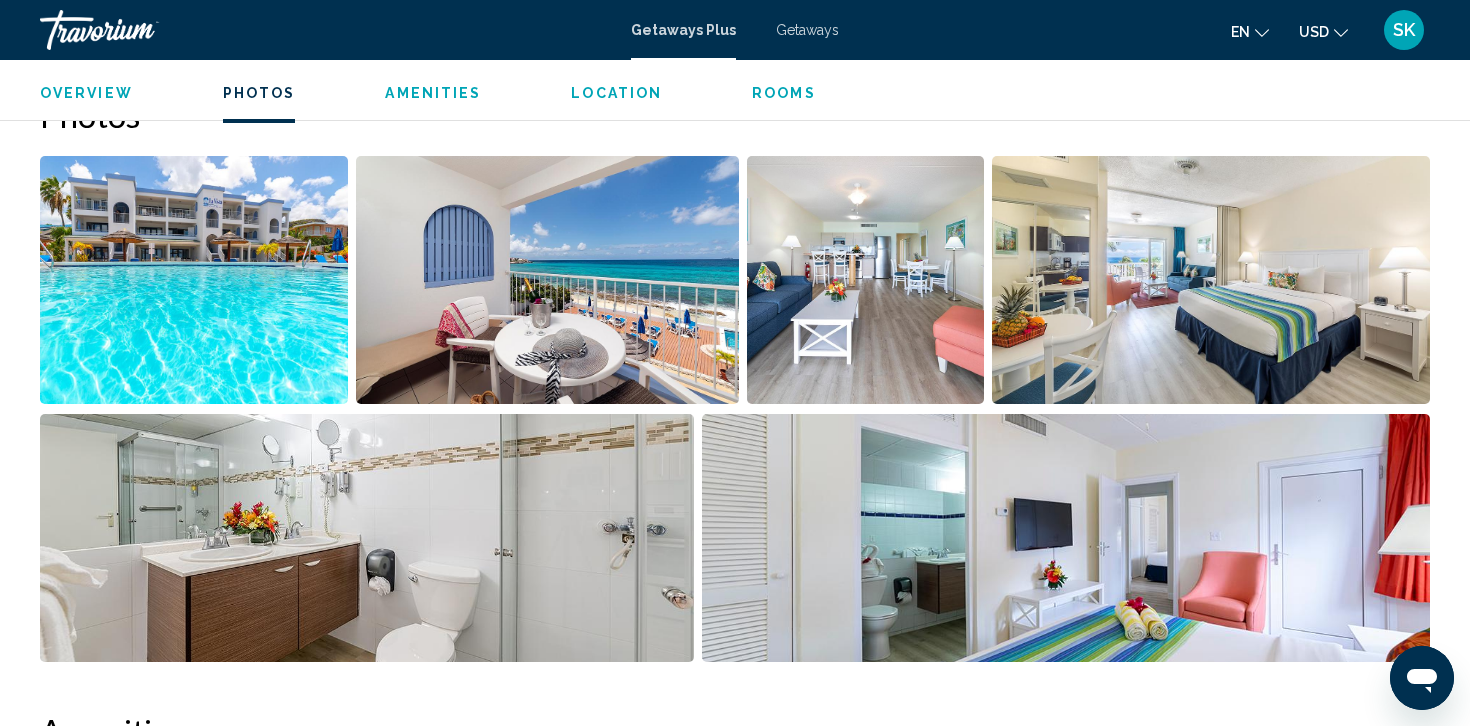scroll, scrollTop: 918, scrollLeft: 0, axis: vertical 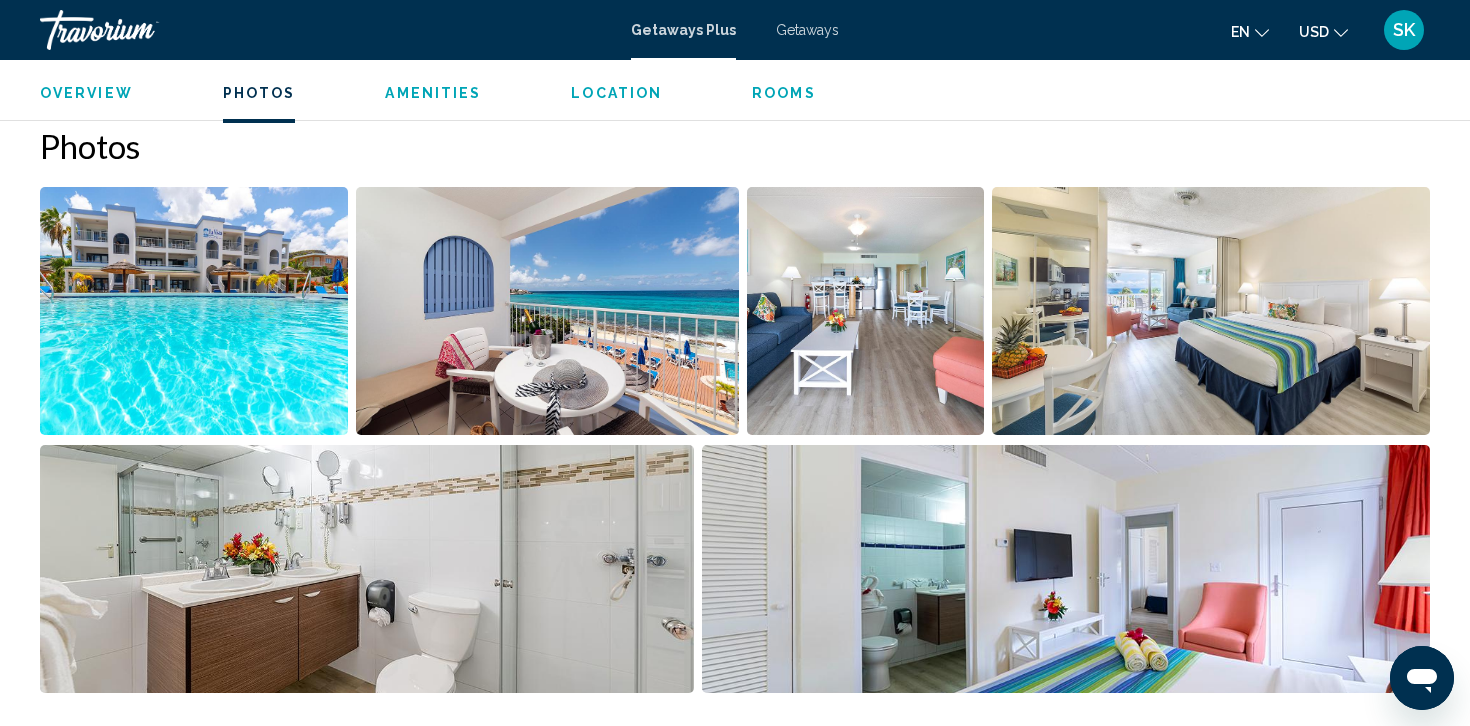 click at bounding box center (547, 311) 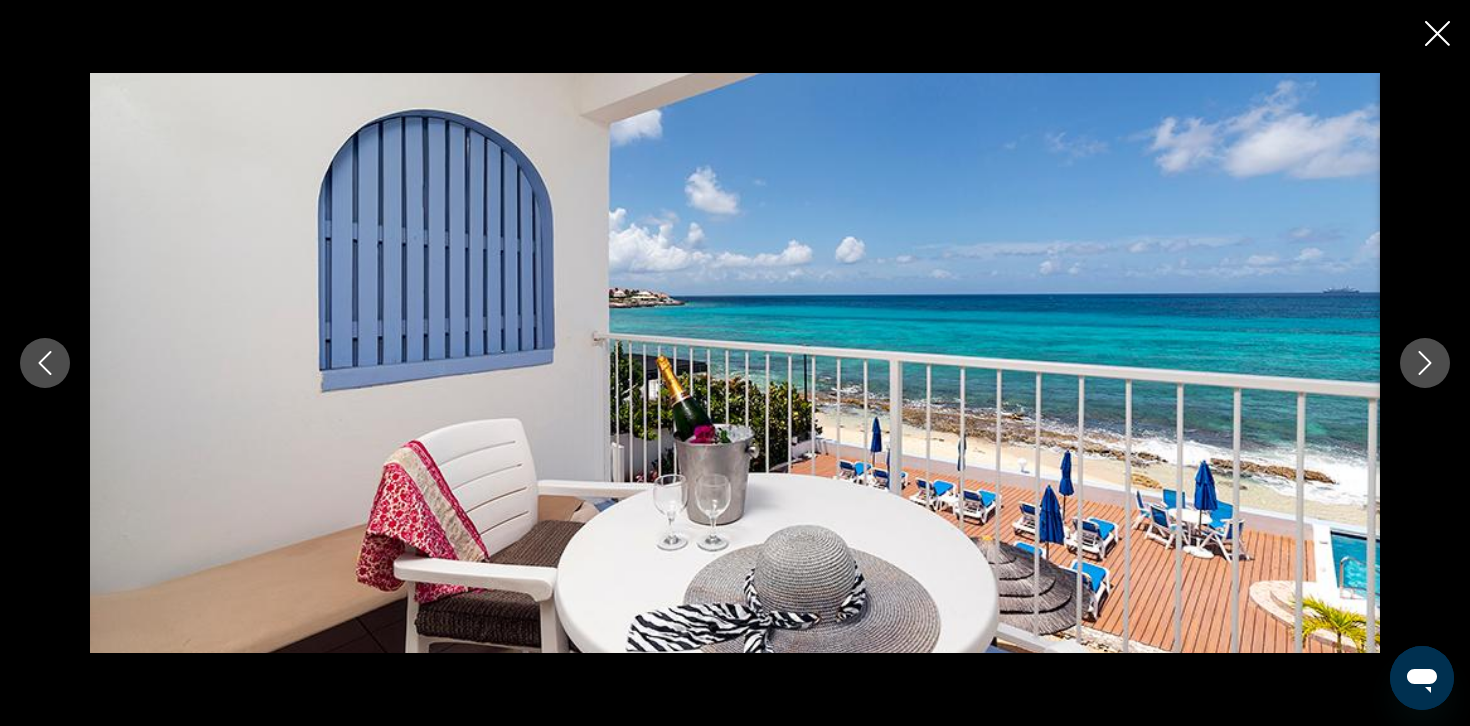 click at bounding box center [1425, 363] 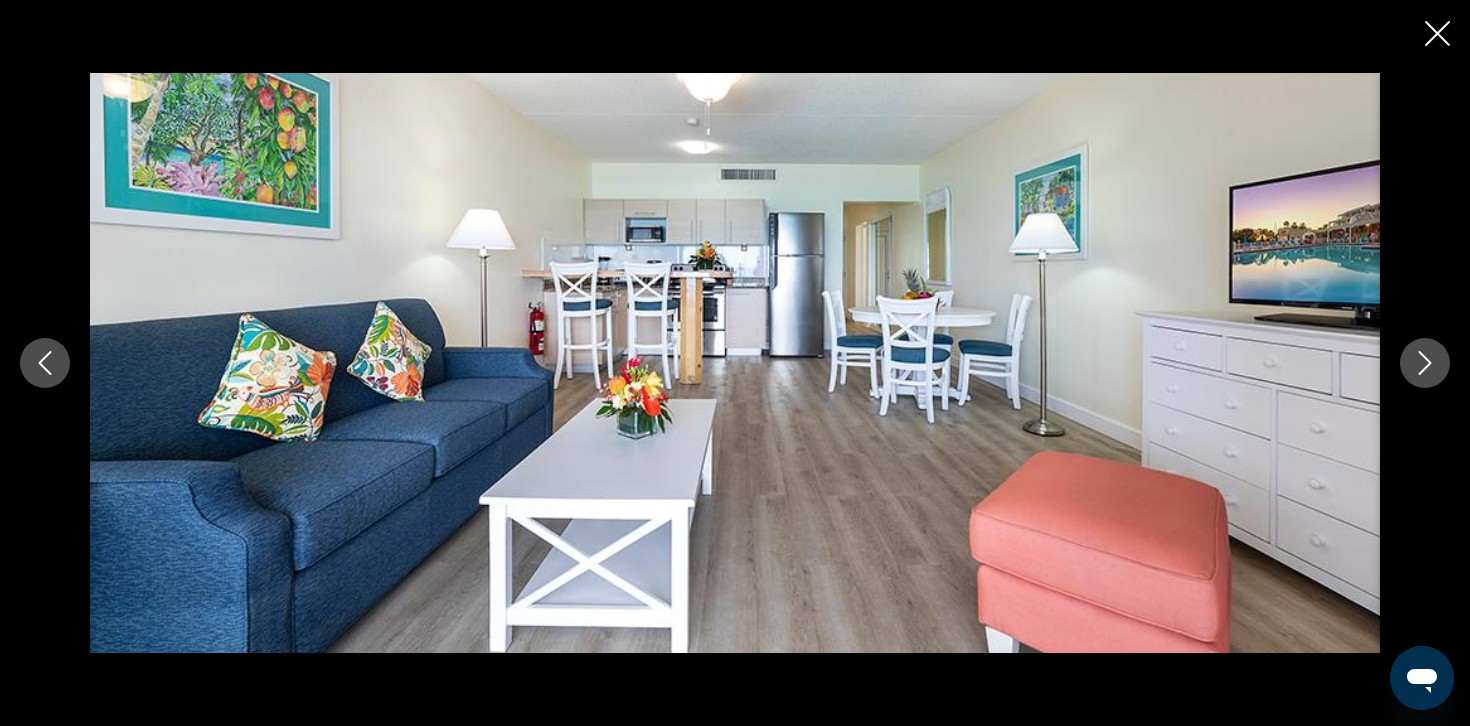 click at bounding box center (1425, 363) 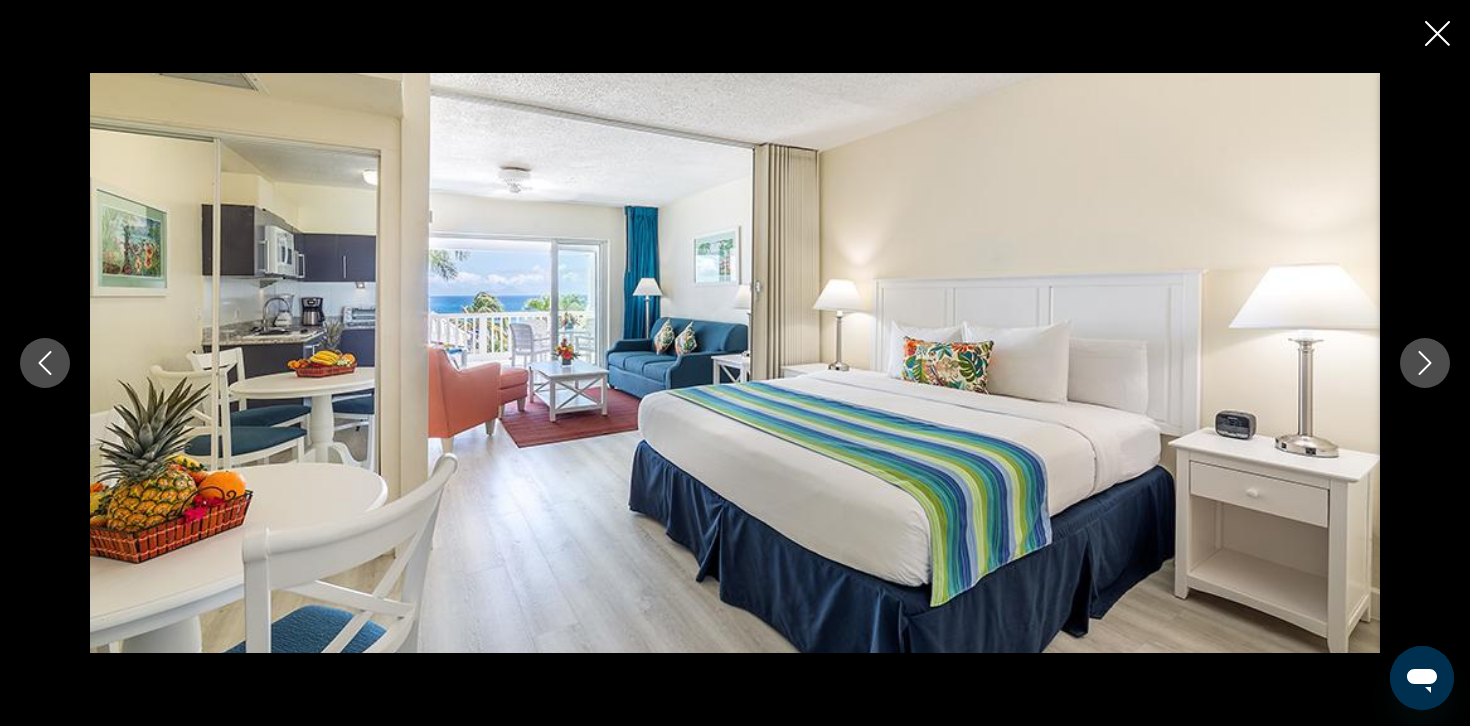 click at bounding box center (1425, 363) 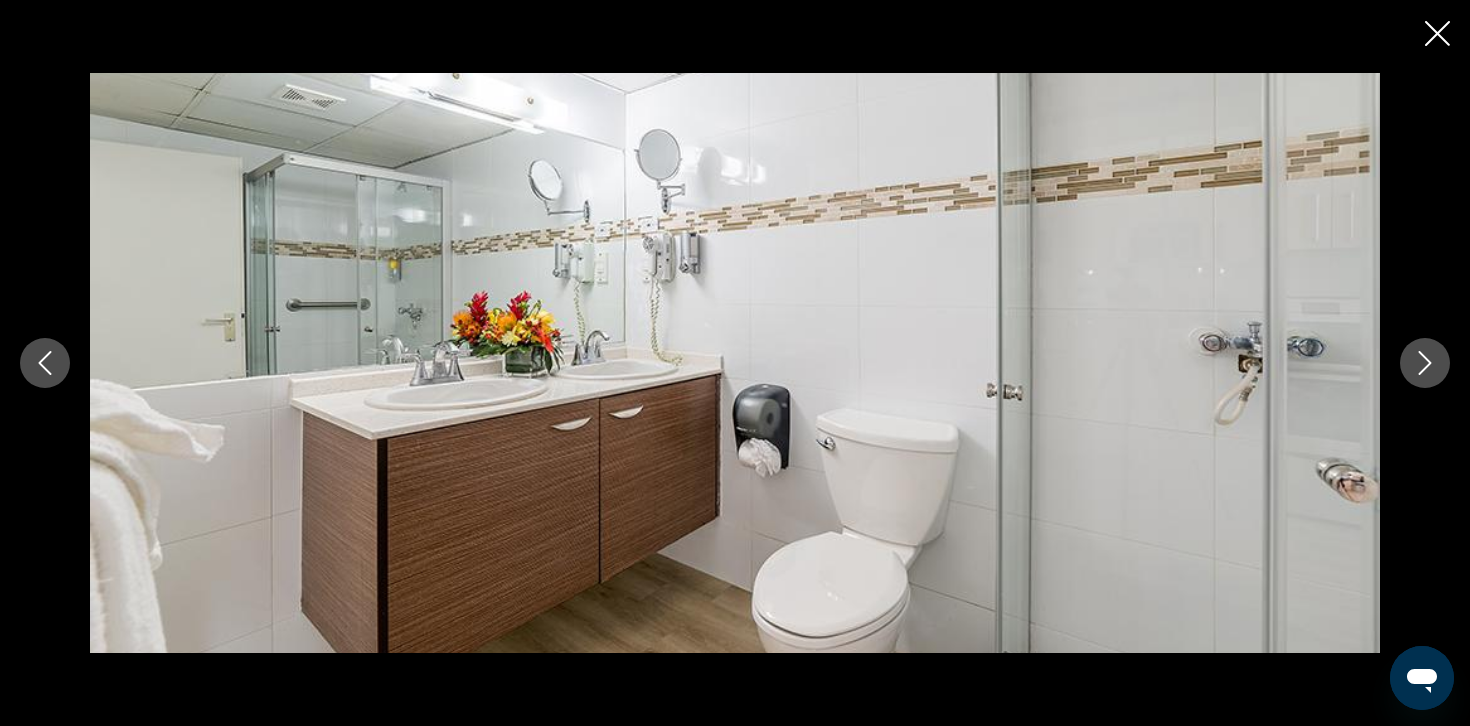 click at bounding box center [1425, 363] 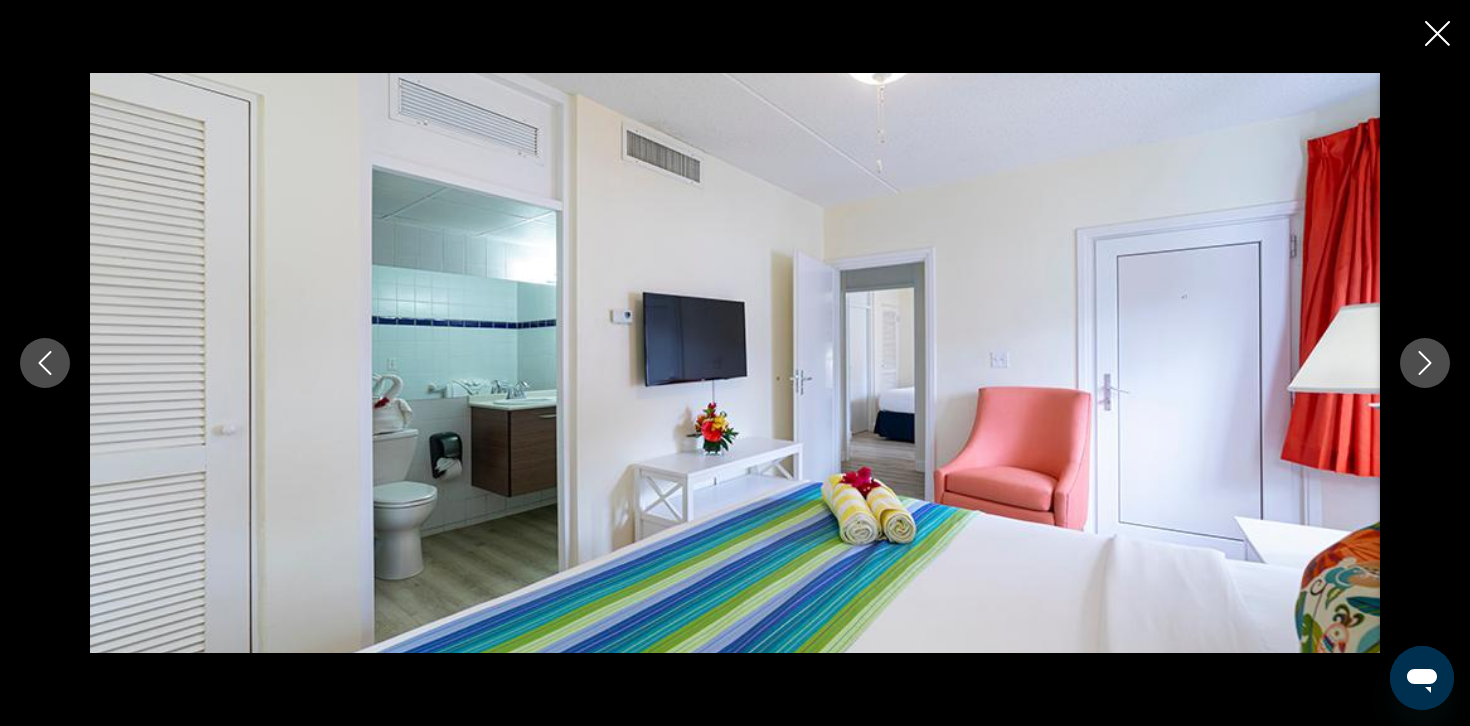 click at bounding box center (1425, 363) 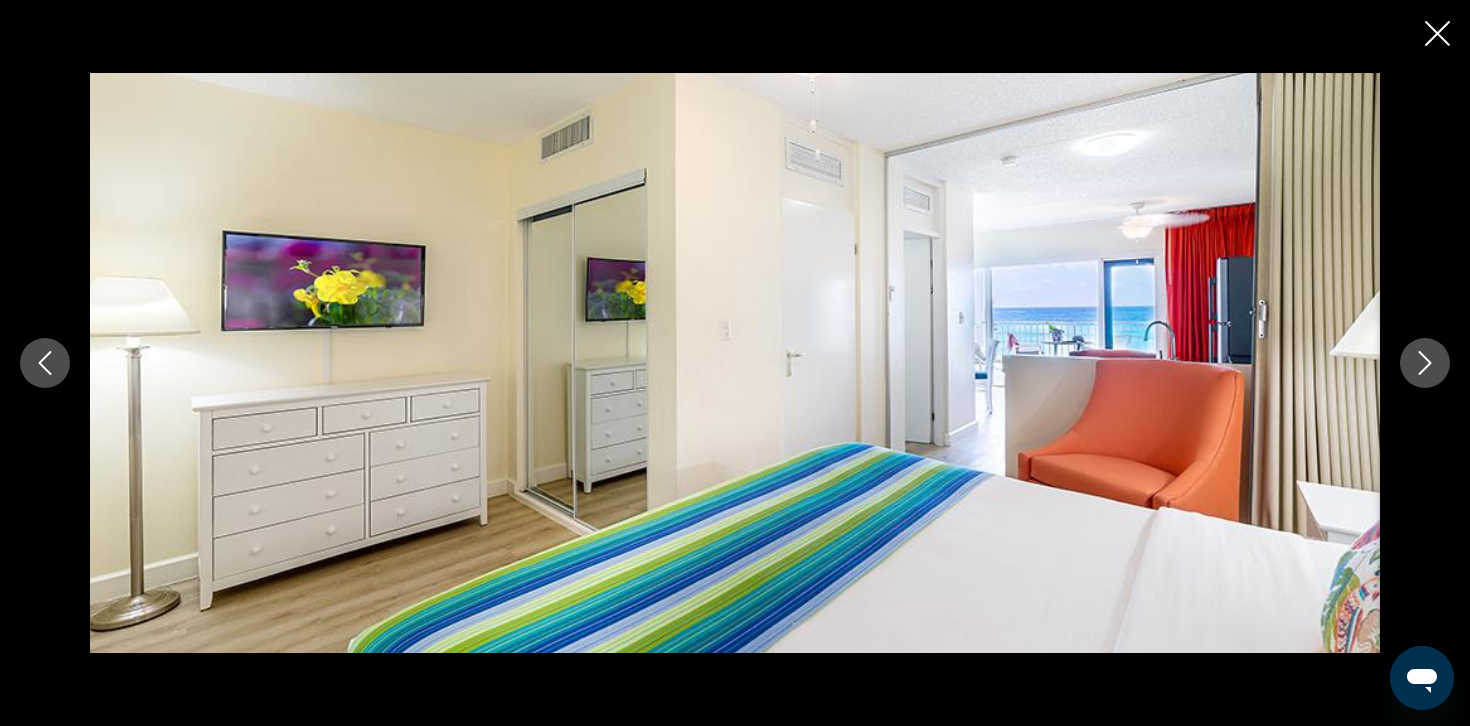click at bounding box center [1425, 363] 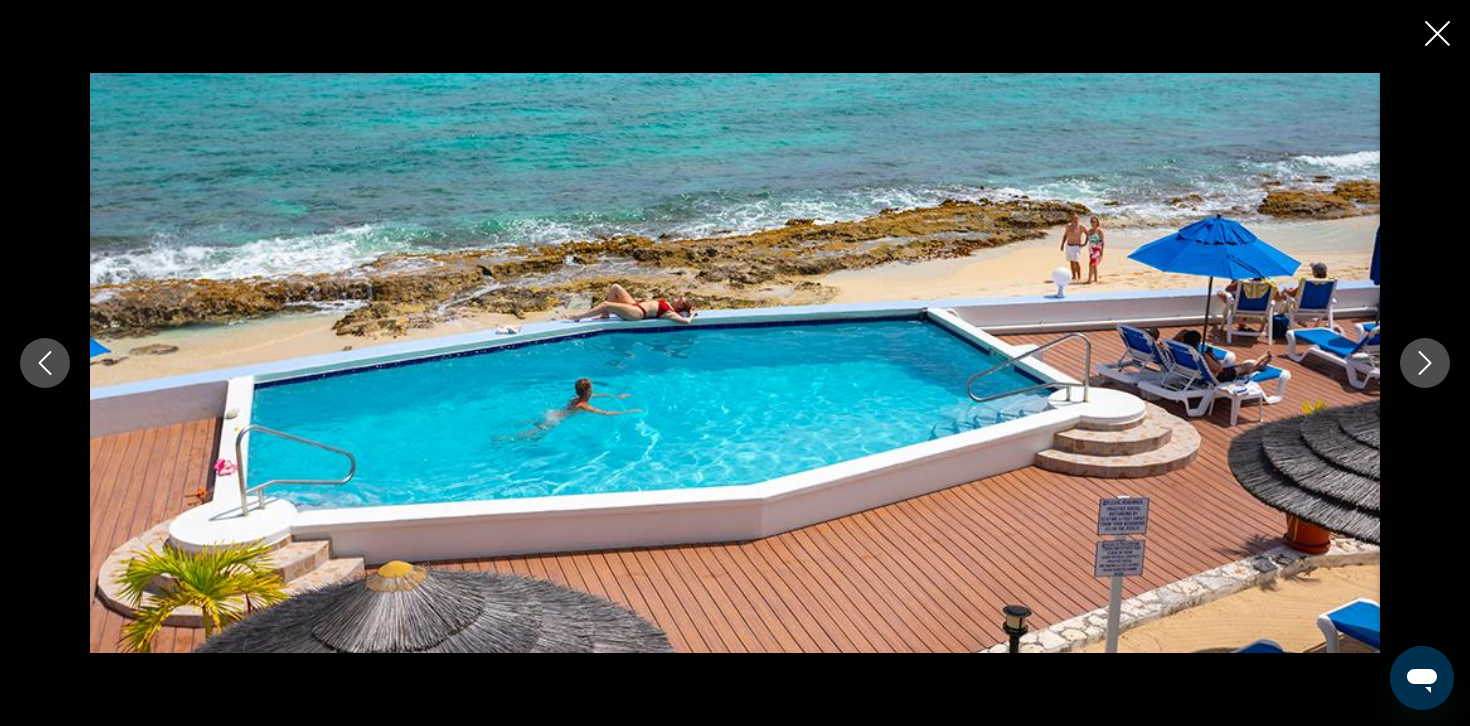 click at bounding box center [1425, 363] 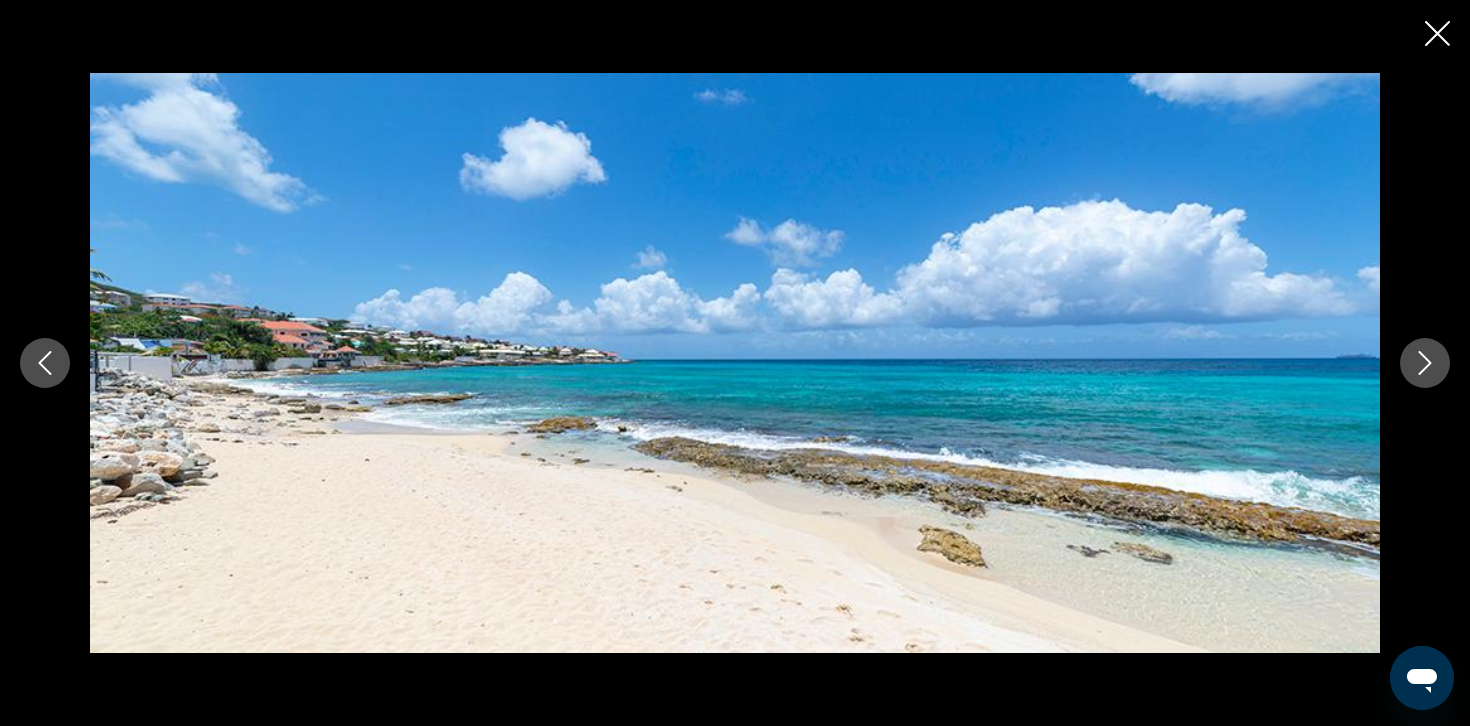 click at bounding box center (1425, 363) 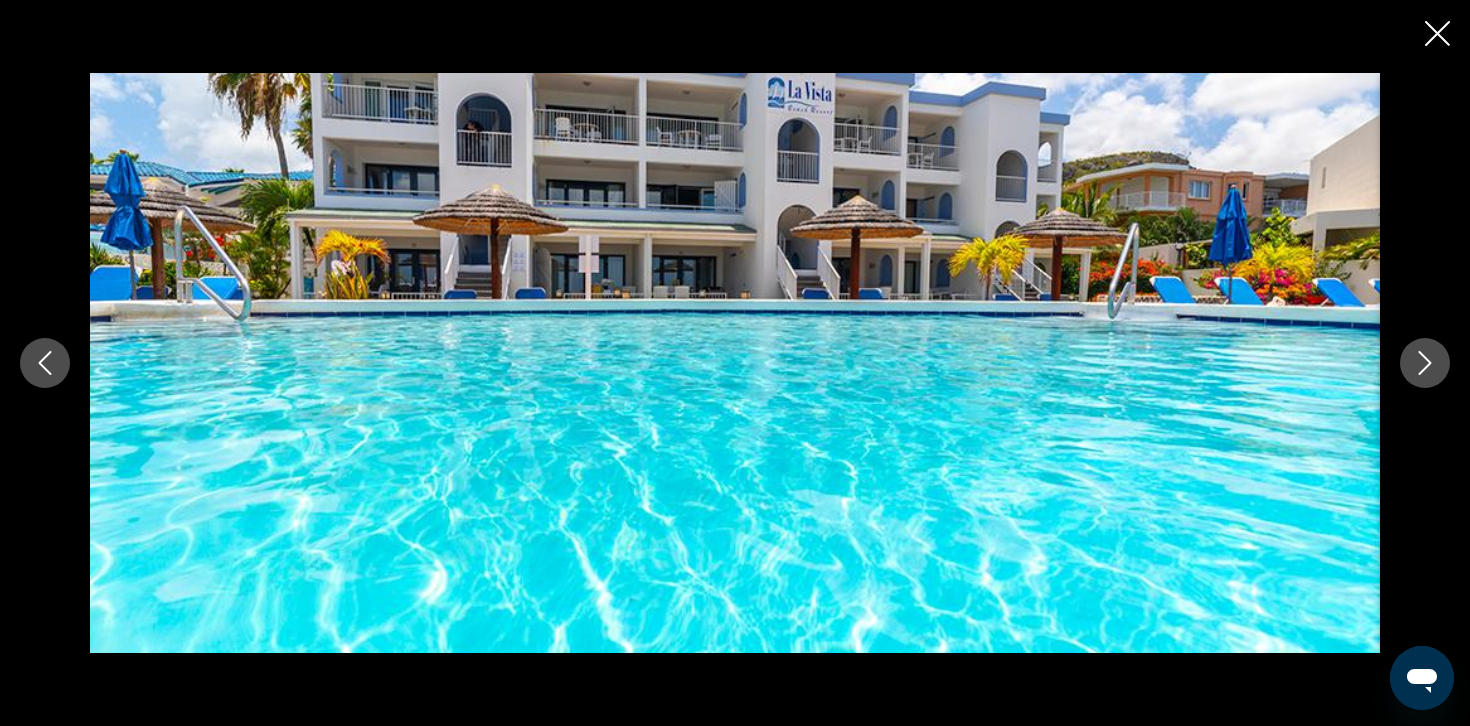 click at bounding box center (1425, 363) 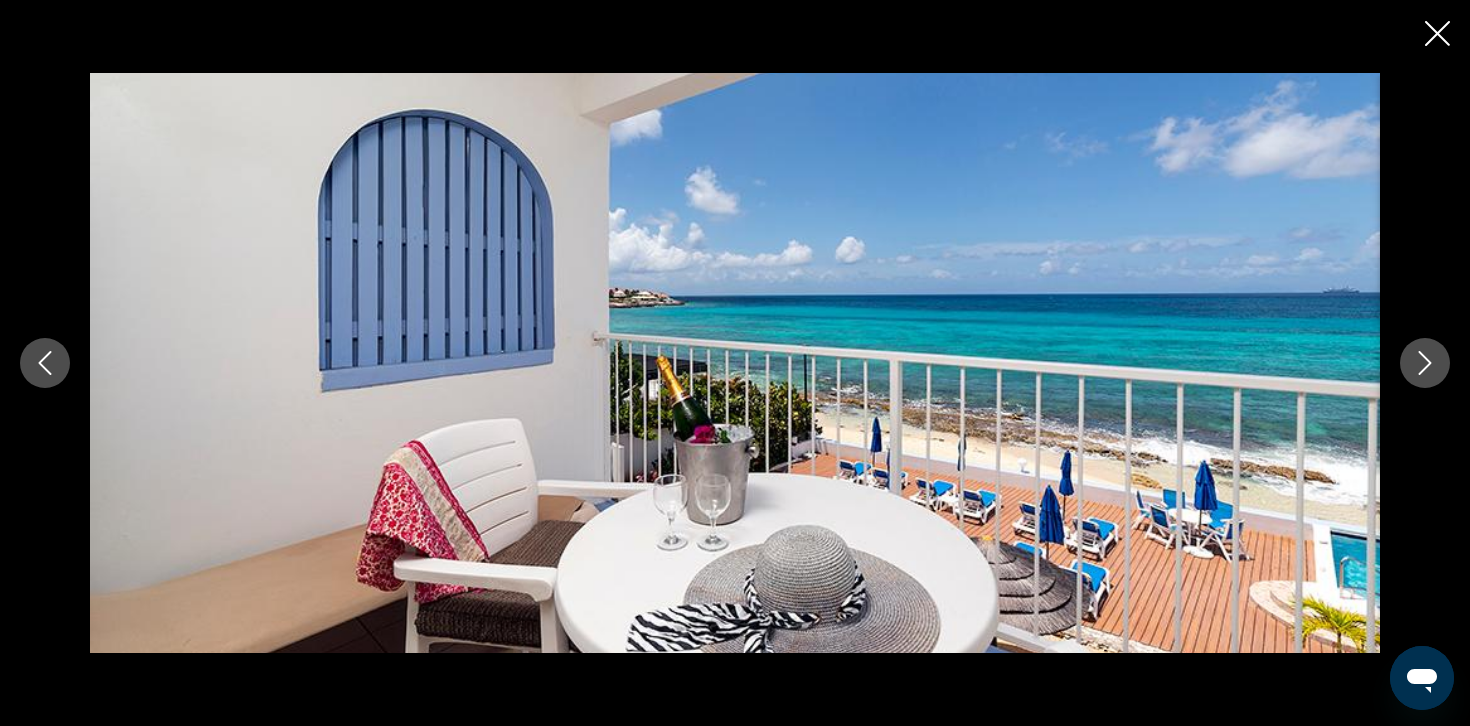 click 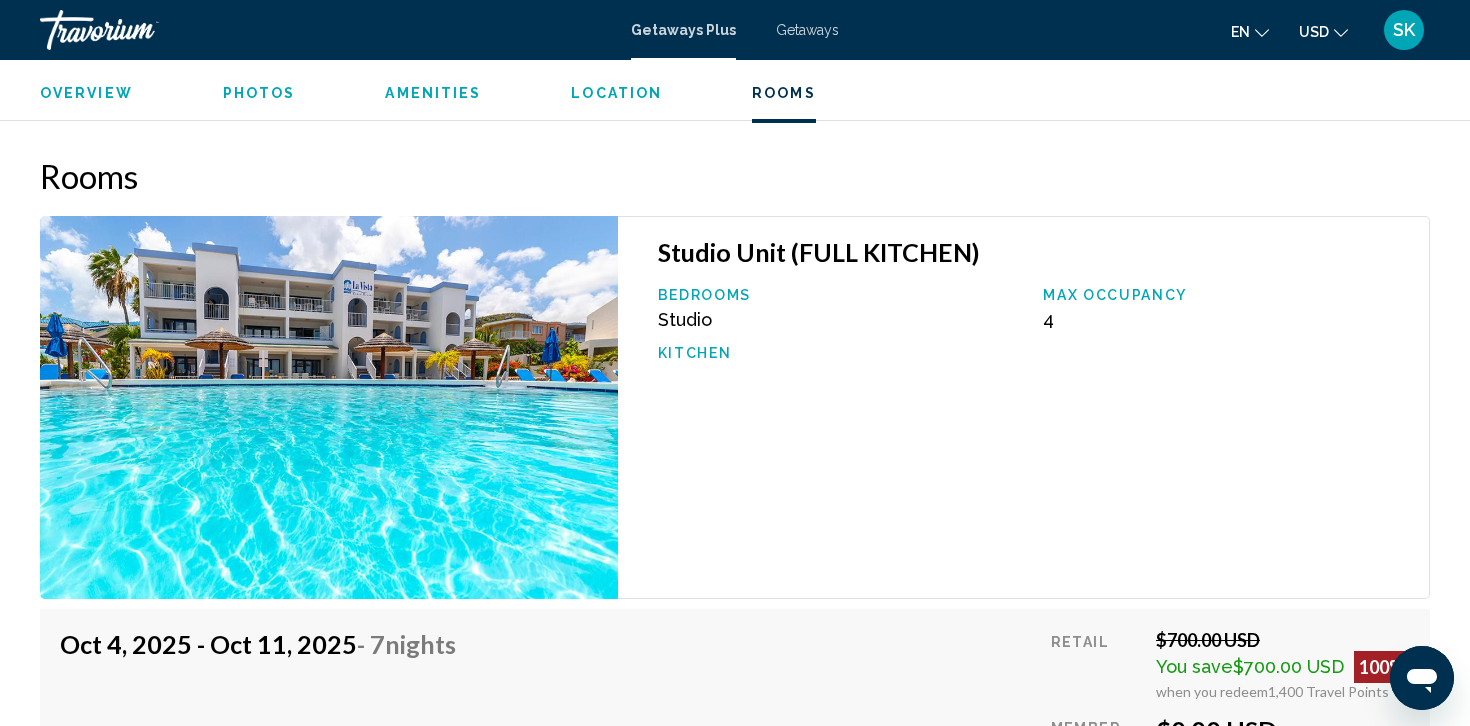 scroll, scrollTop: 3102, scrollLeft: 0, axis: vertical 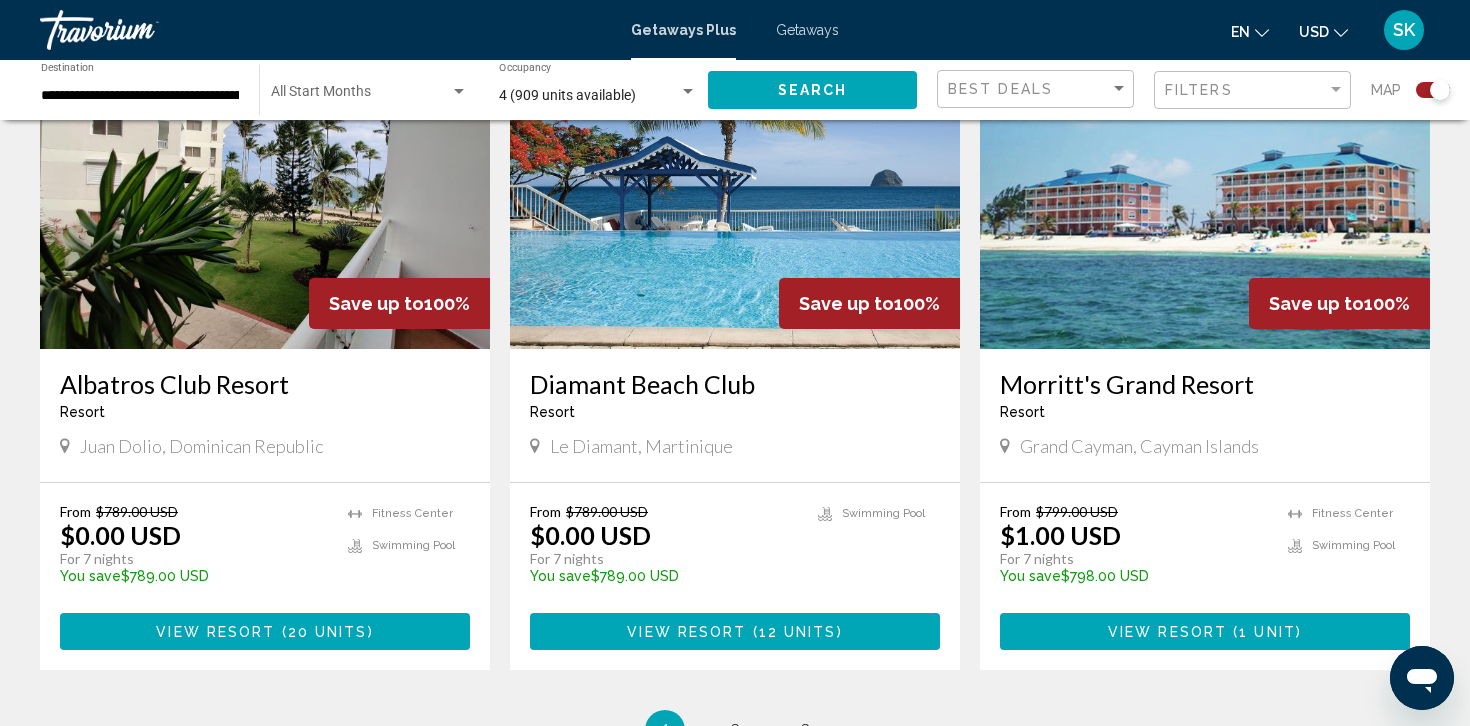 click on "20 units" at bounding box center (328, 632) 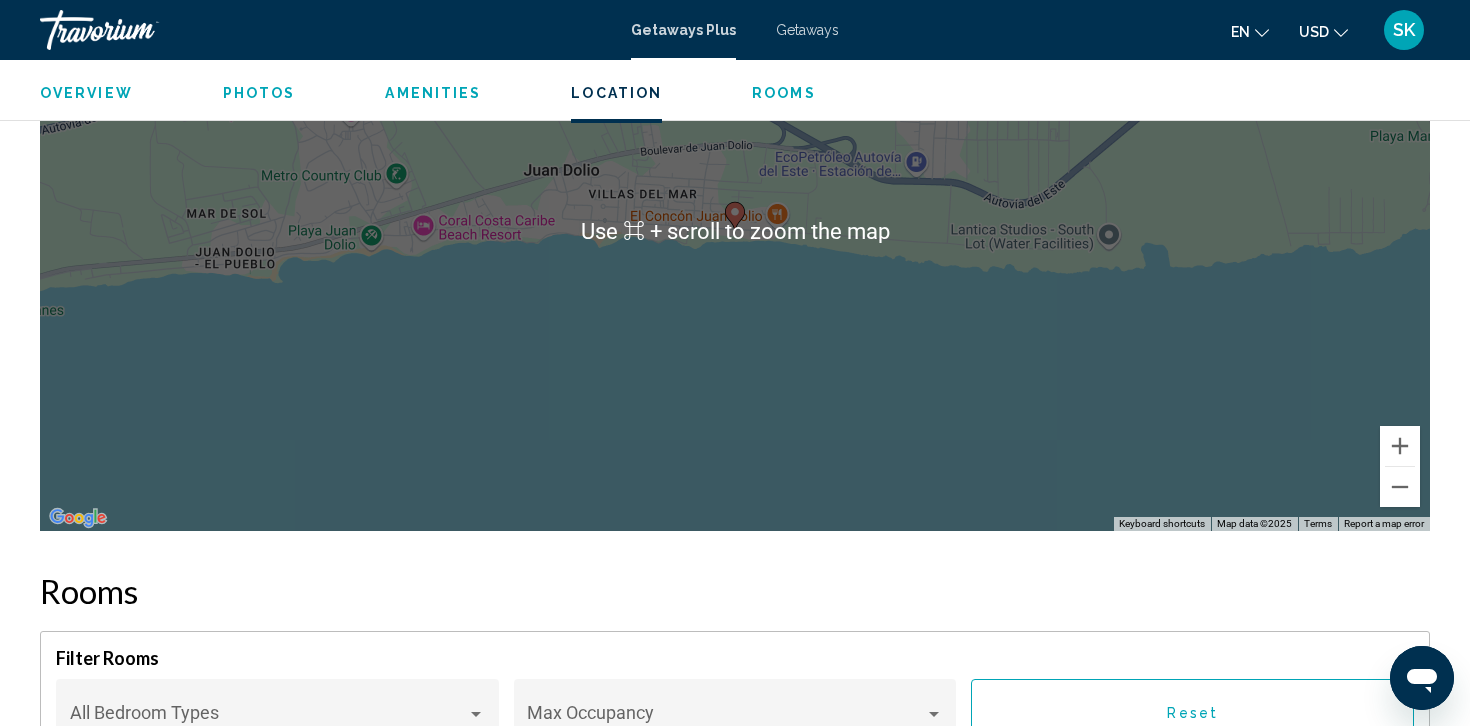 scroll, scrollTop: 2502, scrollLeft: 0, axis: vertical 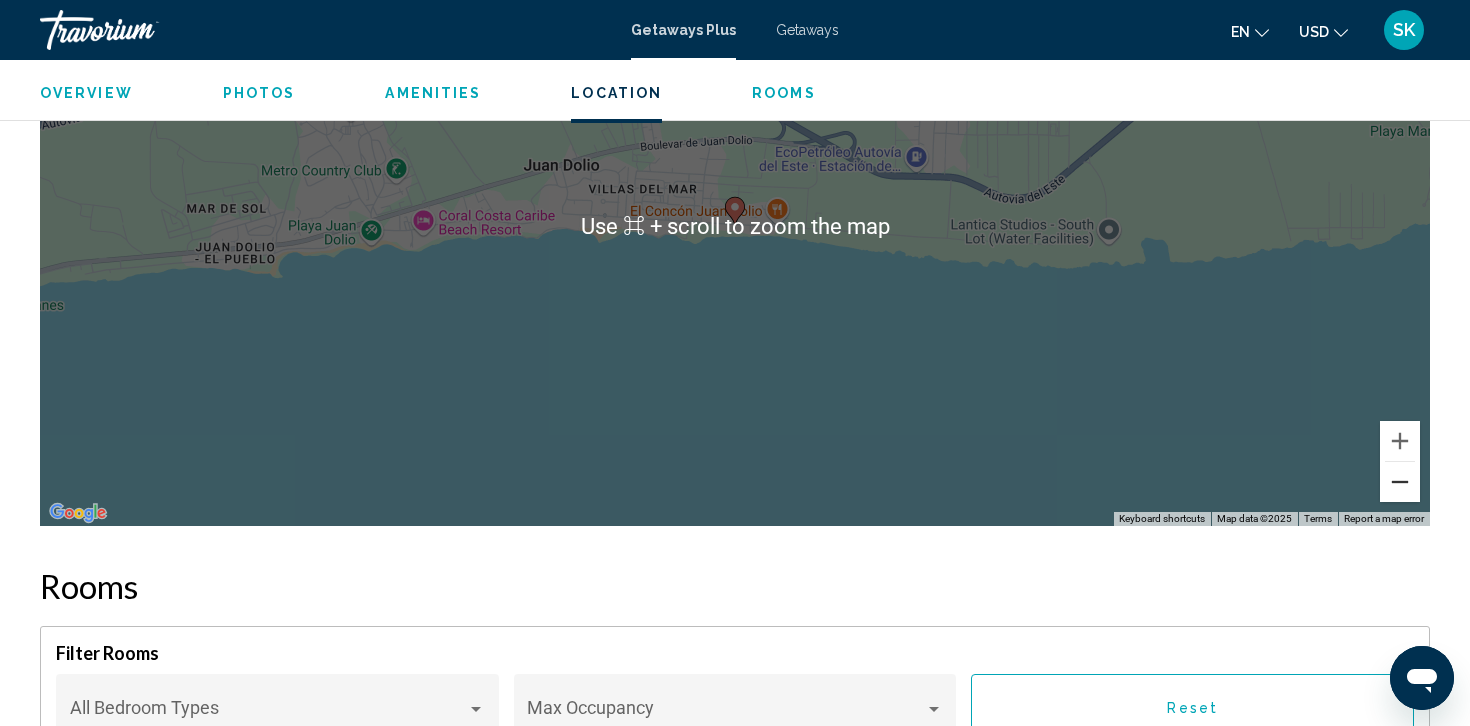 click at bounding box center [1400, 482] 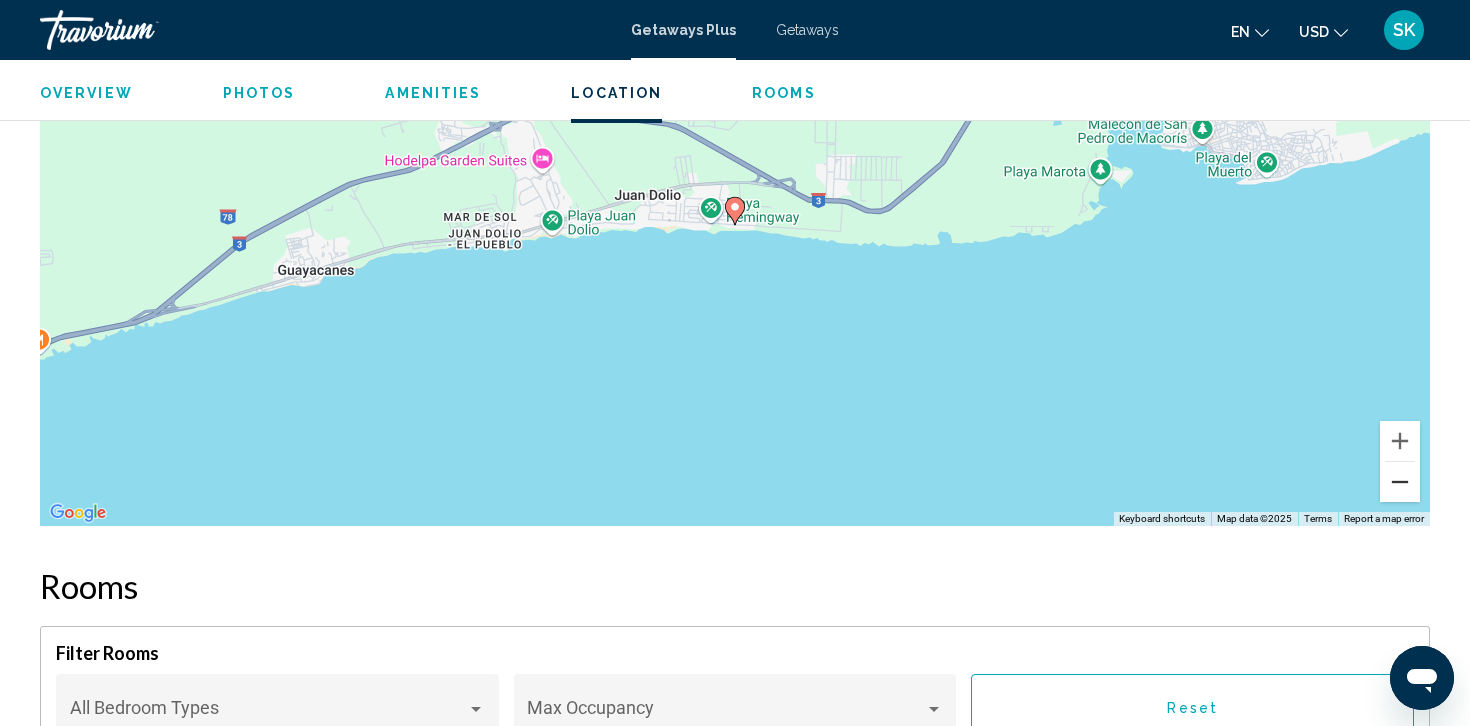 click at bounding box center (1400, 482) 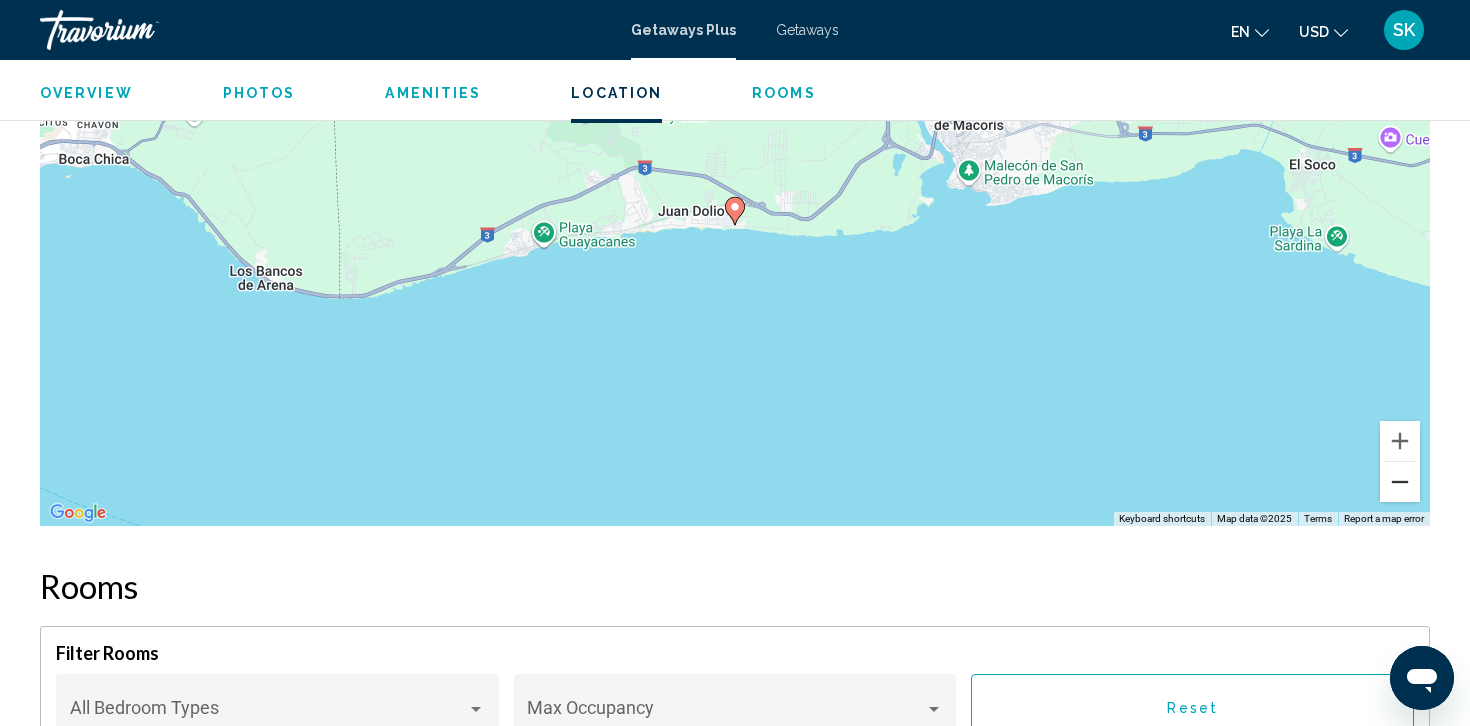 click at bounding box center [1400, 482] 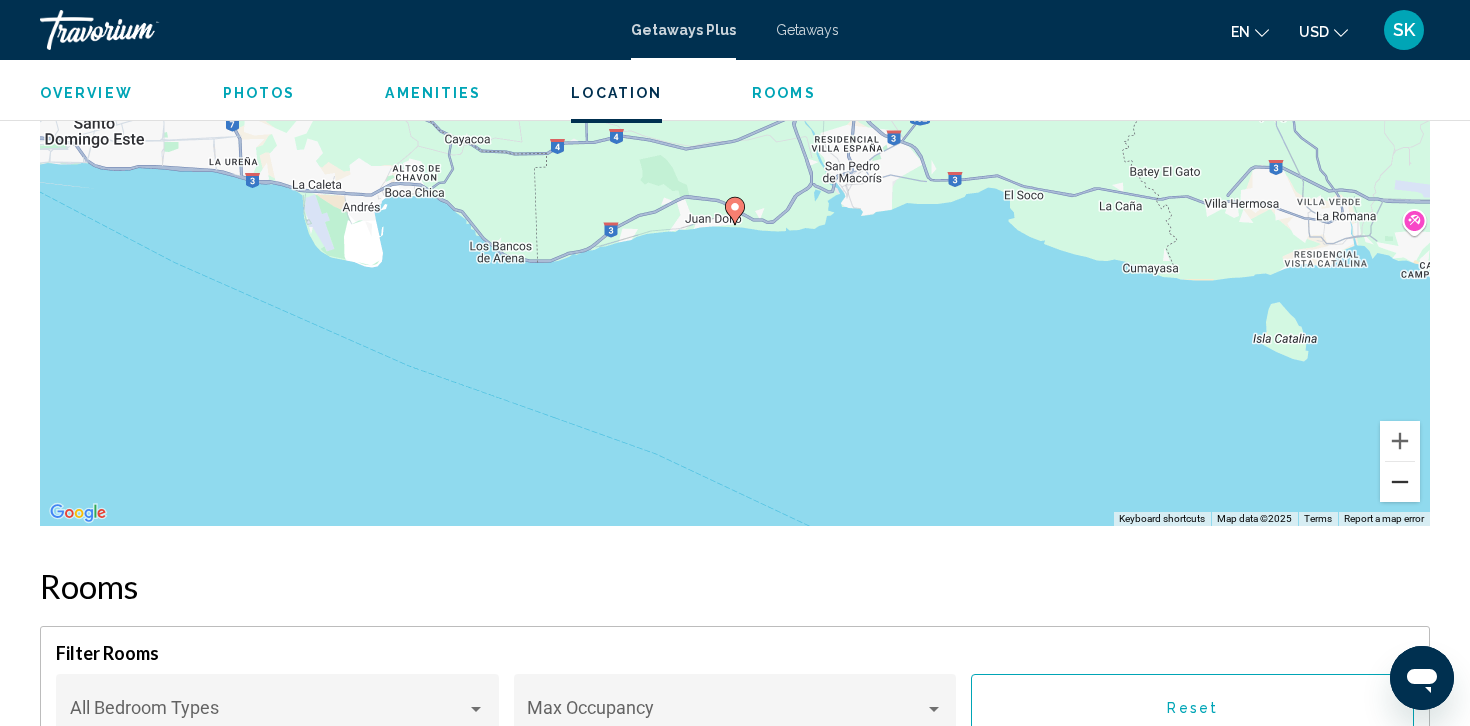 click at bounding box center (1400, 482) 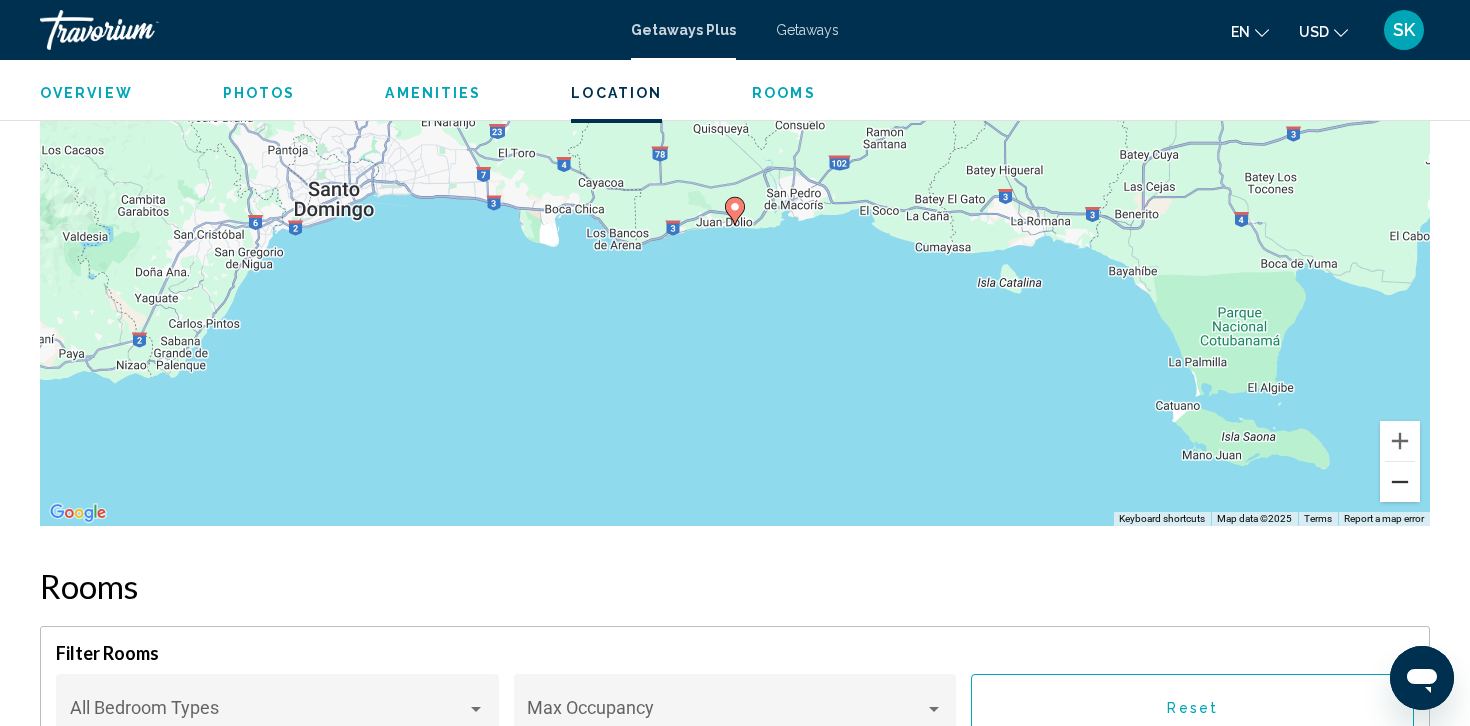click at bounding box center [1400, 482] 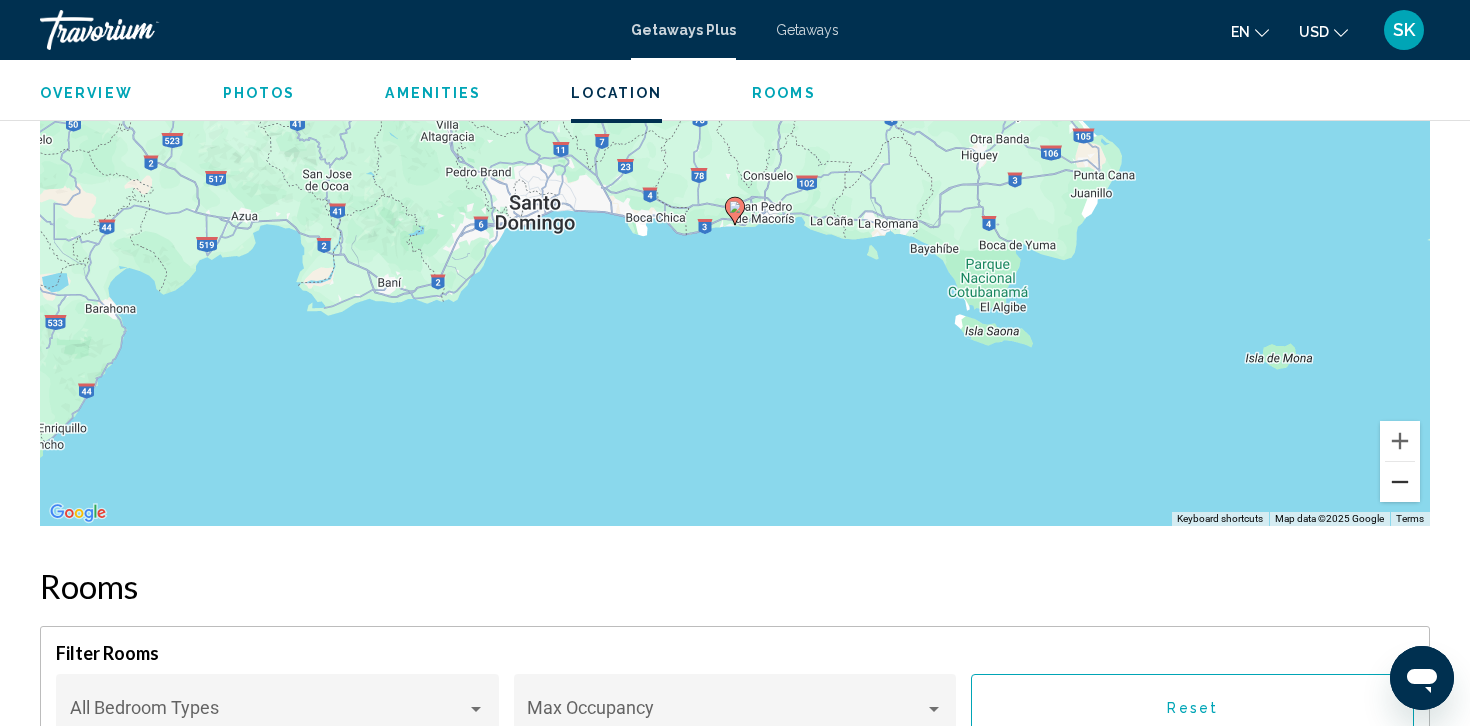 click at bounding box center (1400, 482) 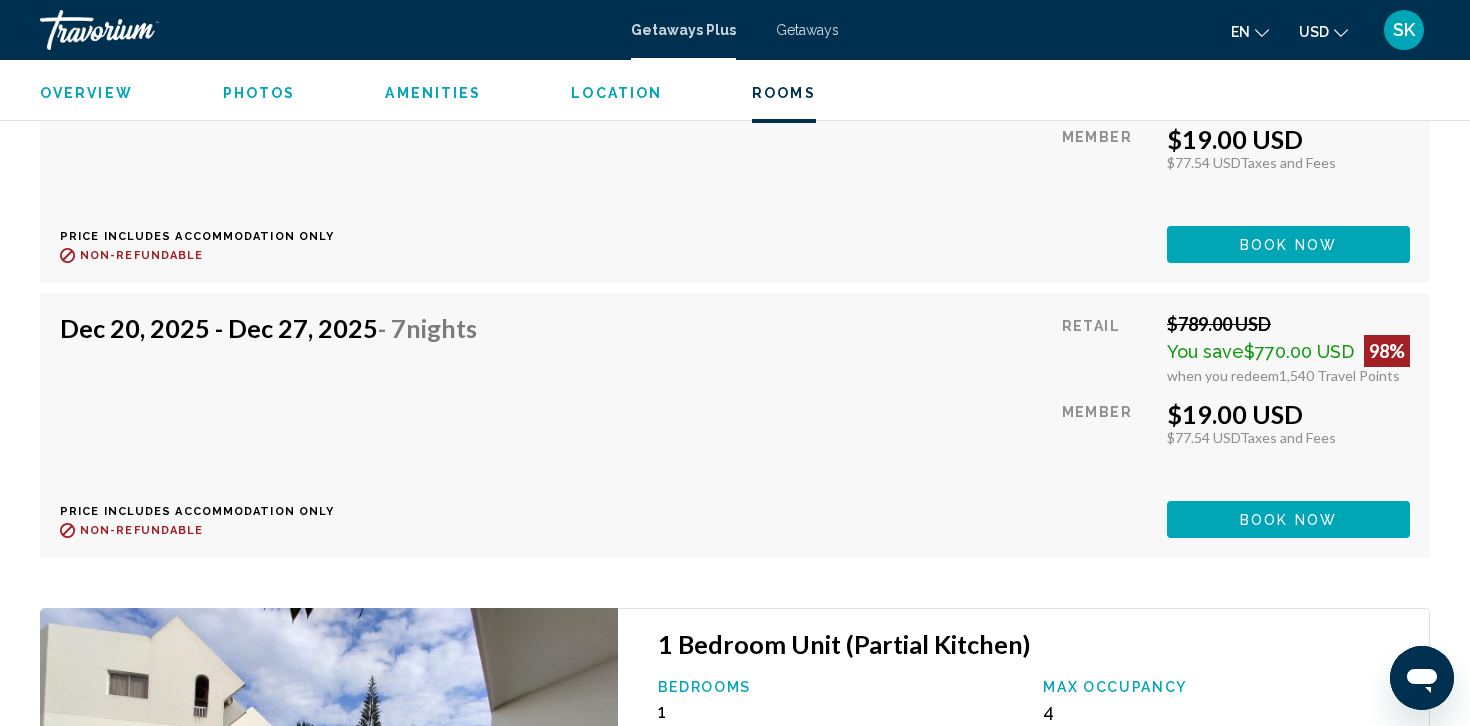 scroll, scrollTop: 6680, scrollLeft: 0, axis: vertical 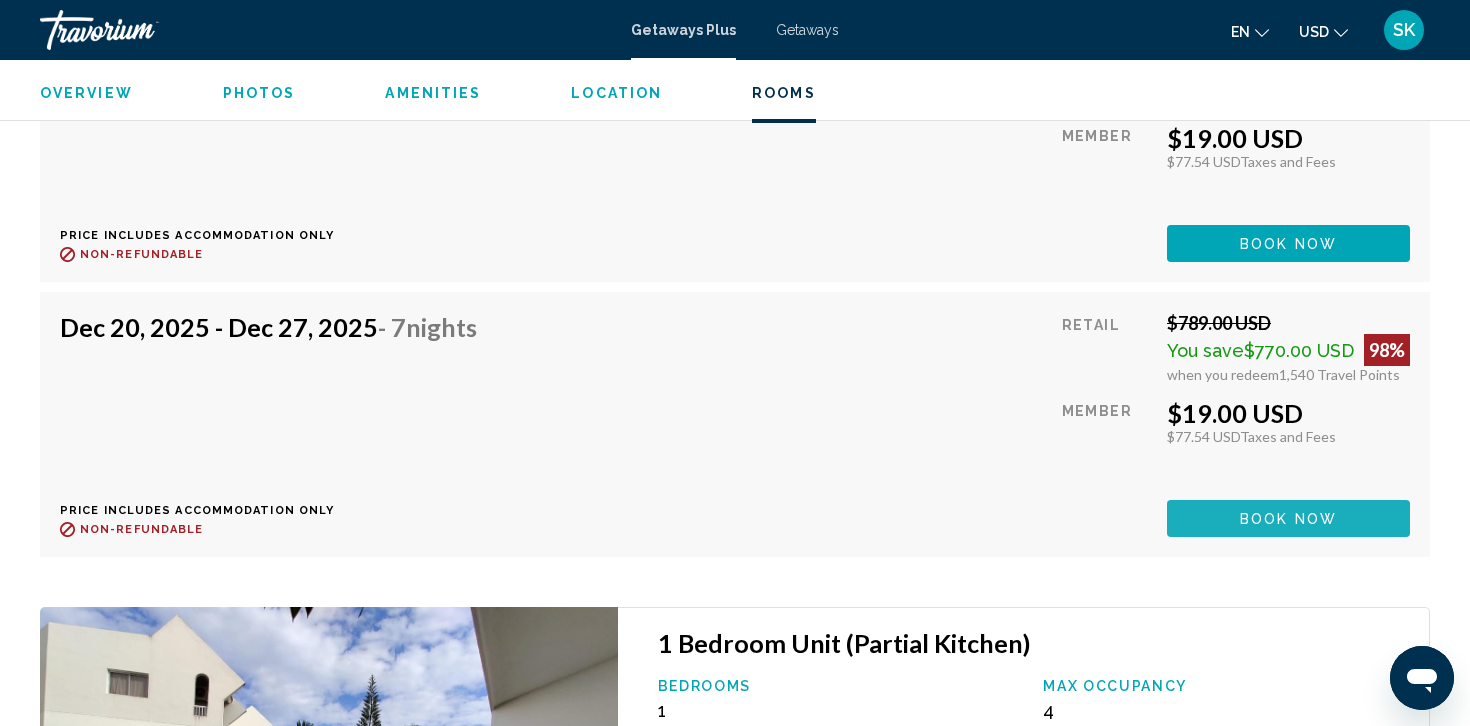 click on "Book now" at bounding box center [1288, 519] 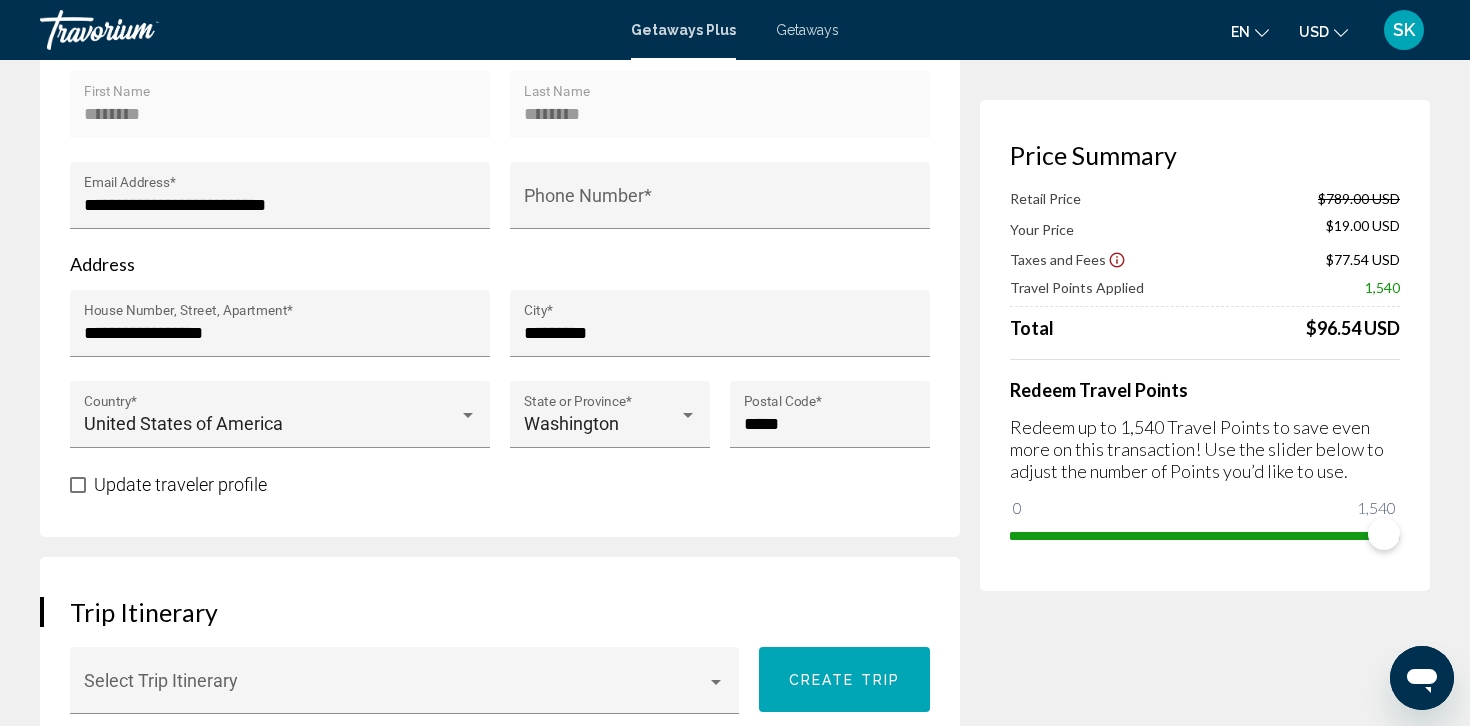 scroll, scrollTop: 662, scrollLeft: 0, axis: vertical 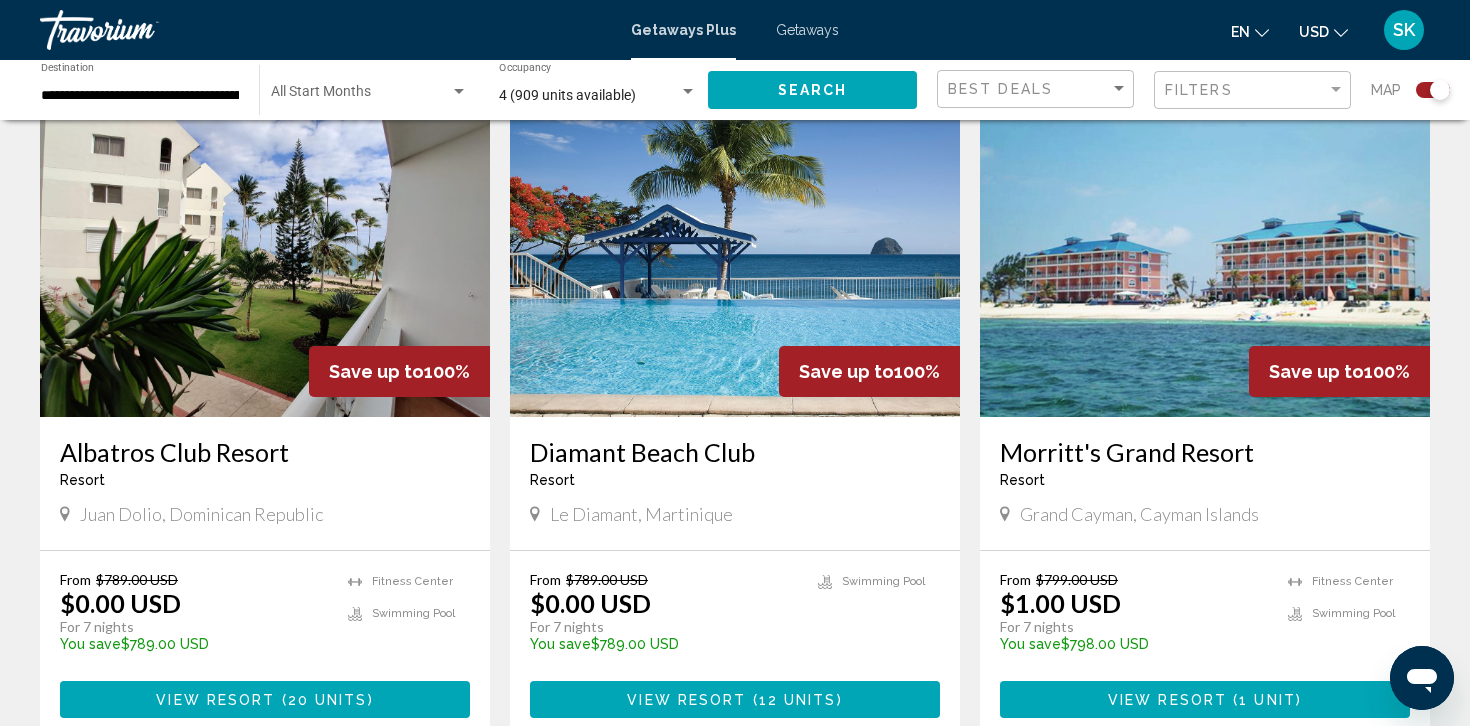 click at bounding box center (735, 257) 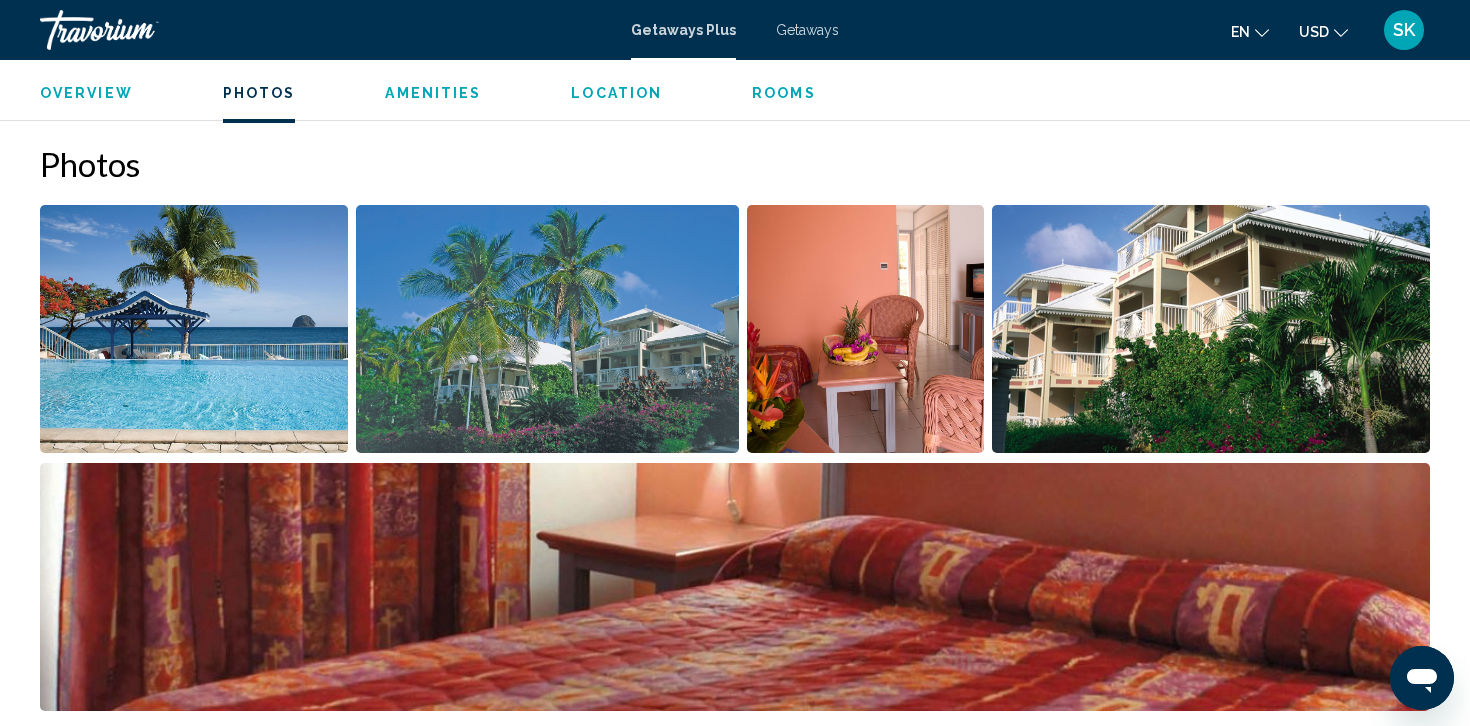 scroll, scrollTop: 851, scrollLeft: 0, axis: vertical 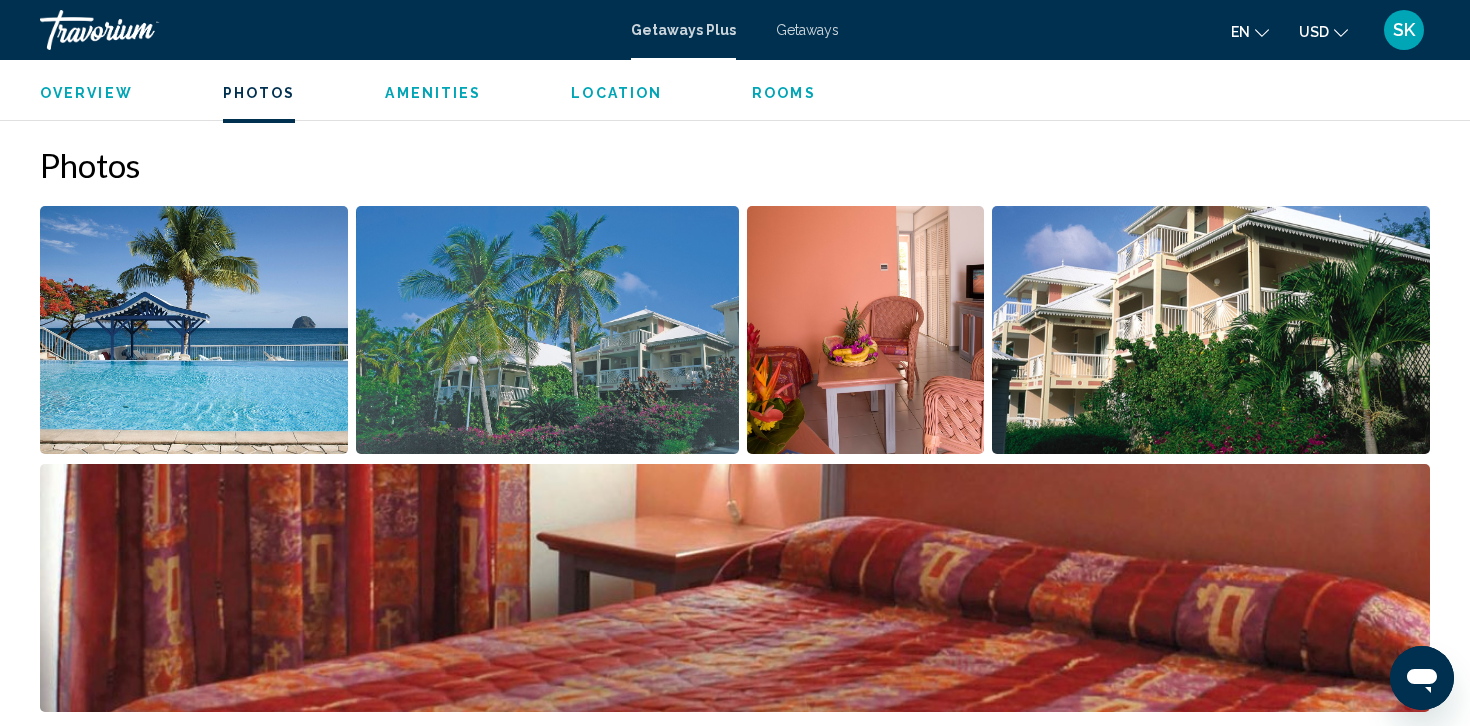 click at bounding box center [194, 330] 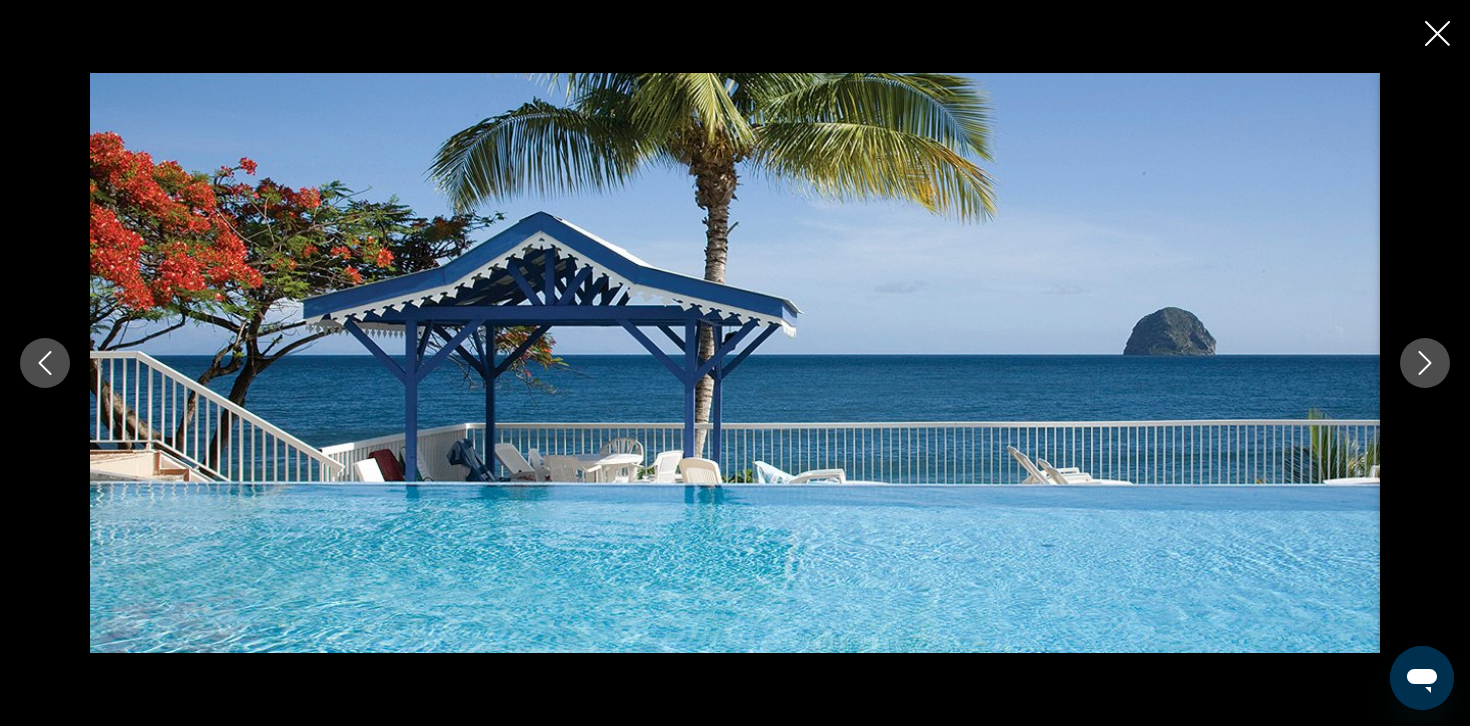 click at bounding box center [1425, 363] 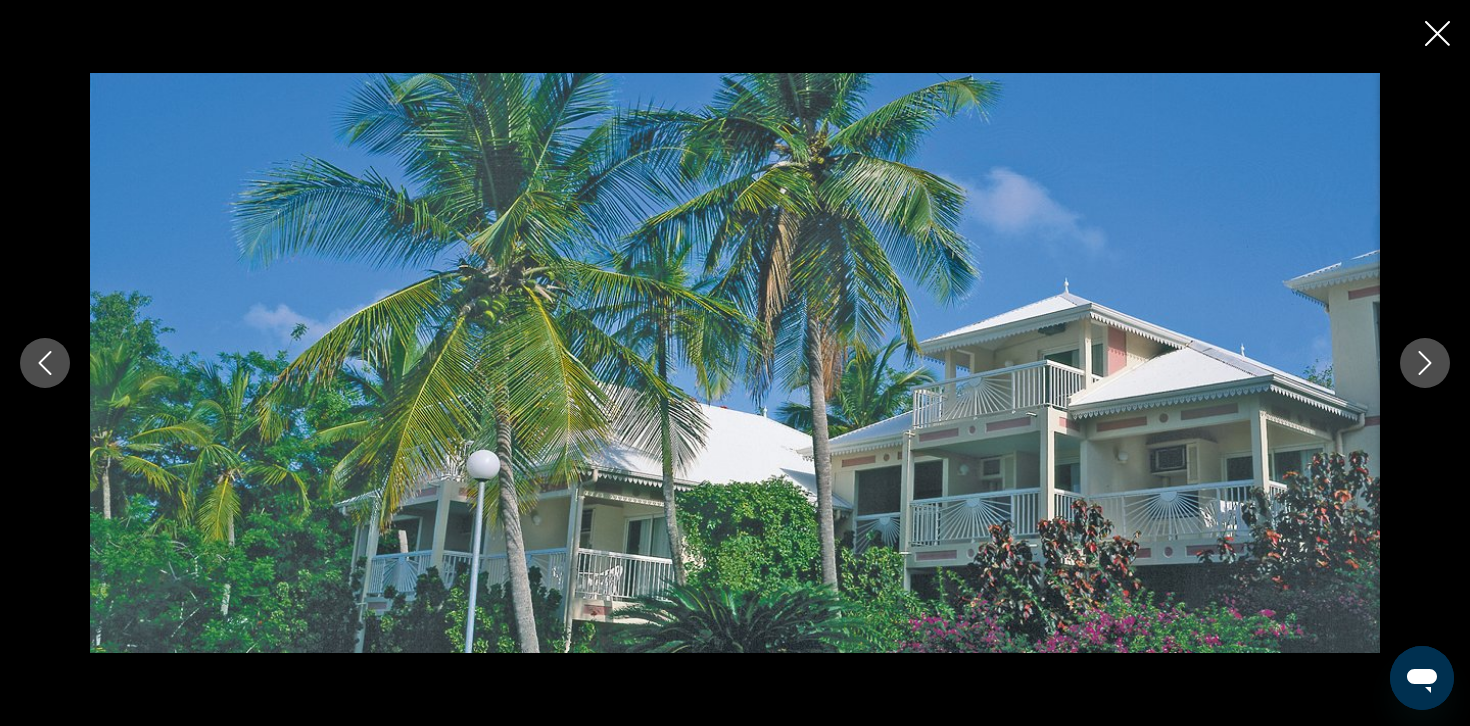 click 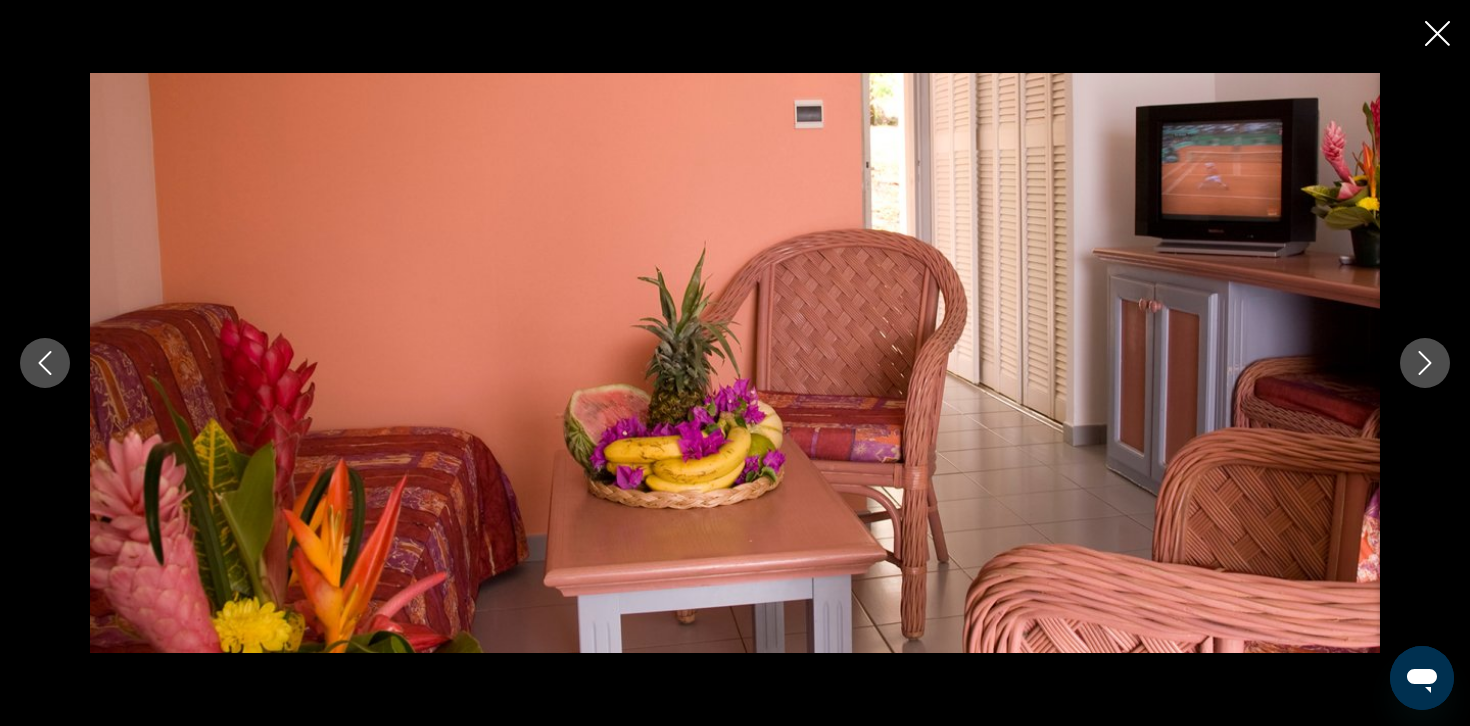 click 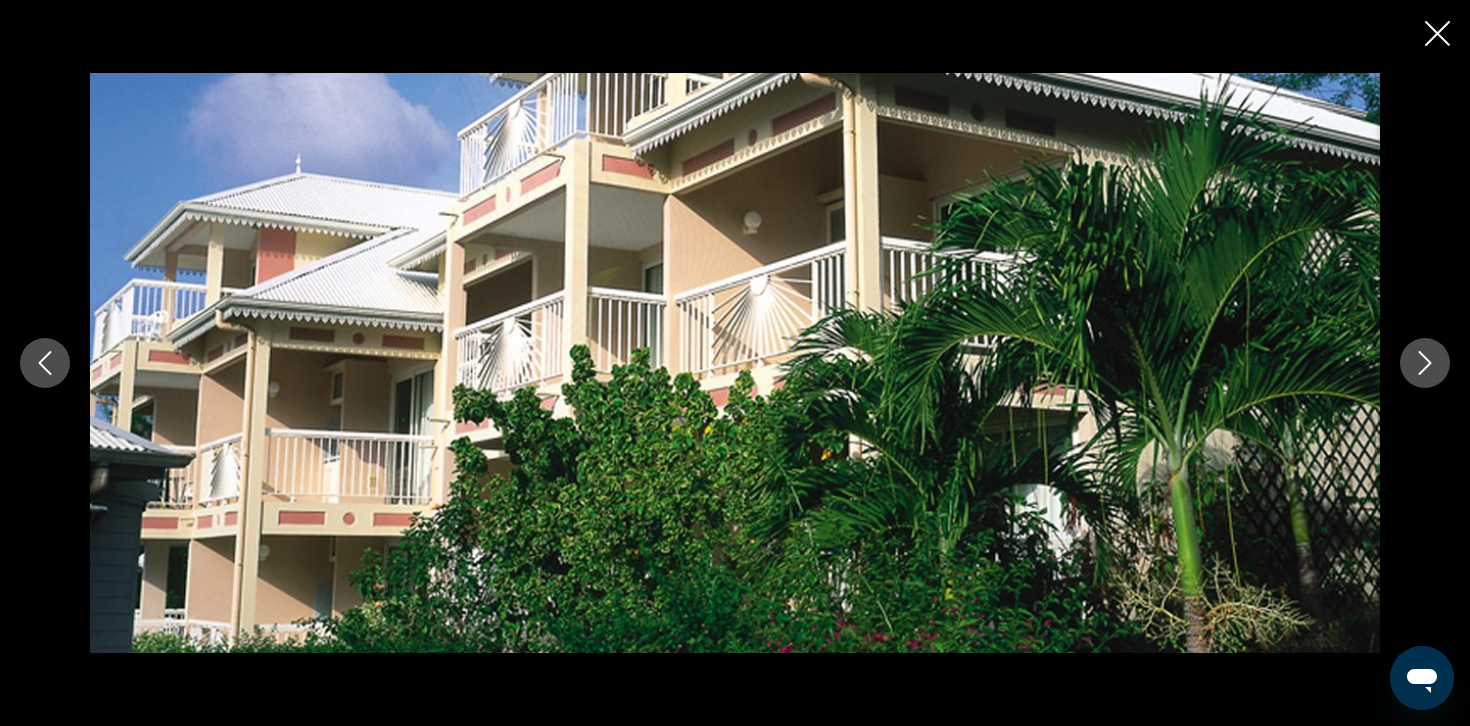 click 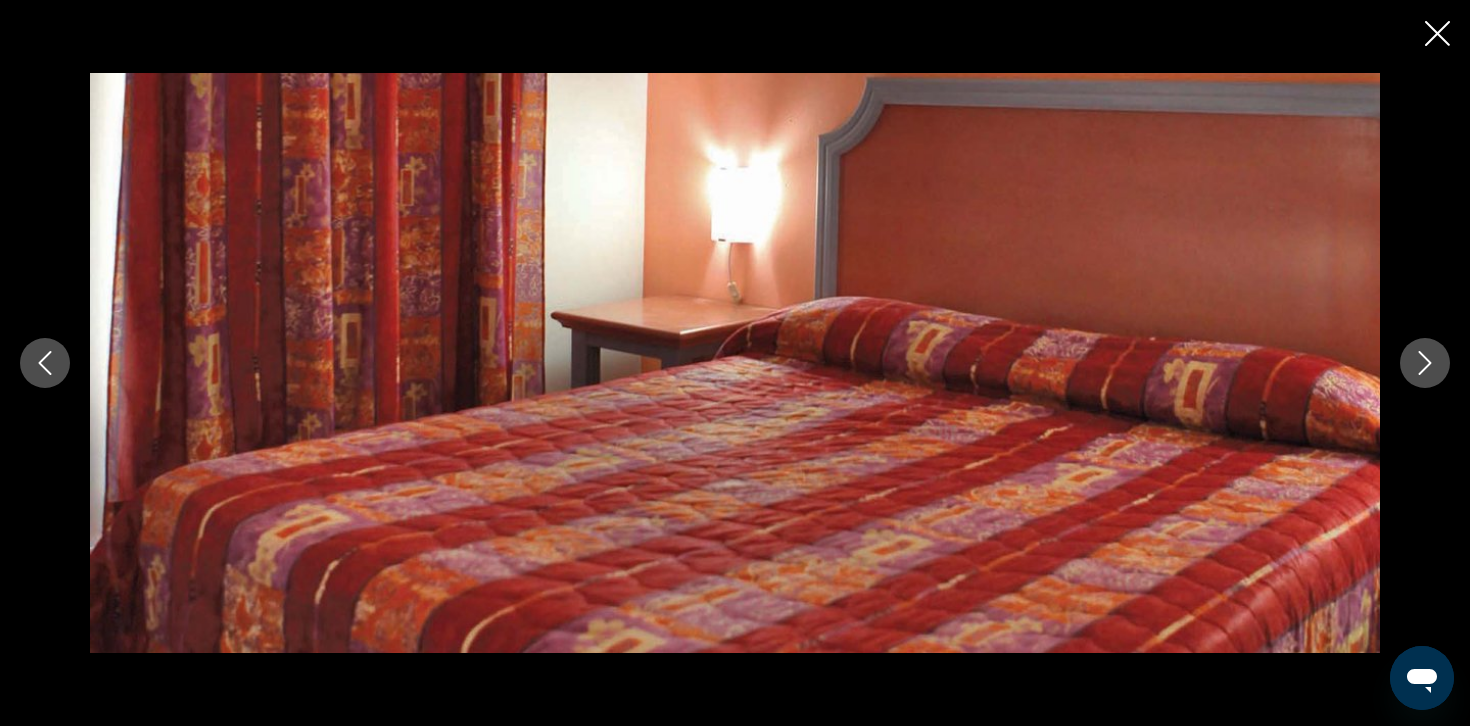 click 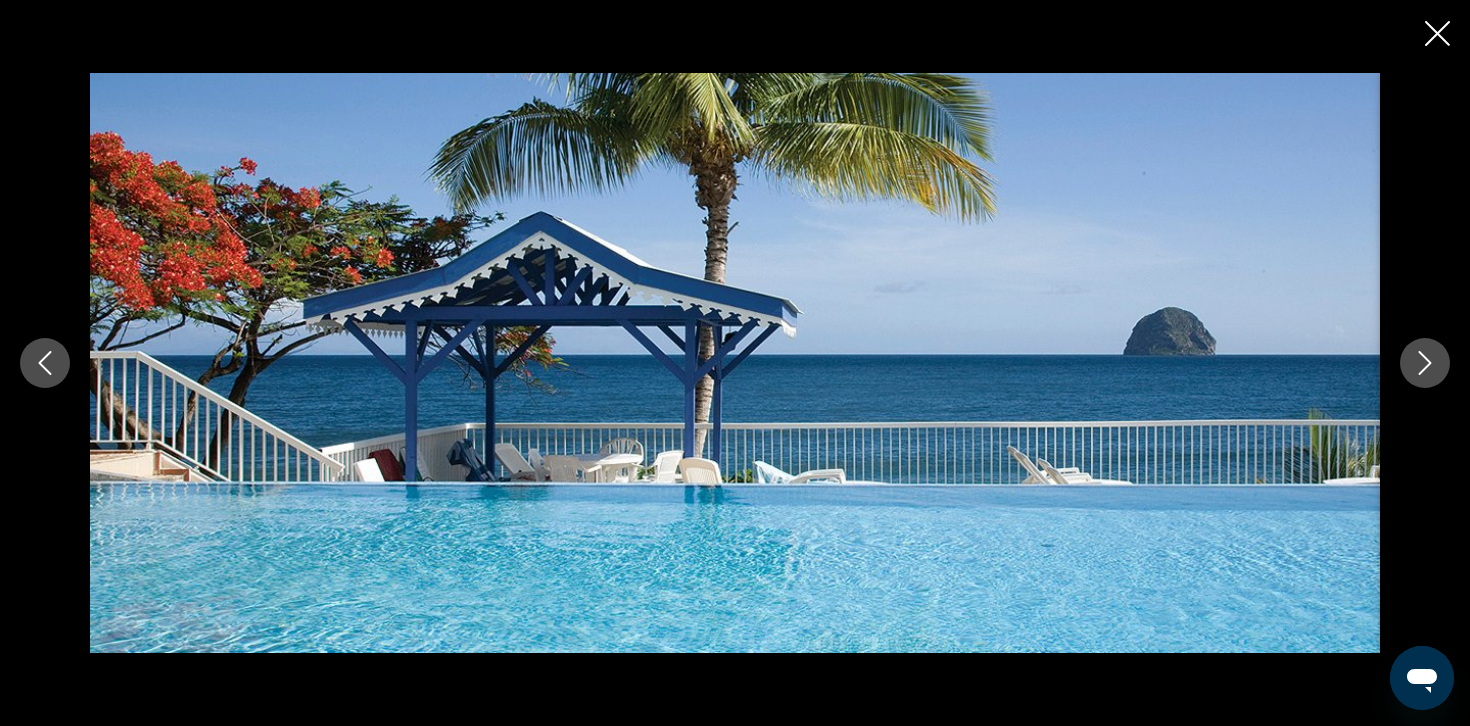 click 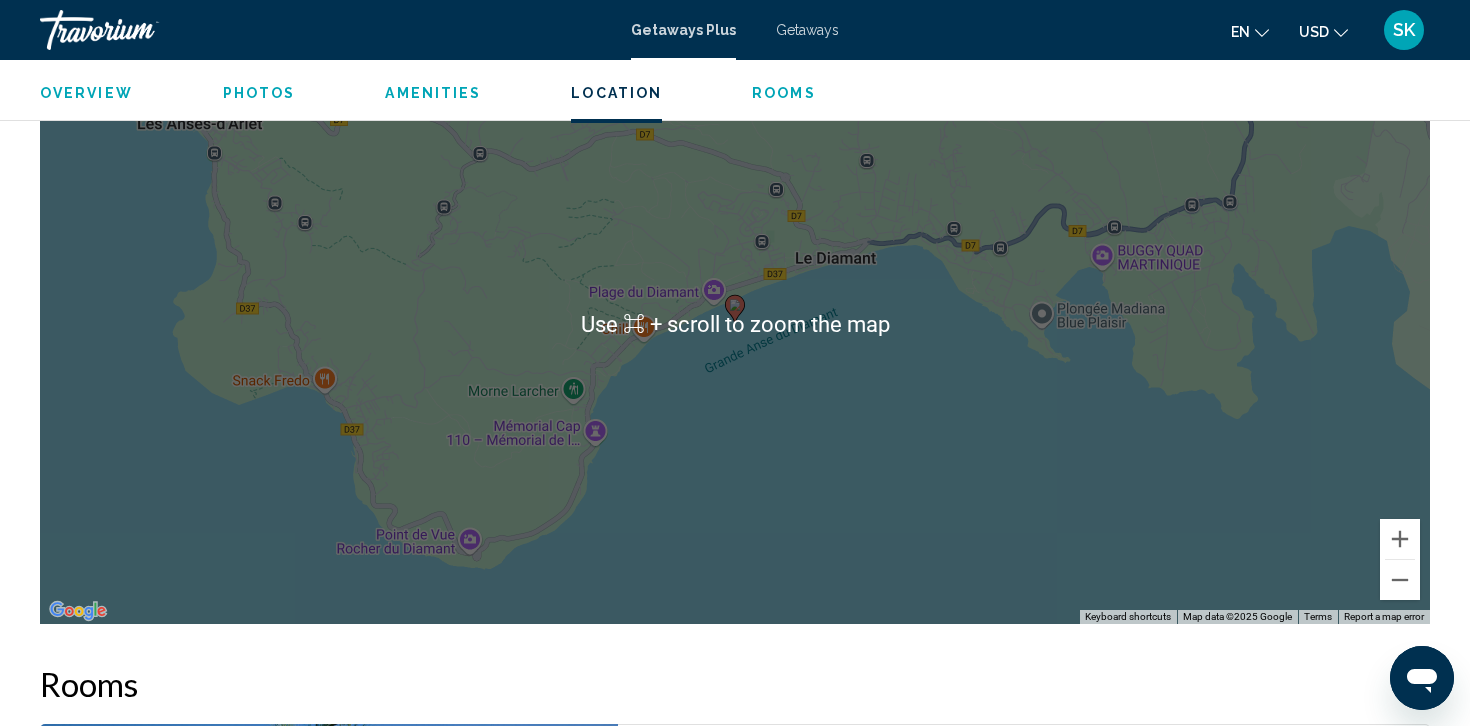 scroll, scrollTop: 2704, scrollLeft: 0, axis: vertical 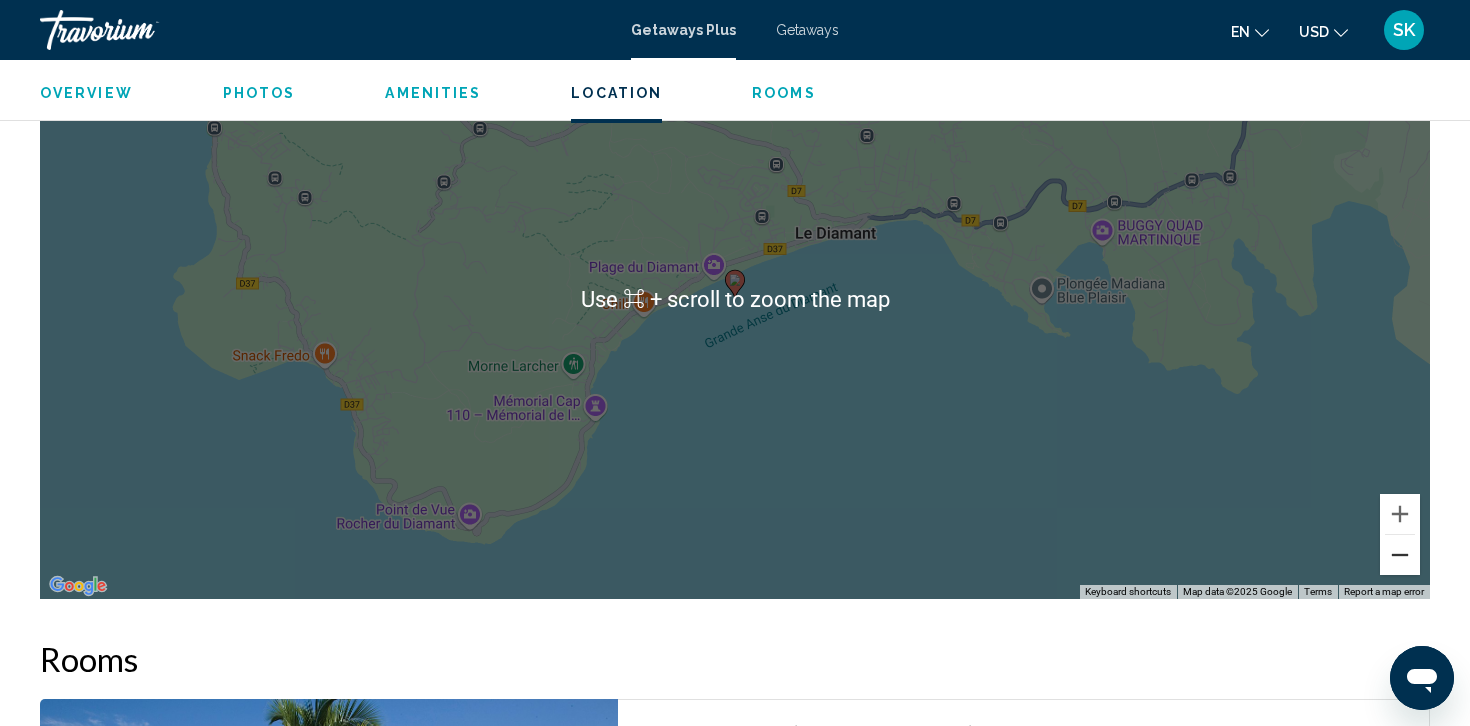 click at bounding box center (1400, 555) 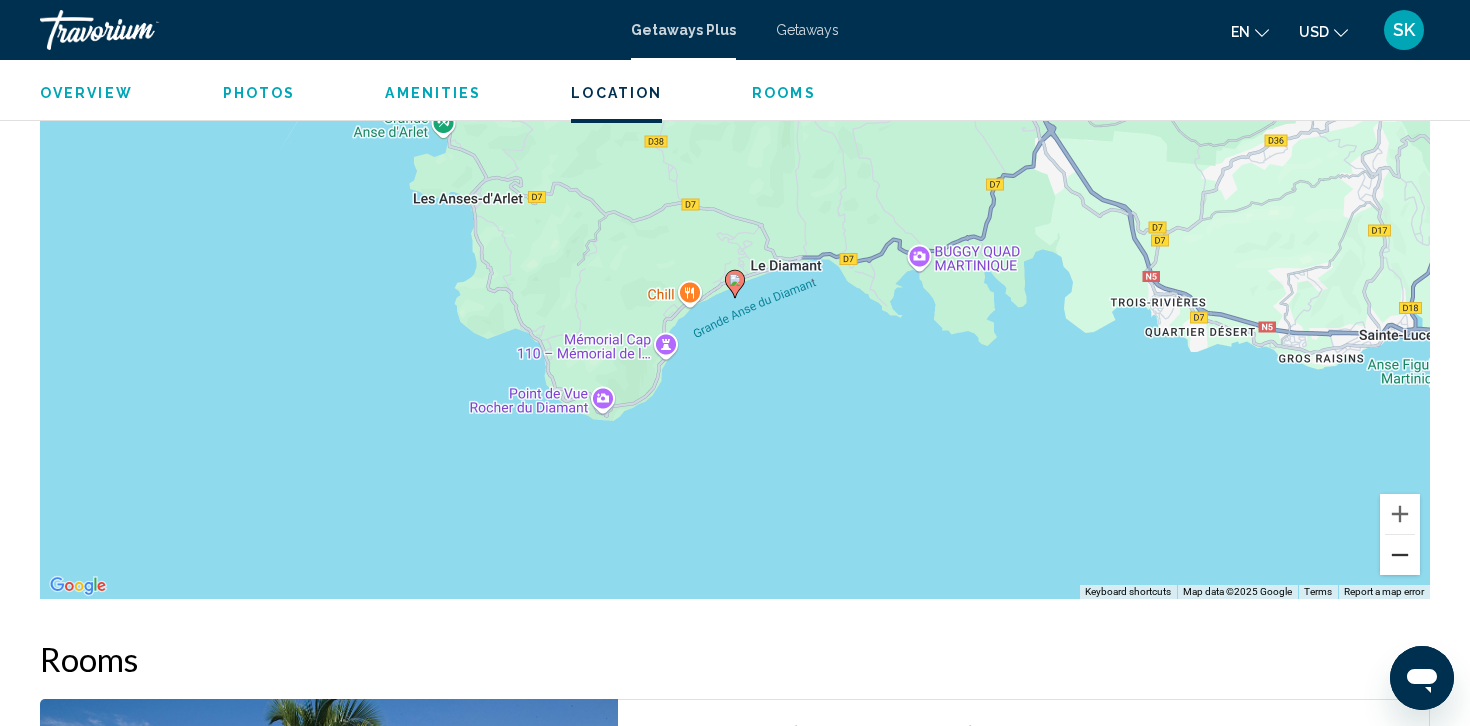 click at bounding box center [1400, 555] 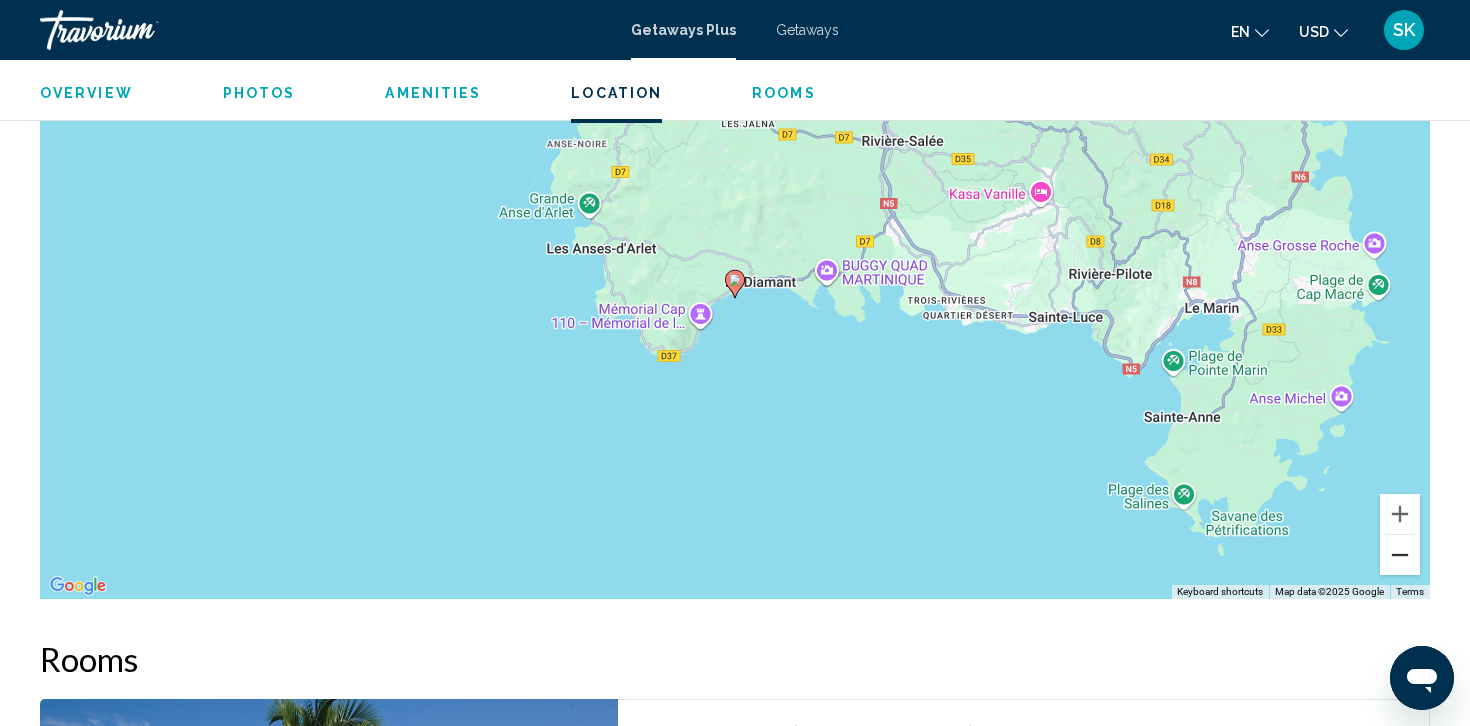 click at bounding box center (1400, 555) 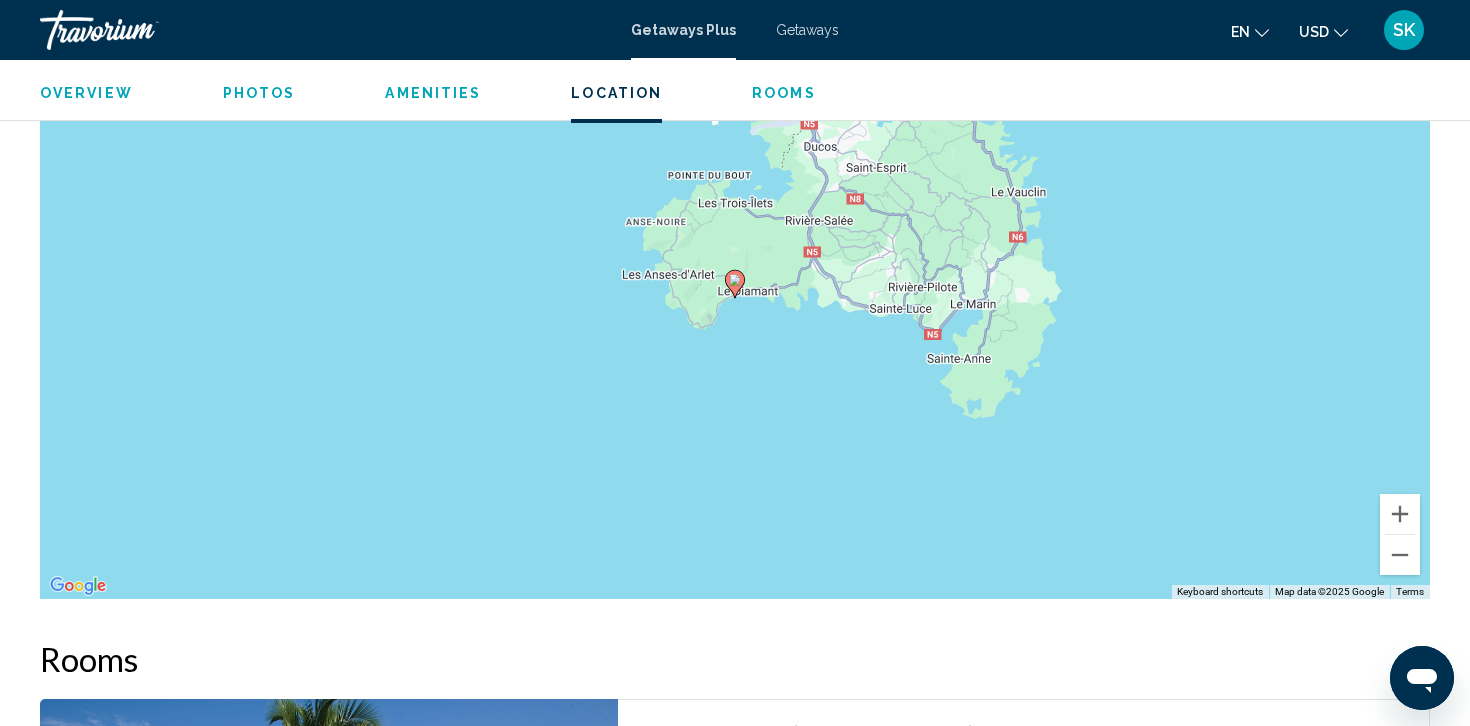 click on "To activate drag with keyboard, press Alt + Enter. Once in keyboard drag state, use the arrow keys to move the marker. To complete the drag, press the Enter key. To cancel, press Escape." at bounding box center [735, 299] 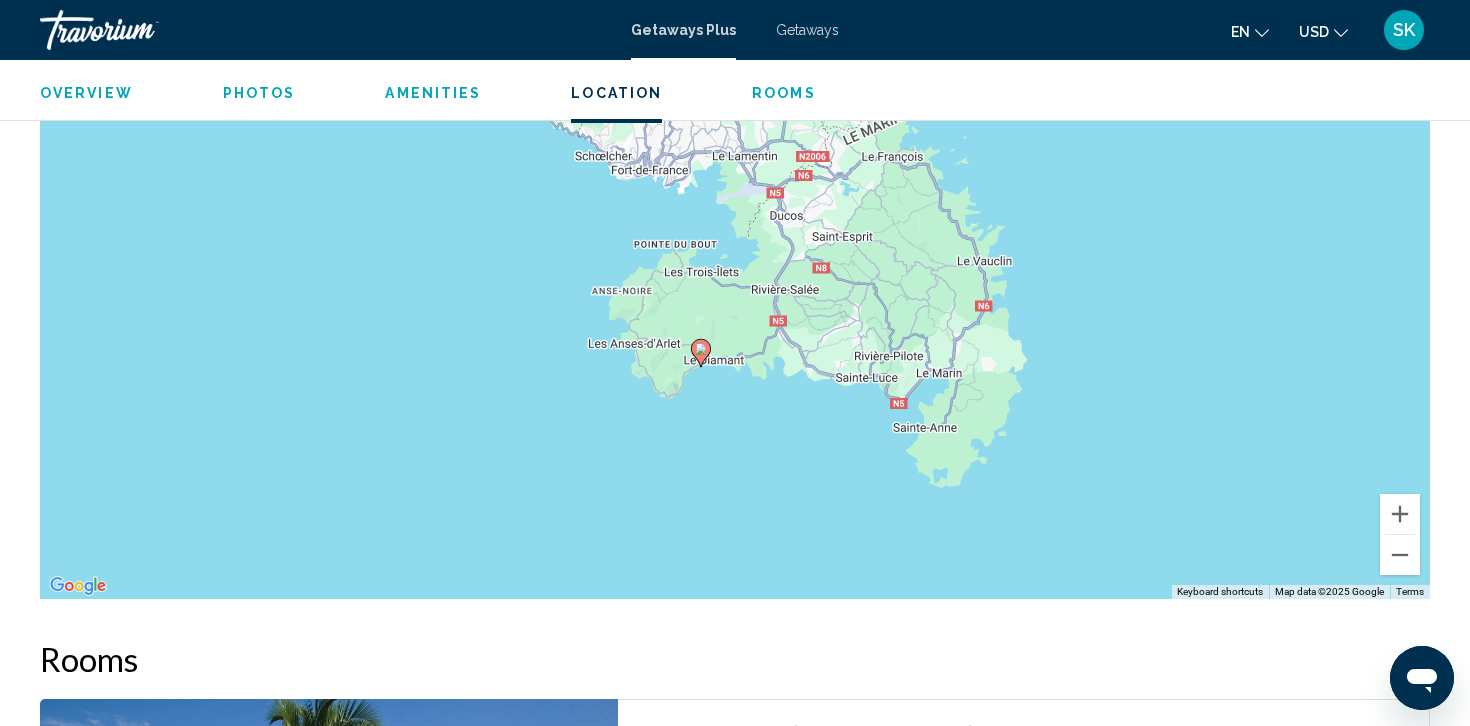 drag, startPoint x: 1123, startPoint y: 382, endPoint x: 1089, endPoint y: 454, distance: 79.624115 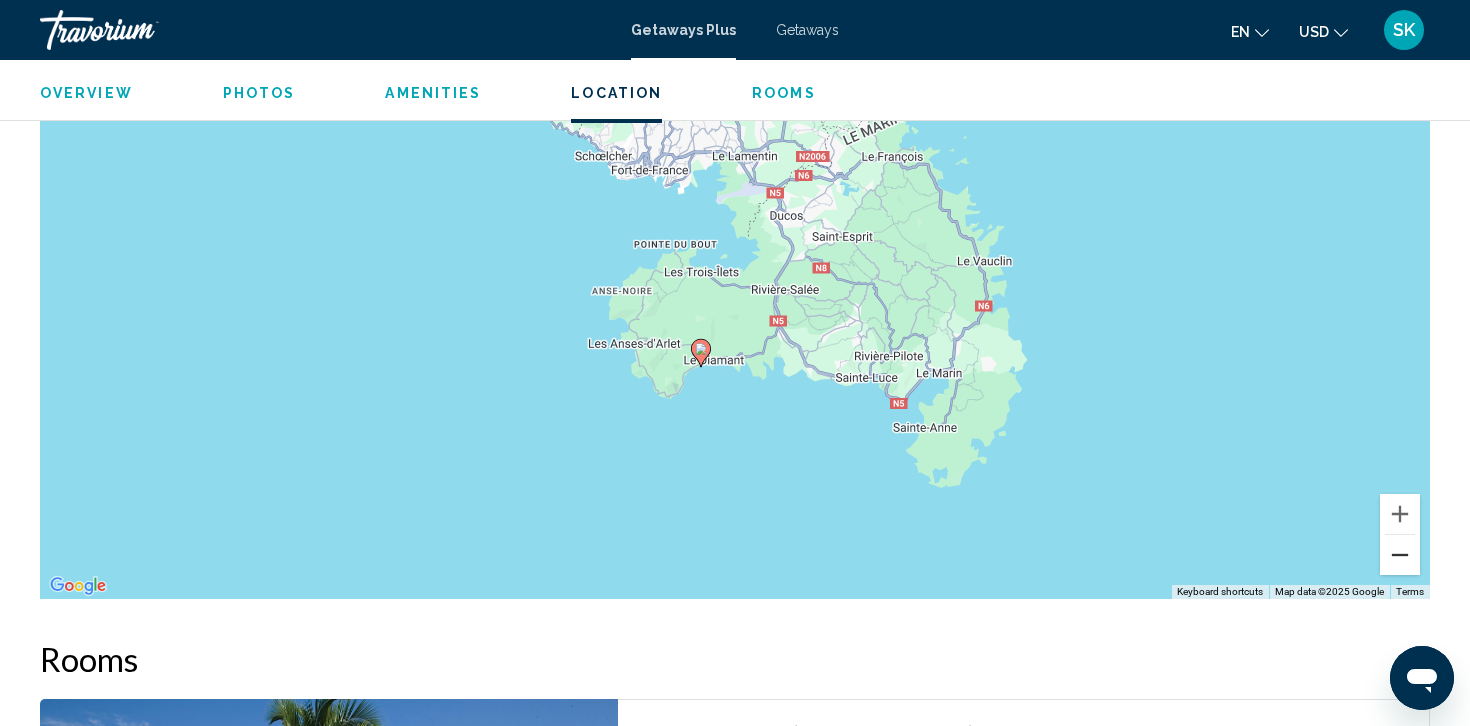 click at bounding box center (1400, 555) 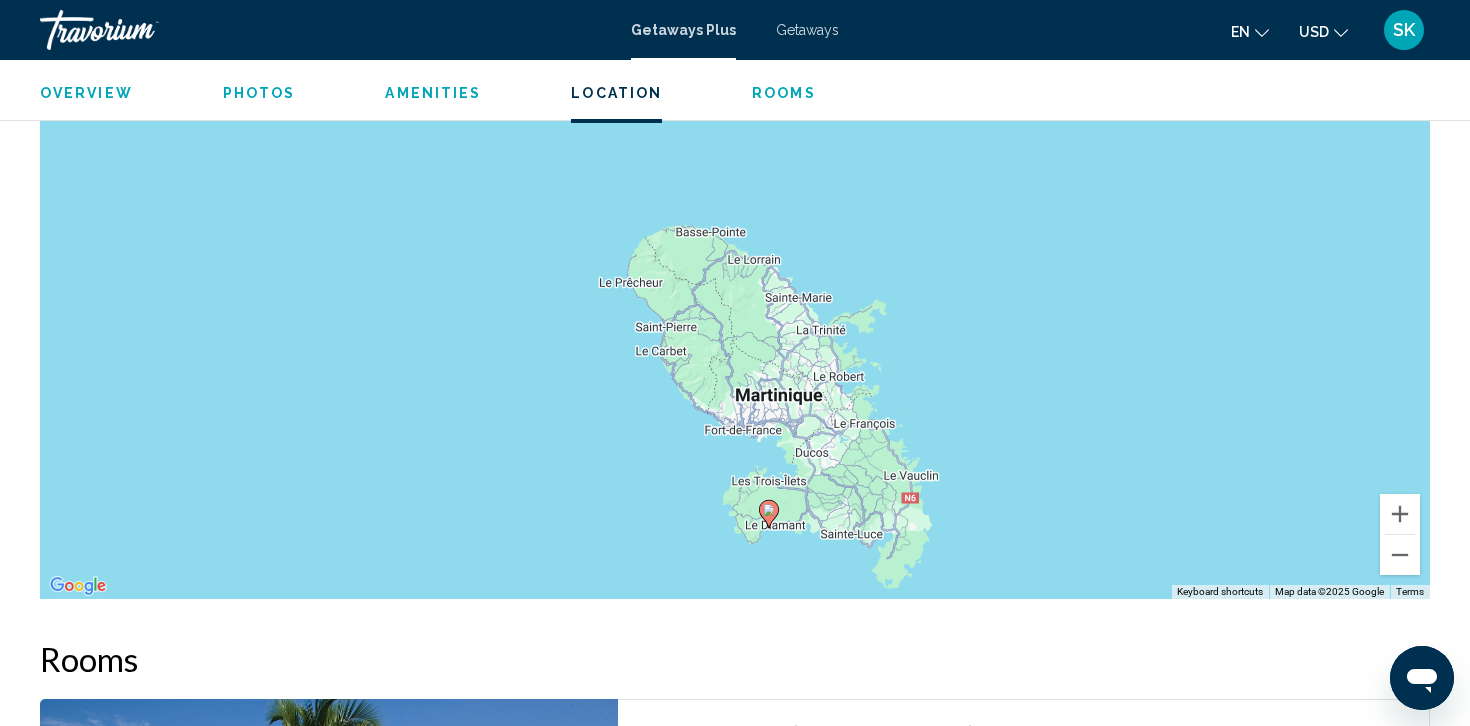 drag, startPoint x: 994, startPoint y: 252, endPoint x: 1045, endPoint y: 458, distance: 212.21922 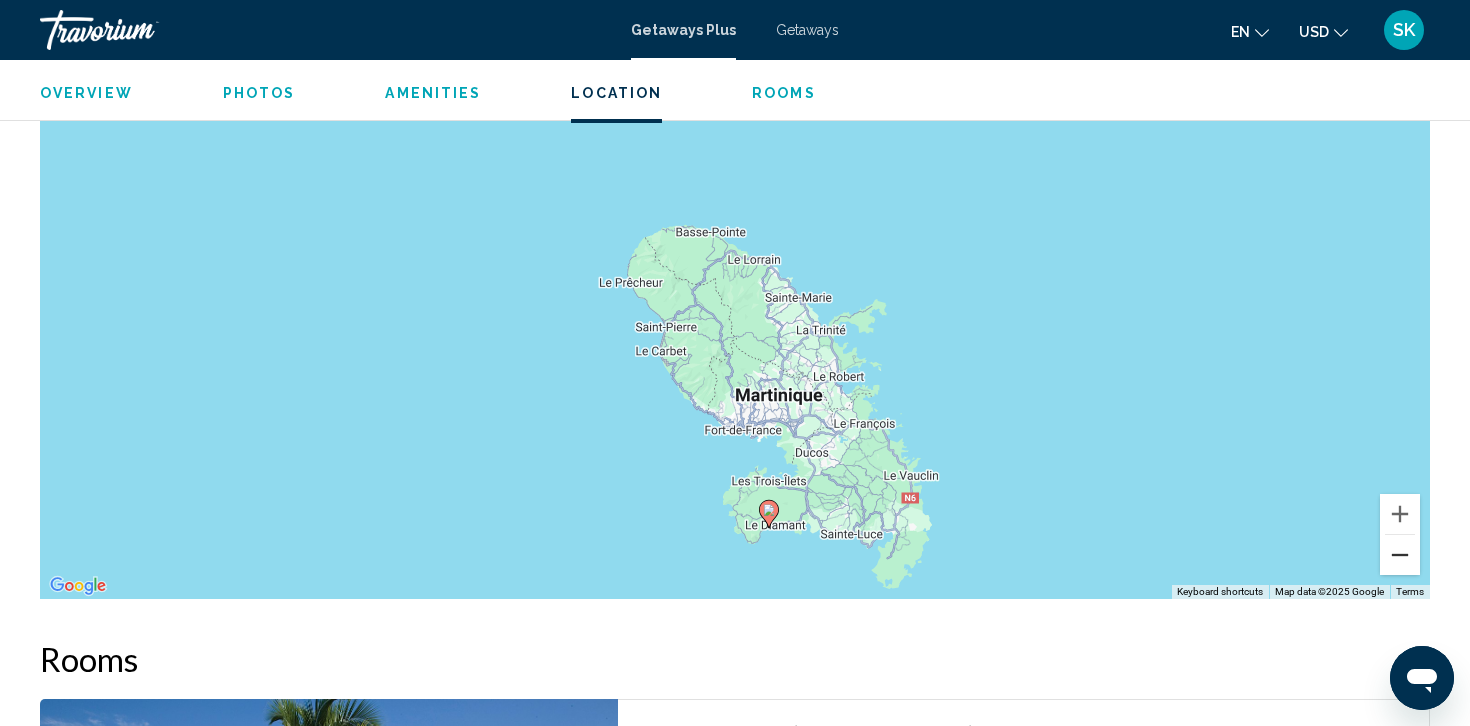 click at bounding box center [1400, 555] 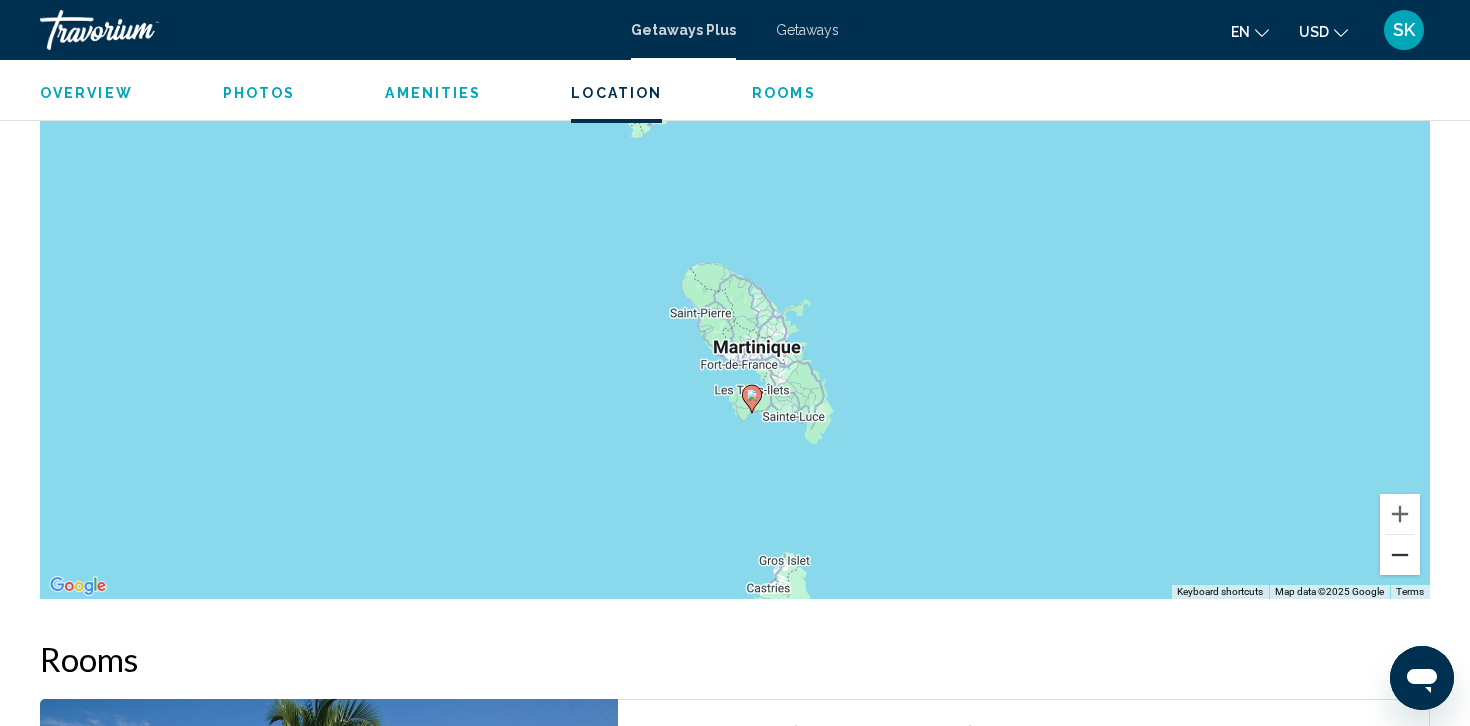 click at bounding box center [1400, 555] 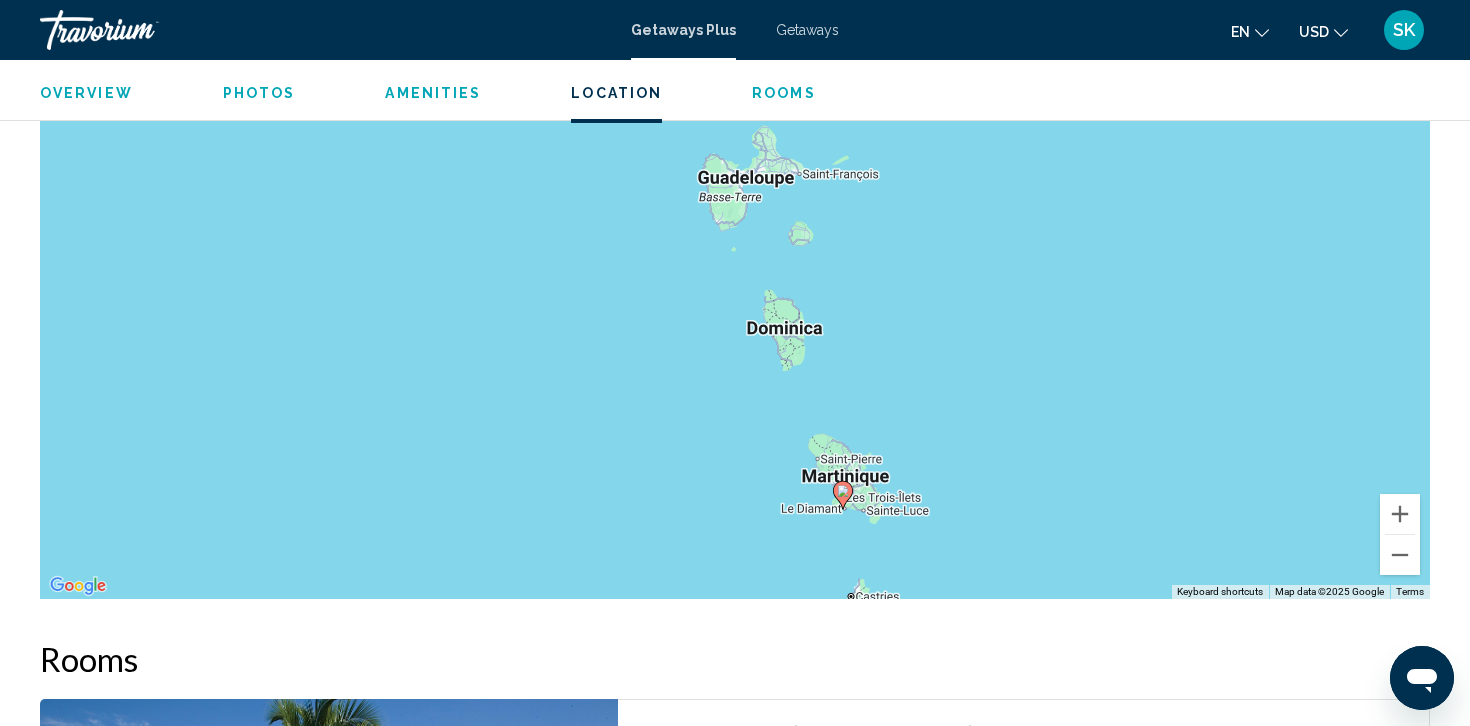 drag, startPoint x: 1027, startPoint y: 348, endPoint x: 1129, endPoint y: 505, distance: 187.22446 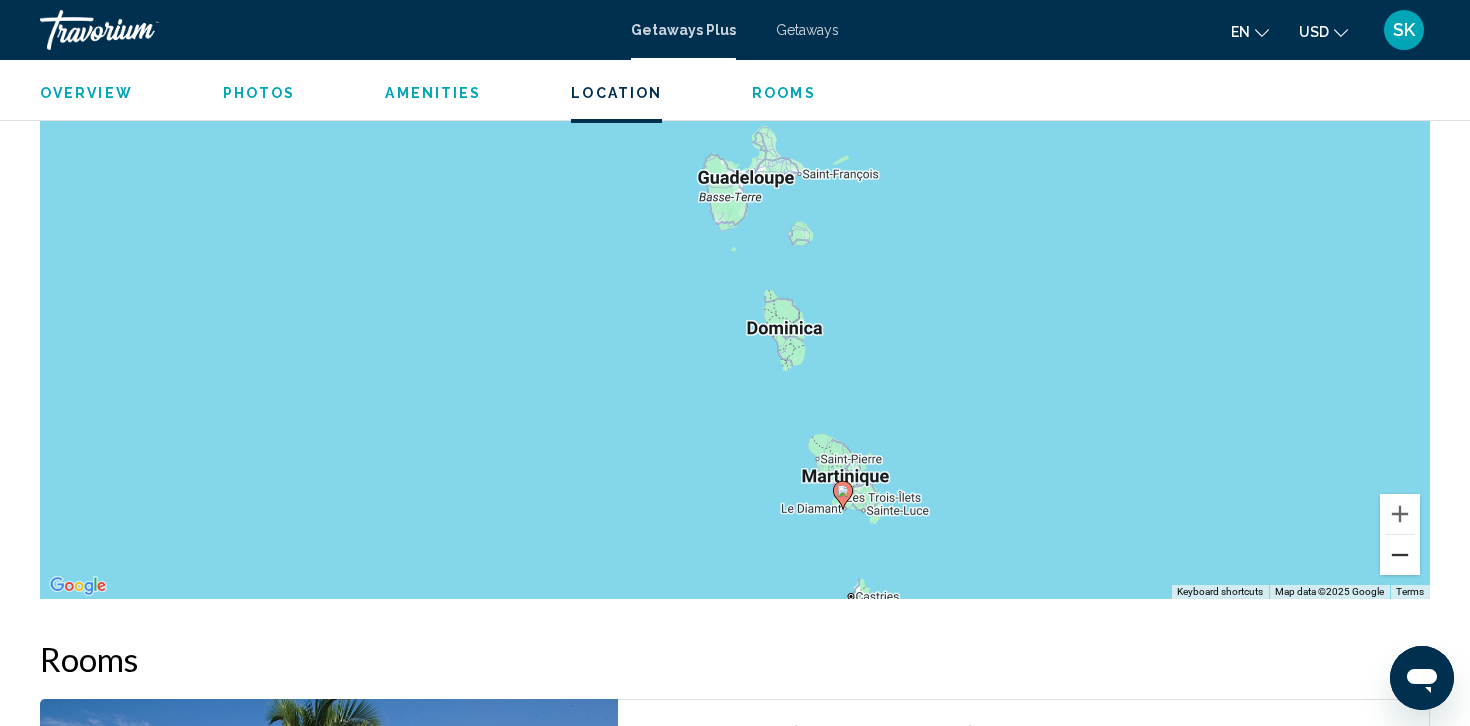 click at bounding box center (1400, 555) 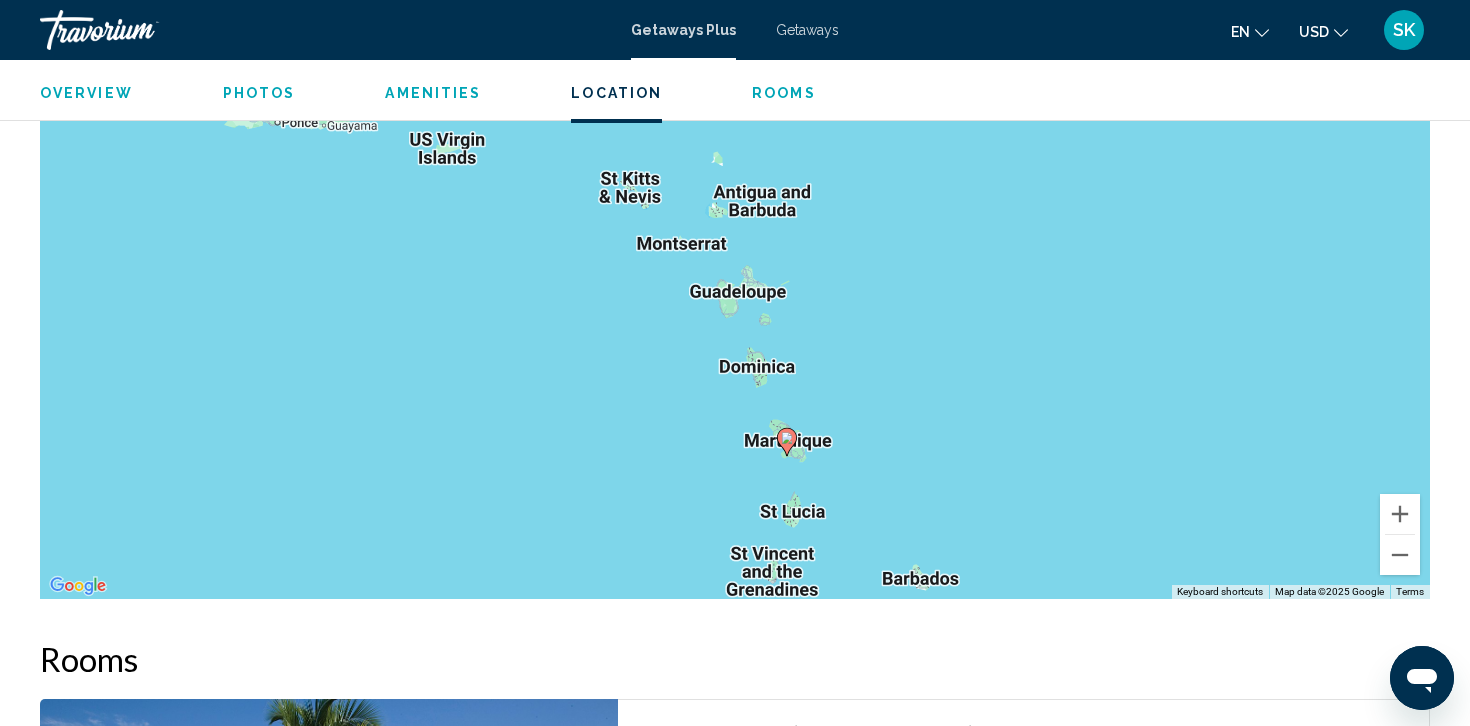 drag, startPoint x: 1078, startPoint y: 306, endPoint x: 1075, endPoint y: 361, distance: 55.081757 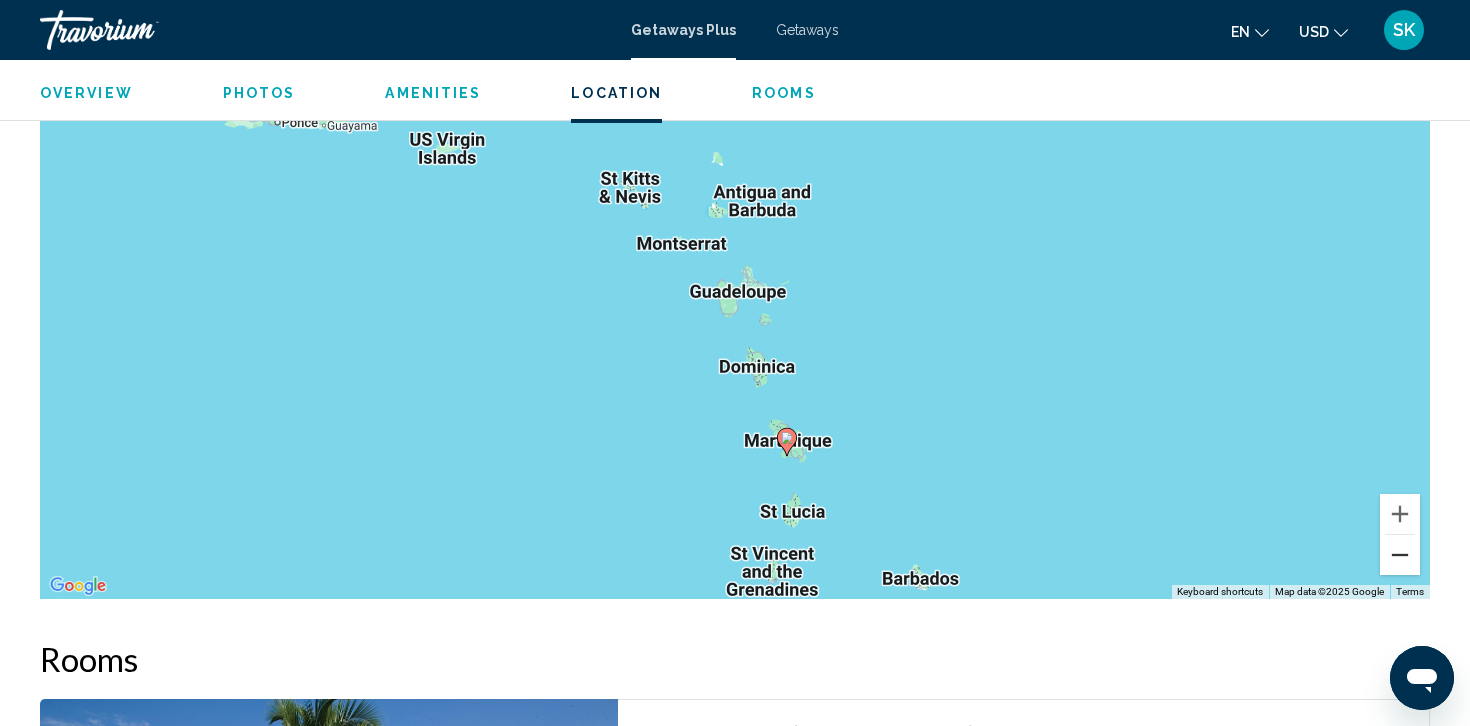 click at bounding box center [1400, 555] 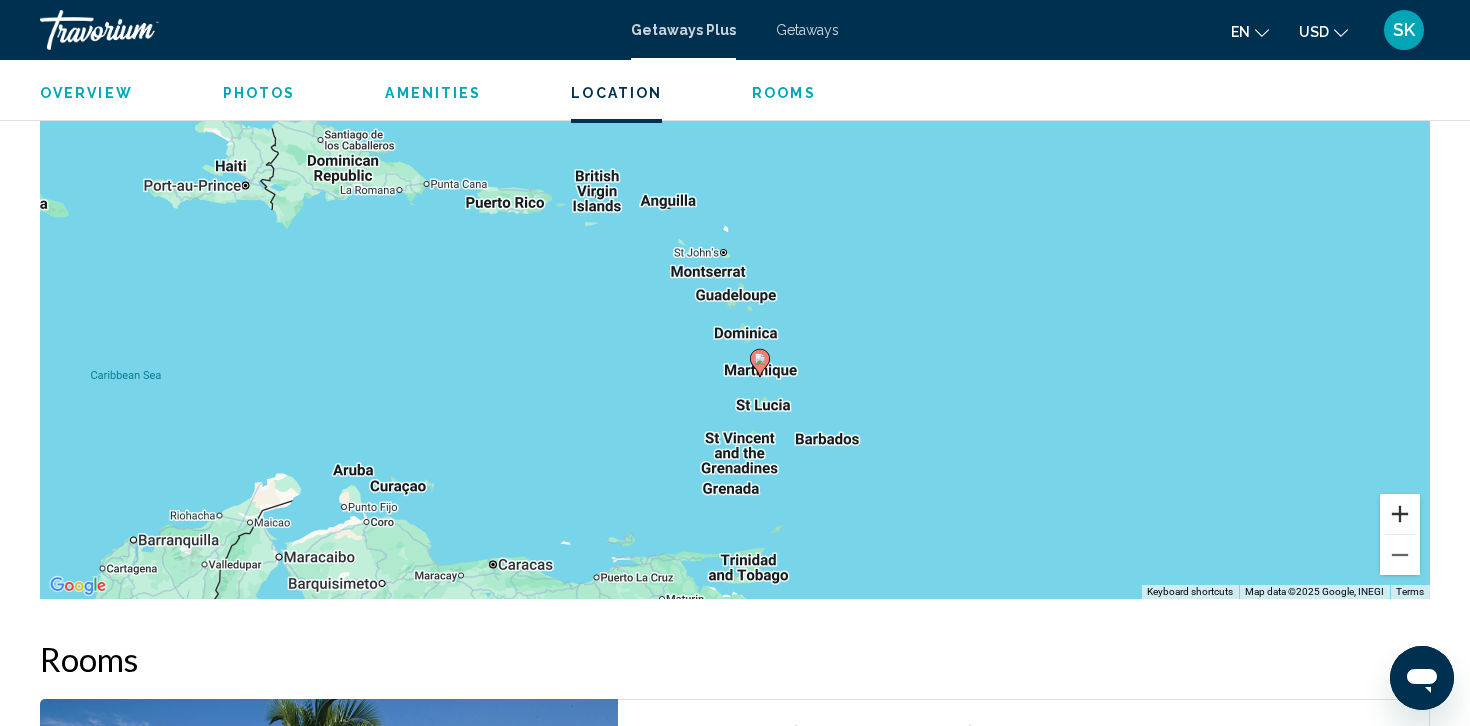 click at bounding box center (1400, 514) 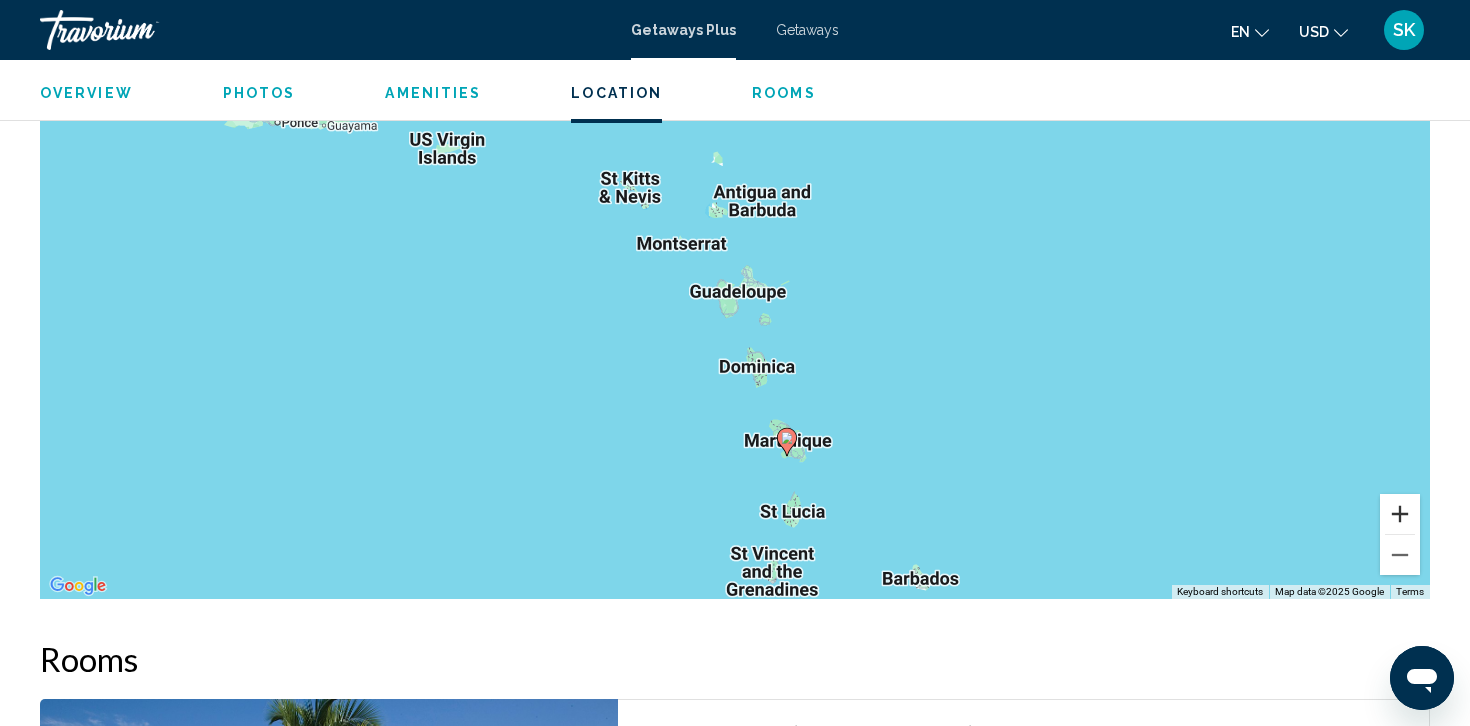click at bounding box center [1400, 514] 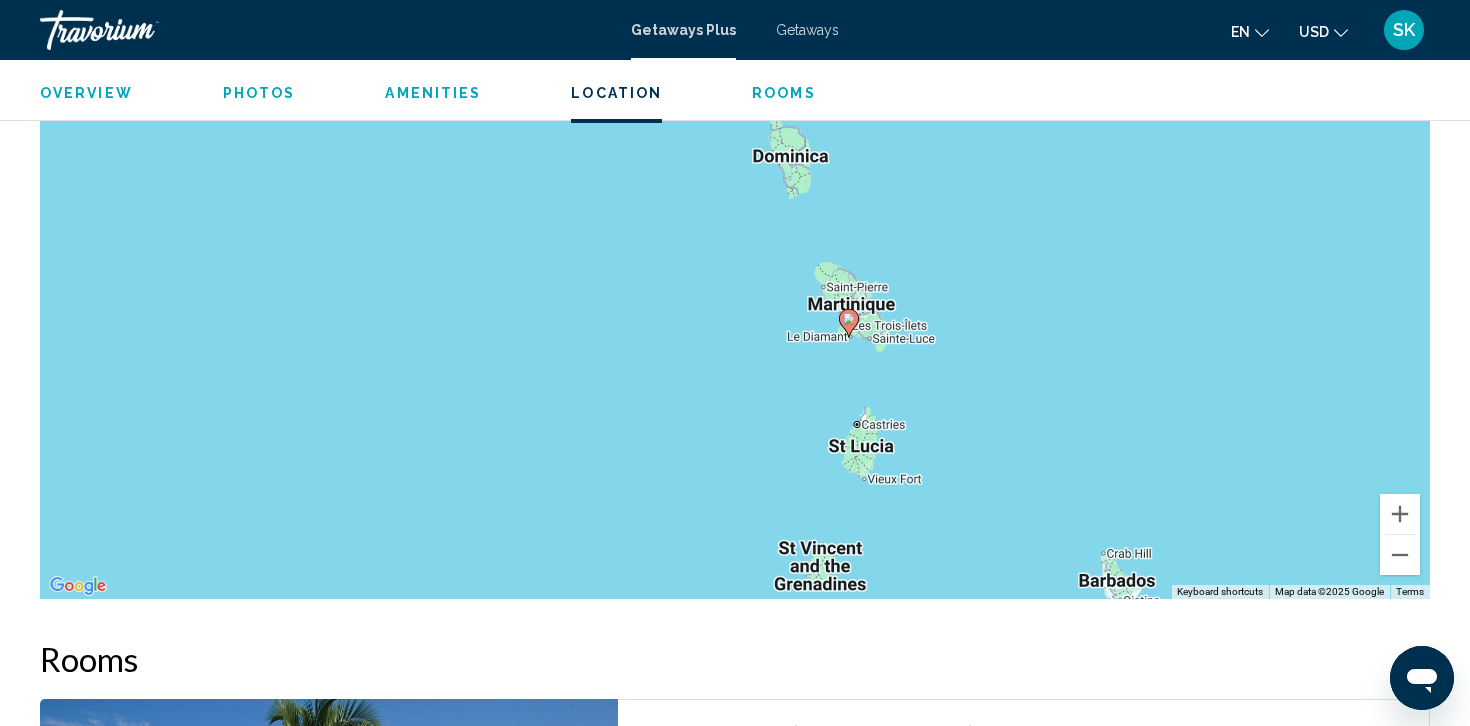 drag, startPoint x: 1048, startPoint y: 497, endPoint x: 1062, endPoint y: 187, distance: 310.31598 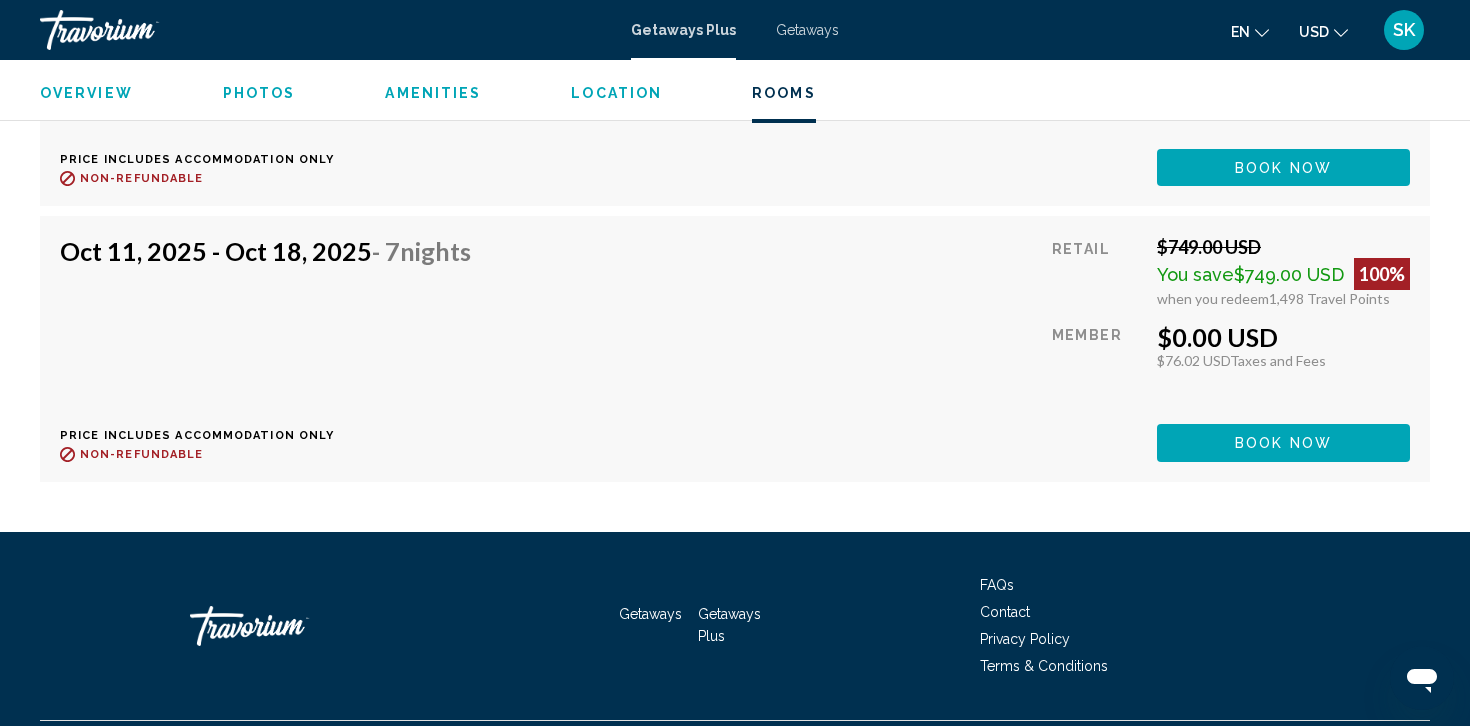 scroll, scrollTop: 4739, scrollLeft: 0, axis: vertical 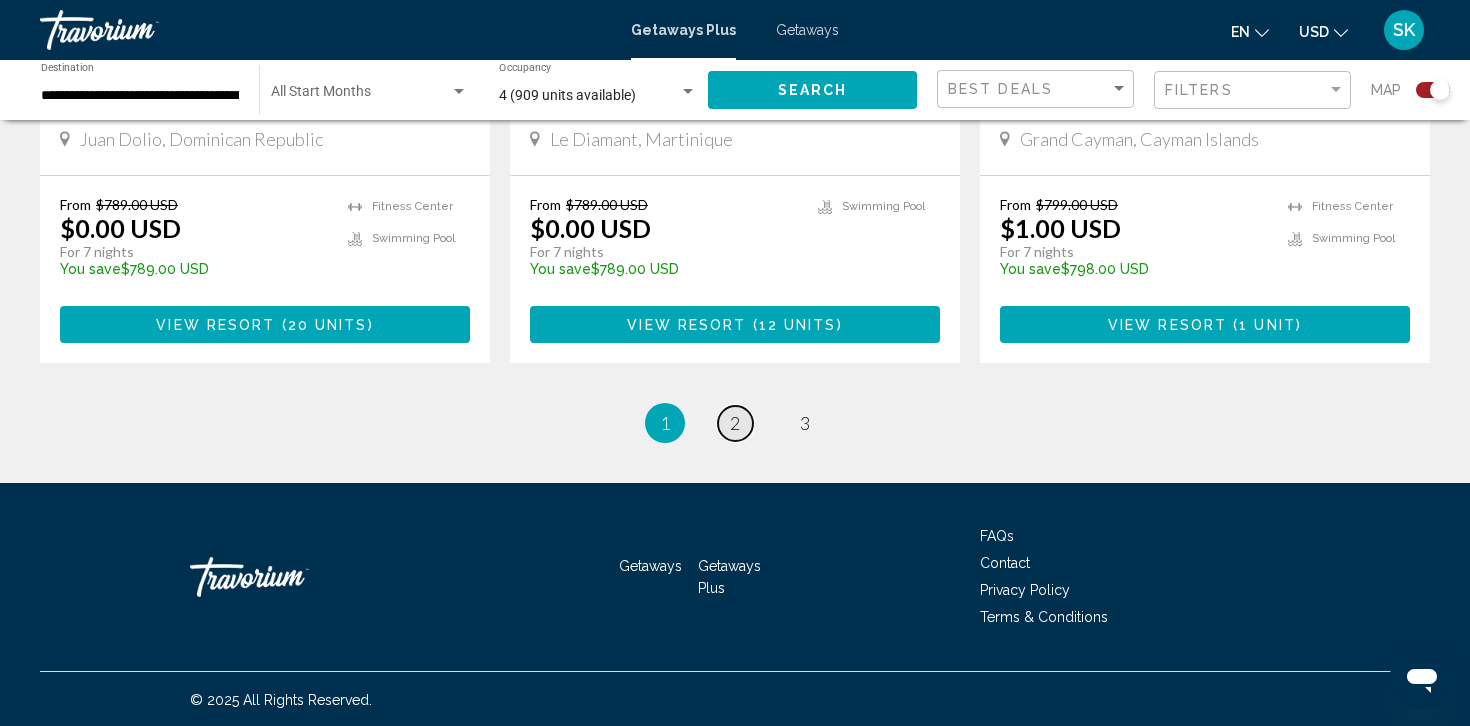 click on "2" at bounding box center (735, 423) 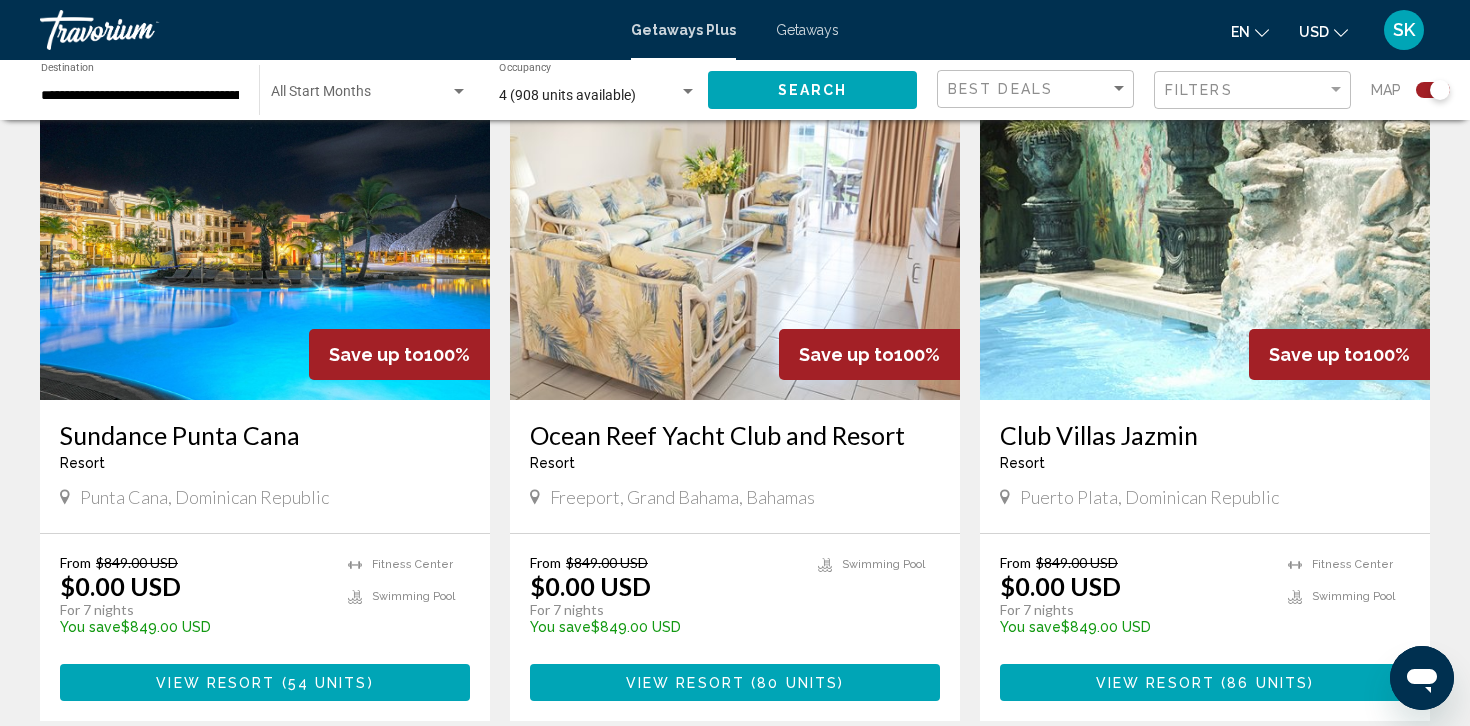 scroll, scrollTop: 2795, scrollLeft: 0, axis: vertical 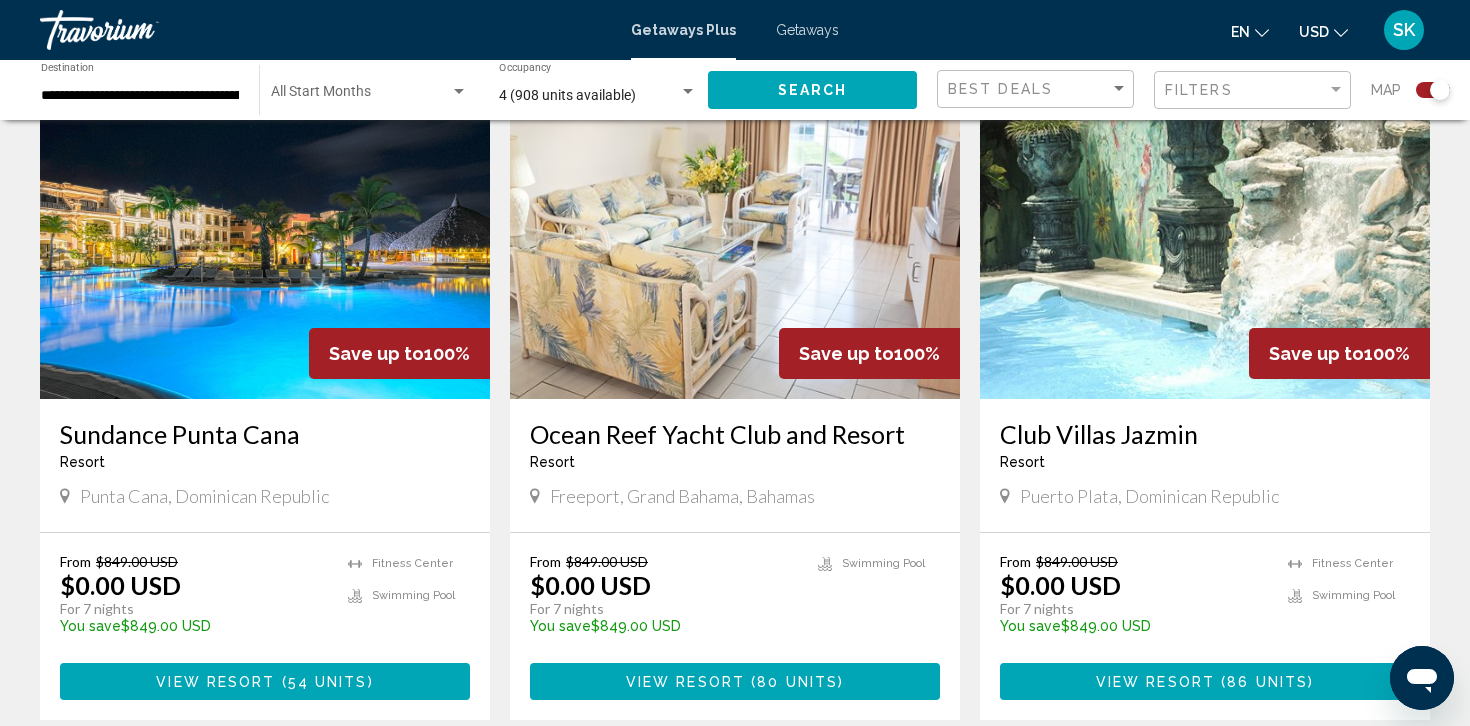 click at bounding box center [265, 239] 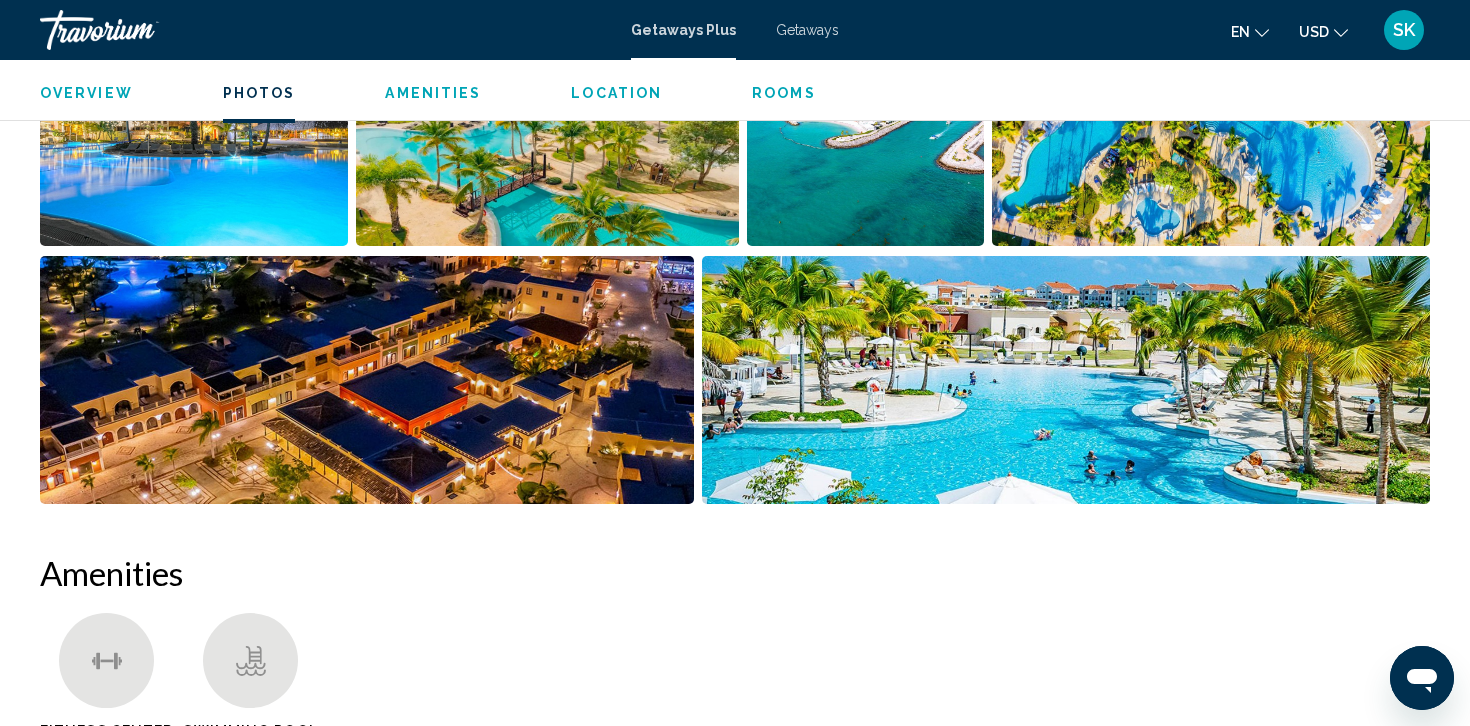 scroll, scrollTop: 1097, scrollLeft: 0, axis: vertical 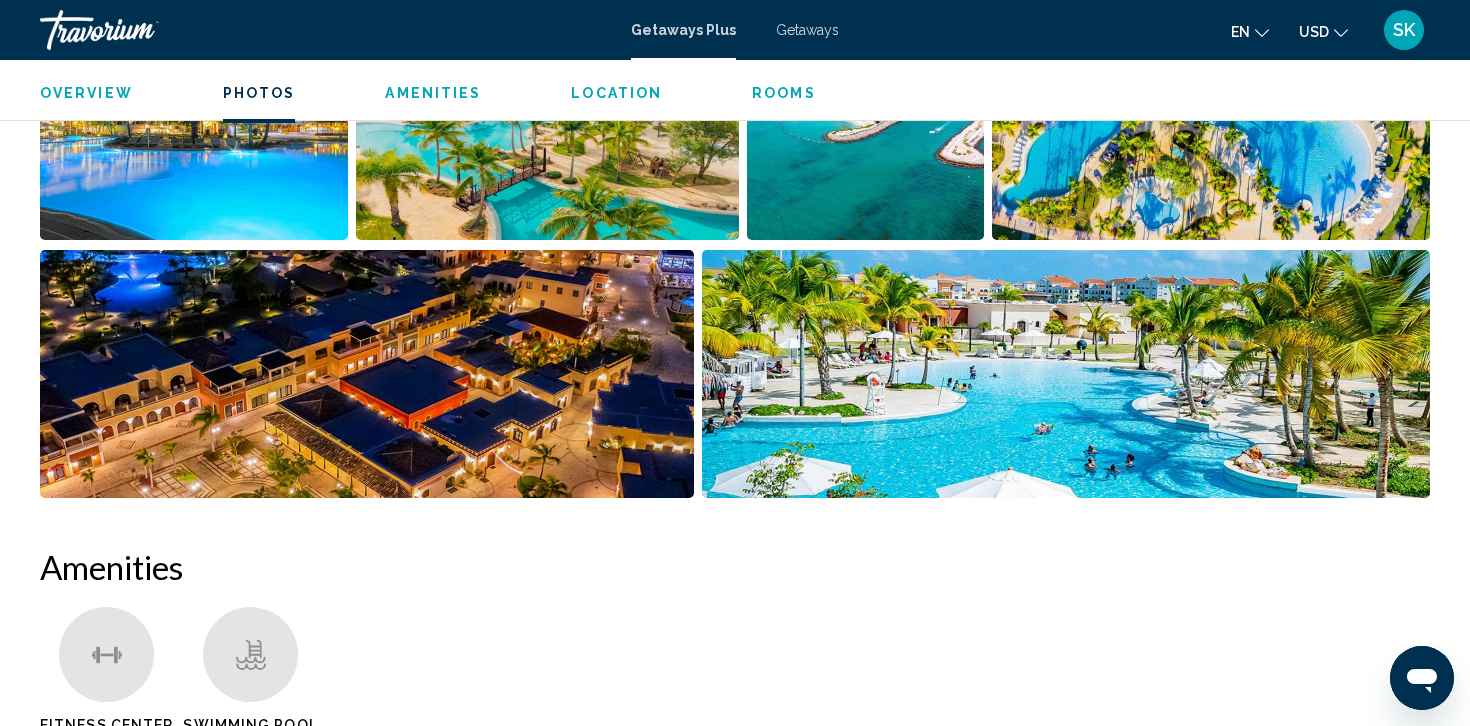 click at bounding box center [367, 374] 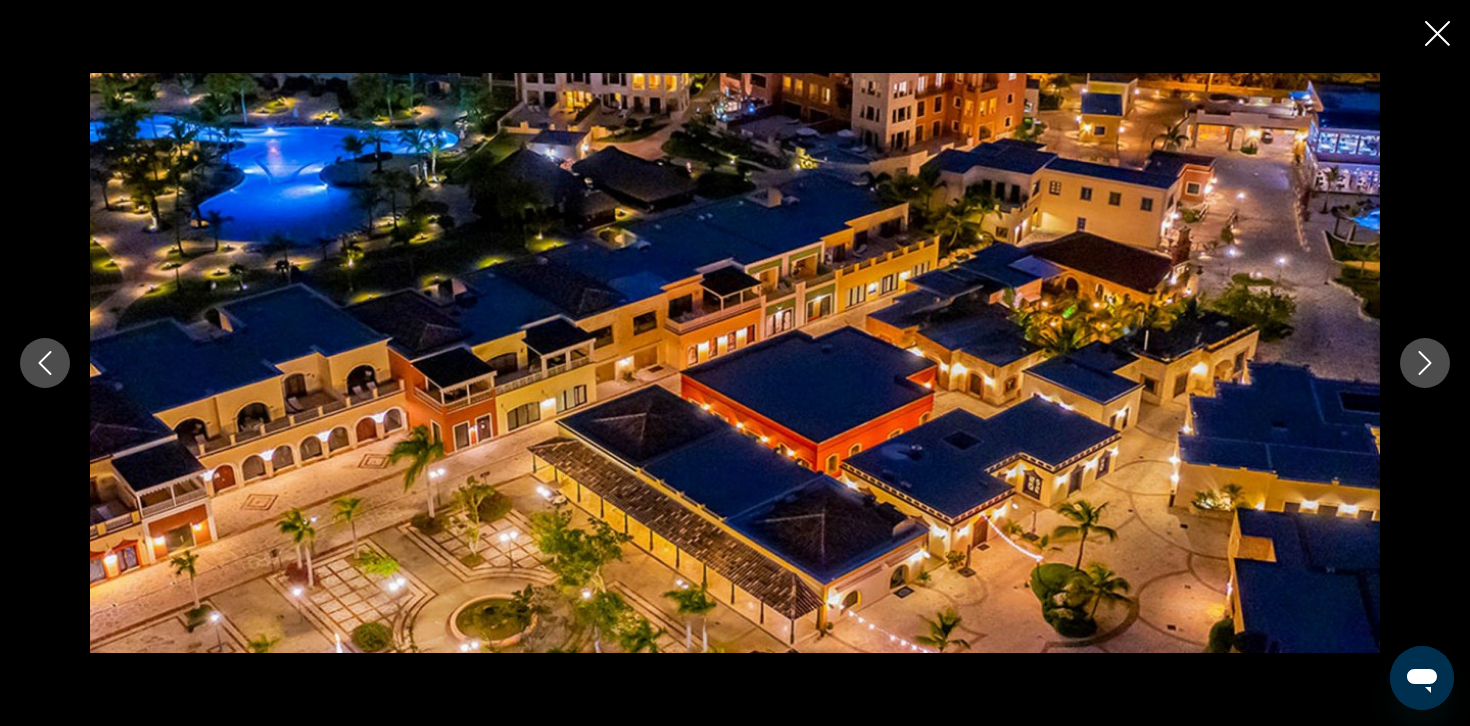 click at bounding box center [1425, 363] 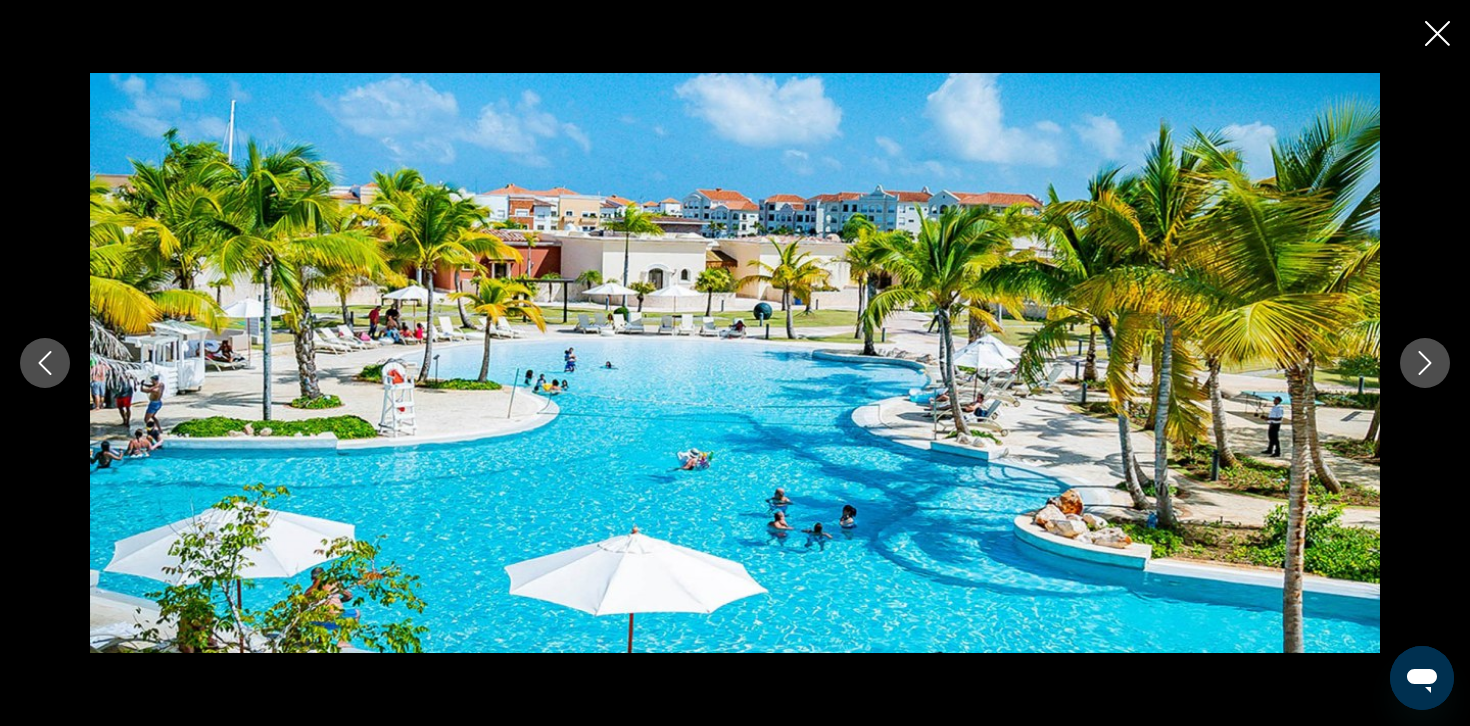 click at bounding box center [1425, 363] 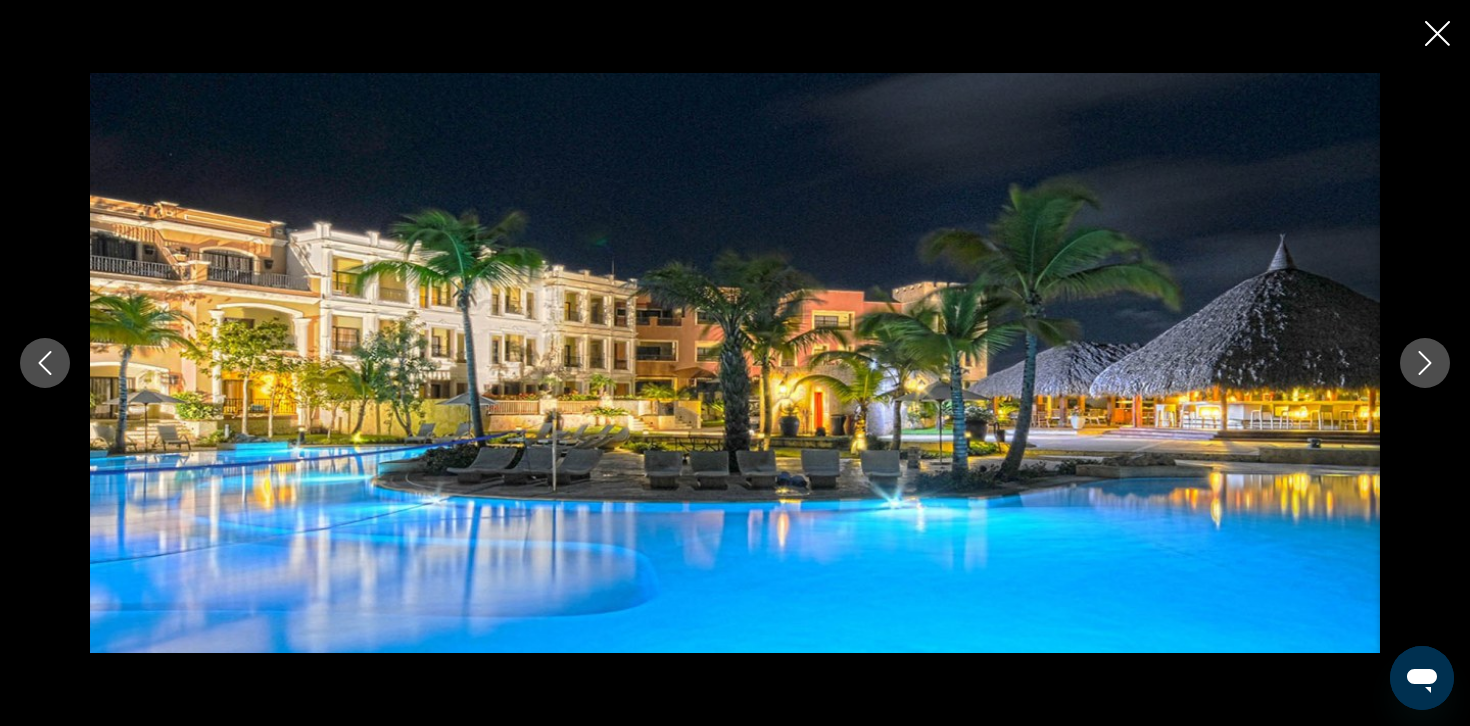 click at bounding box center (1425, 363) 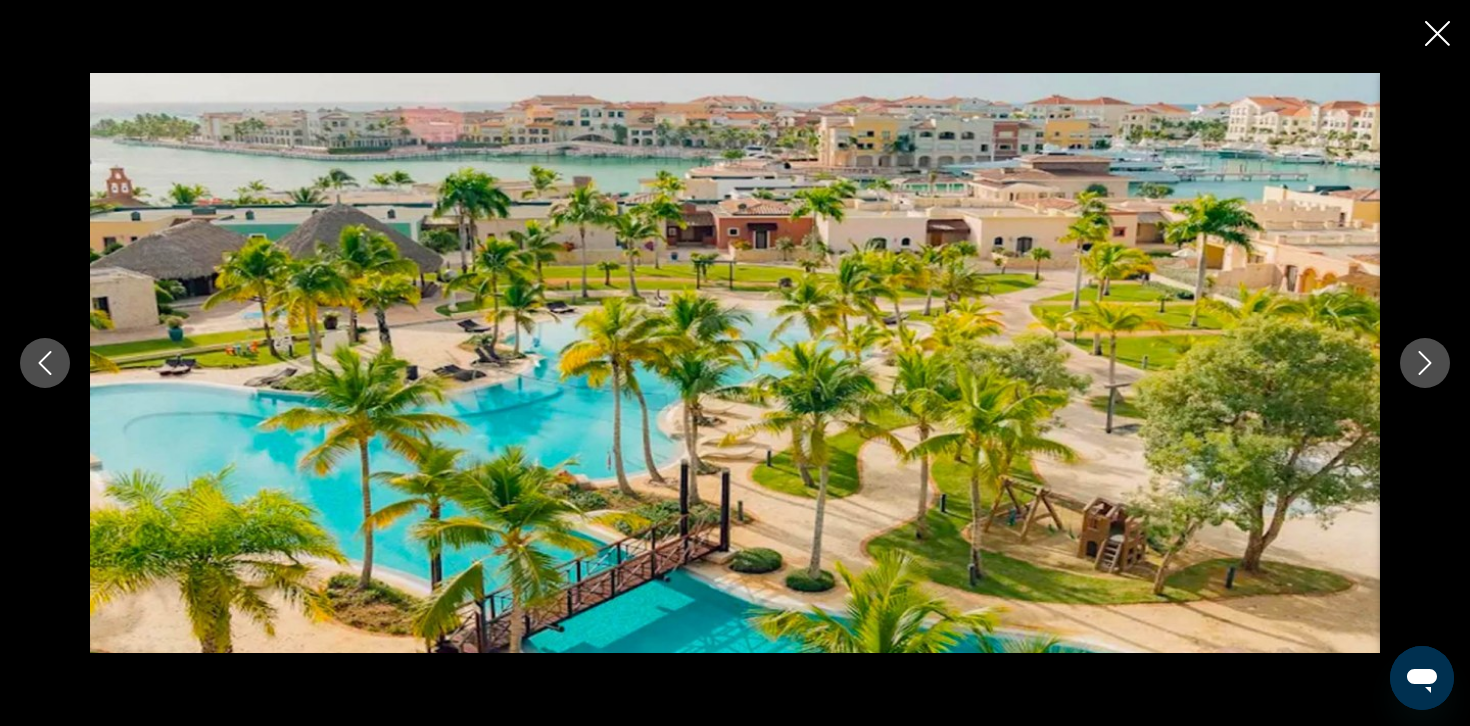 click at bounding box center (1425, 363) 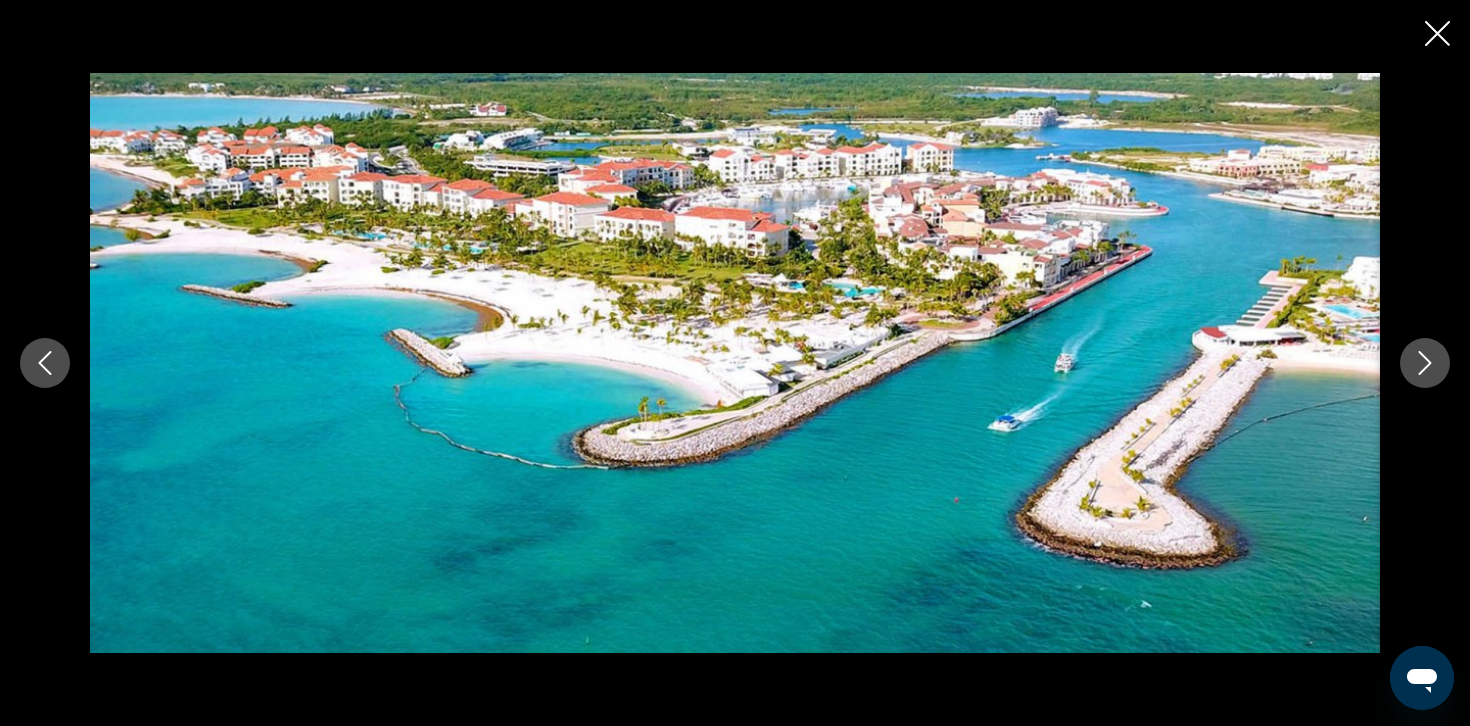 click at bounding box center [1425, 363] 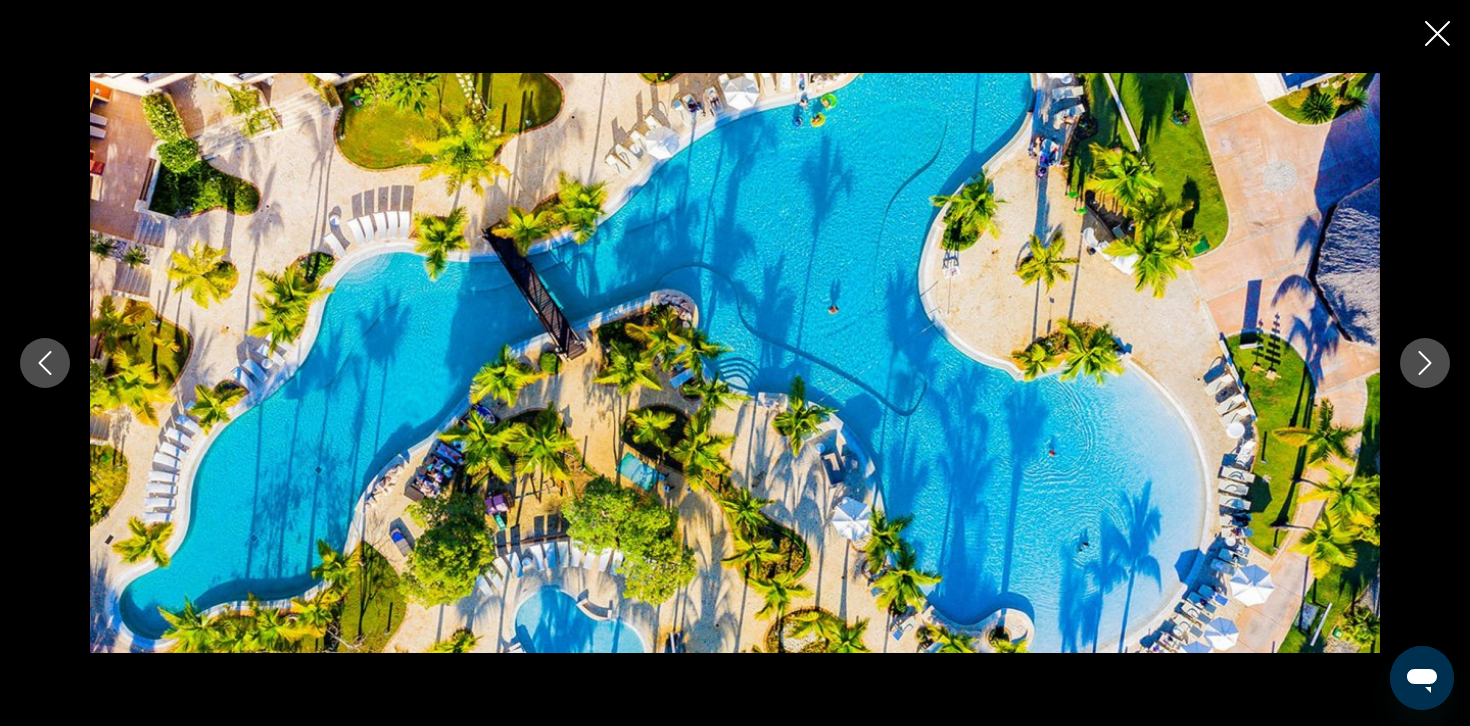 click at bounding box center [1425, 363] 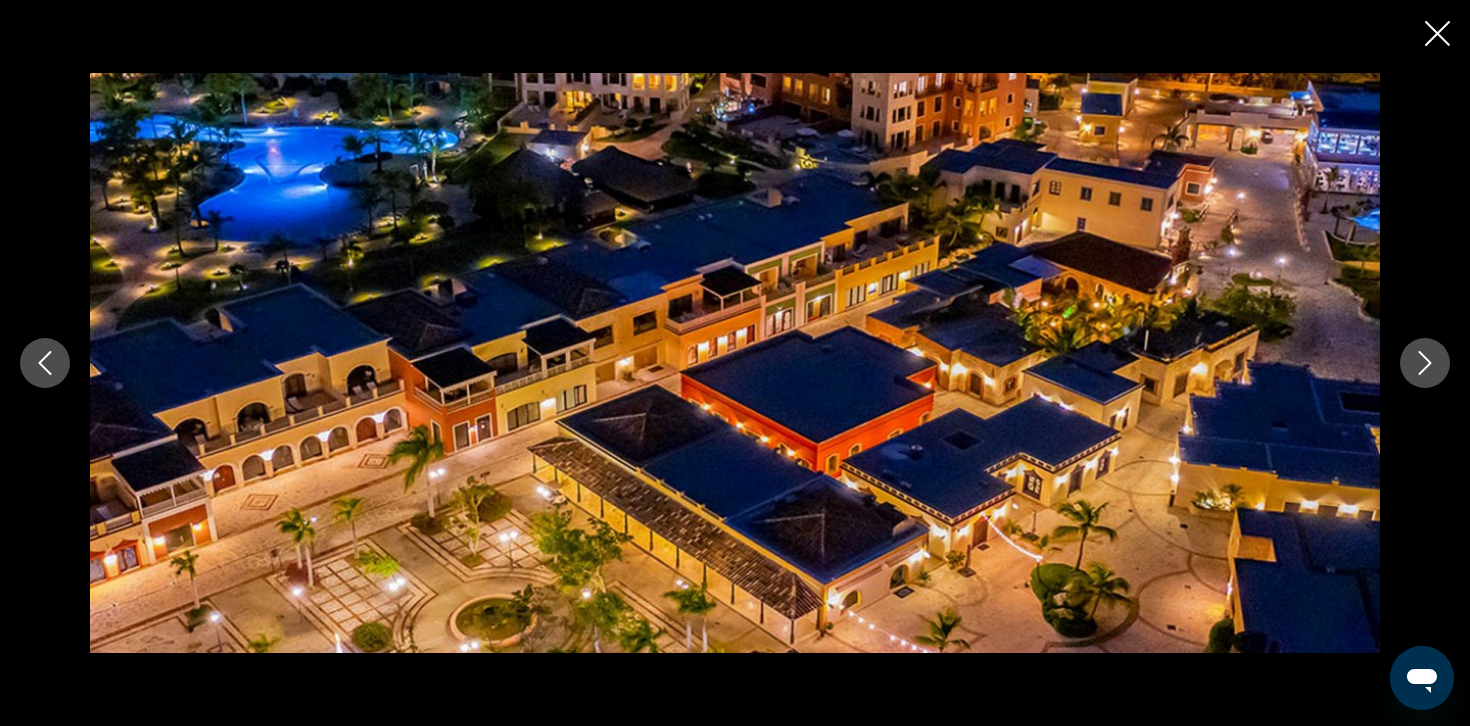 click at bounding box center [1425, 363] 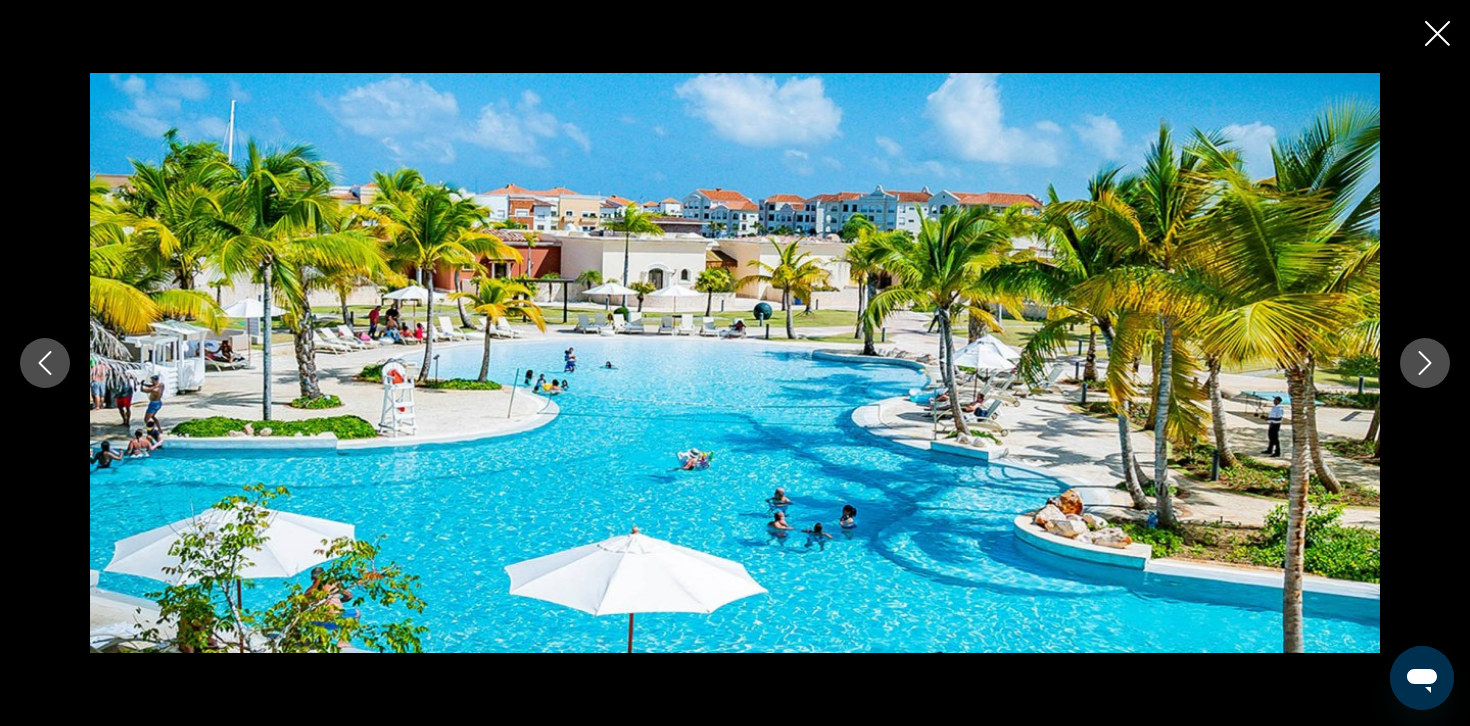 click 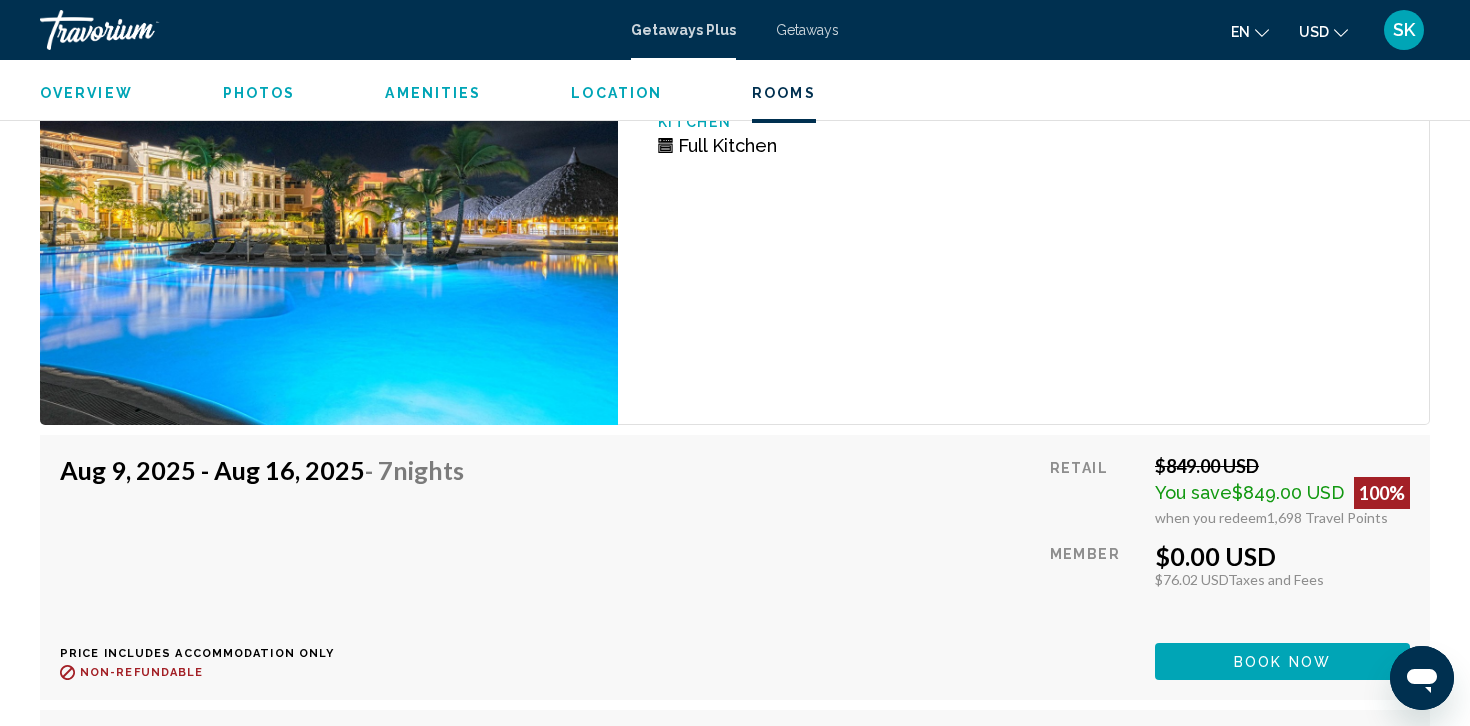 scroll, scrollTop: 2924, scrollLeft: 0, axis: vertical 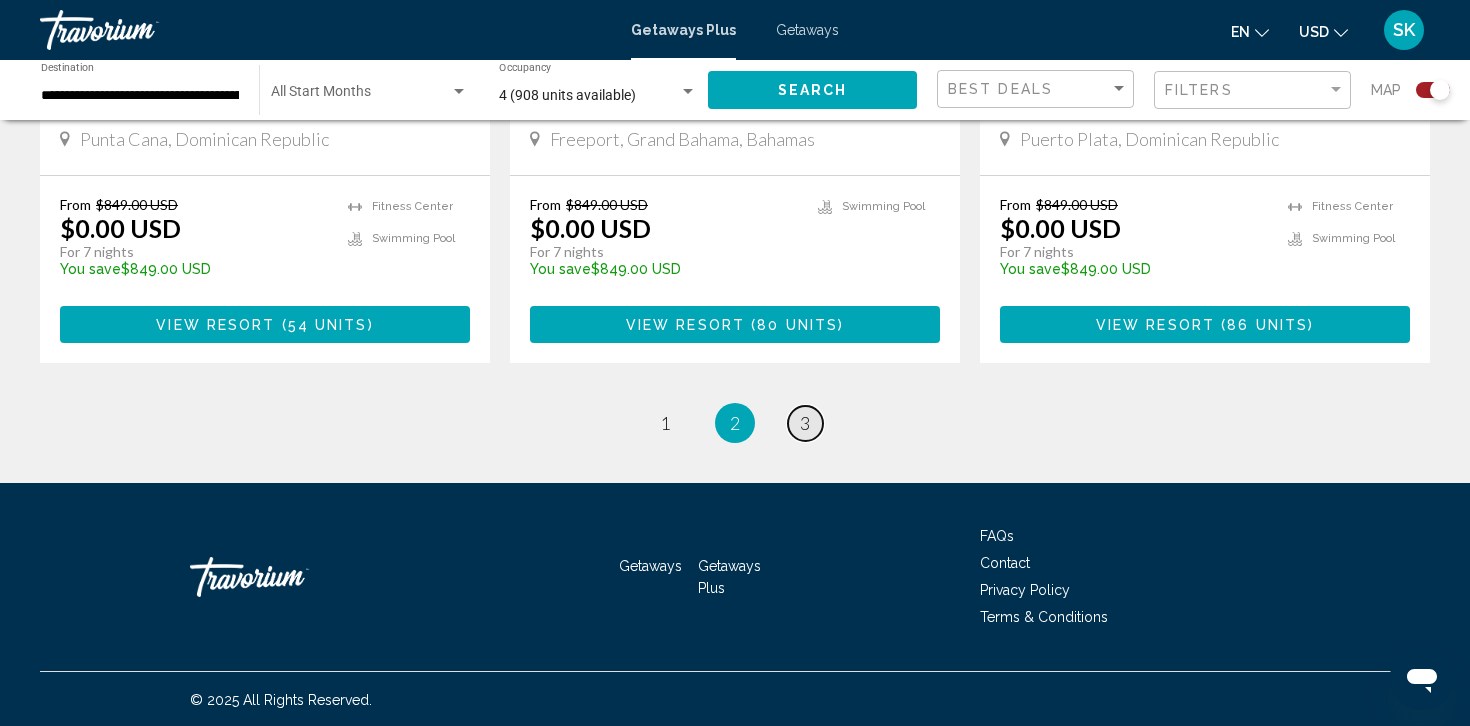 click on "3" at bounding box center [805, 423] 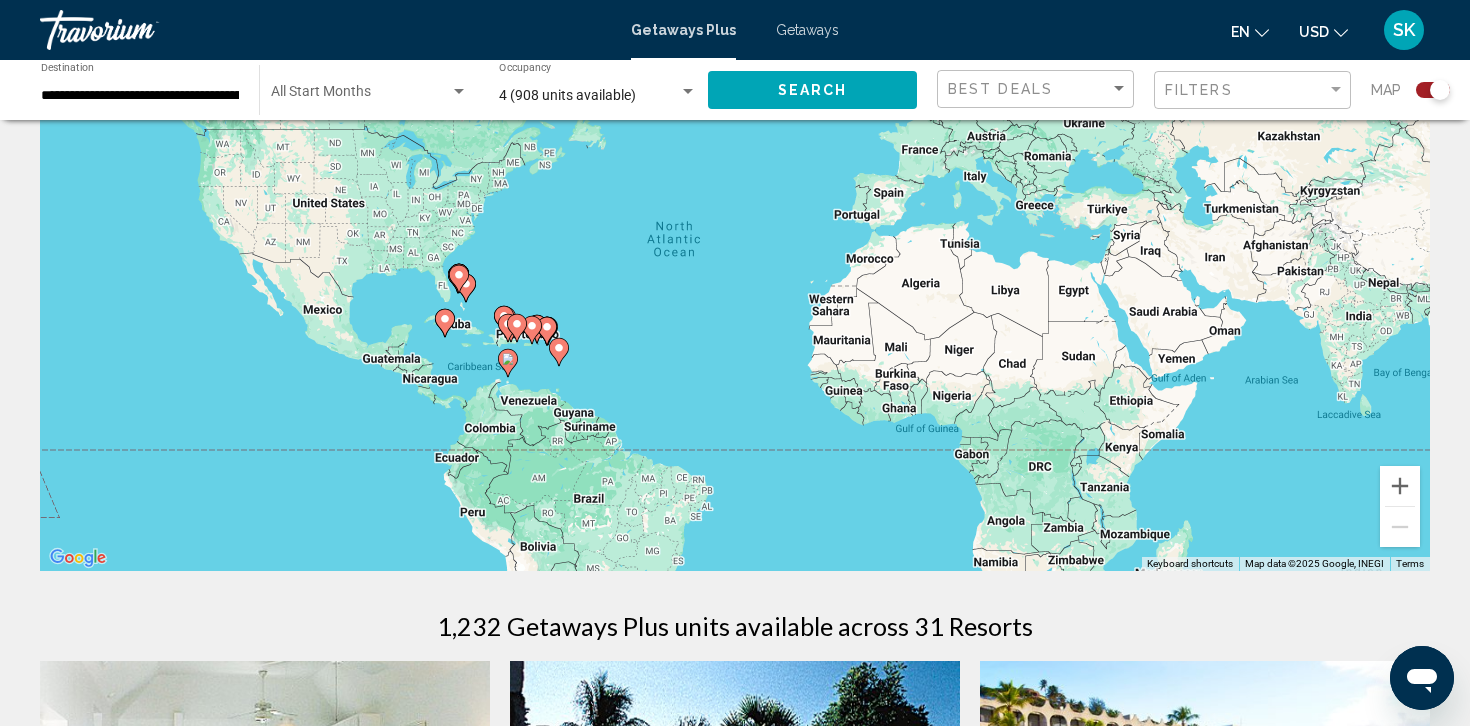 scroll, scrollTop: 174, scrollLeft: 0, axis: vertical 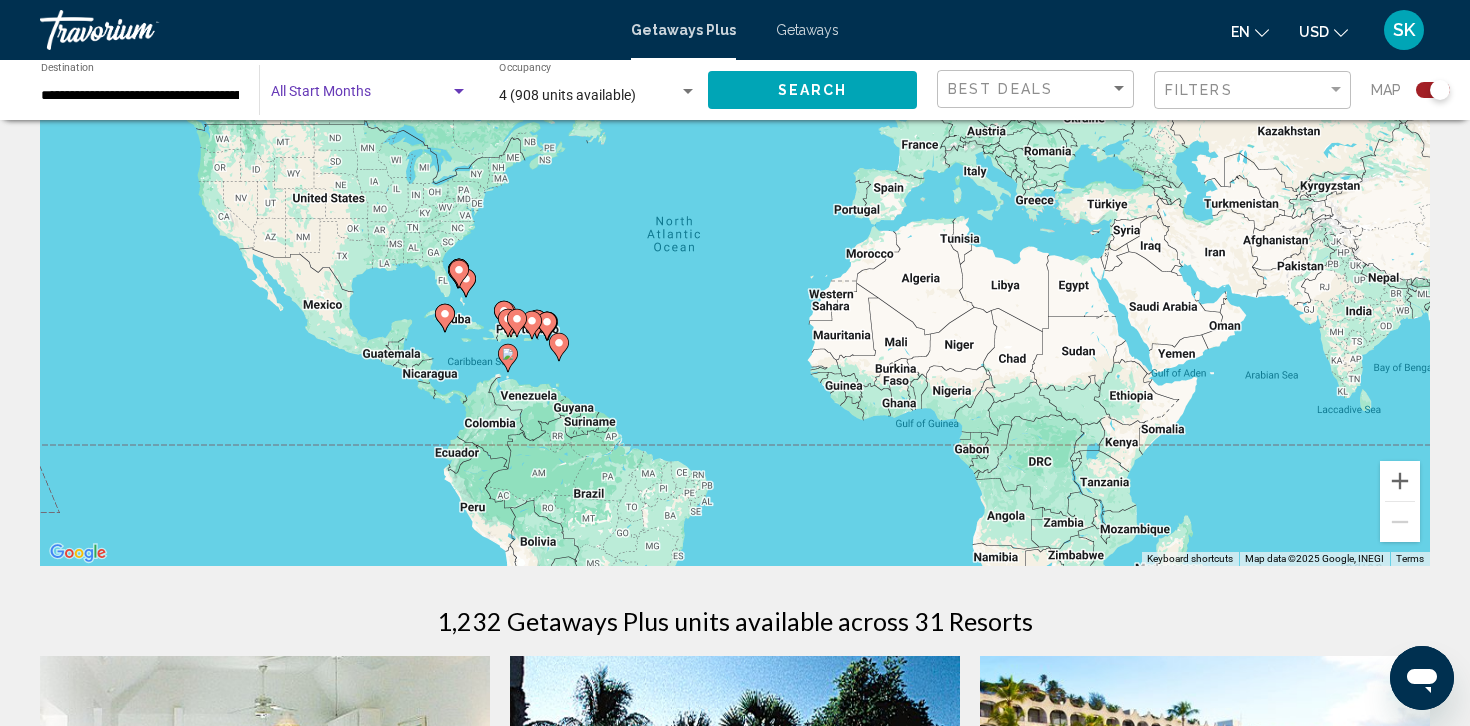 click at bounding box center (459, 92) 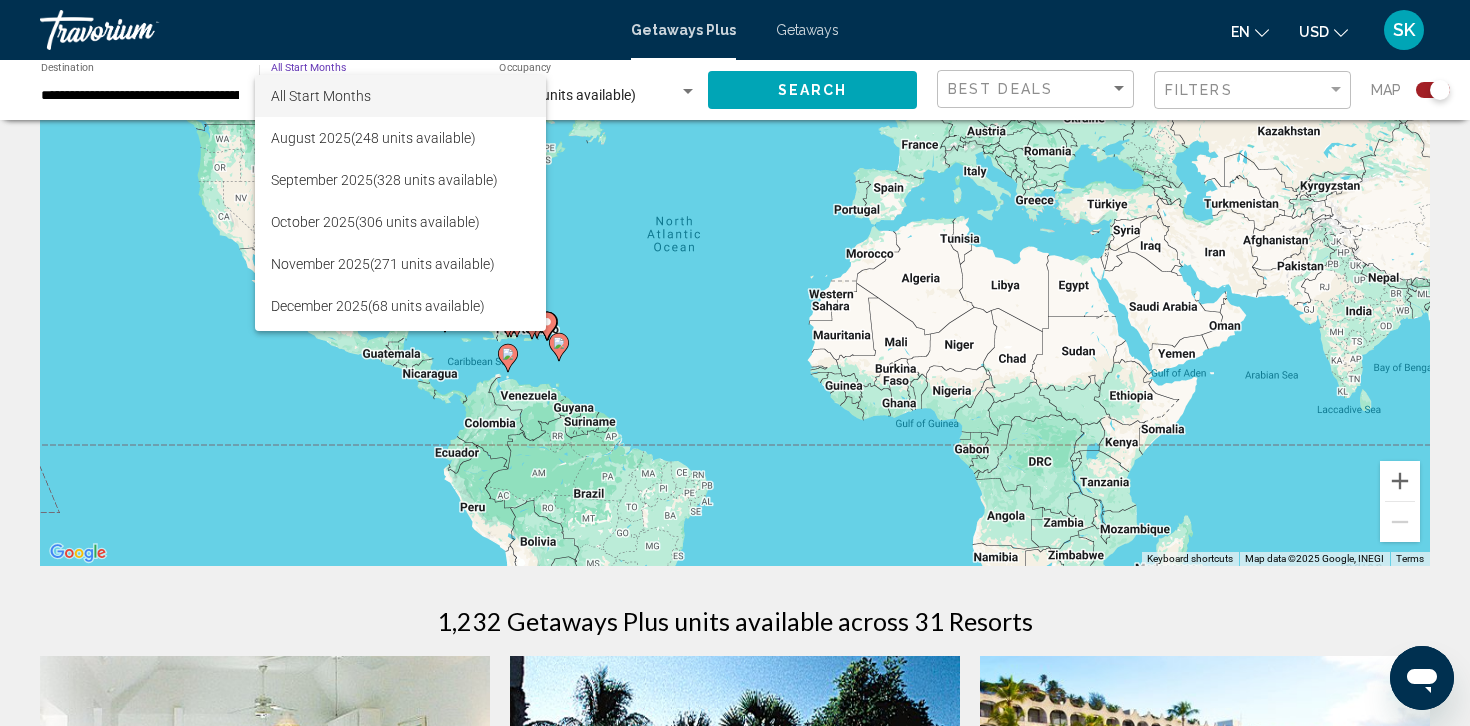 click at bounding box center (735, 363) 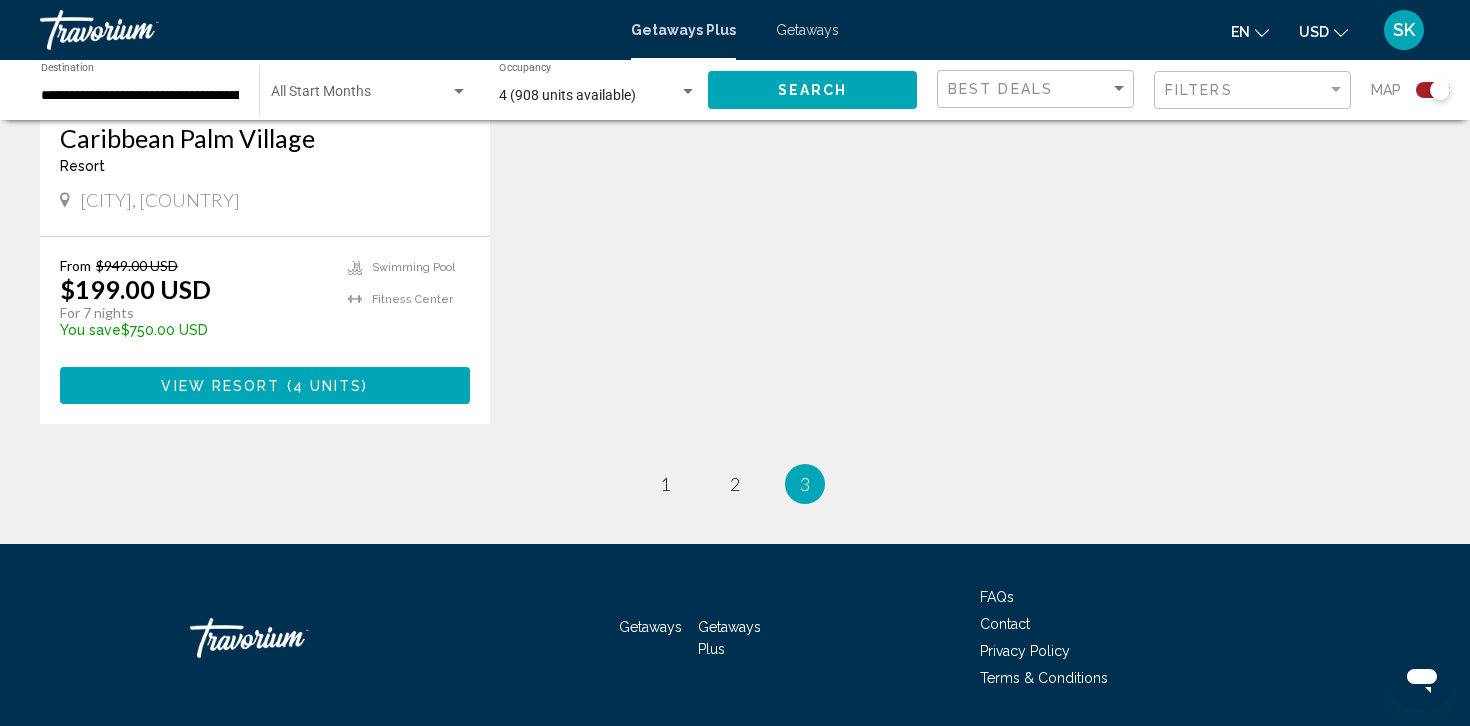 scroll, scrollTop: 2501, scrollLeft: 0, axis: vertical 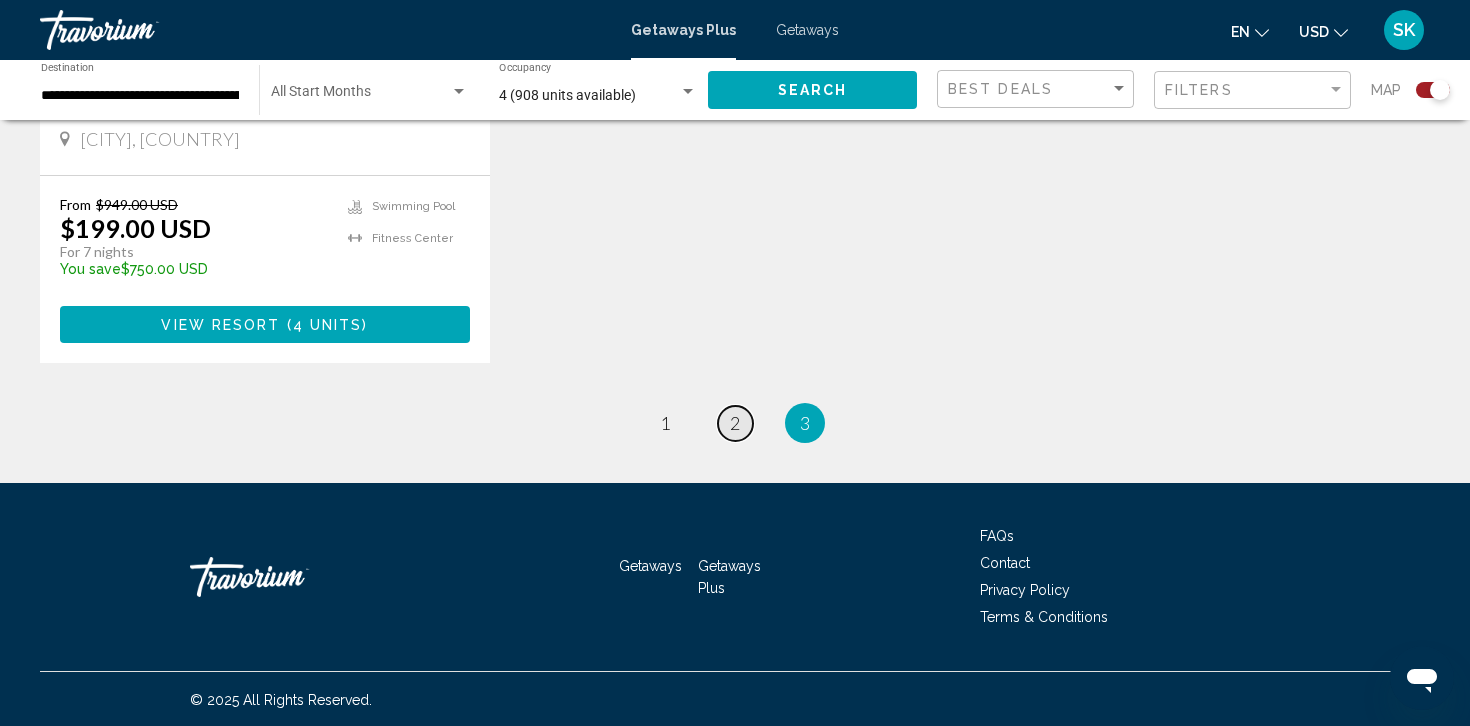 click on "page  2" at bounding box center [735, 423] 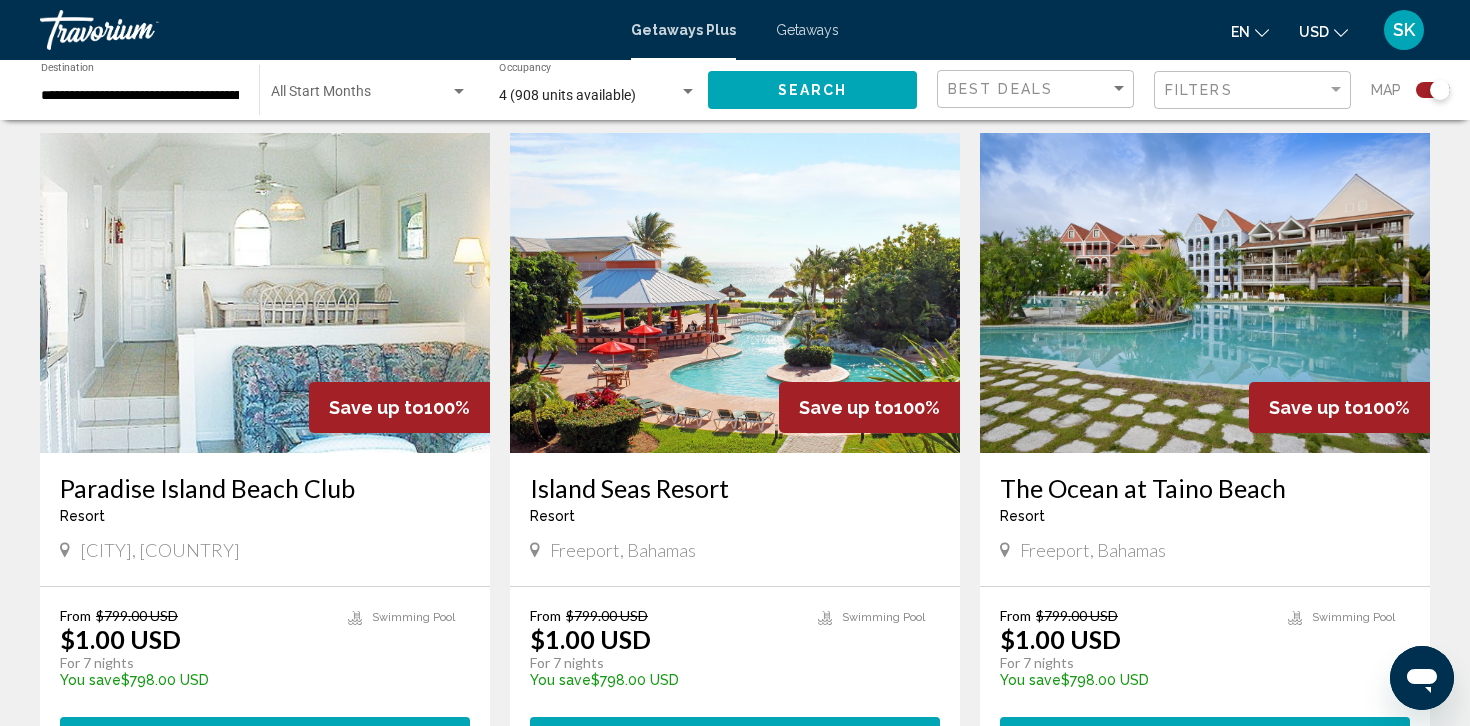 scroll, scrollTop: 699, scrollLeft: 0, axis: vertical 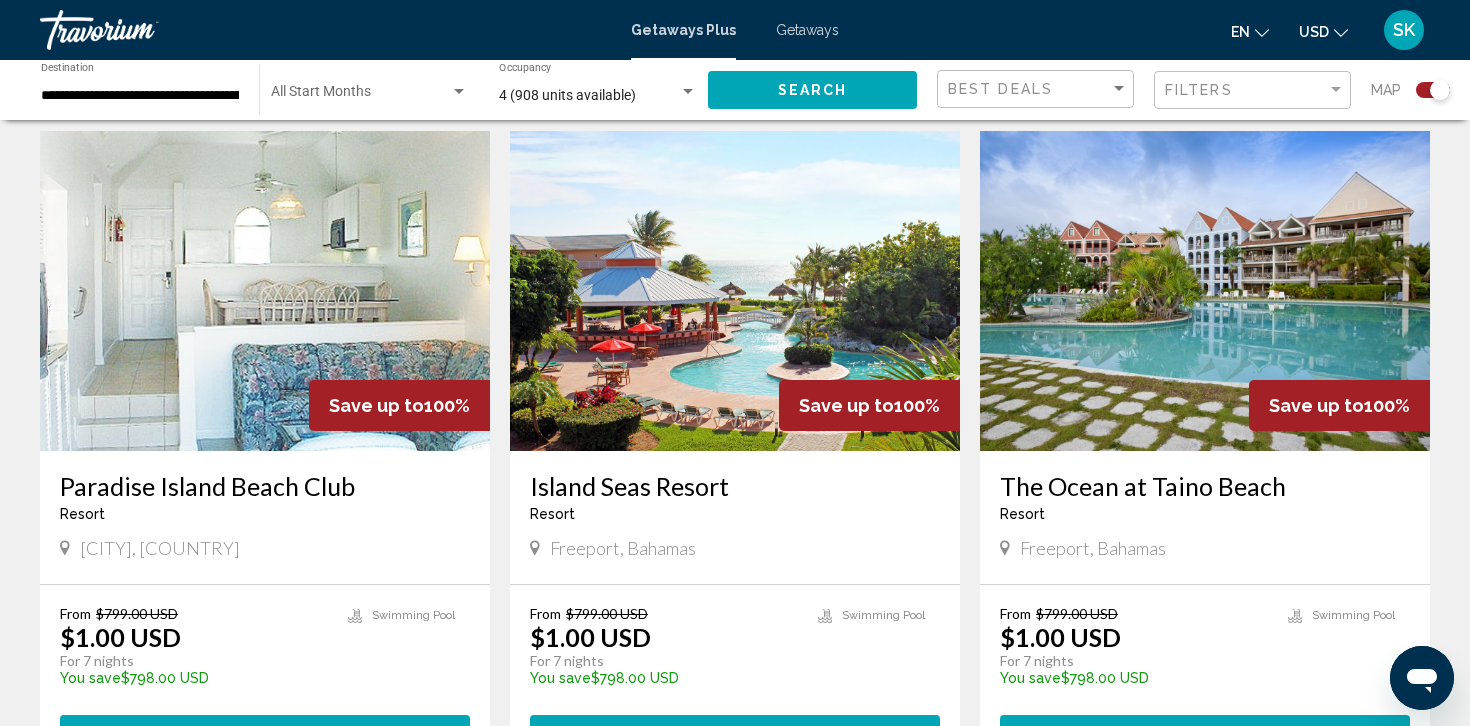 click at bounding box center [1205, 291] 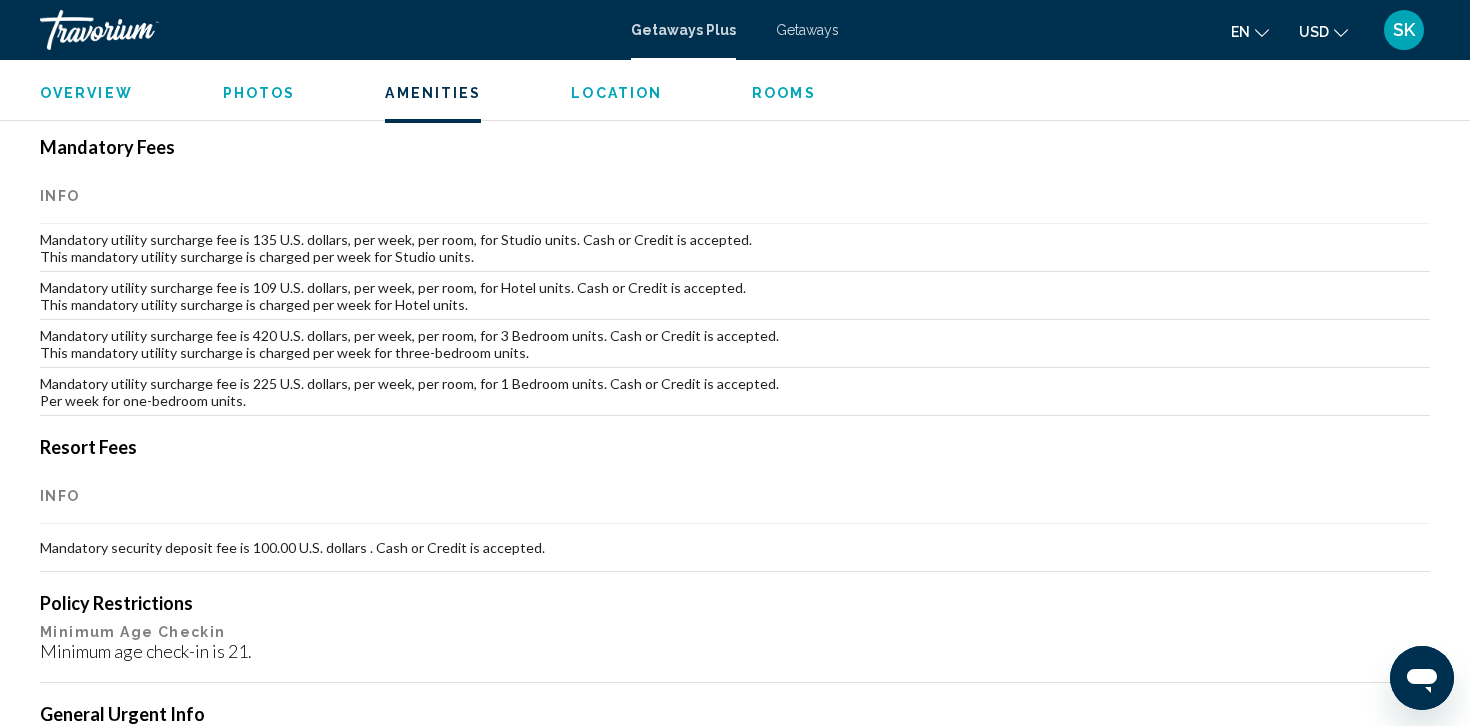 scroll, scrollTop: 1770, scrollLeft: 0, axis: vertical 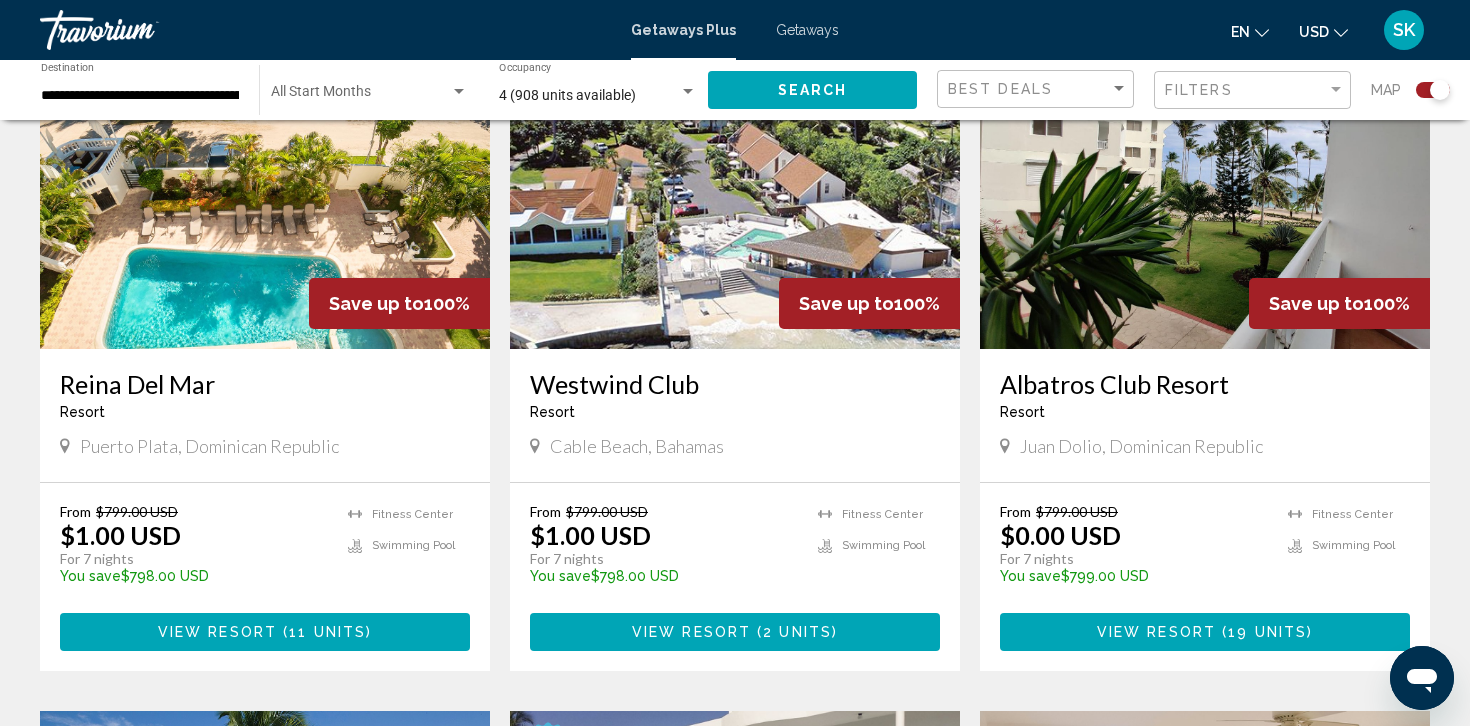 click at bounding box center (265, 189) 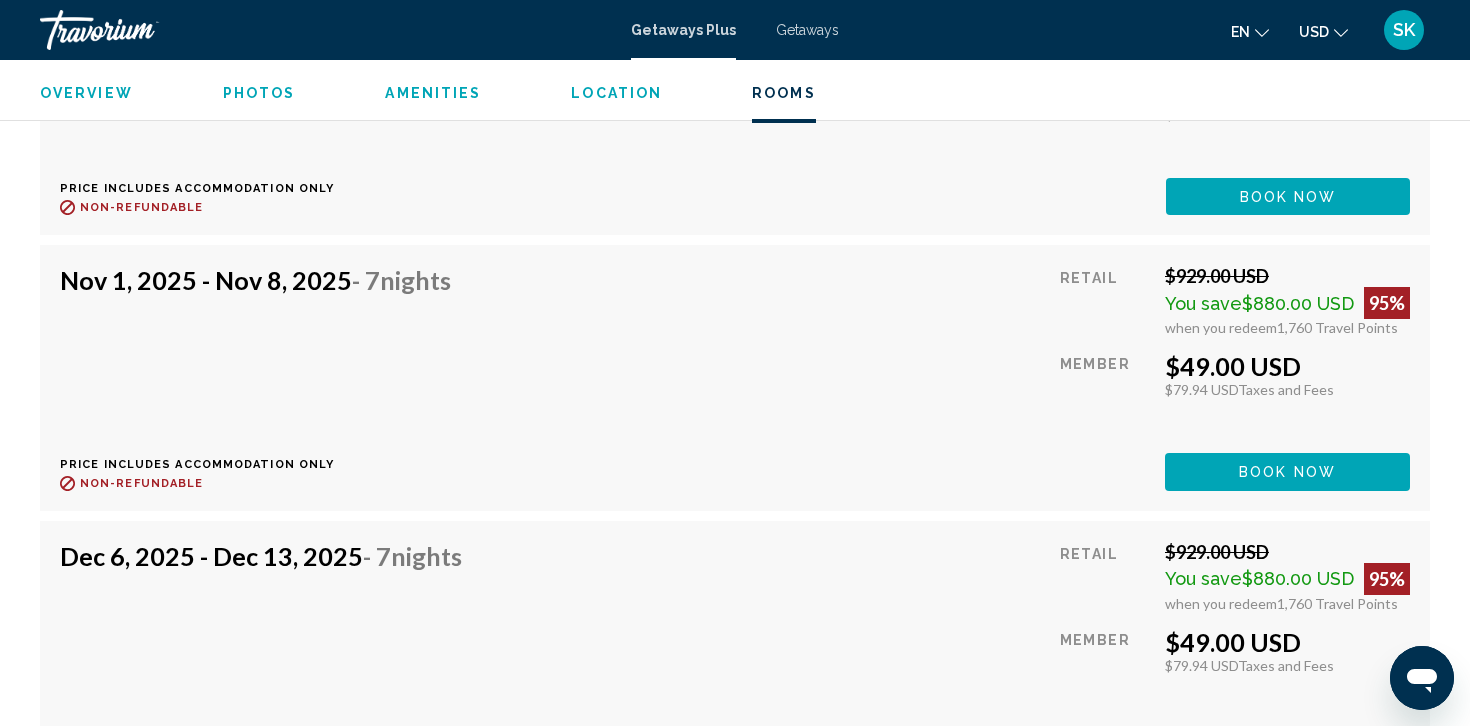 scroll, scrollTop: 5055, scrollLeft: 0, axis: vertical 